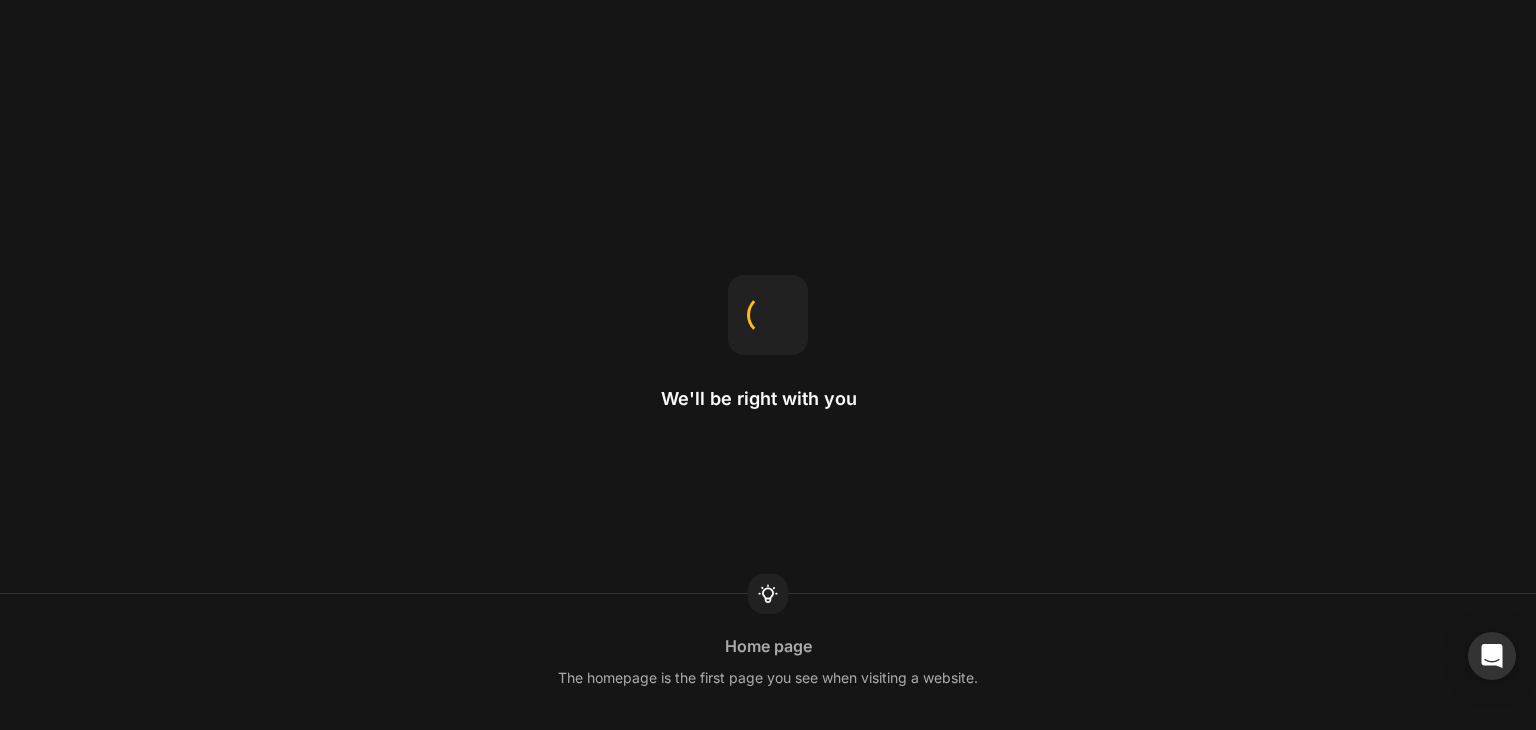 scroll, scrollTop: 0, scrollLeft: 0, axis: both 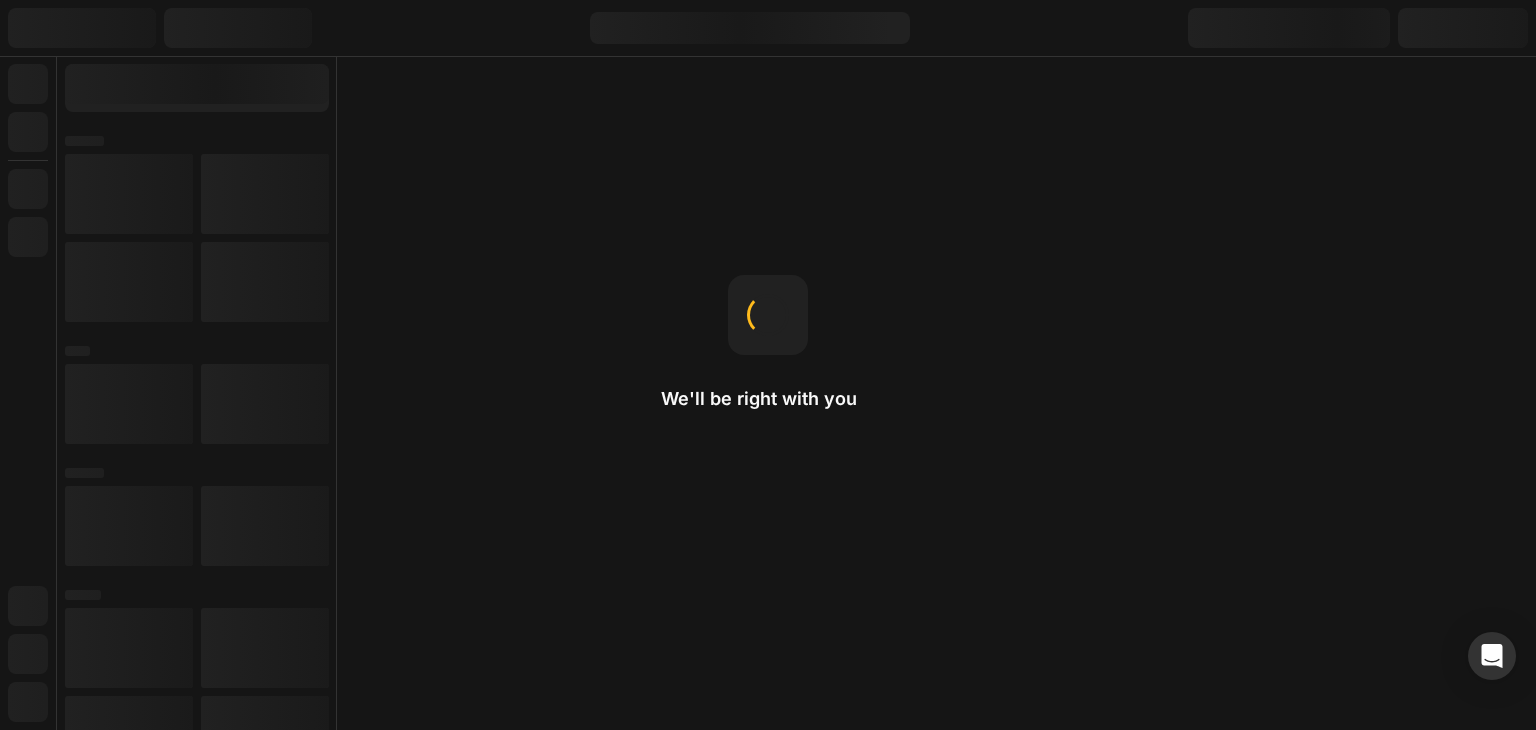 drag, startPoint x: 0, startPoint y: 0, endPoint x: 939, endPoint y: 137, distance: 948.9415 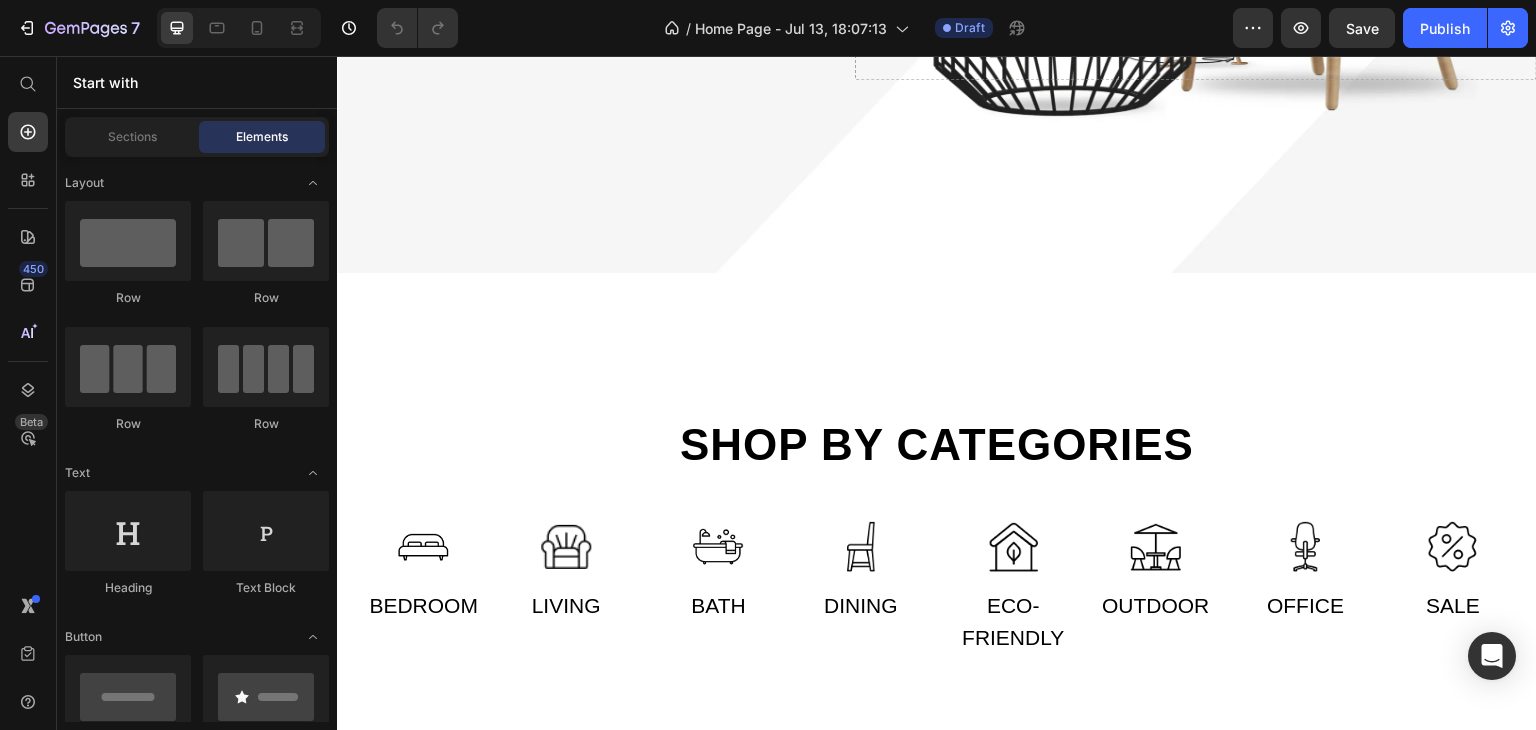 scroll, scrollTop: 523, scrollLeft: 0, axis: vertical 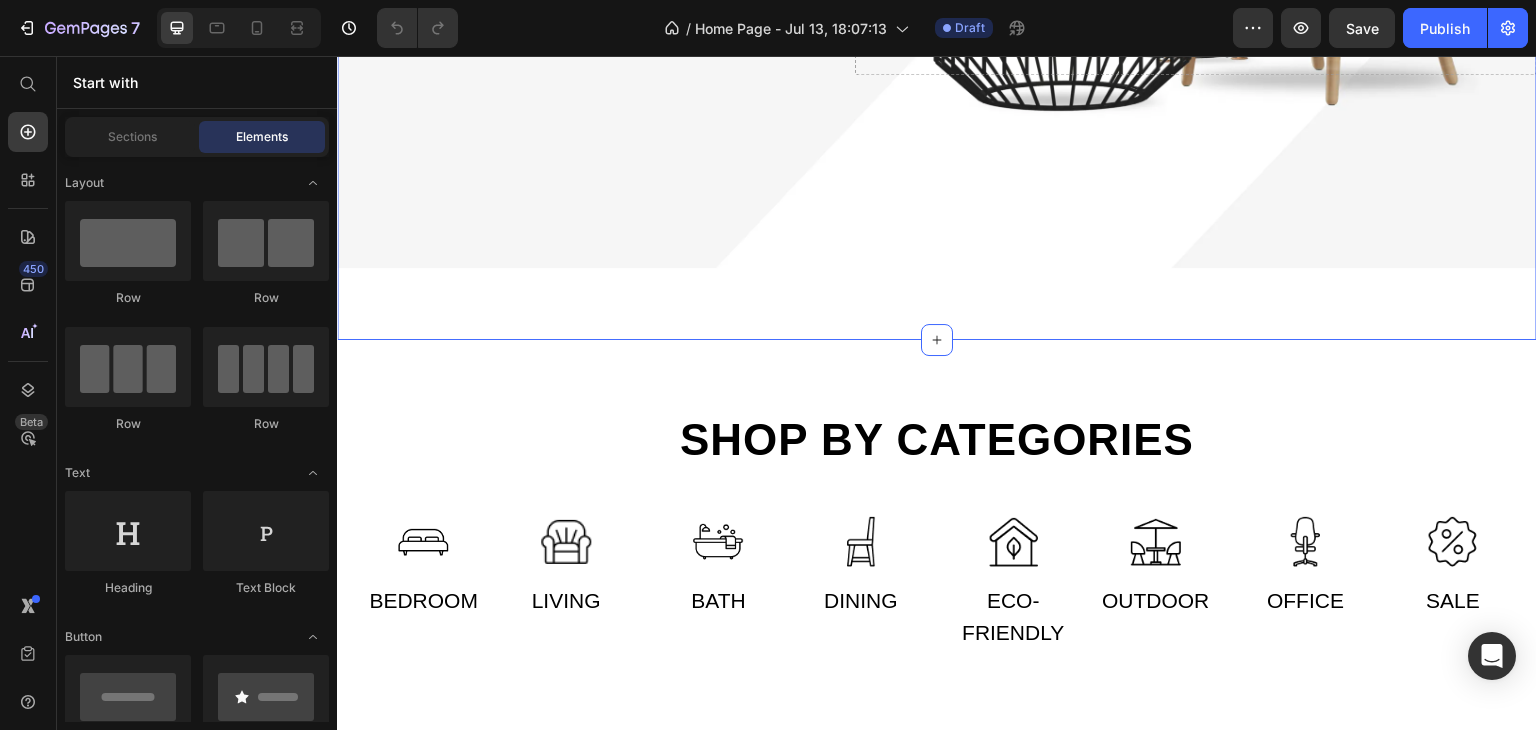 click at bounding box center [861, 542] 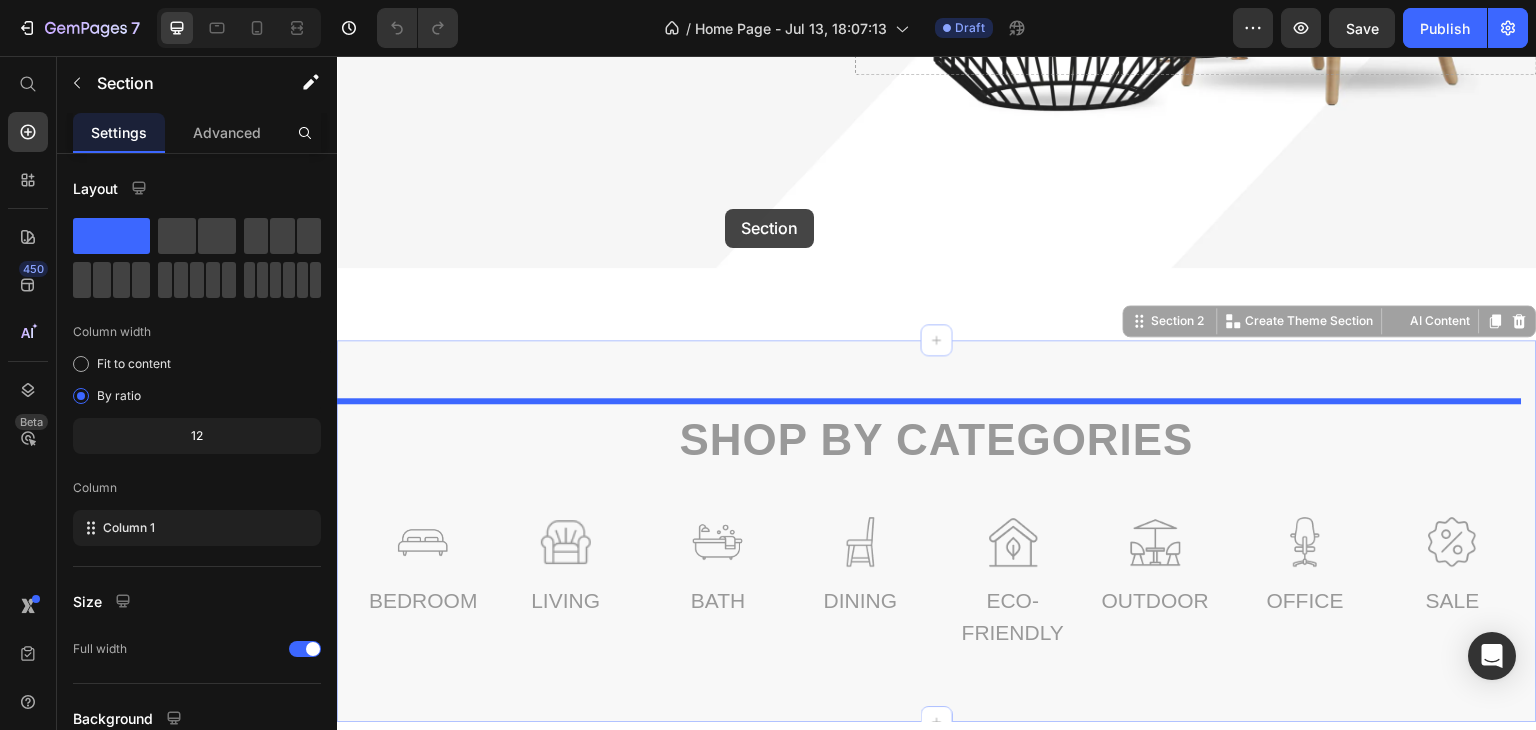 drag, startPoint x: 741, startPoint y: 401, endPoint x: 725, endPoint y: 209, distance: 192.66551 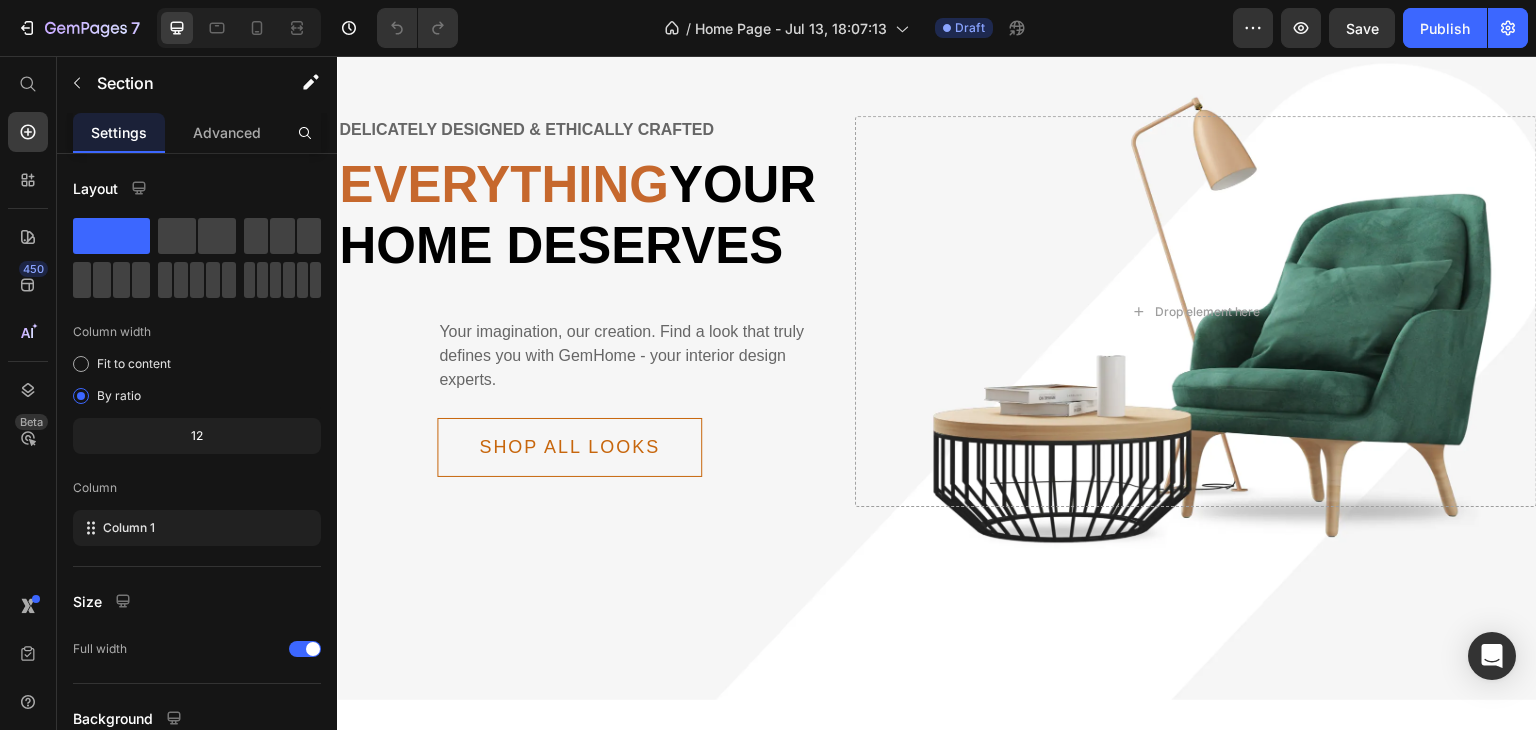 scroll, scrollTop: 0, scrollLeft: 0, axis: both 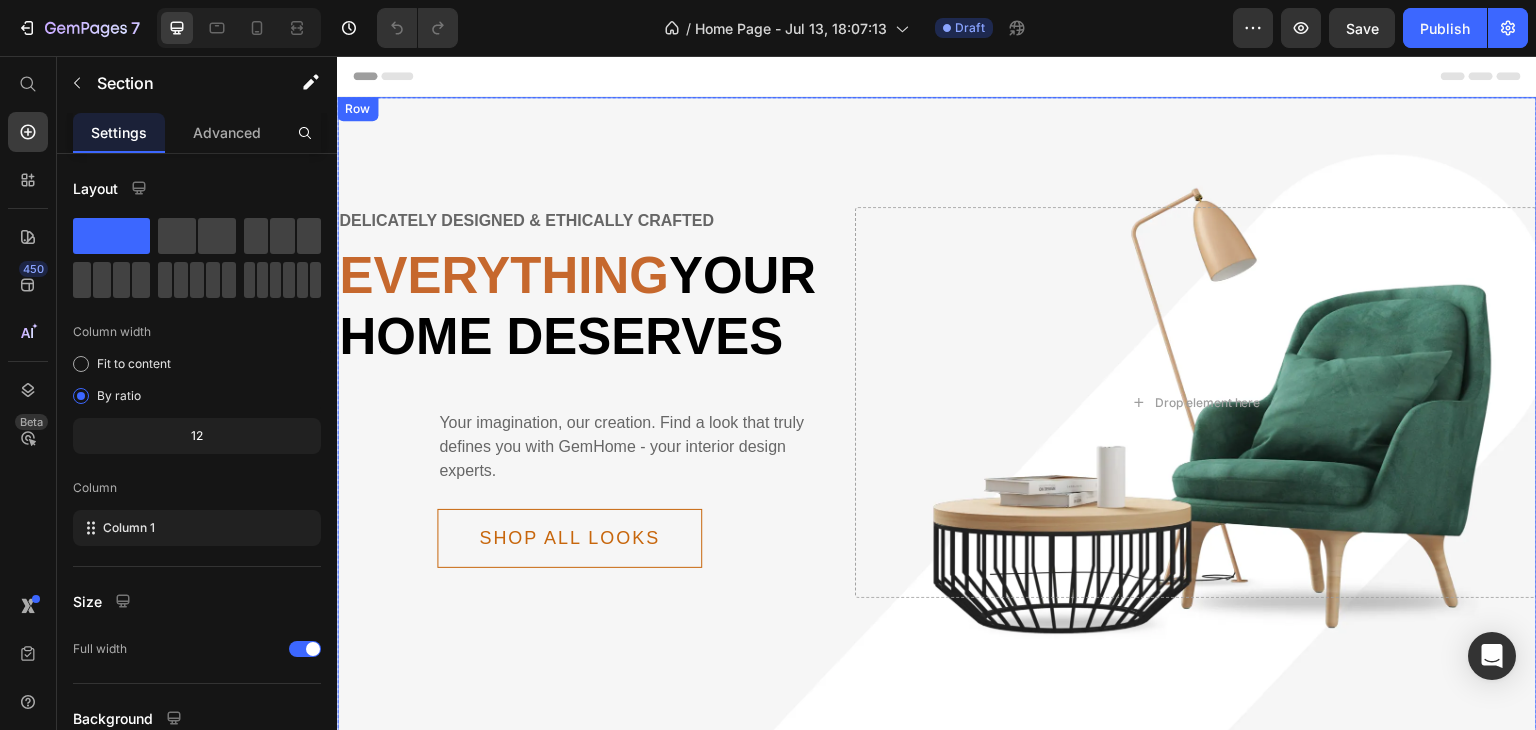 click on "Delicately designed & ethically crafted Text Everything  your home deserves Heading Your imagination, our creation. Find a look that truly defines you with GemHome - your interior design experts.
Text Shop all looks Button Row
Drop element here Row" at bounding box center (937, 402) 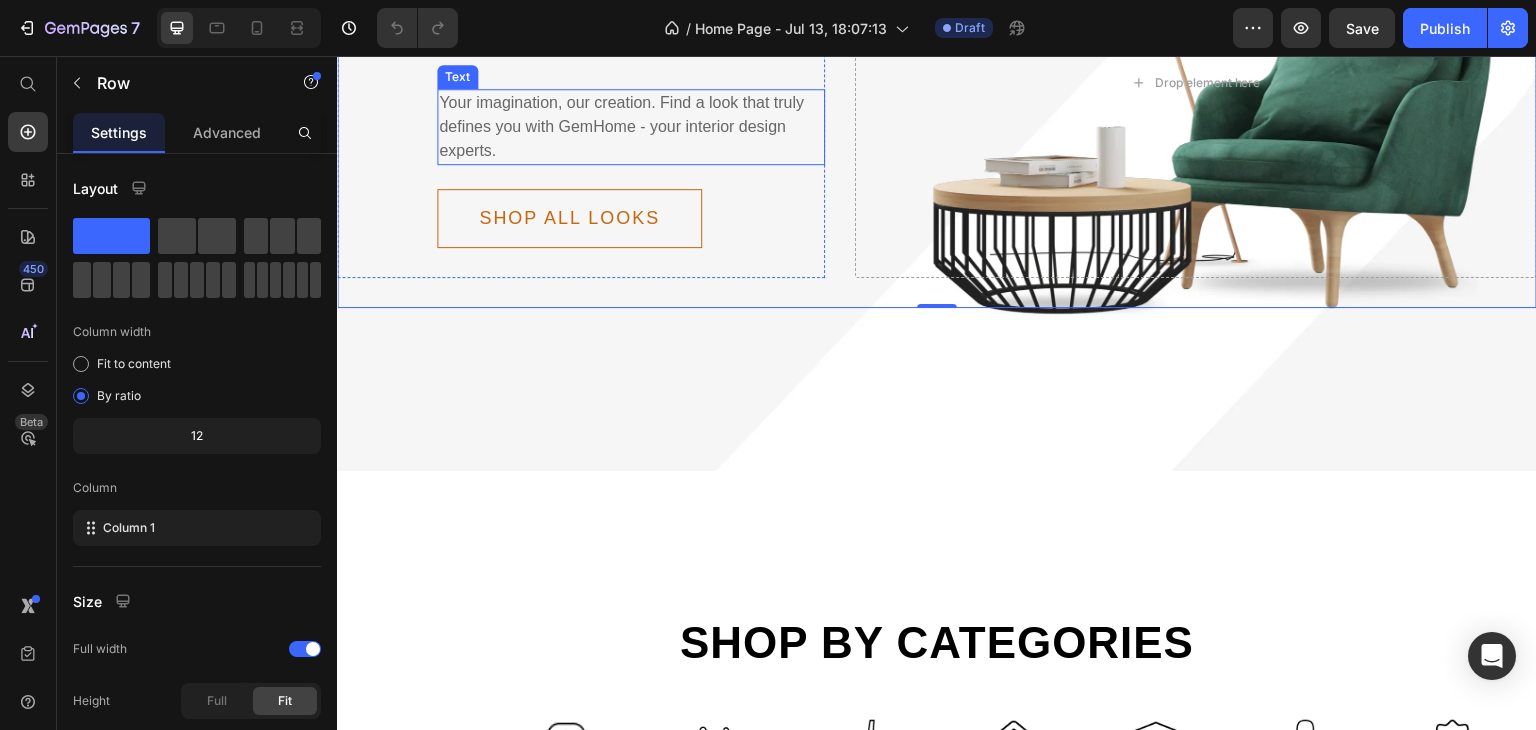 click on "Delicately designed & ethically crafted Text Everything  your home deserves Heading Your imagination, our creation. Find a look that truly defines you with GemHome - your interior design experts.
Text Shop all looks Button Row
Drop element here Row   0 Row" at bounding box center [937, 124] 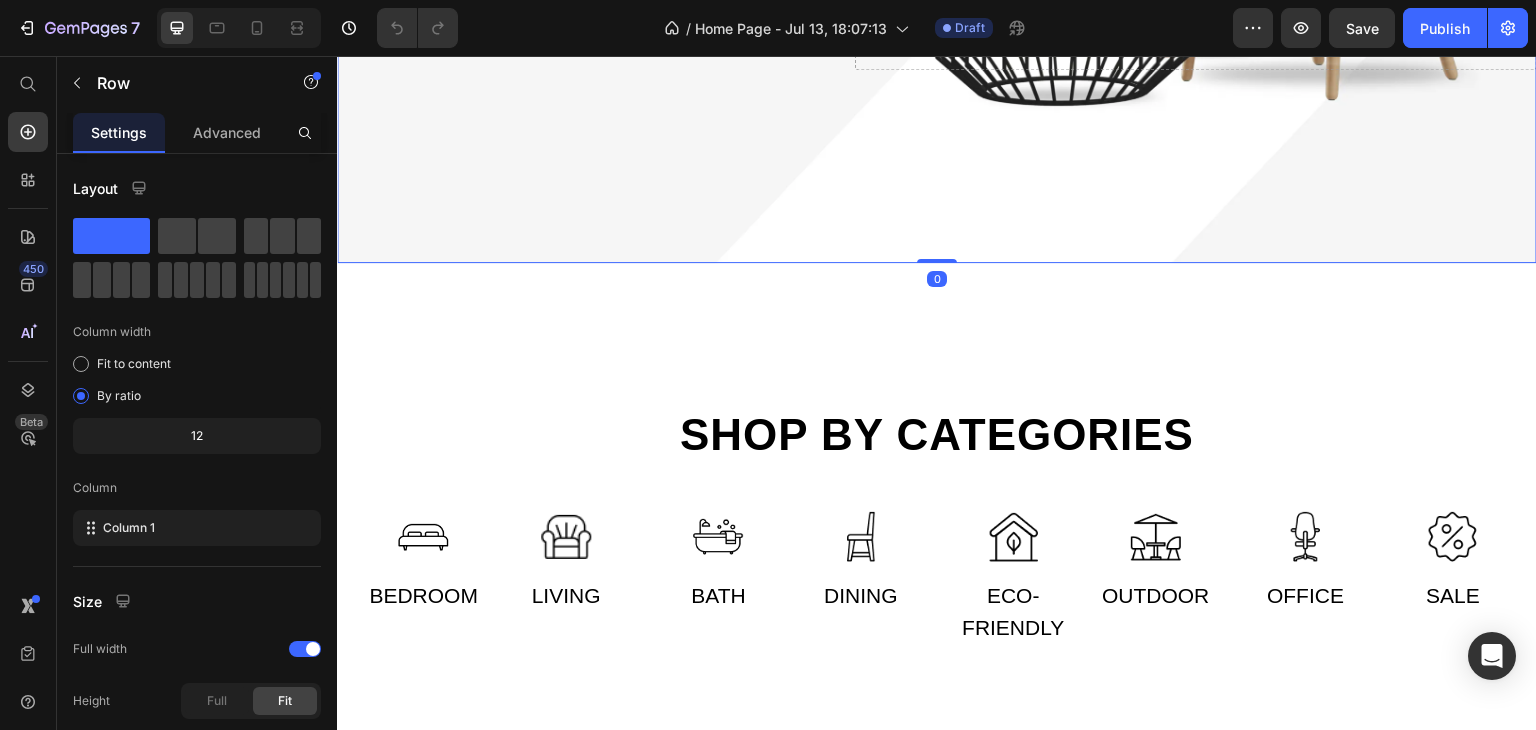scroll, scrollTop: 531, scrollLeft: 0, axis: vertical 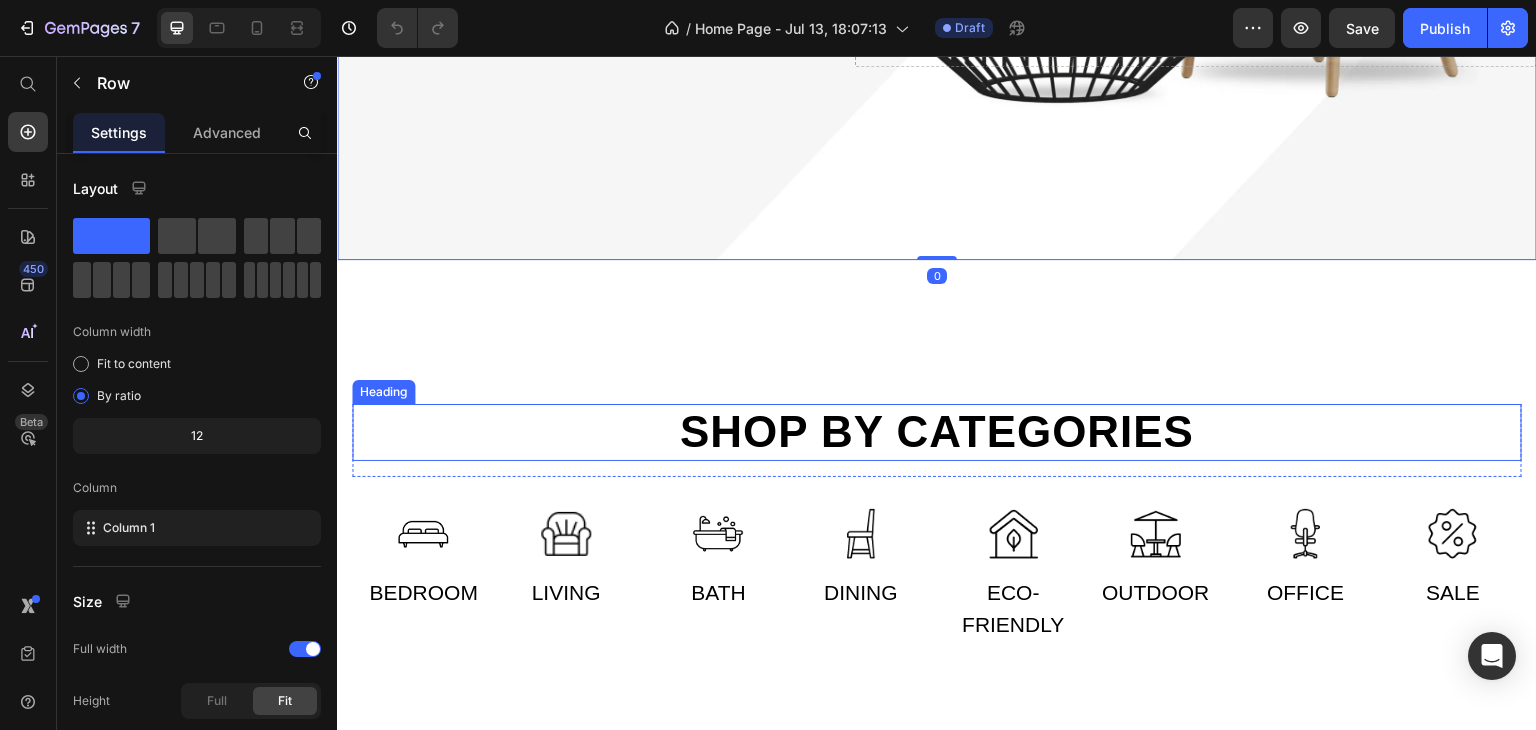 click on "Shop by categories Heading Row Image Bedroom Text Image Living Text Row Image Bath Text Image Dining Text Row Image Eco-friendly Text Image Outdoor Text Row Image Office Text Image Sale Text Row Row Section 2" at bounding box center (937, 523) 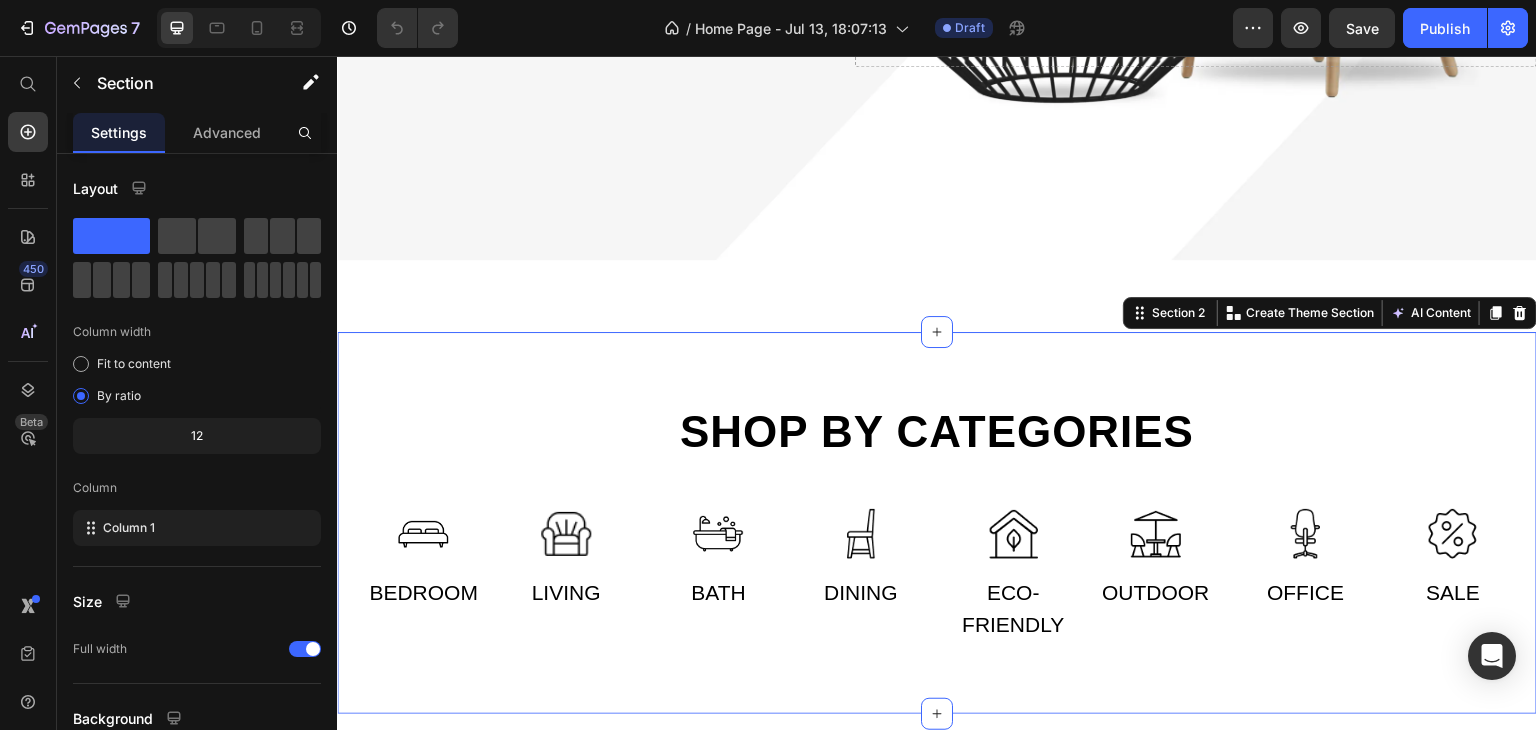 click on "Delicately designed & ethically crafted Text Everything  your home deserves Heading Your imagination, our creation. Find a look that truly defines you with [BRAND] - your interior design experts.
Text Shop all looks Button Row
Drop element here Row Row Section 1" at bounding box center [937, -51] 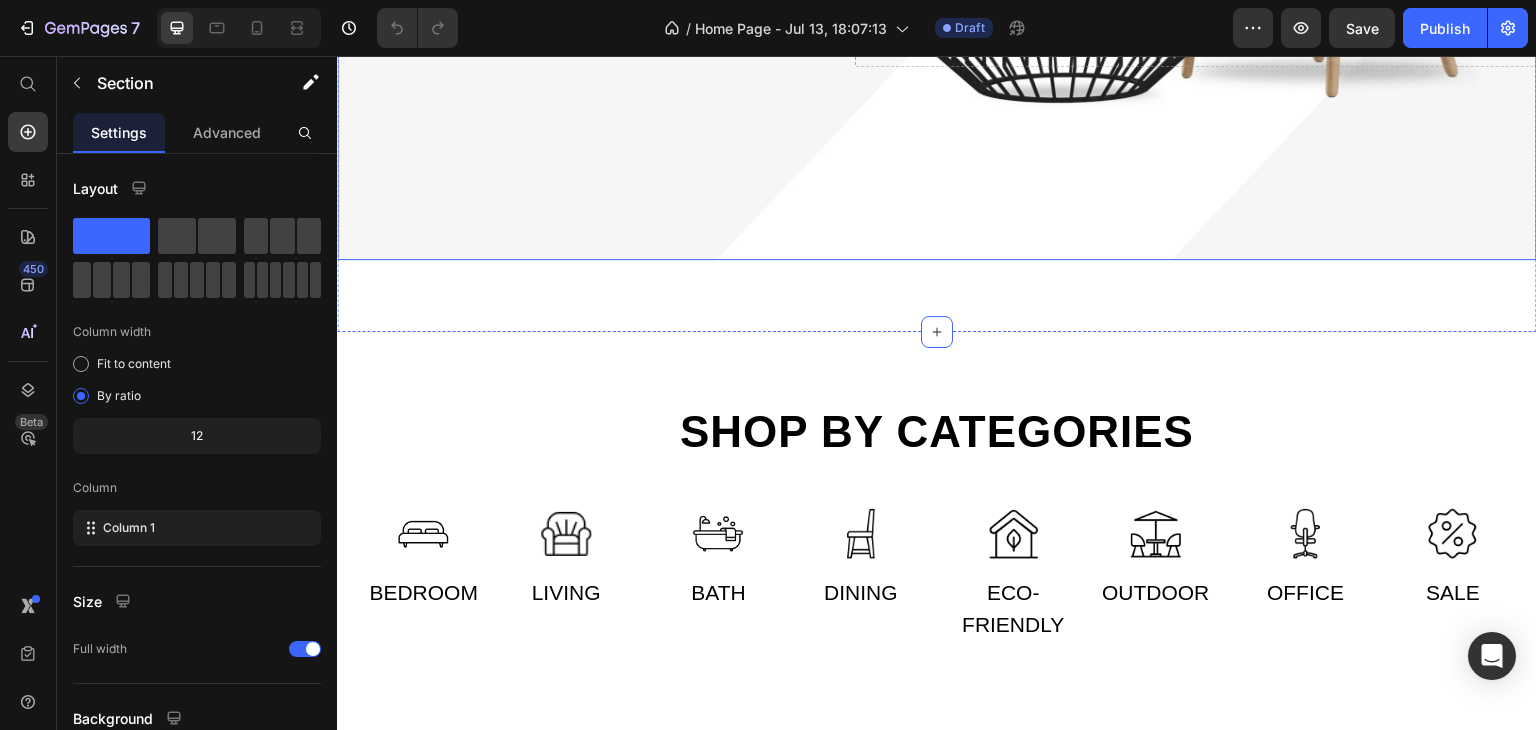 click on "Delicately designed & ethically crafted Text Everything  your home deserves Heading Your imagination, our creation. Find a look that truly defines you with GemHome - your interior design experts.
Text Shop all looks Button Row
Drop element here Row Row" at bounding box center (937, -87) 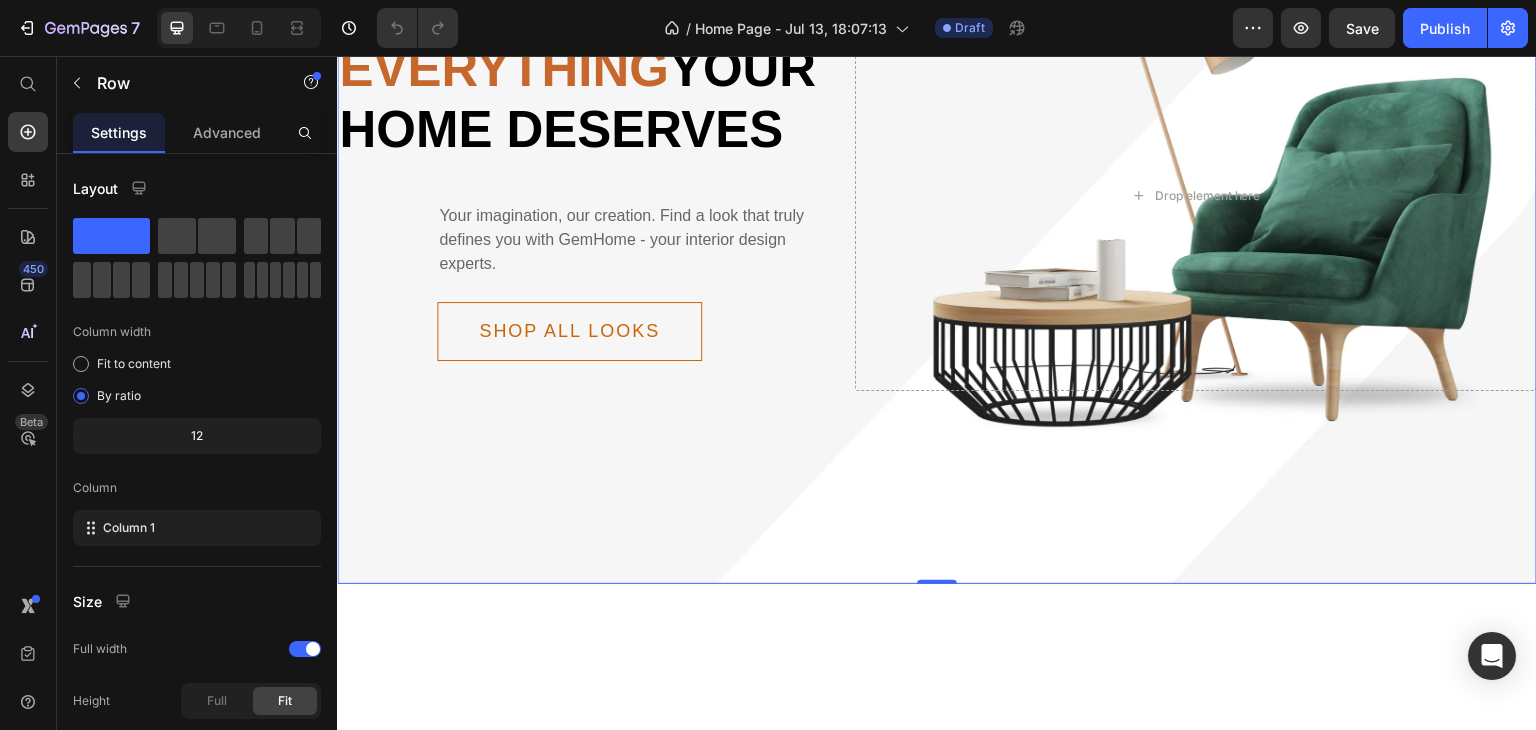 scroll, scrollTop: 375, scrollLeft: 0, axis: vertical 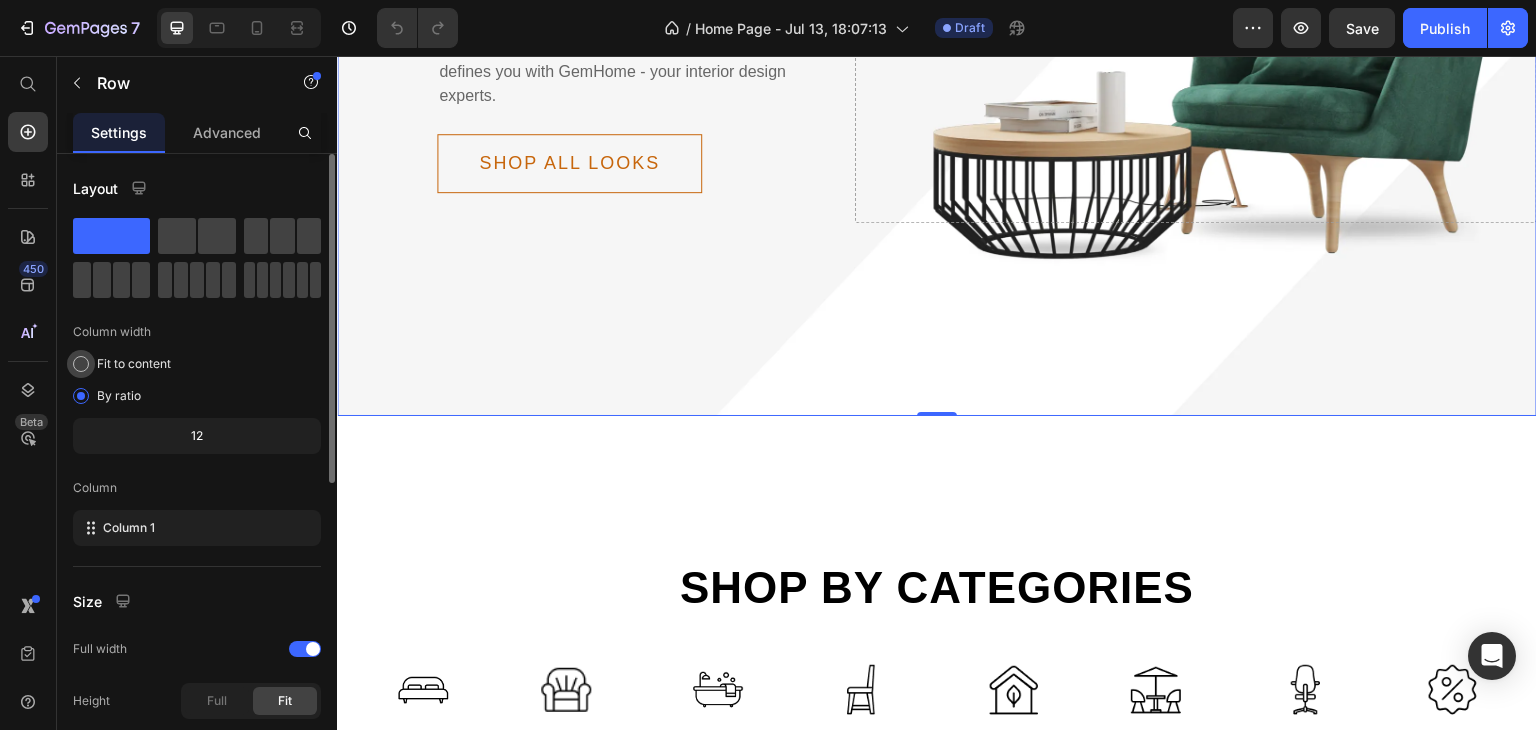click on "Fit to content" at bounding box center [134, 364] 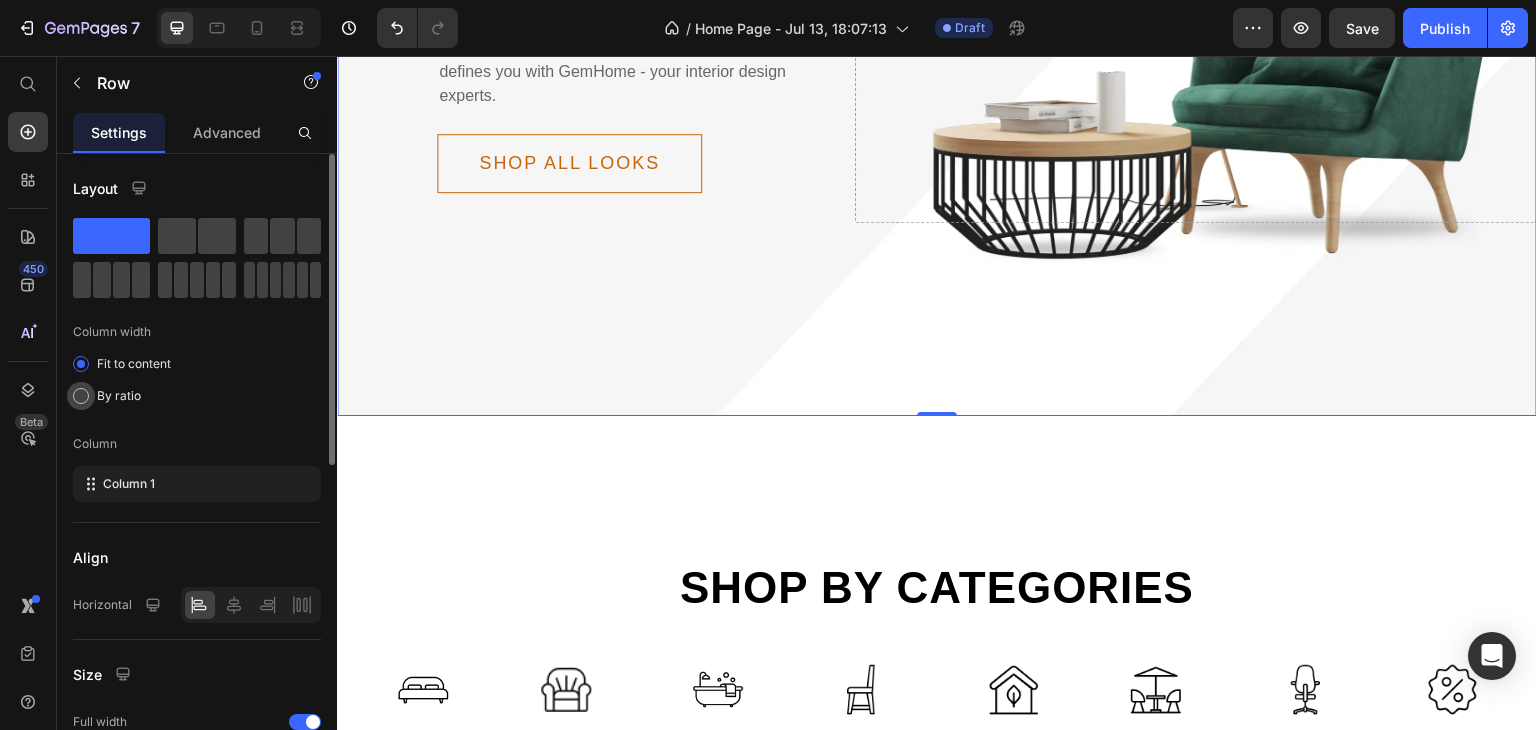 click on "By ratio" 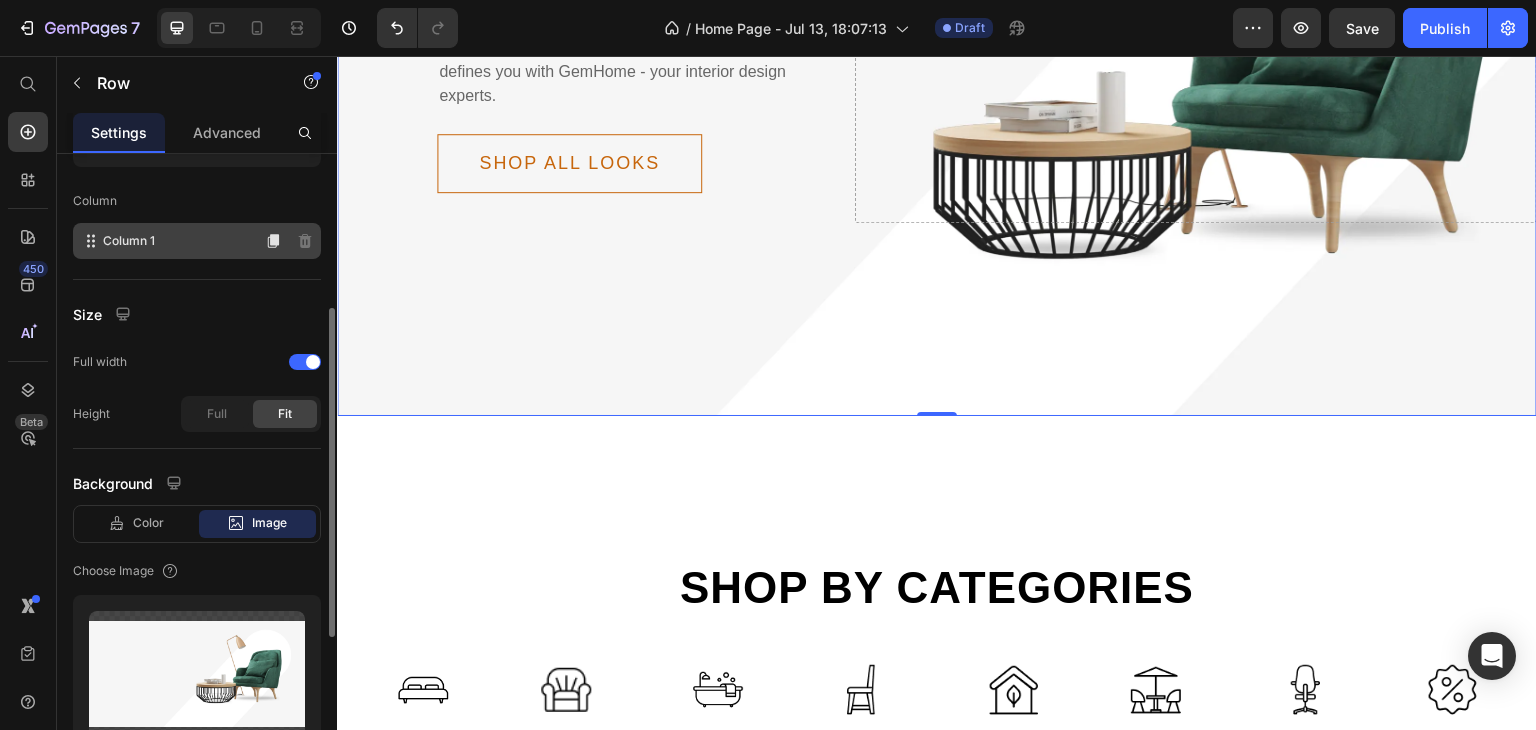 scroll, scrollTop: 290, scrollLeft: 0, axis: vertical 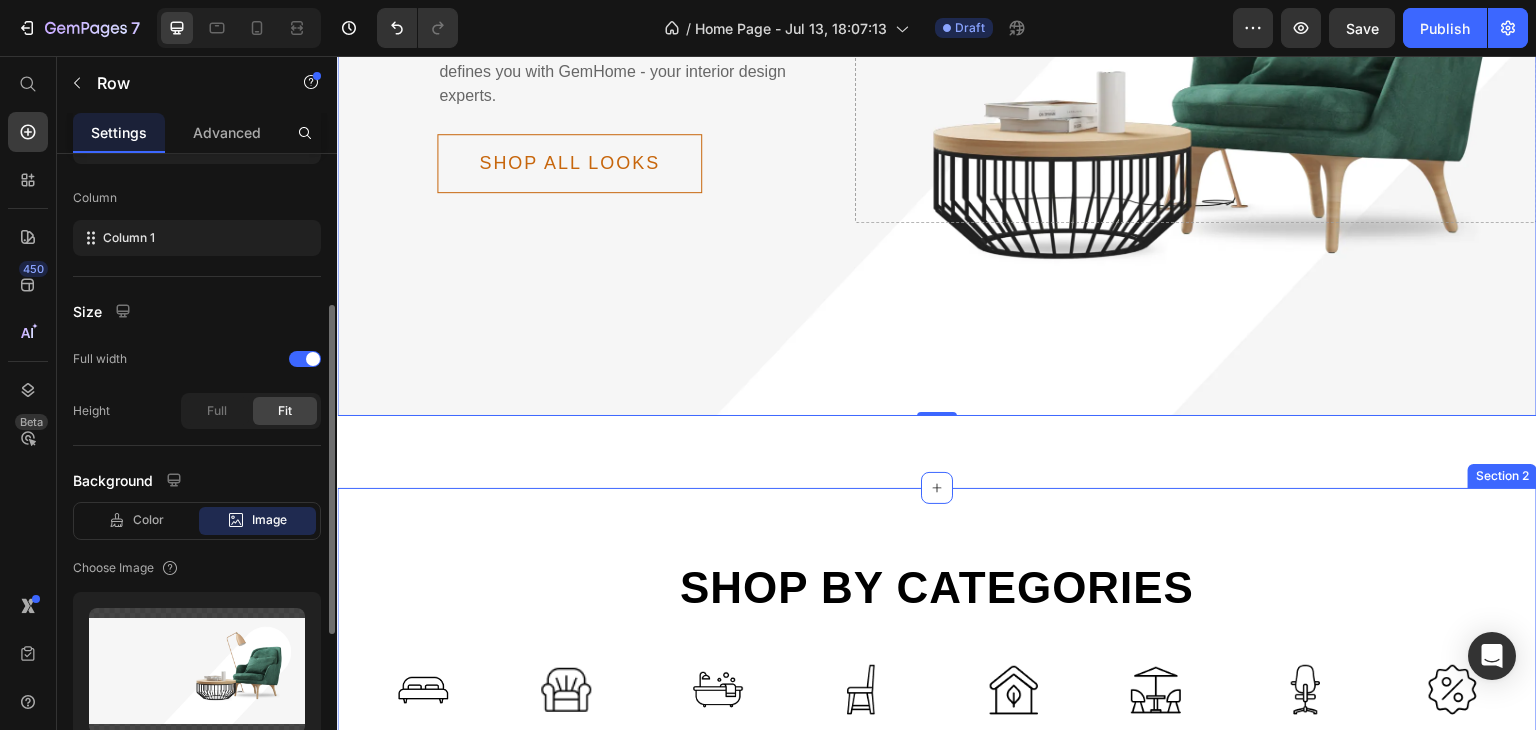 click on "Shop by categories Heading Row Image Bedroom Text Image Living Text Row Image Bath Text Image Dining Text Row Image Eco-friendly Text Image Outdoor Text Row Image Office Text Image Sale Text Row Row Section 2" at bounding box center [937, 679] 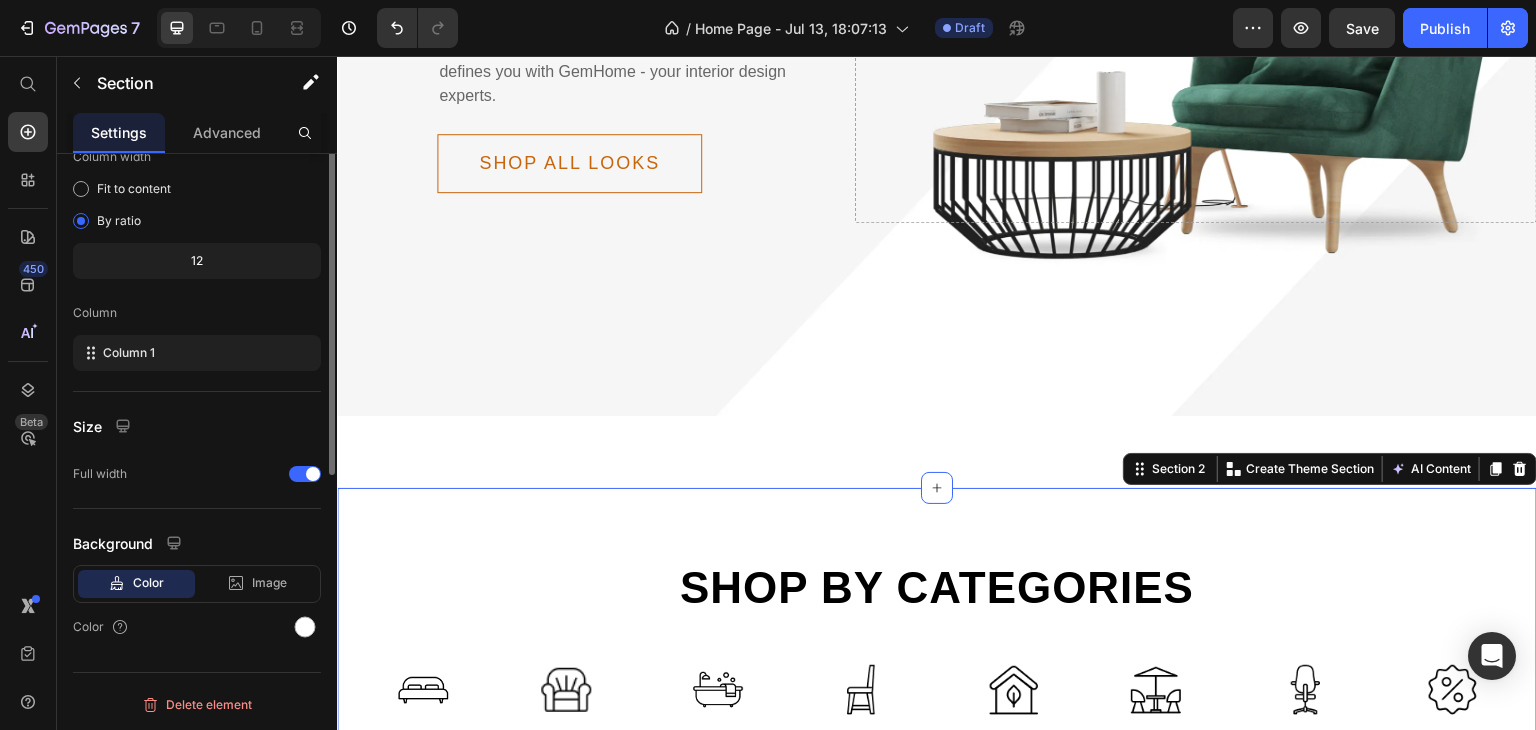 scroll, scrollTop: 0, scrollLeft: 0, axis: both 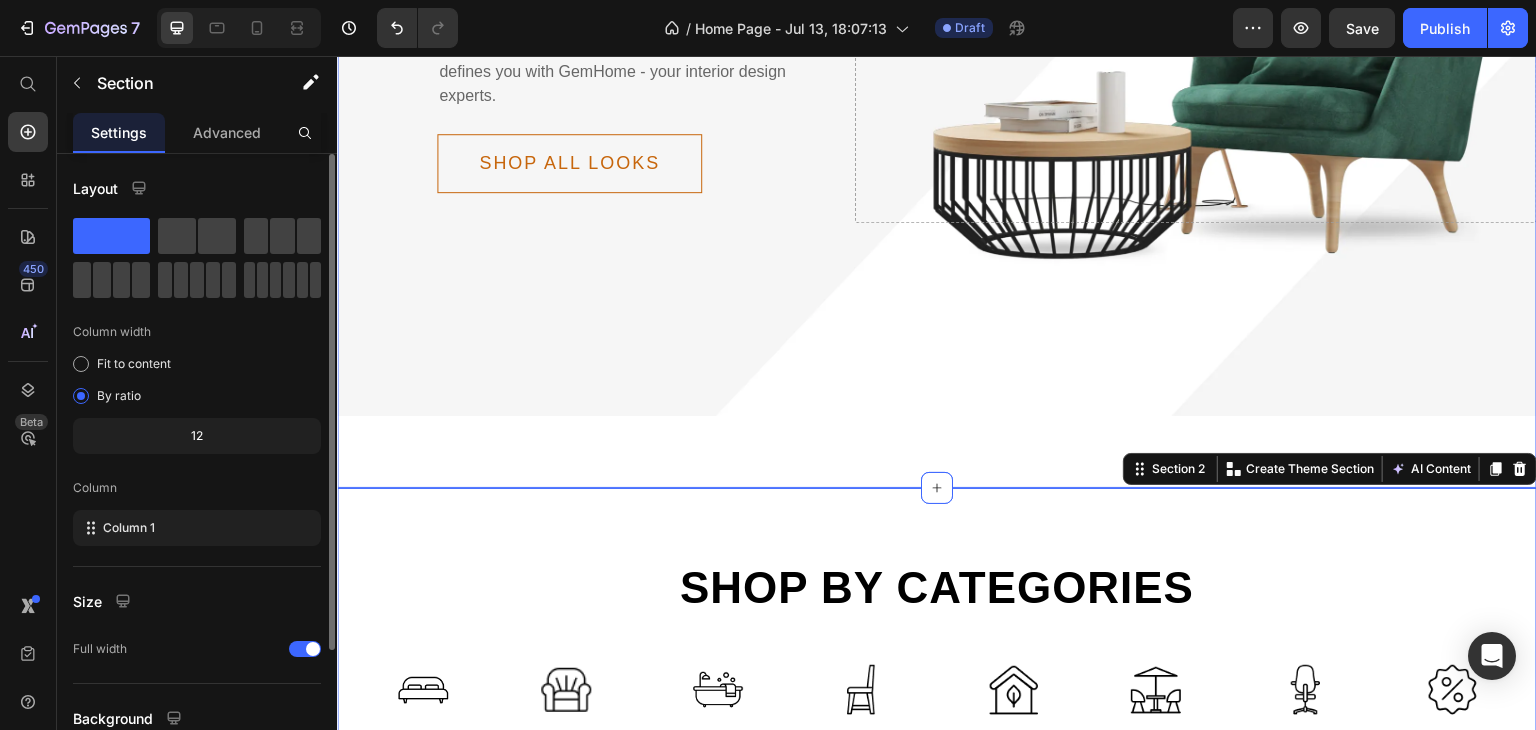 click on "Delicately designed & ethically crafted Text Everything  your home deserves Heading Your imagination, our creation. Find a look that truly defines you with [BRAND] - your interior design experts.
Text Shop all looks Button Row
Drop element here Row Row Section 1" at bounding box center (937, 105) 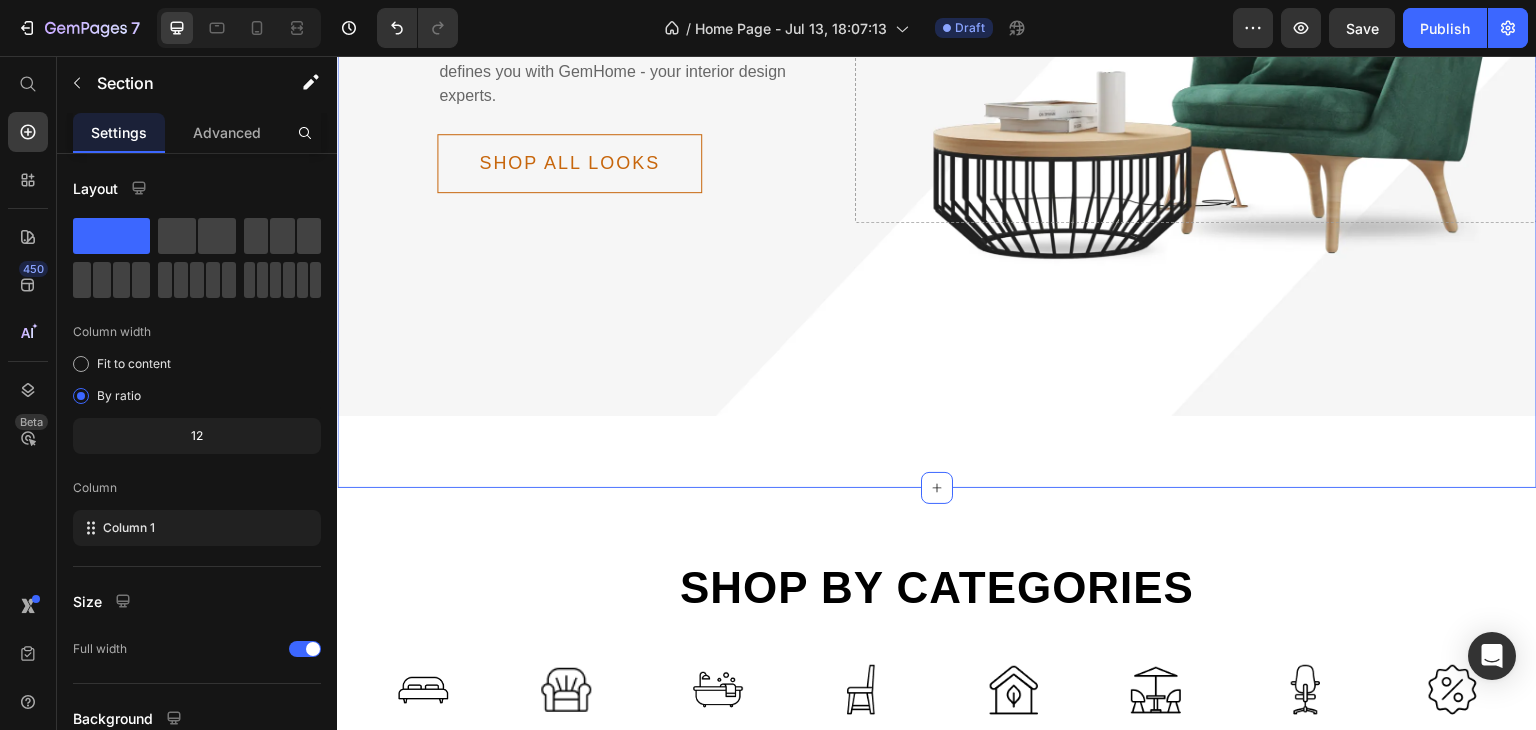 click on "Delicately designed & ethically crafted Text Everything  your home deserves Heading Your imagination, our creation. Find a look that truly defines you with GemHome - your interior design experts.
Text Shop all looks Button Row
Drop element here Row Row" at bounding box center (937, 69) 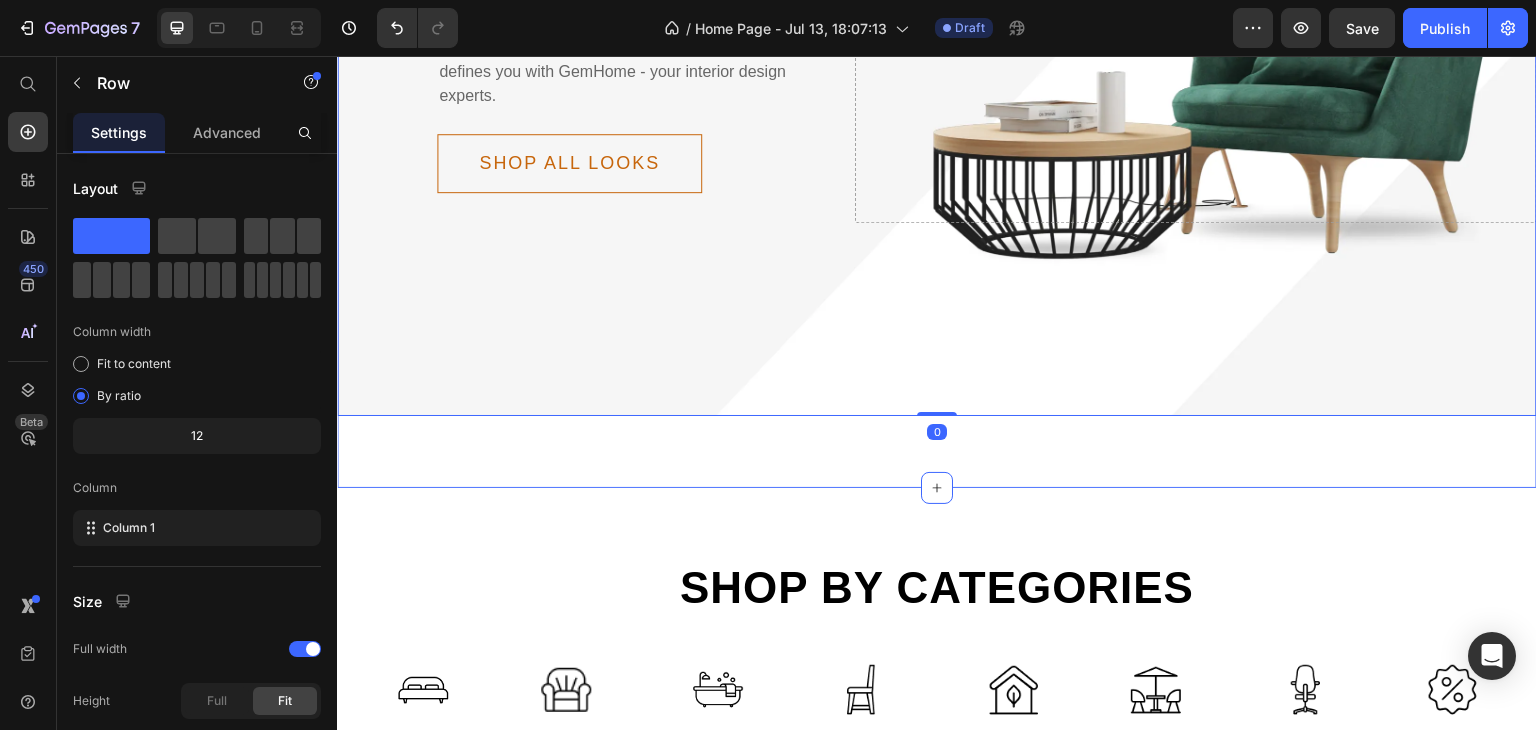 click on "Delicately designed & ethically crafted Text Everything  your home deserves Heading Your imagination, our creation. Find a look that truly defines you with [BRAND] - your interior design experts.
Text Shop all looks Button Row
Drop element here Row Row   0 Section 1" at bounding box center [937, 105] 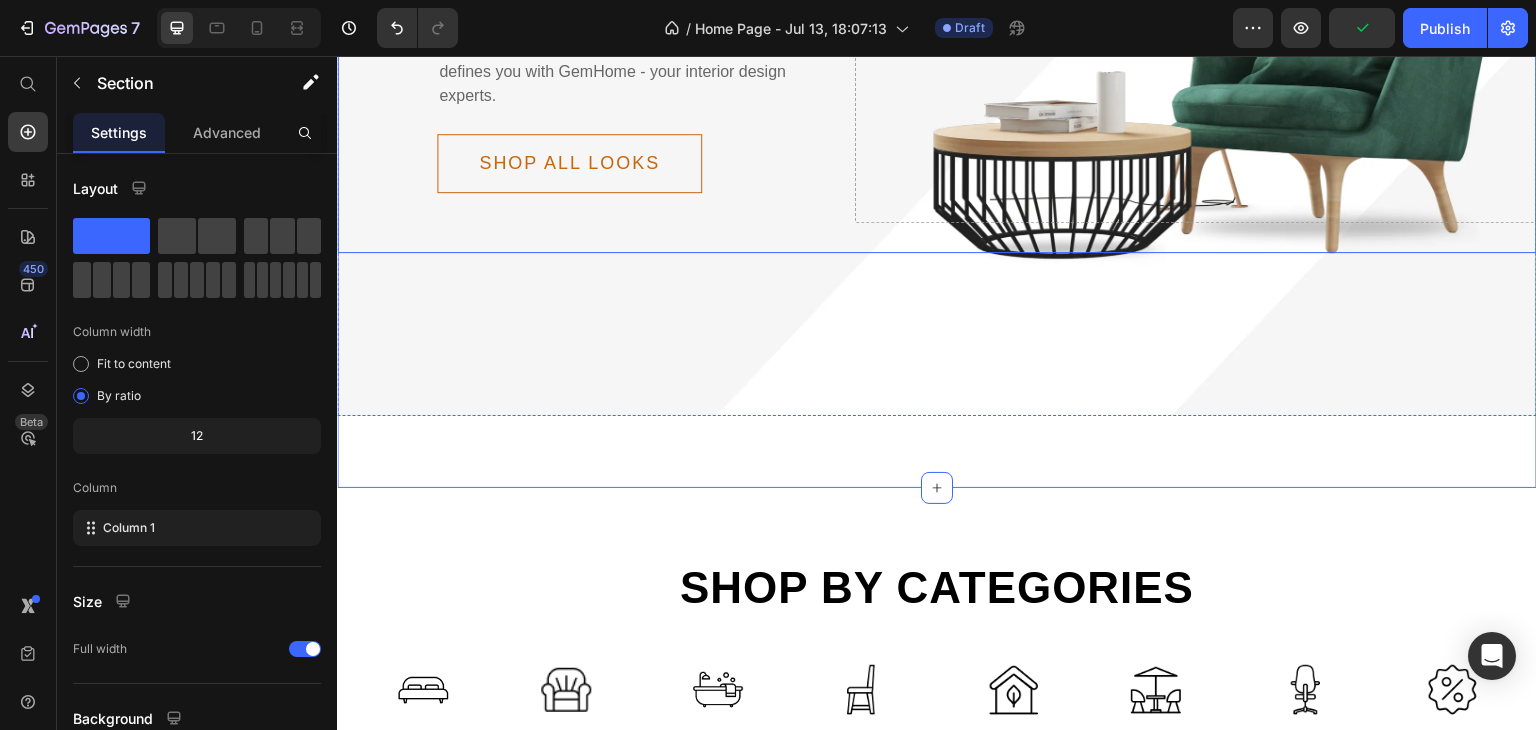 drag, startPoint x: 924, startPoint y: 552, endPoint x: 883, endPoint y: 113, distance: 440.91043 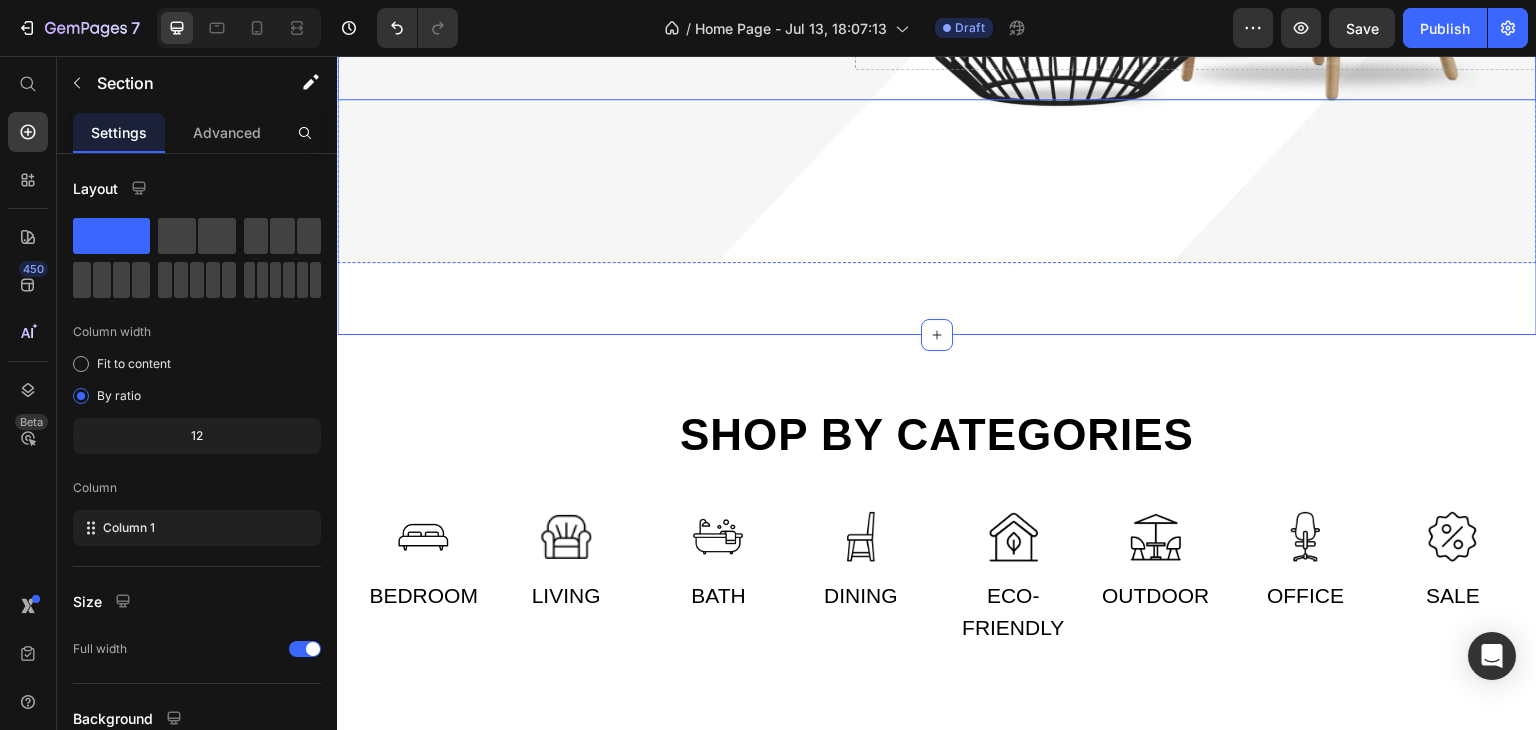 scroll, scrollTop: 596, scrollLeft: 0, axis: vertical 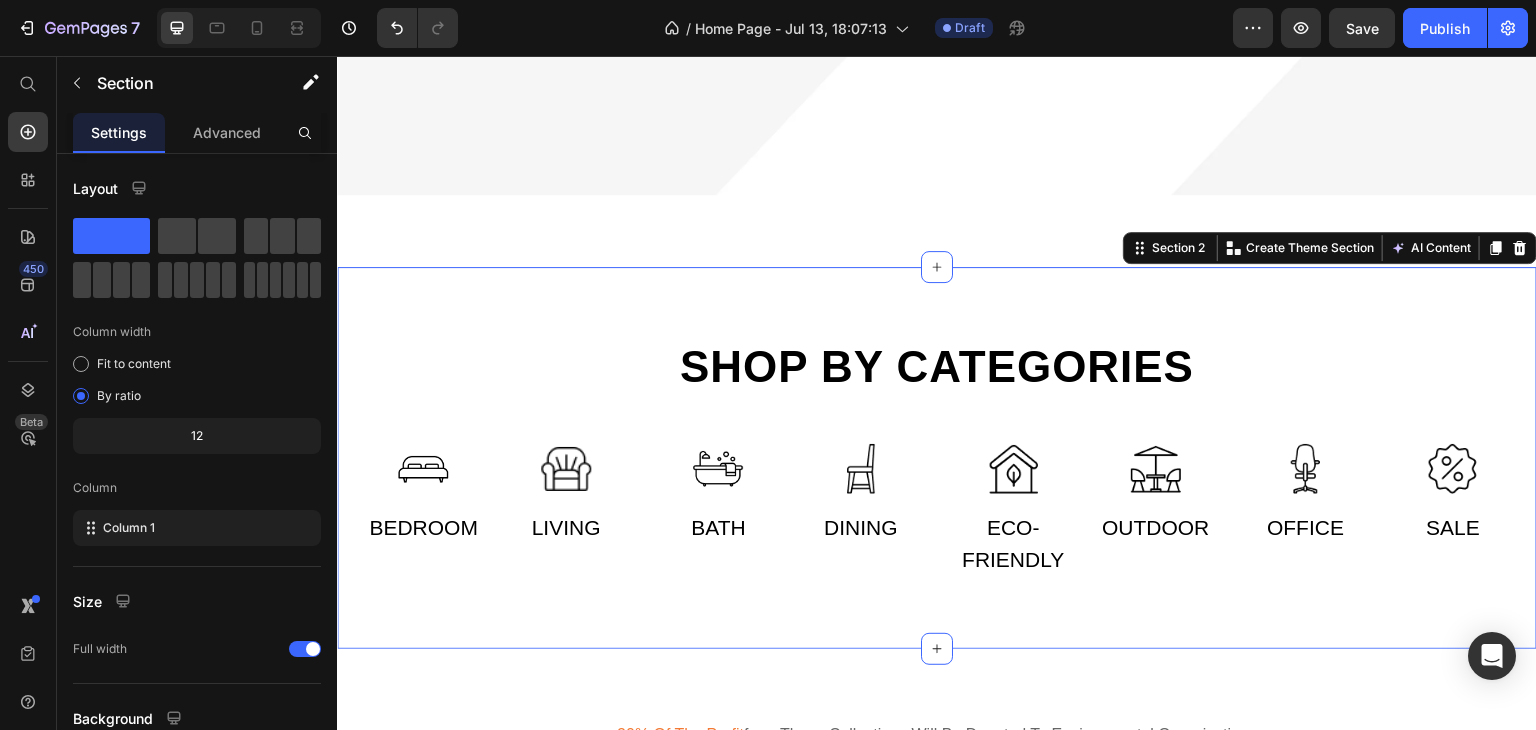 click on "Shop by categories Heading Row Image Bedroom Text Image Living Text Row Image Bath Text Image Dining Text Row Image Eco-friendly Text Image Outdoor Text Row Image Office Text Image Sale Text Row Row" at bounding box center (937, 458) 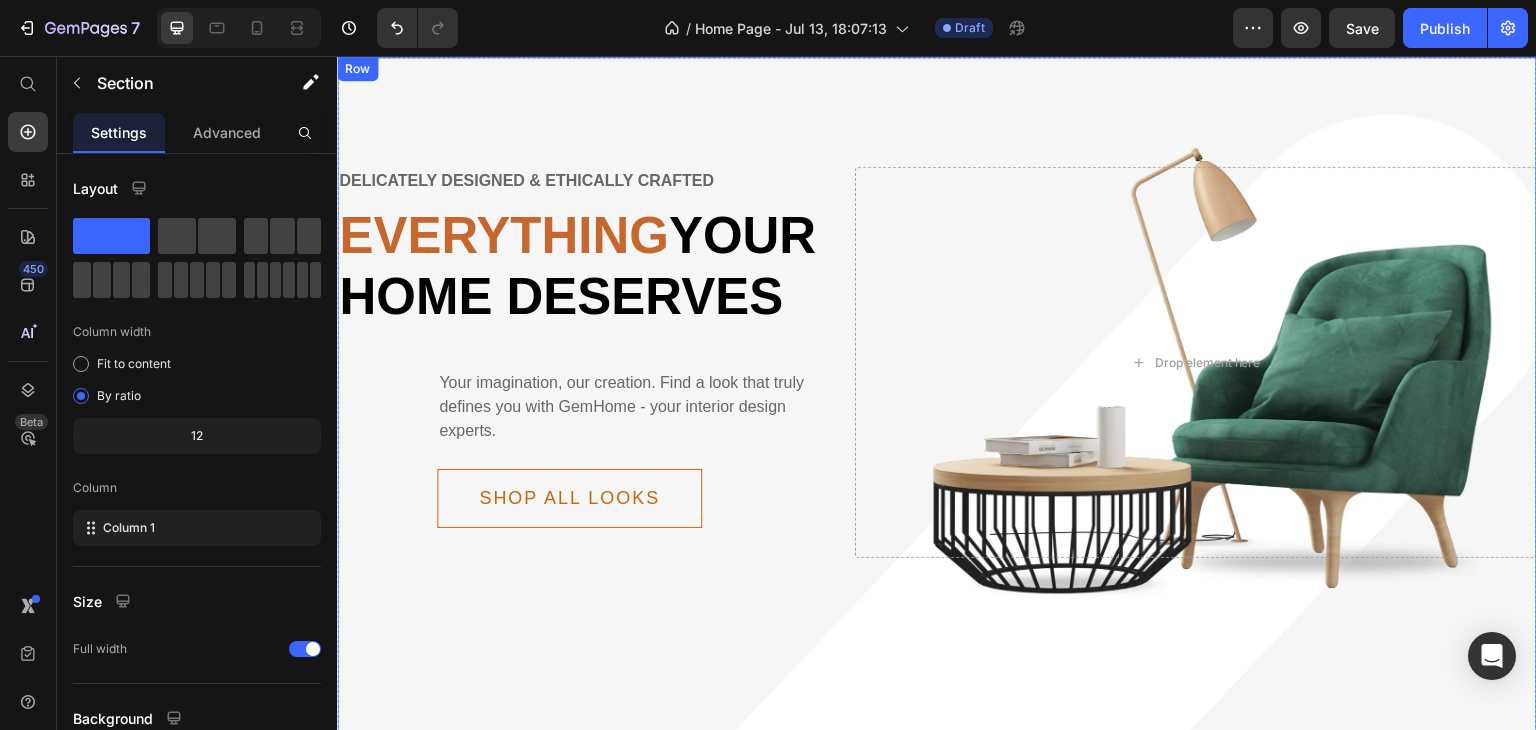 scroll, scrollTop: 0, scrollLeft: 0, axis: both 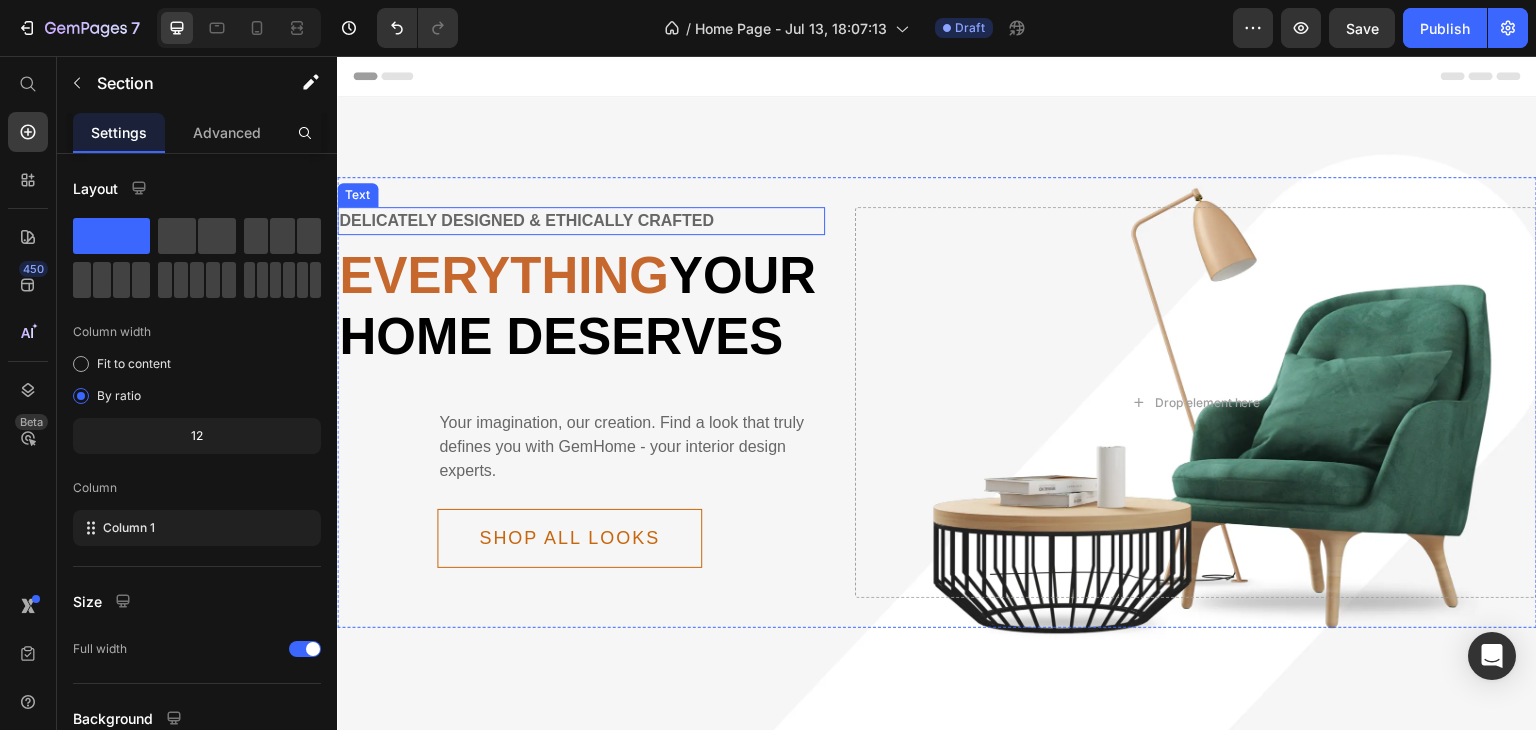 click on "Delicately designed & ethically crafted" at bounding box center [581, 221] 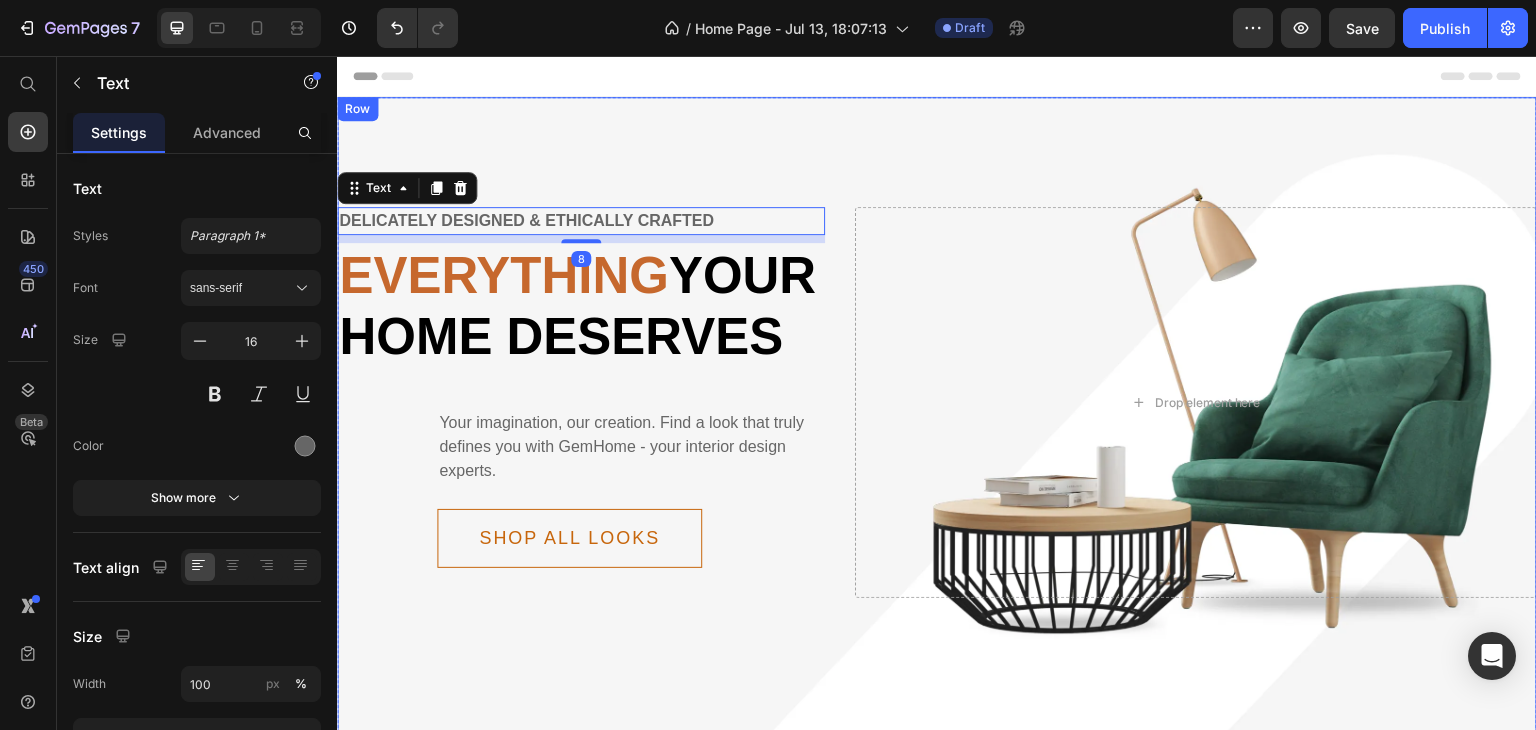 click on "Delicately designed & ethically crafted Text   8 Everything  your home deserves Heading Your imagination, our creation. Find a look that truly defines you with [BRAND] - your interior design experts.
Text Shop all looks Button Row
Drop element here Row Row" at bounding box center (937, 444) 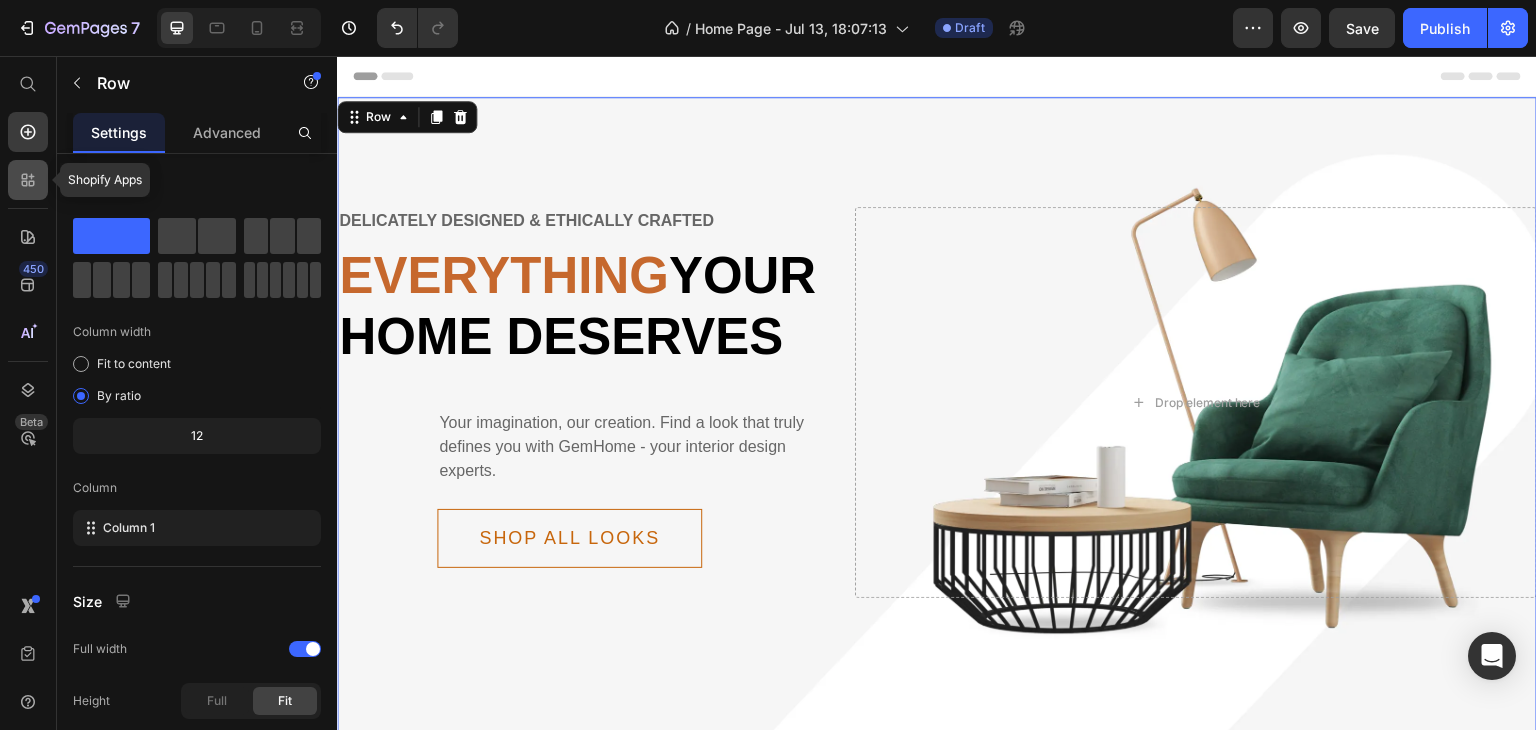 click 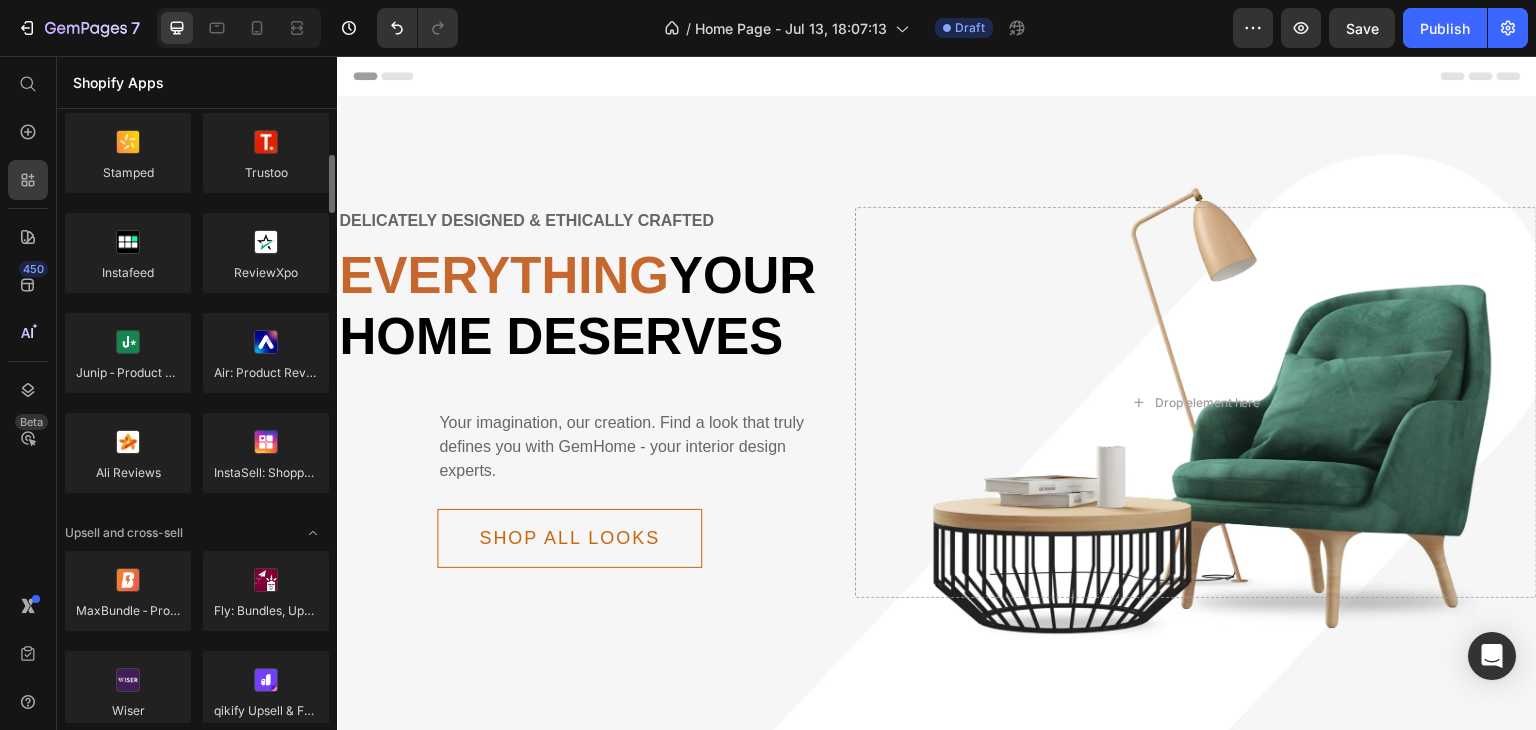 scroll, scrollTop: 446, scrollLeft: 0, axis: vertical 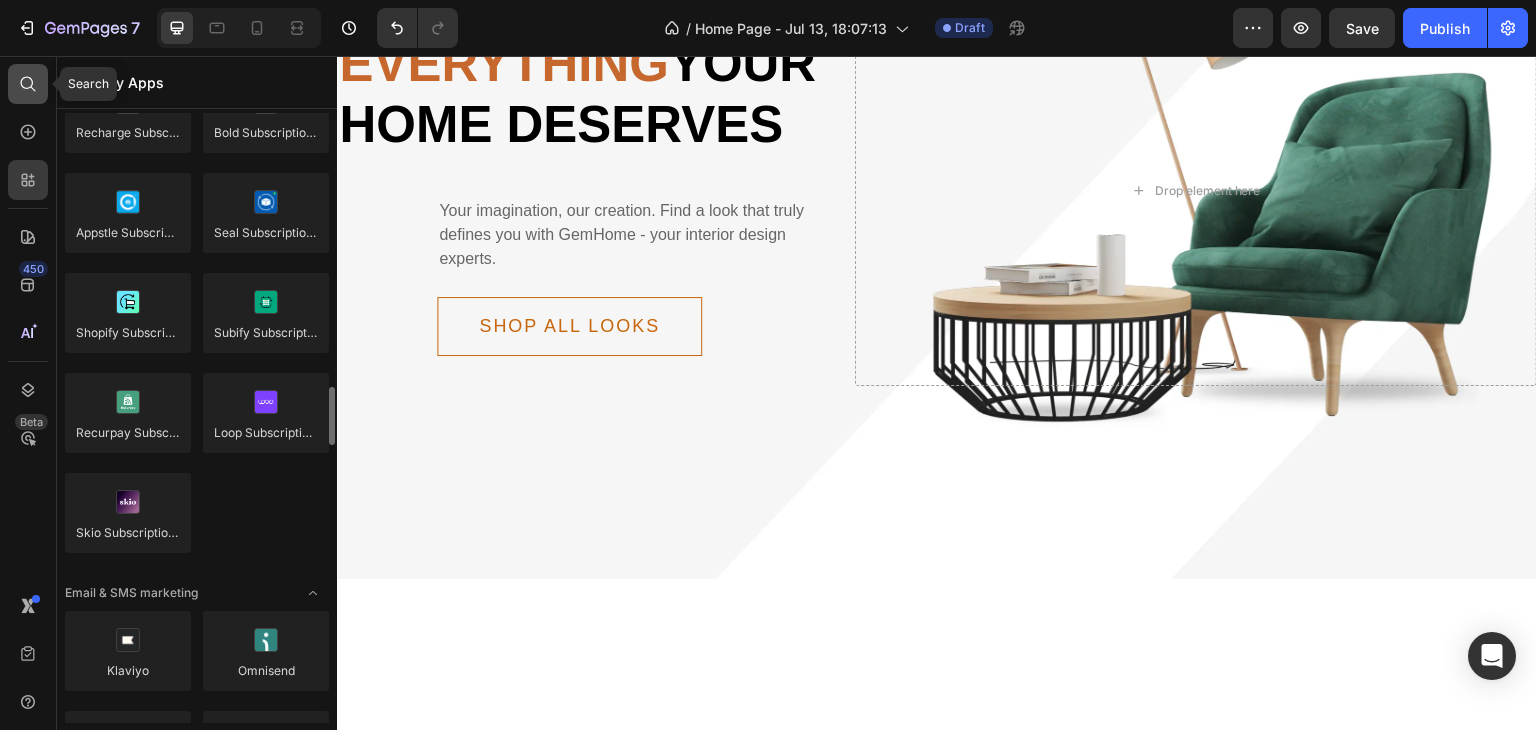 click 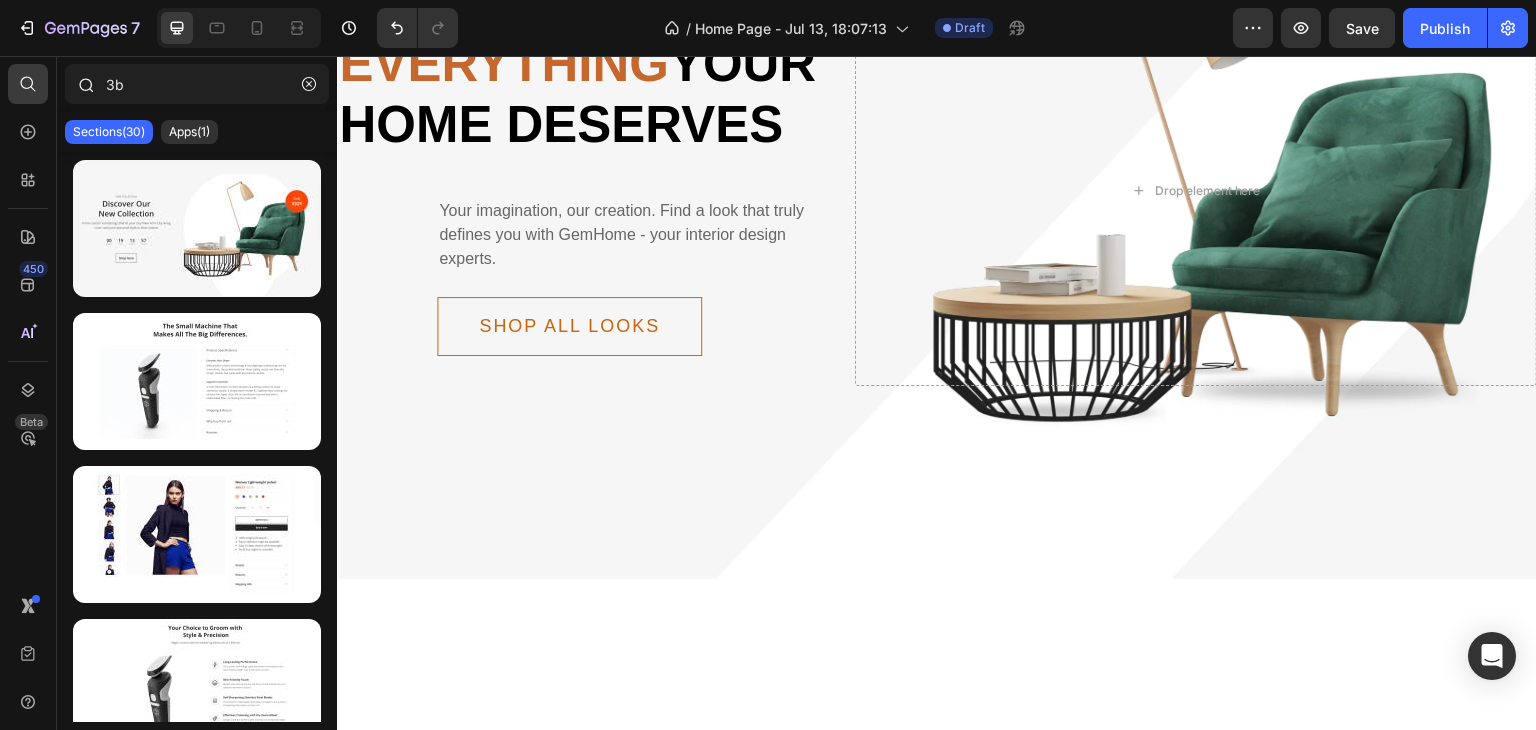 type on "3" 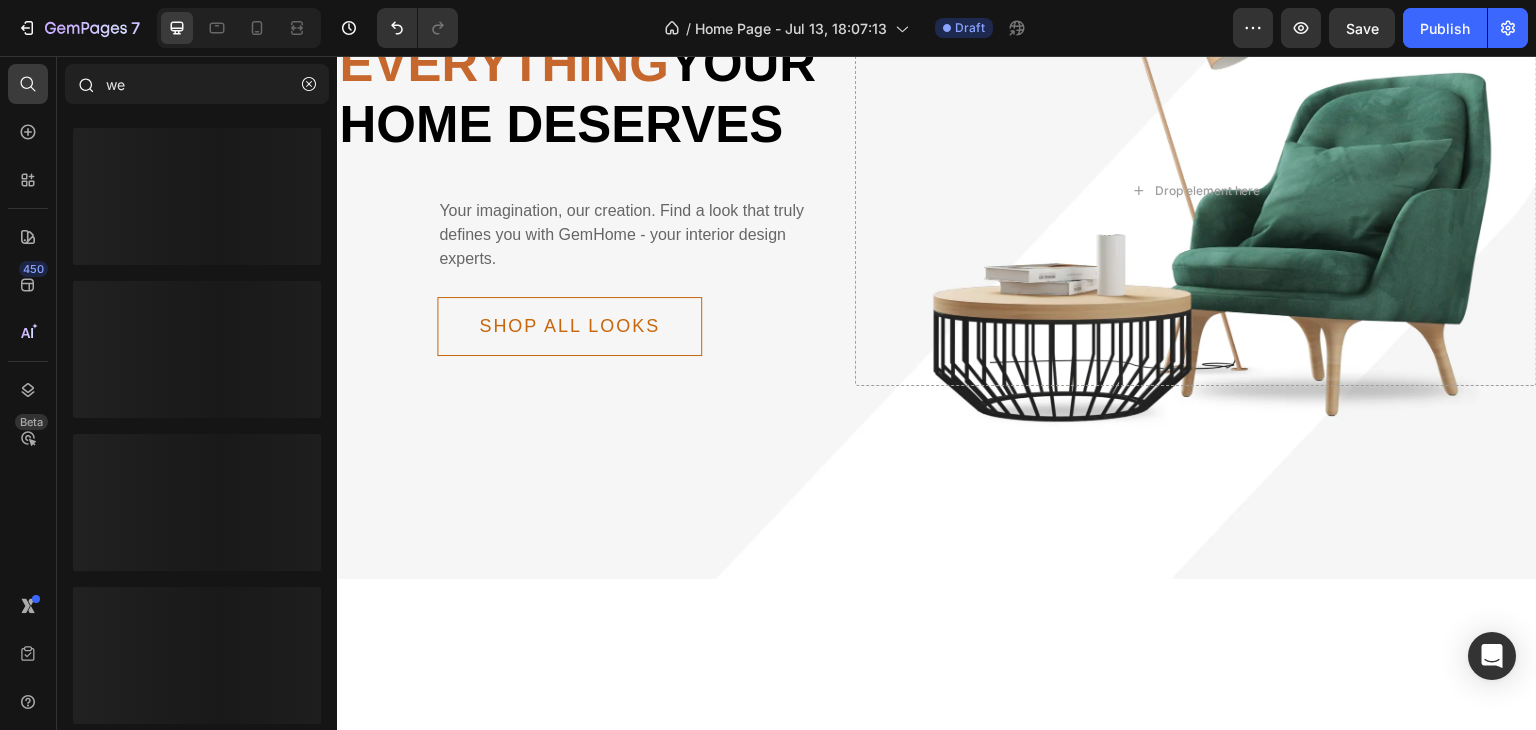 type on "w" 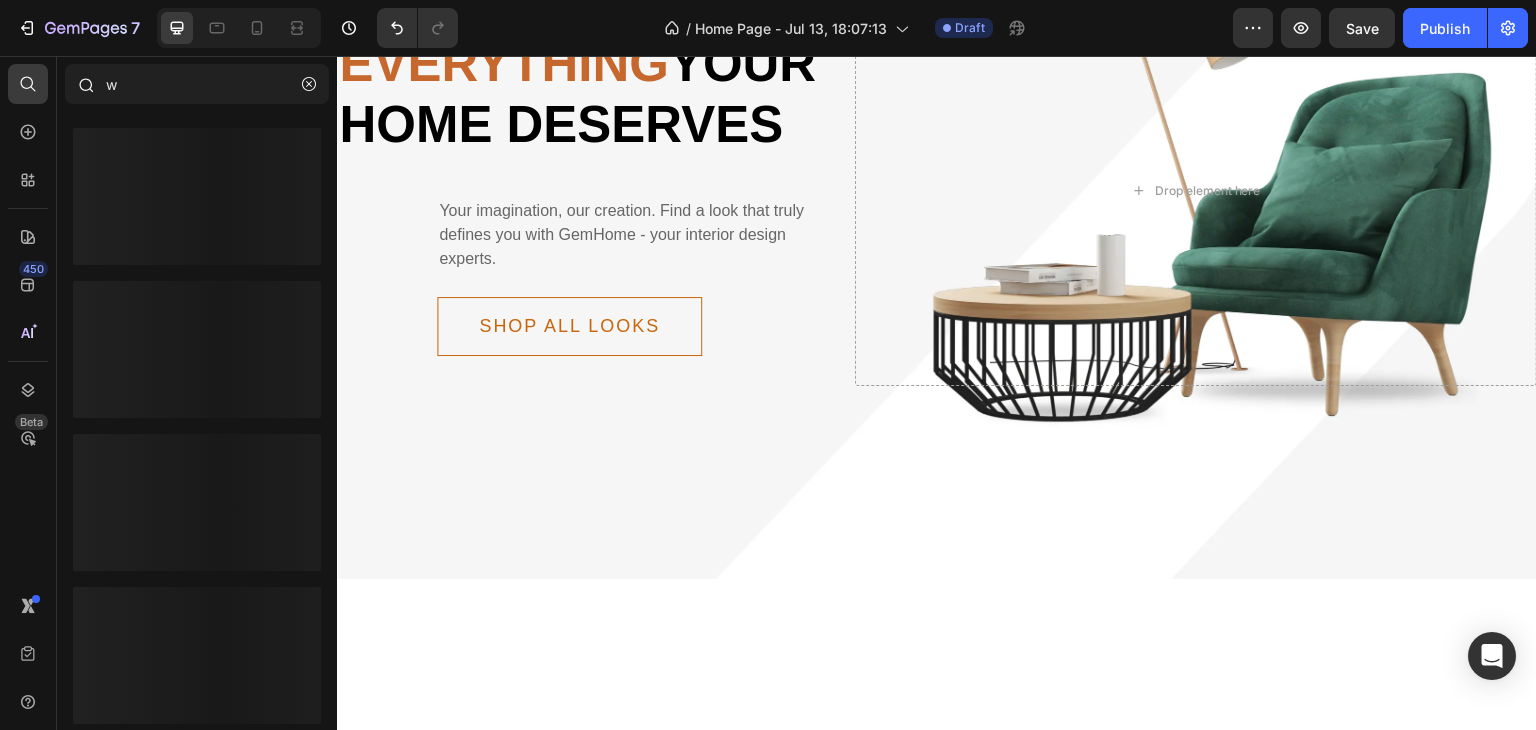 type 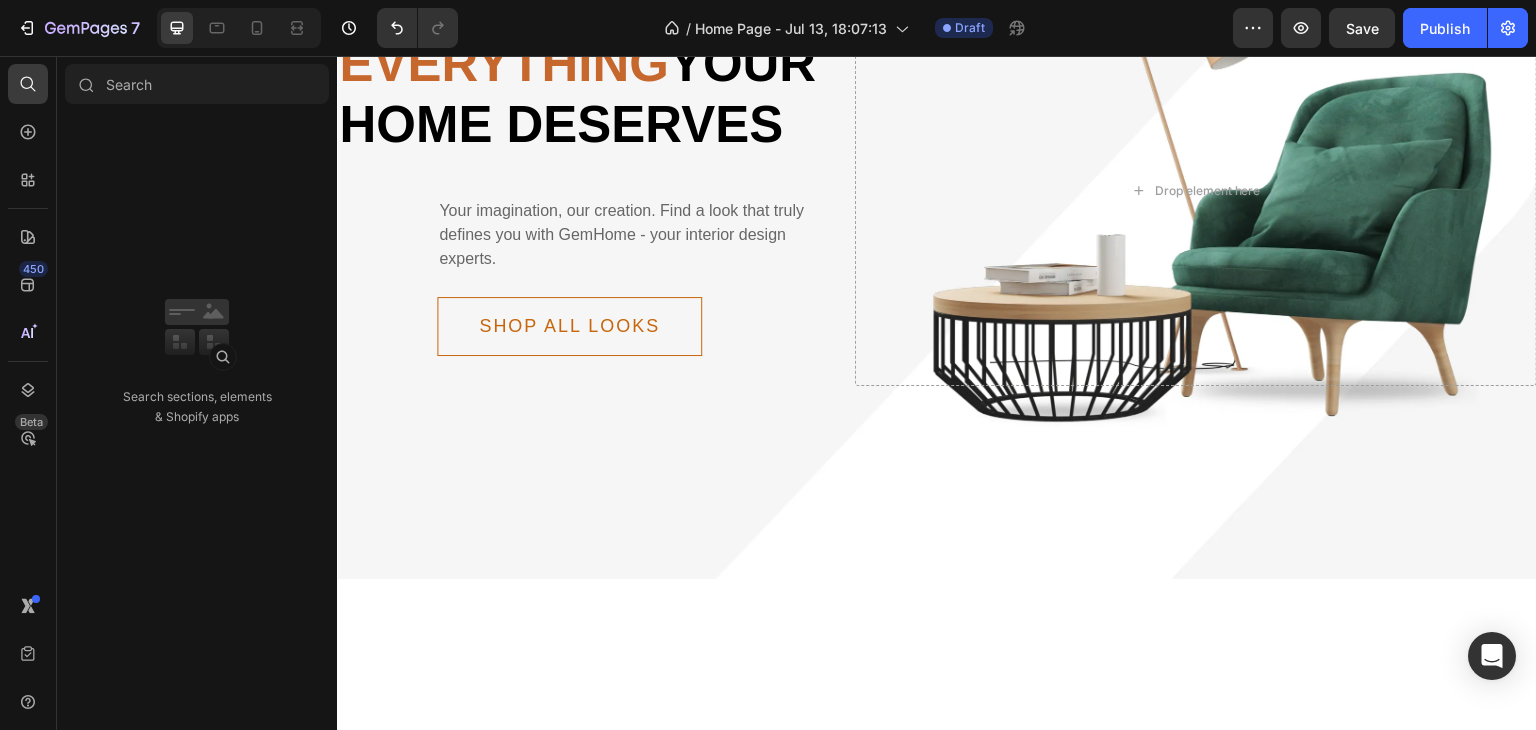 click on "Sections(30) Elements(85) Apps(113) Search sections, elements & Shopify apps" at bounding box center [197, 393] 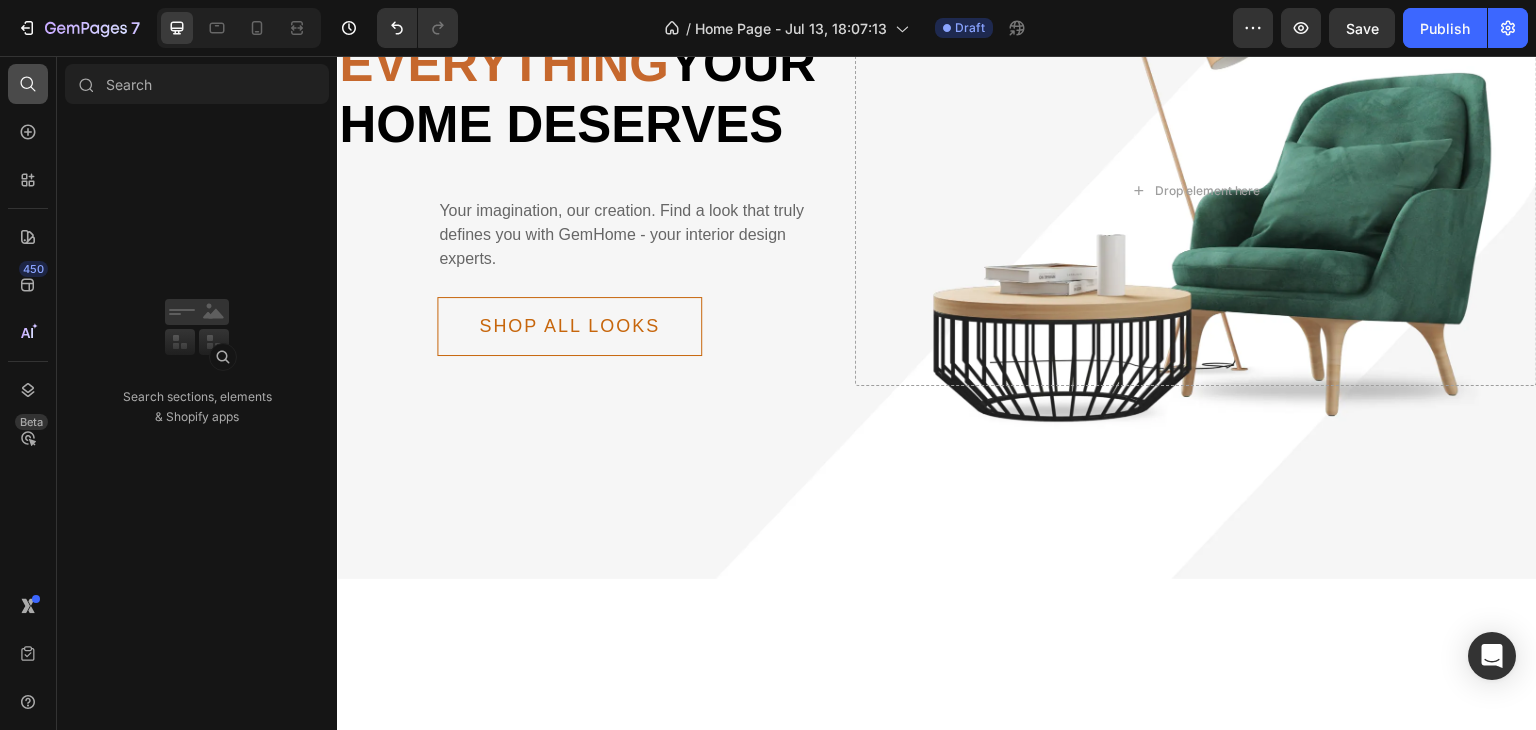 click 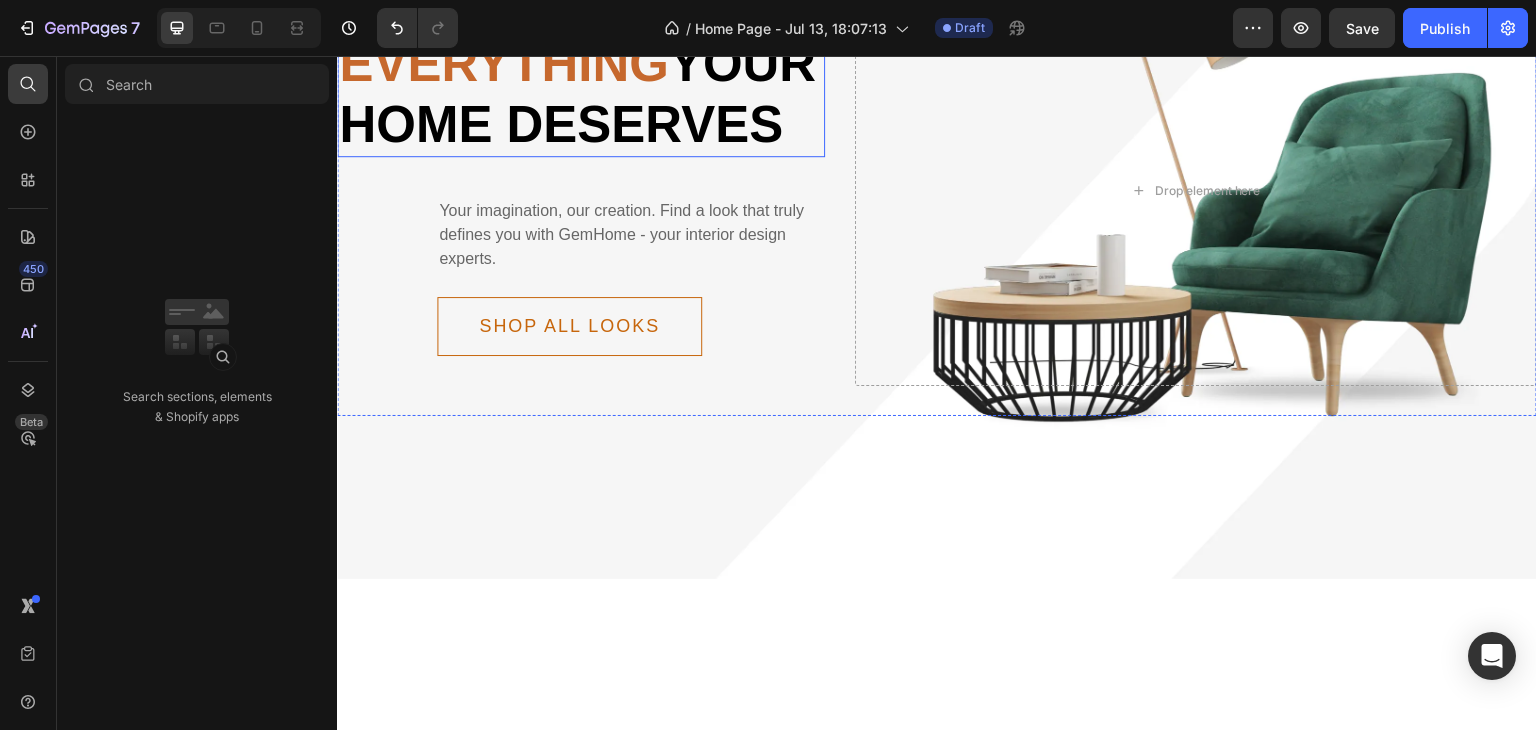 scroll, scrollTop: 0, scrollLeft: 0, axis: both 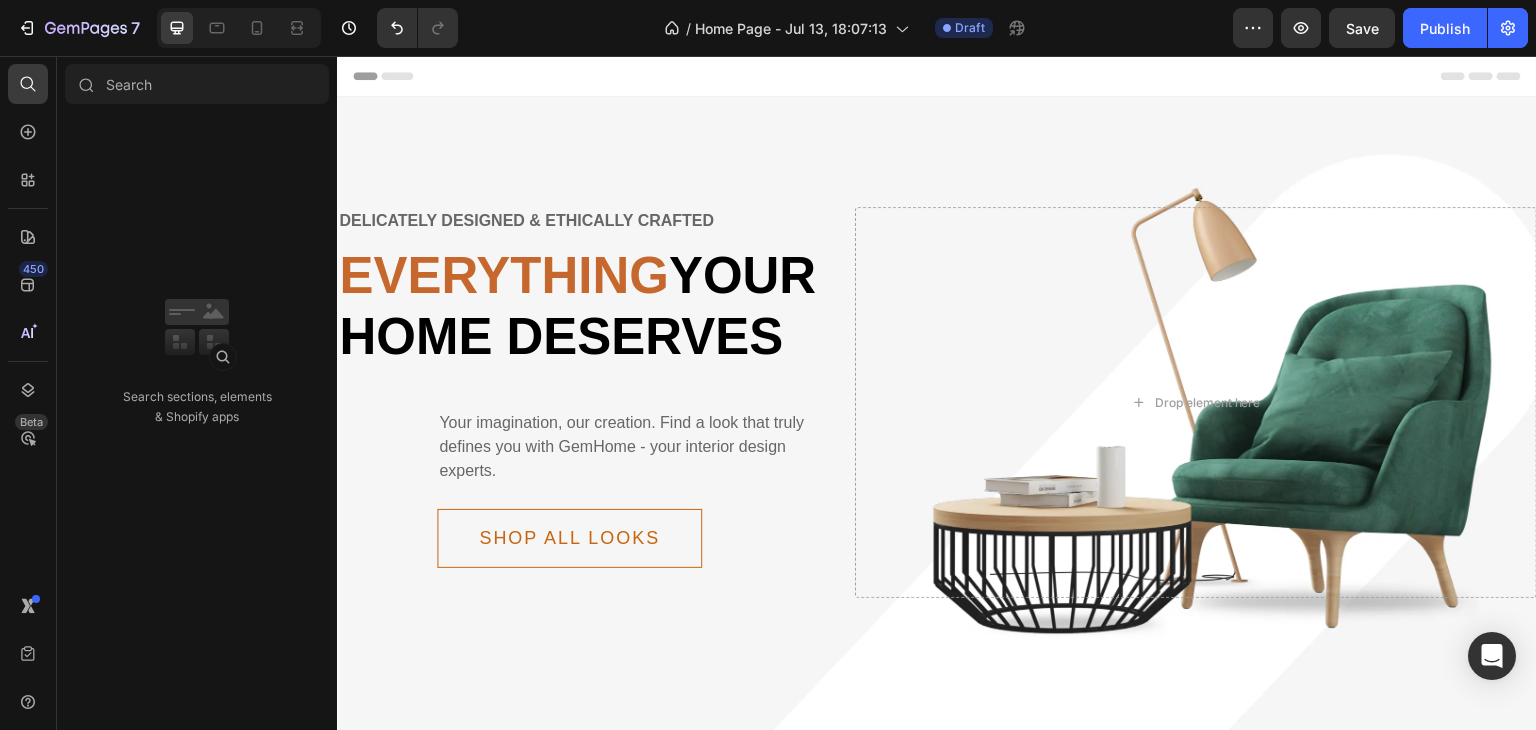 click on "Header" at bounding box center (394, 76) 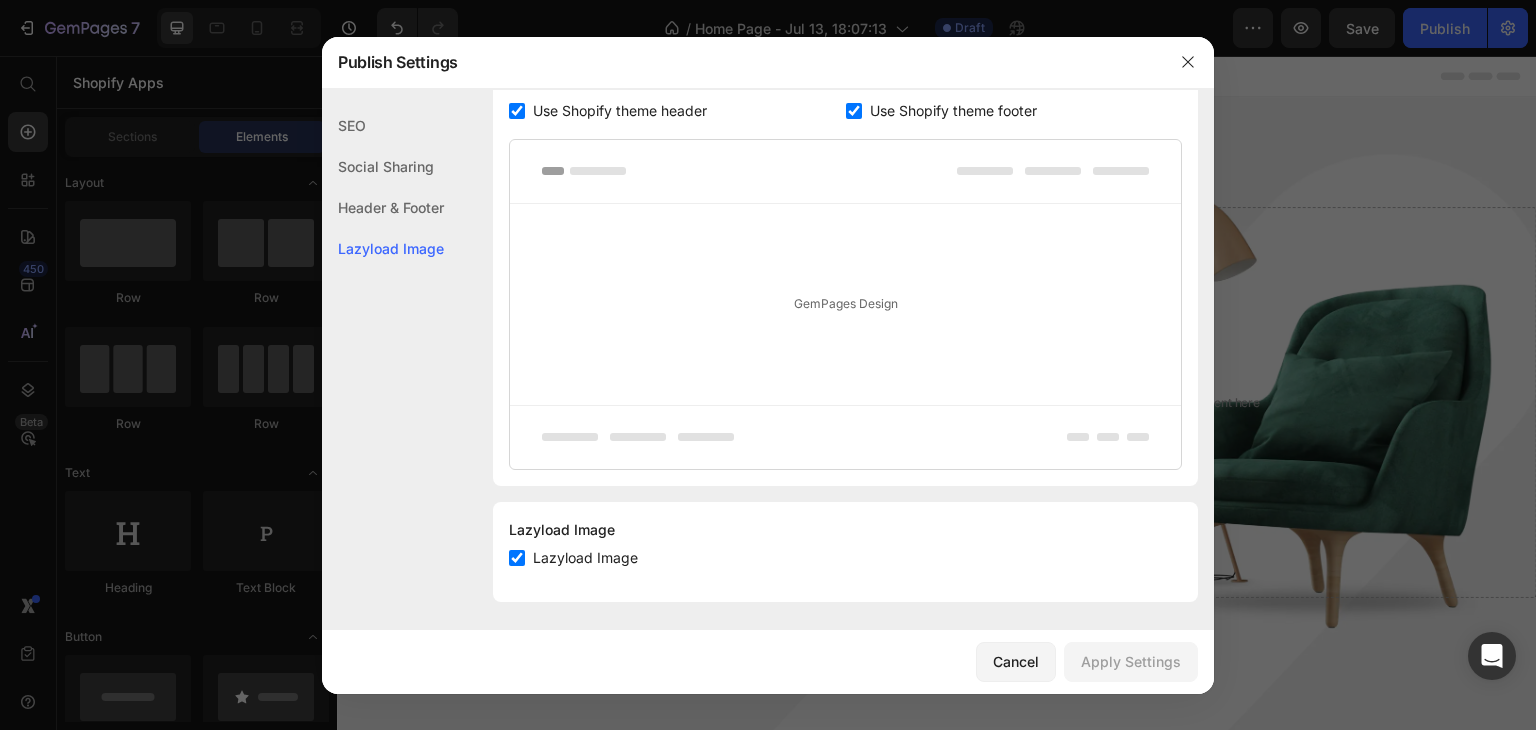 scroll, scrollTop: 378, scrollLeft: 0, axis: vertical 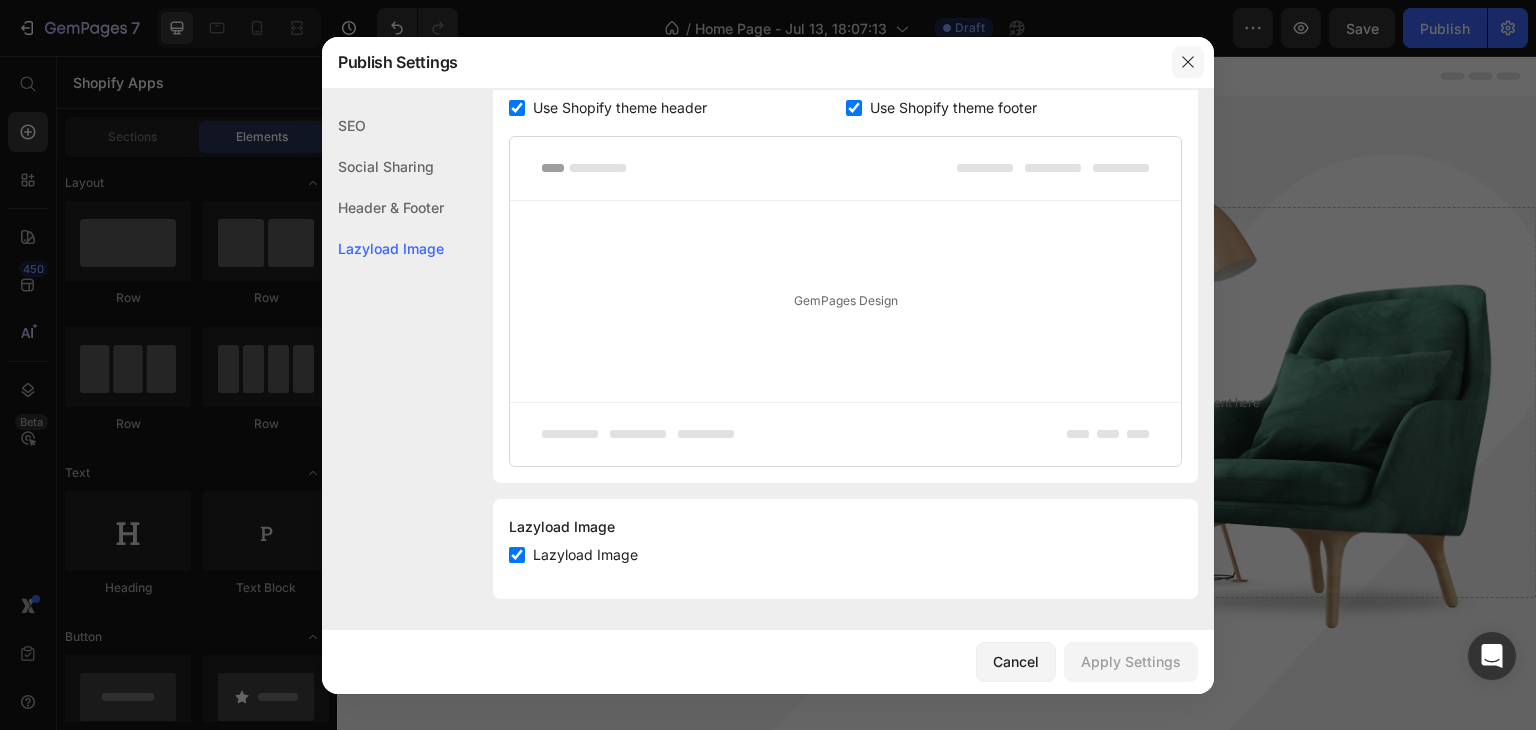 click at bounding box center (1188, 62) 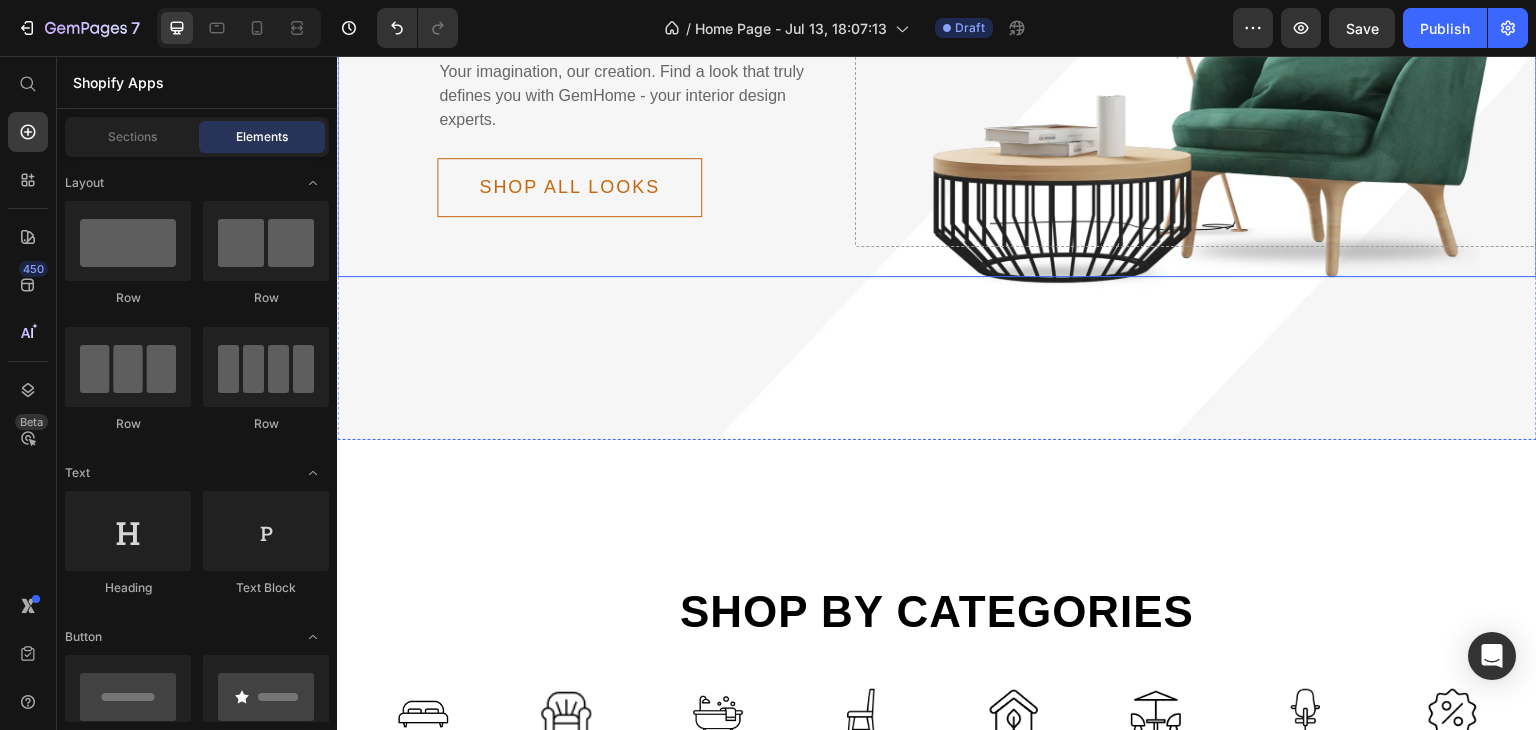 scroll, scrollTop: 352, scrollLeft: 0, axis: vertical 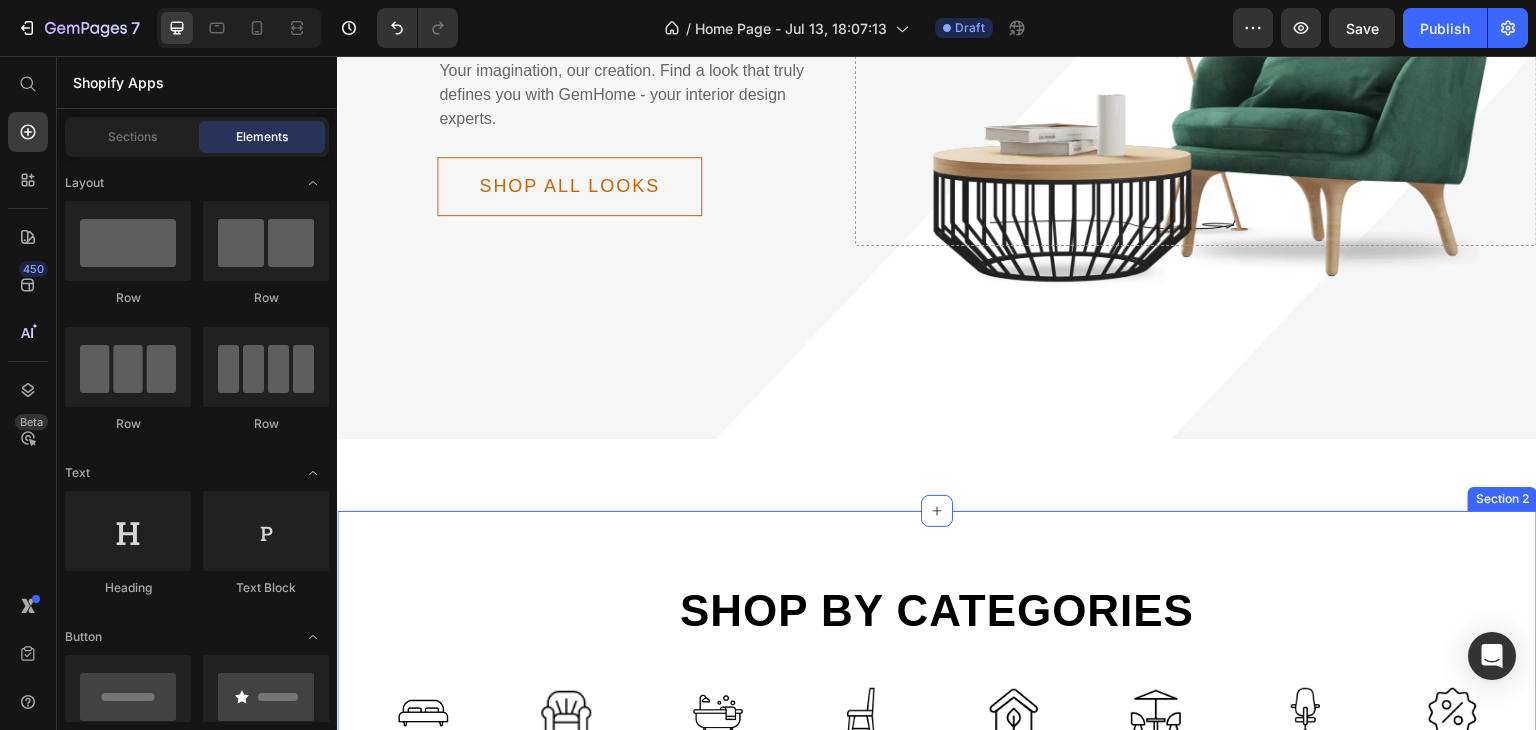 click on "Shop by categories" at bounding box center [937, 611] 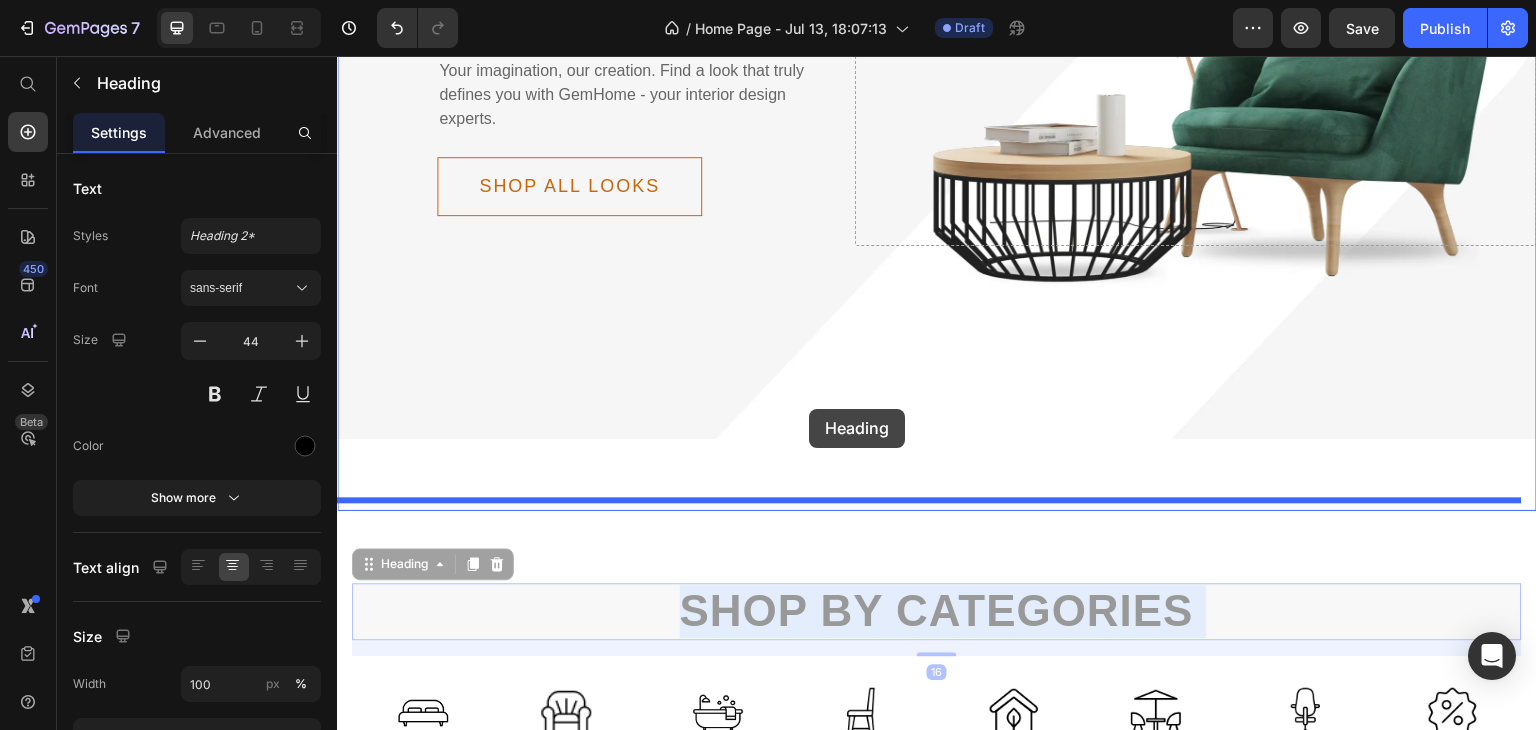 drag, startPoint x: 862, startPoint y: 643, endPoint x: 808, endPoint y: 403, distance: 246 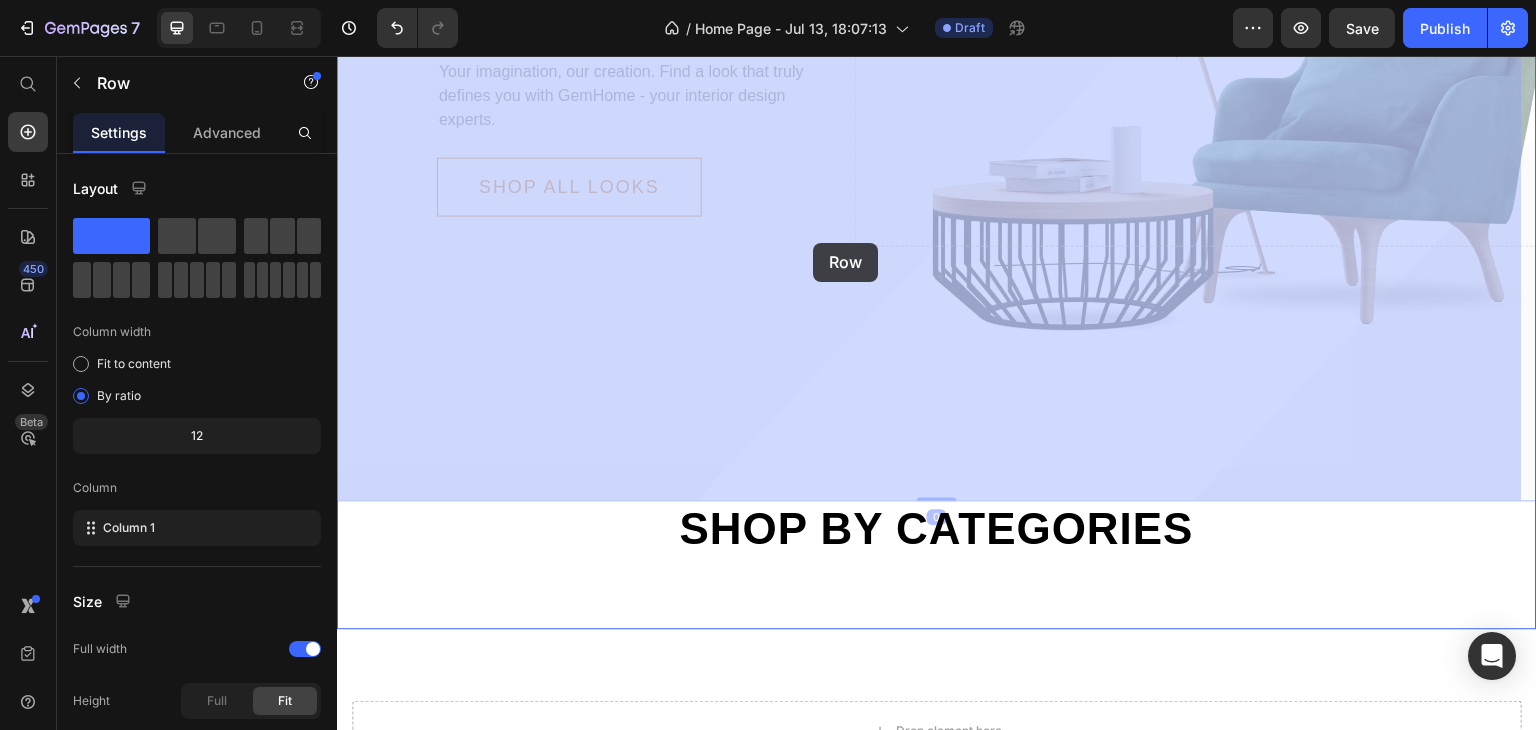drag, startPoint x: 814, startPoint y: 496, endPoint x: 809, endPoint y: 433, distance: 63.1981 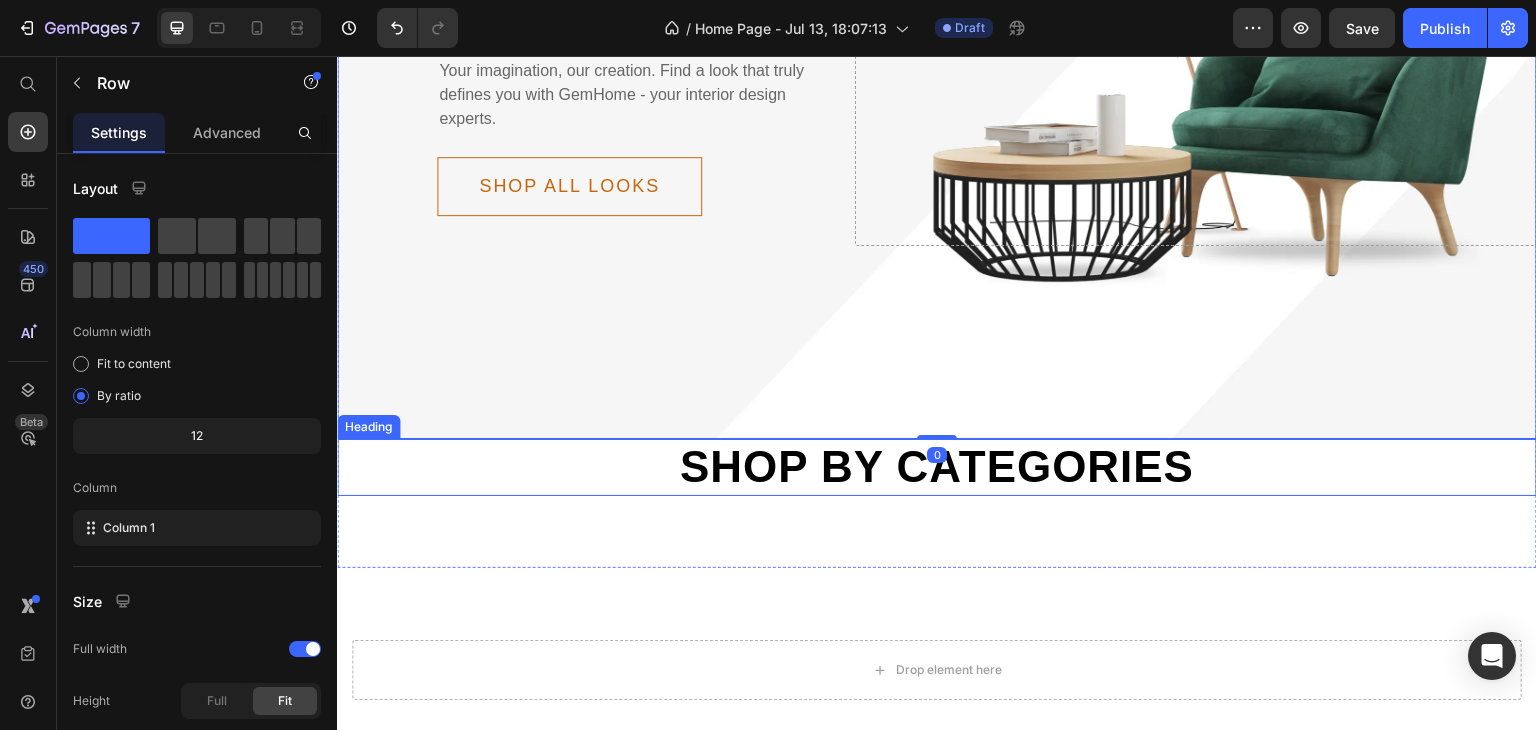 click on "Delicately designed & ethically crafted Text Everything  your home deserves Heading Your imagination, our creation. Find a look that truly defines you with [BRAND] - your interior design experts.
Text Shop all looks Button Row
Drop element here Row Row   0 Shop by categories Heading Section 1" at bounding box center [937, 156] 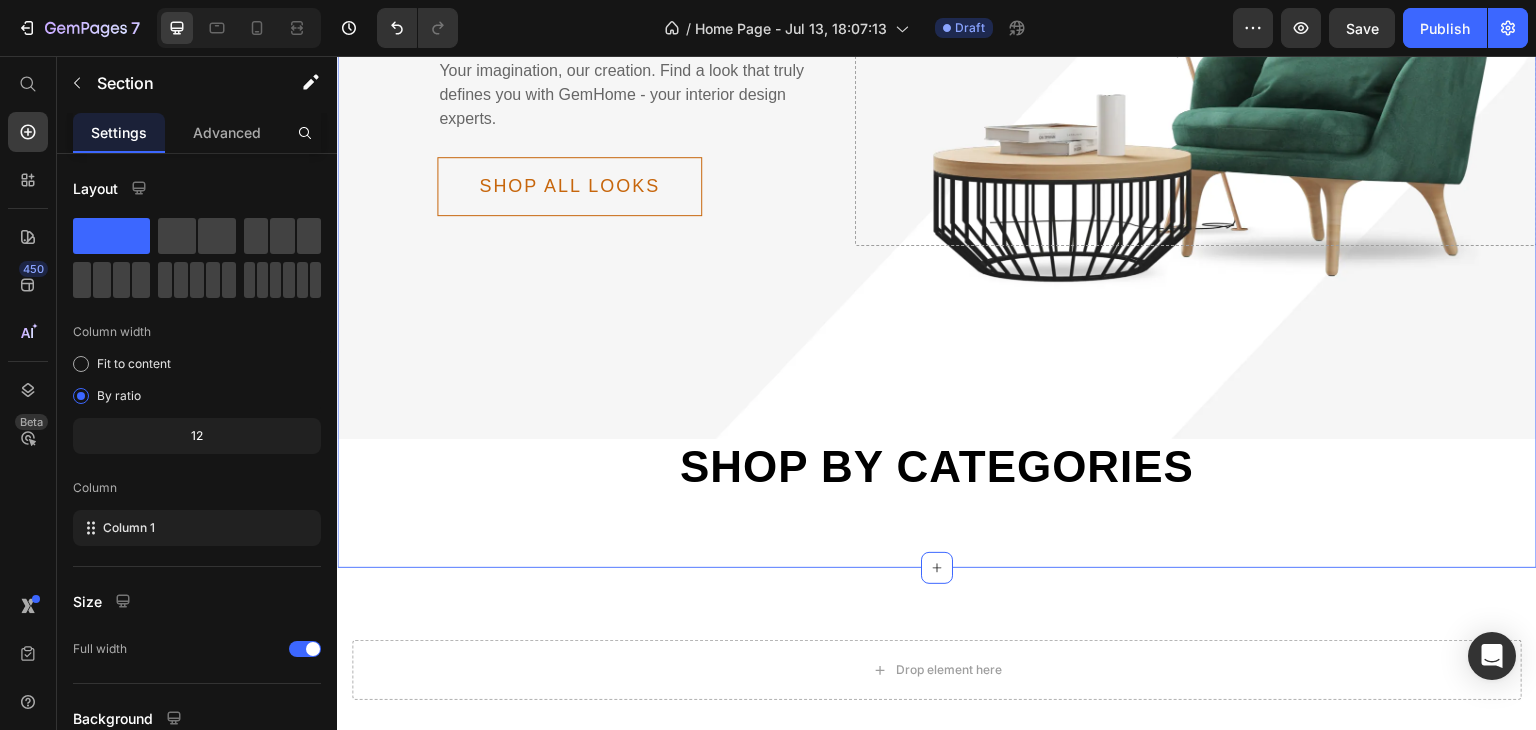click on "Delicately designed & ethically crafted Text Everything  your home deserves Heading Your imagination, our creation. Find a look that truly defines you with GemHome - your interior design experts.
Text Shop all looks Button Row
Drop element here Row Row" at bounding box center (937, 92) 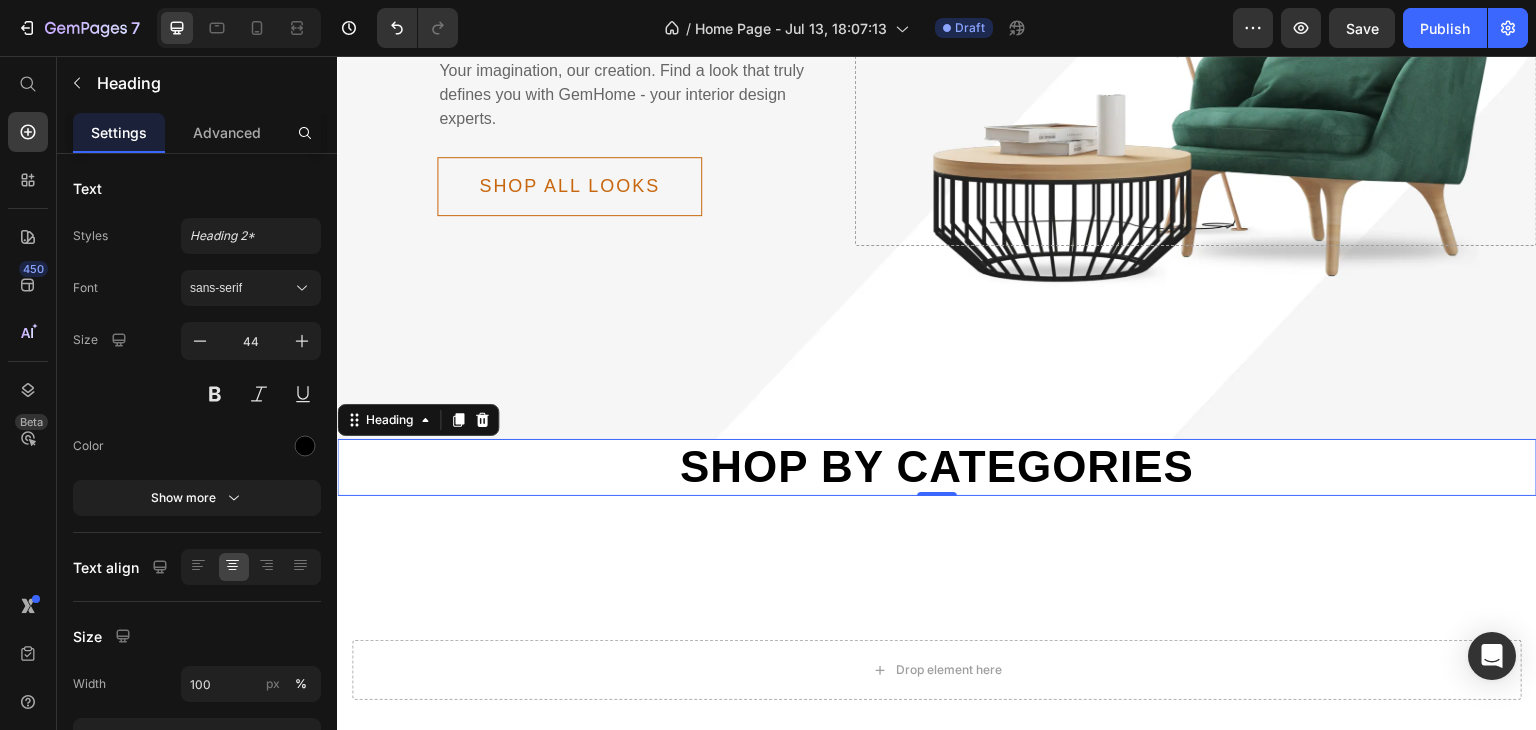 click on "Shop by categories" at bounding box center [937, 467] 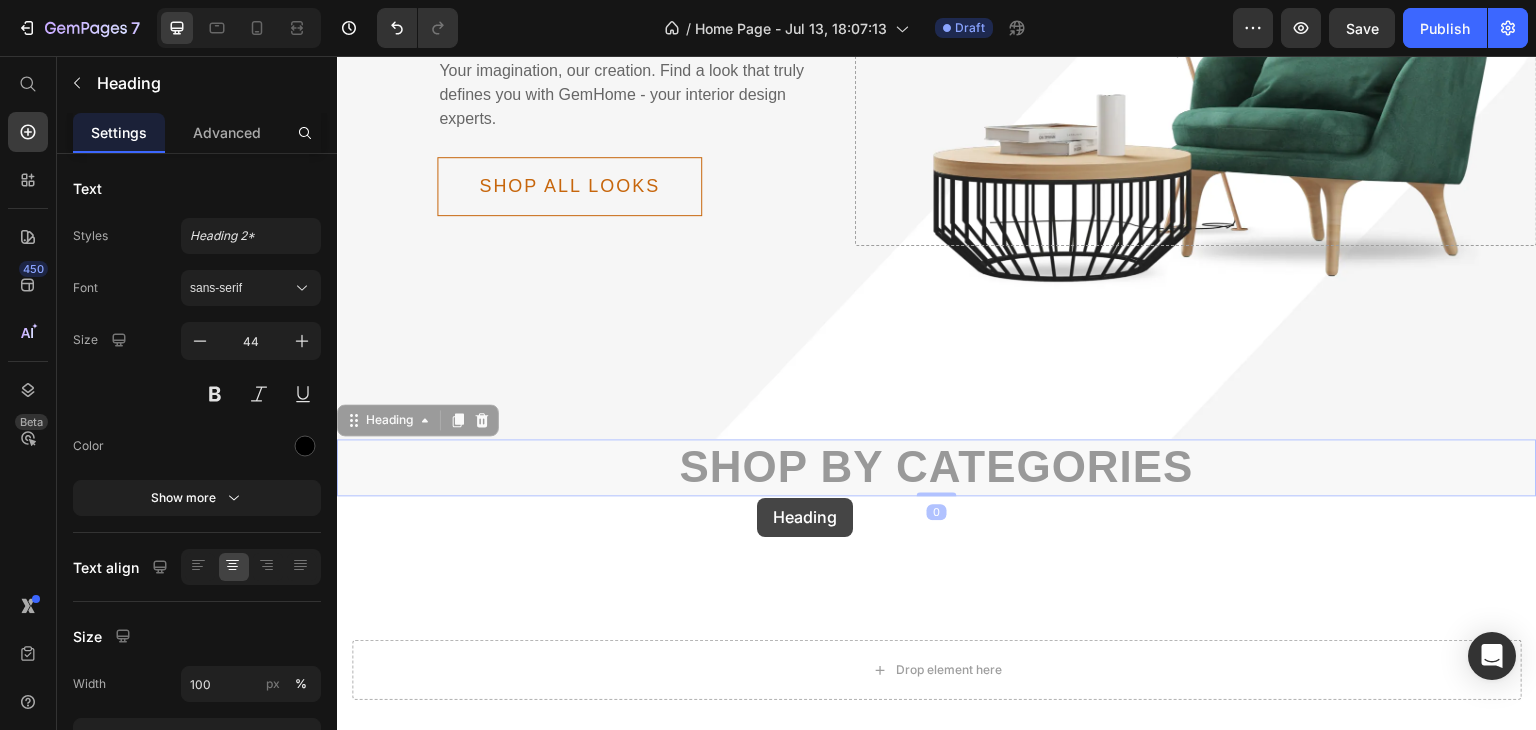 drag, startPoint x: 757, startPoint y: 498, endPoint x: 740, endPoint y: 447, distance: 53.75872 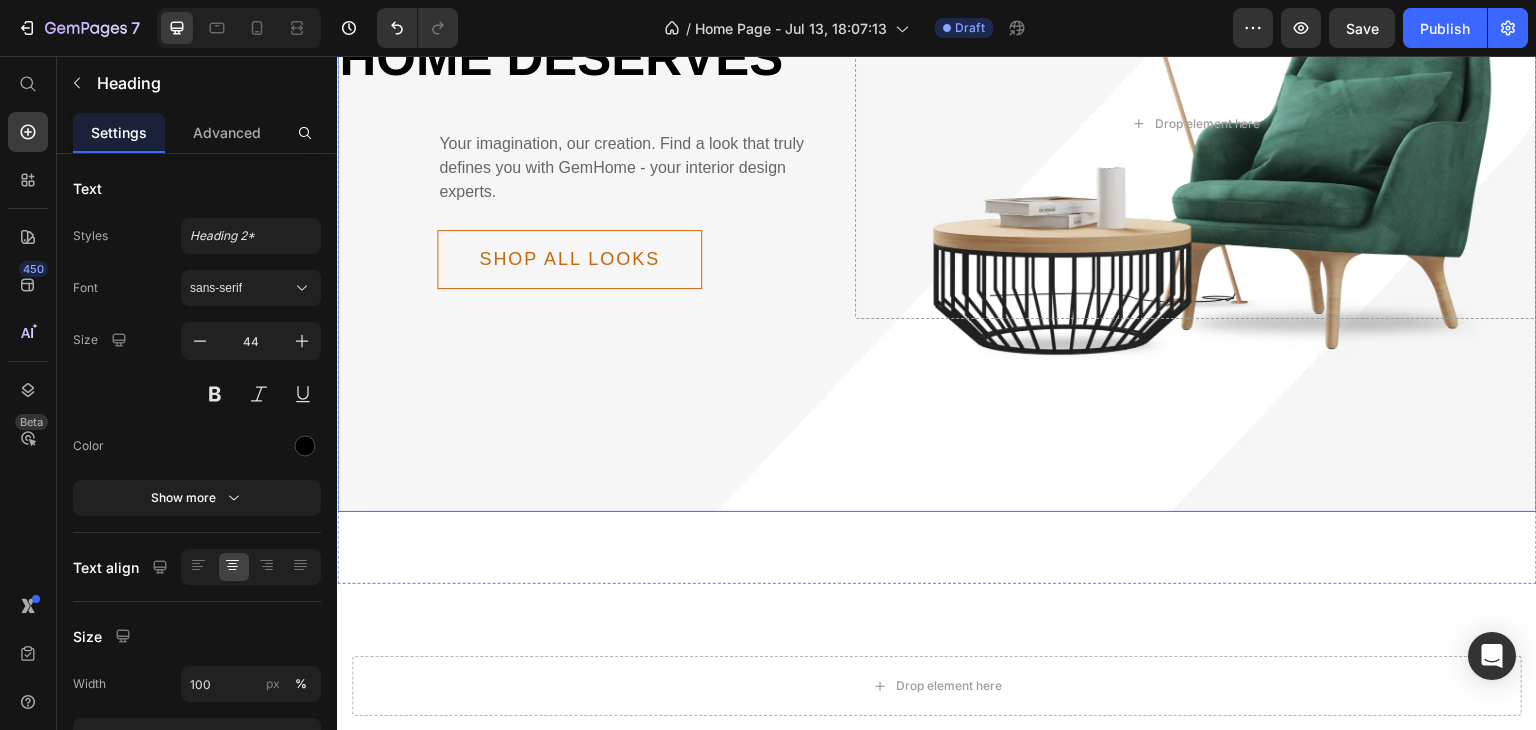 click on "Delicately designed & ethically crafted Text Everything  your home deserves Heading Your imagination, our creation. Find a look that truly defines you with GemHome - your interior design experts.
Text Shop all looks Button Row
Drop element here Row Row" at bounding box center [937, 165] 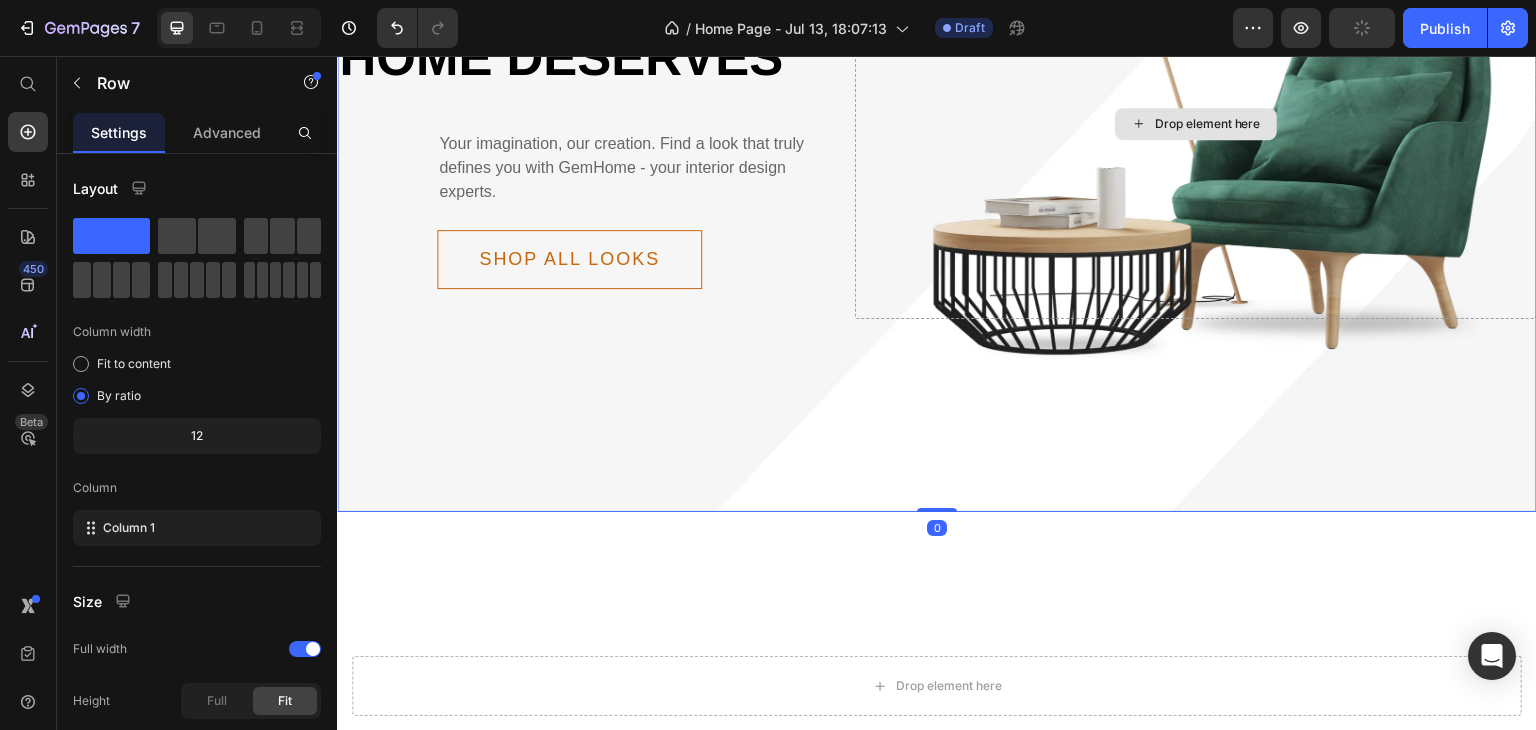 drag, startPoint x: 922, startPoint y: 570, endPoint x: 889, endPoint y: 310, distance: 262.08588 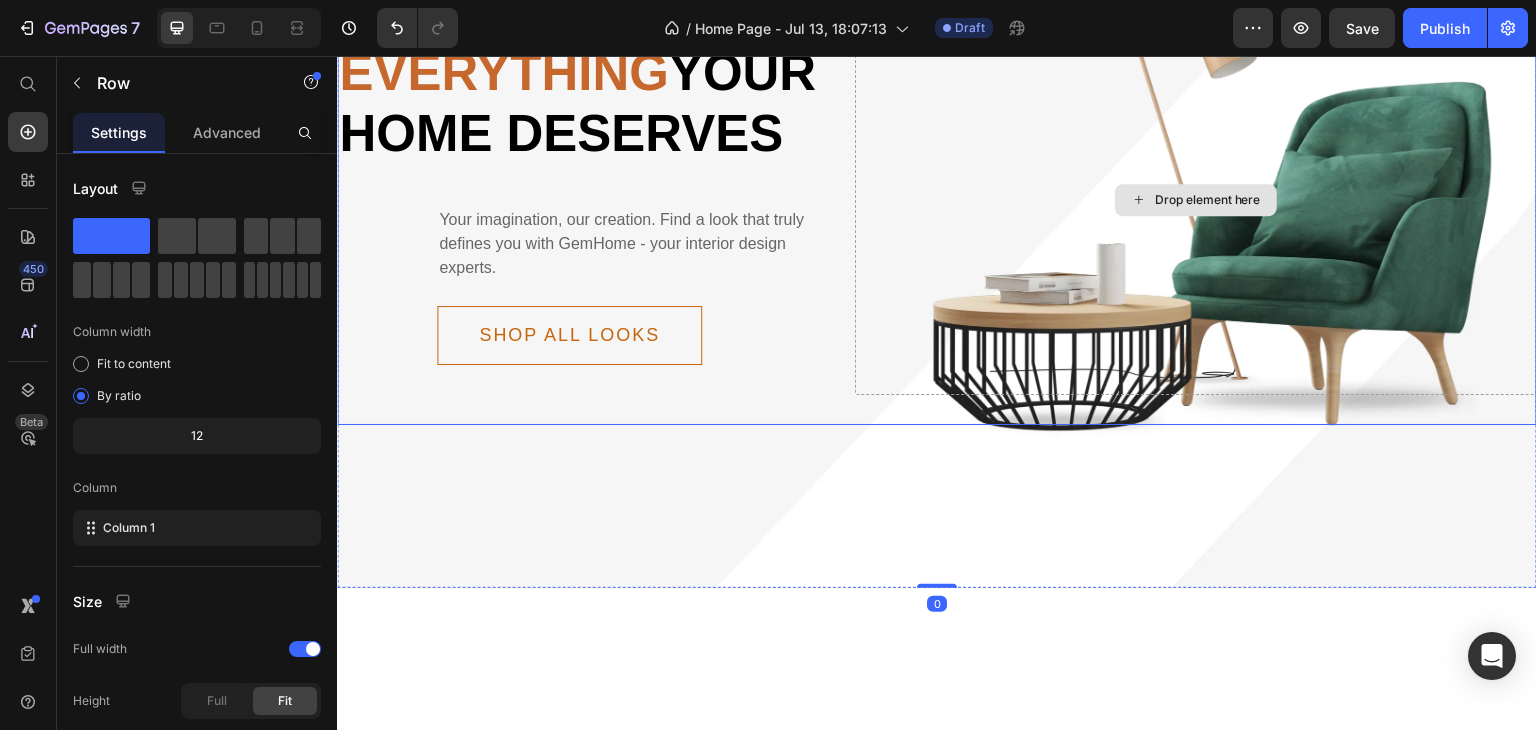scroll, scrollTop: 258, scrollLeft: 0, axis: vertical 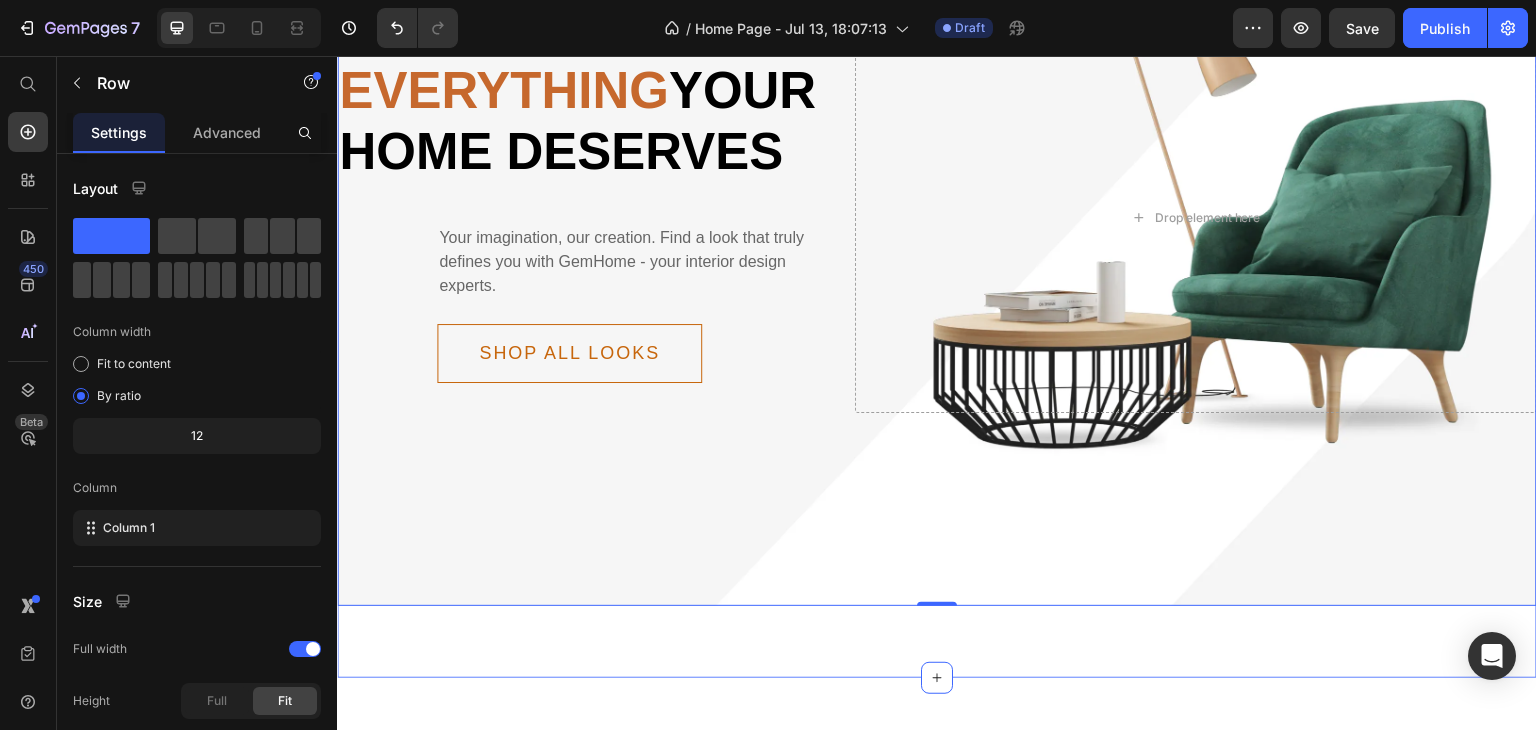 click on "Shop by categories Heading Delicately designed & ethically crafted Text Everything  your home deserves Heading Your imagination, our creation. Find a look that truly defines you with [BRAND] - your interior design experts.
Text Shop all looks Button Row
Drop element here Row Row   0 Section 1" at bounding box center [937, 258] 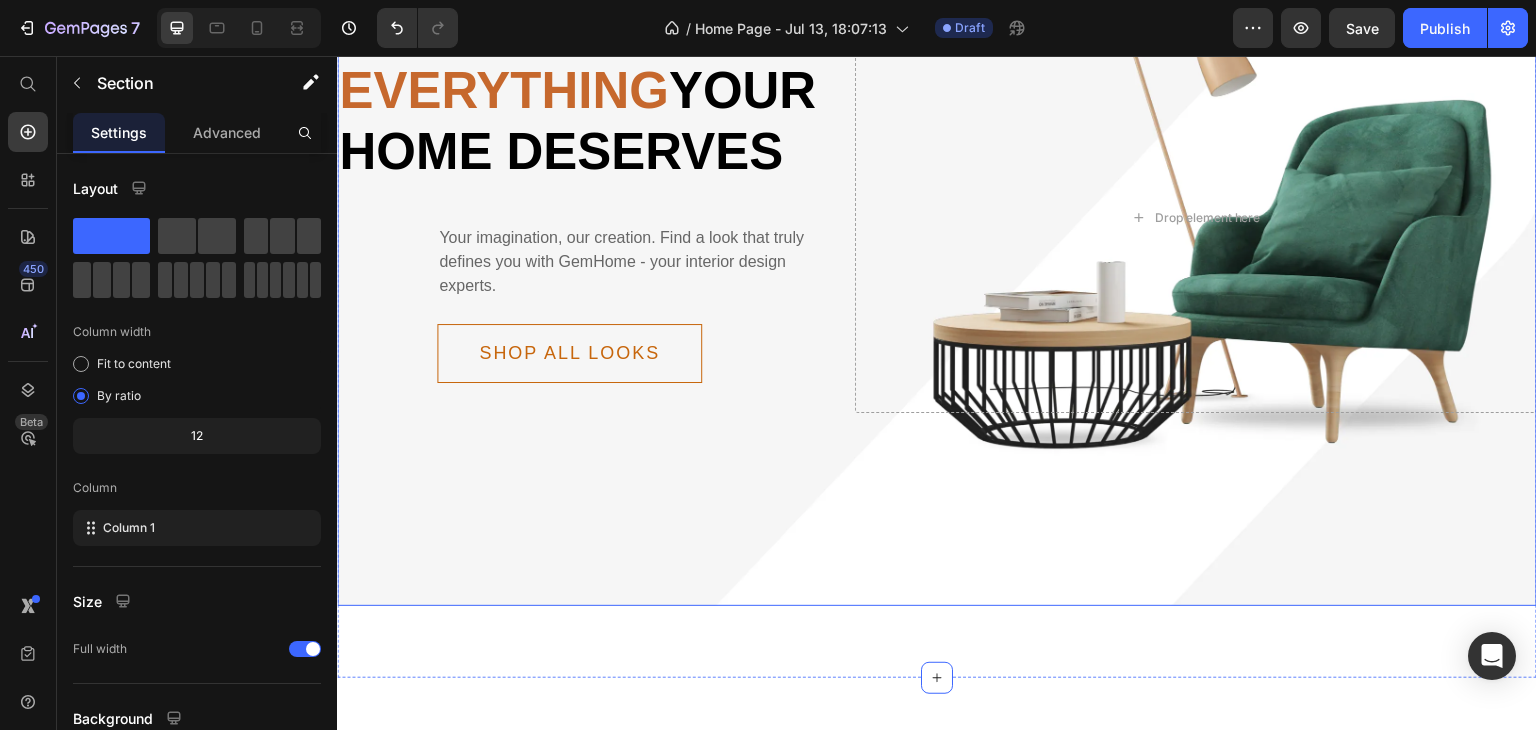 click on "Delicately designed & ethically crafted Text Everything  your home deserves Heading Your imagination, our creation. Find a look that truly defines you with GemHome - your interior design experts.
Text Shop all looks Button Row
Drop element here Row Row" at bounding box center [937, 259] 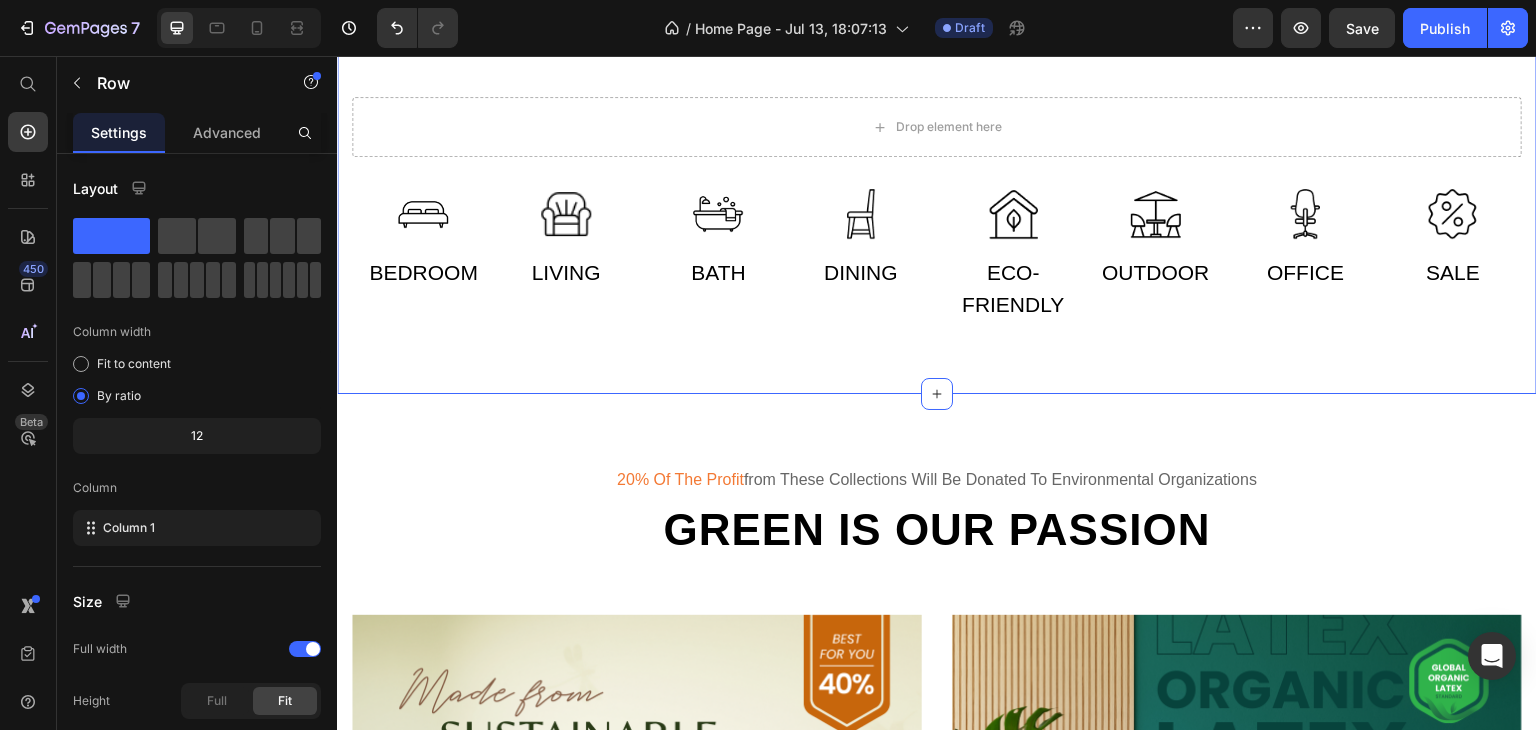 scroll, scrollTop: 919, scrollLeft: 0, axis: vertical 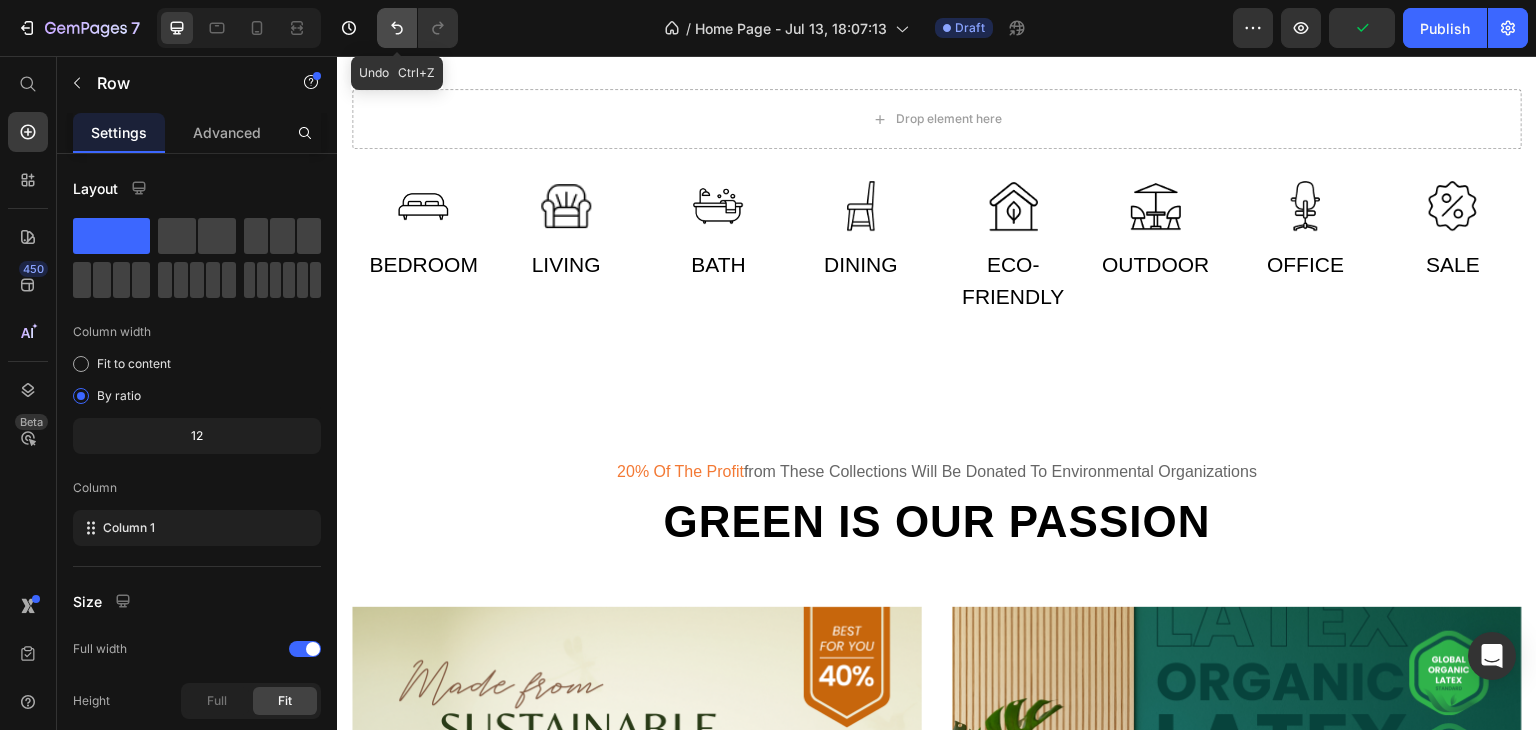 click 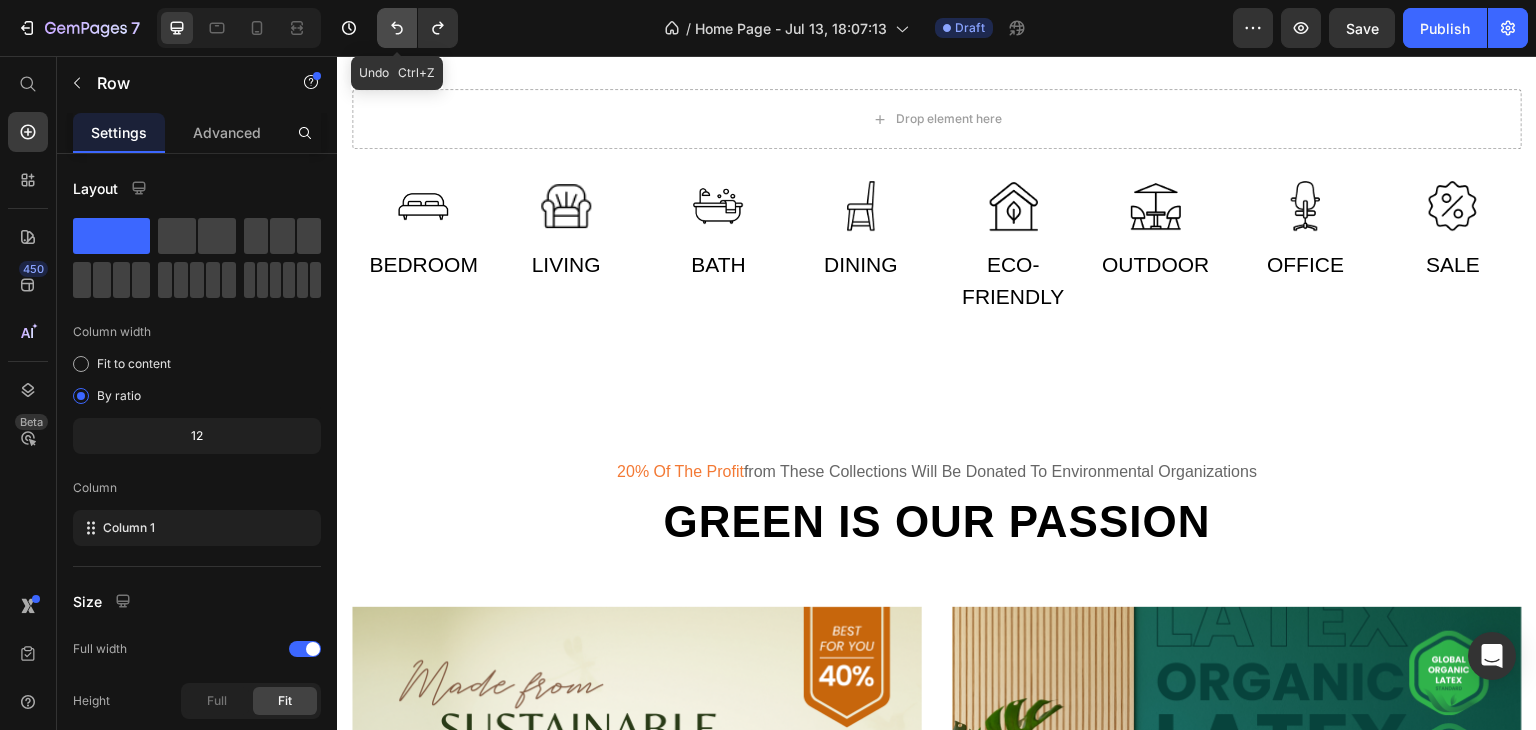 click 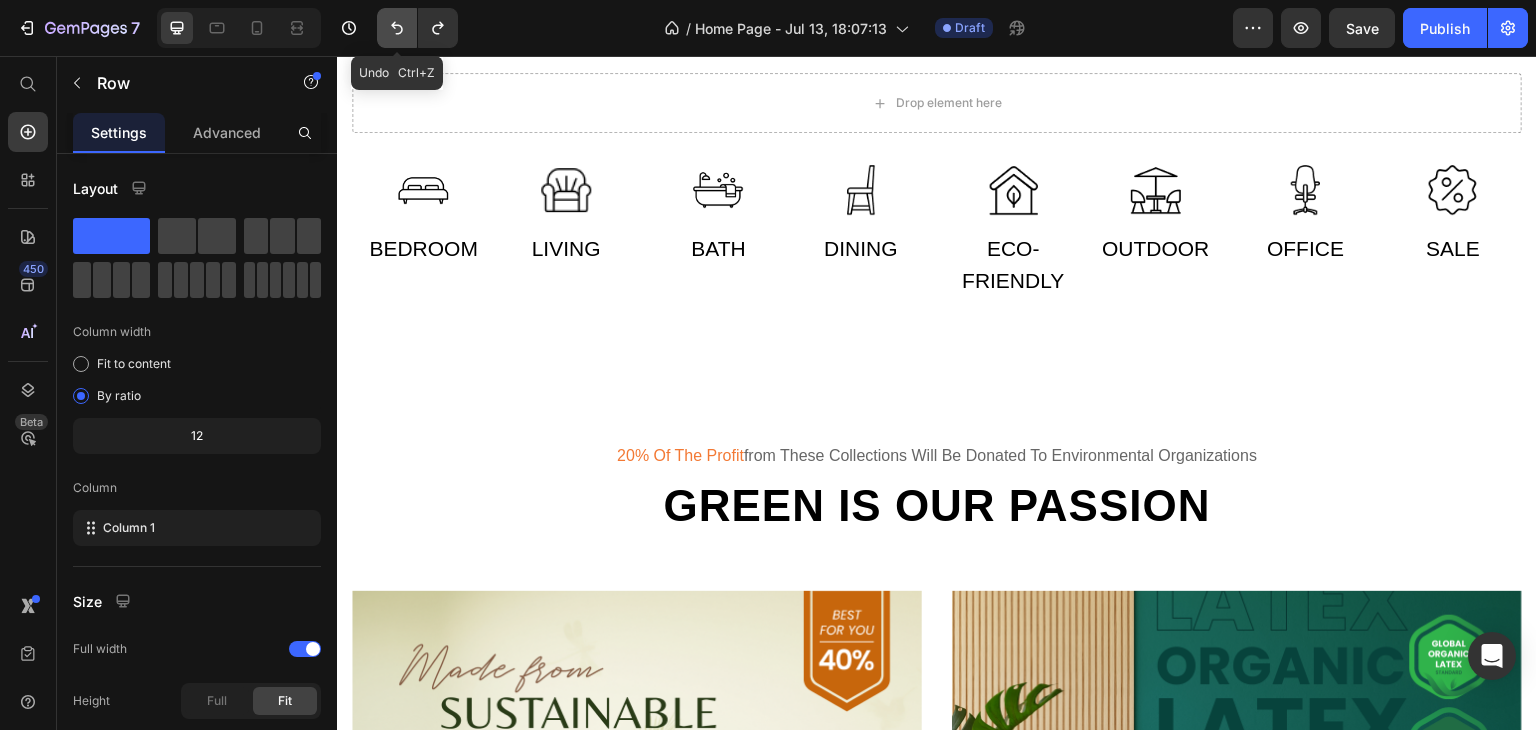 click 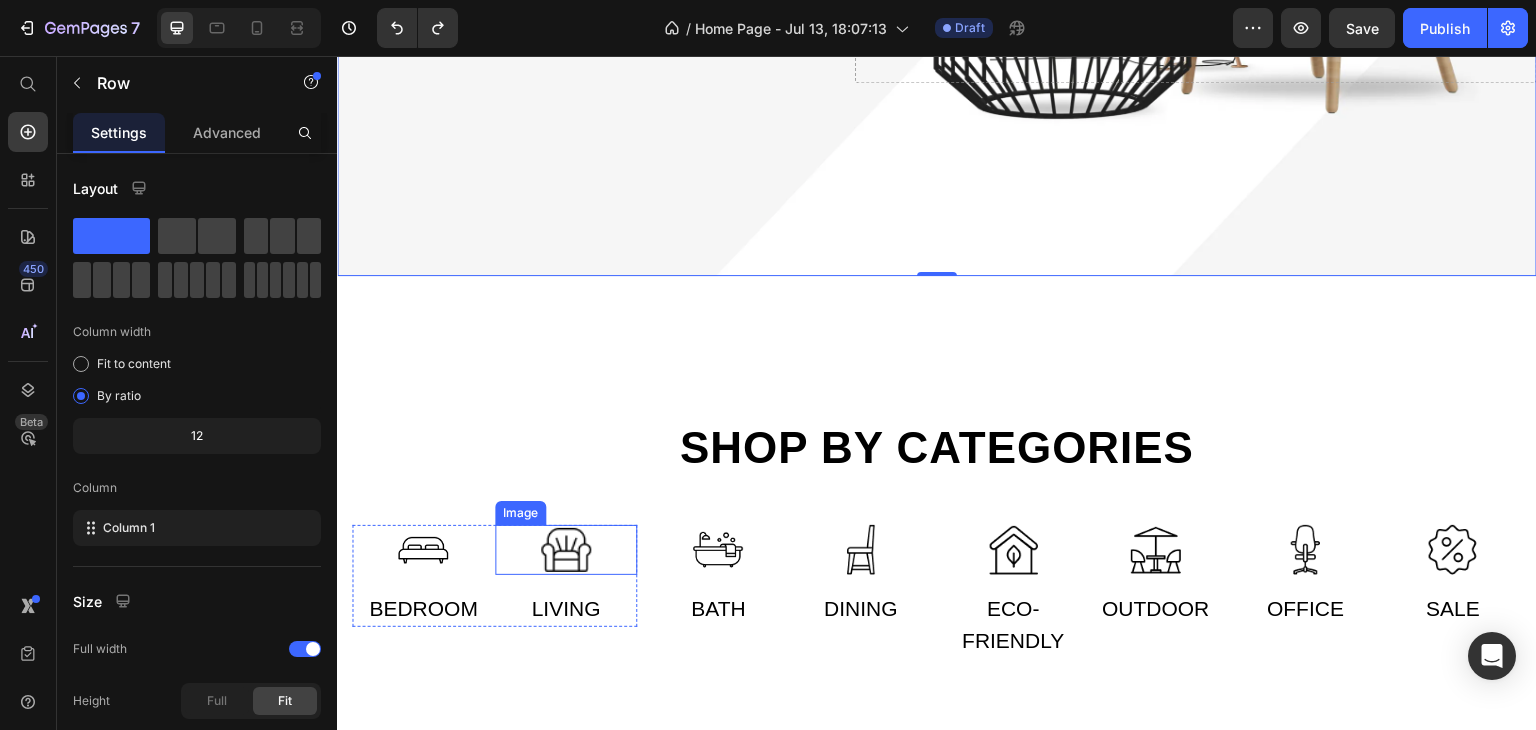 scroll, scrollTop: 0, scrollLeft: 0, axis: both 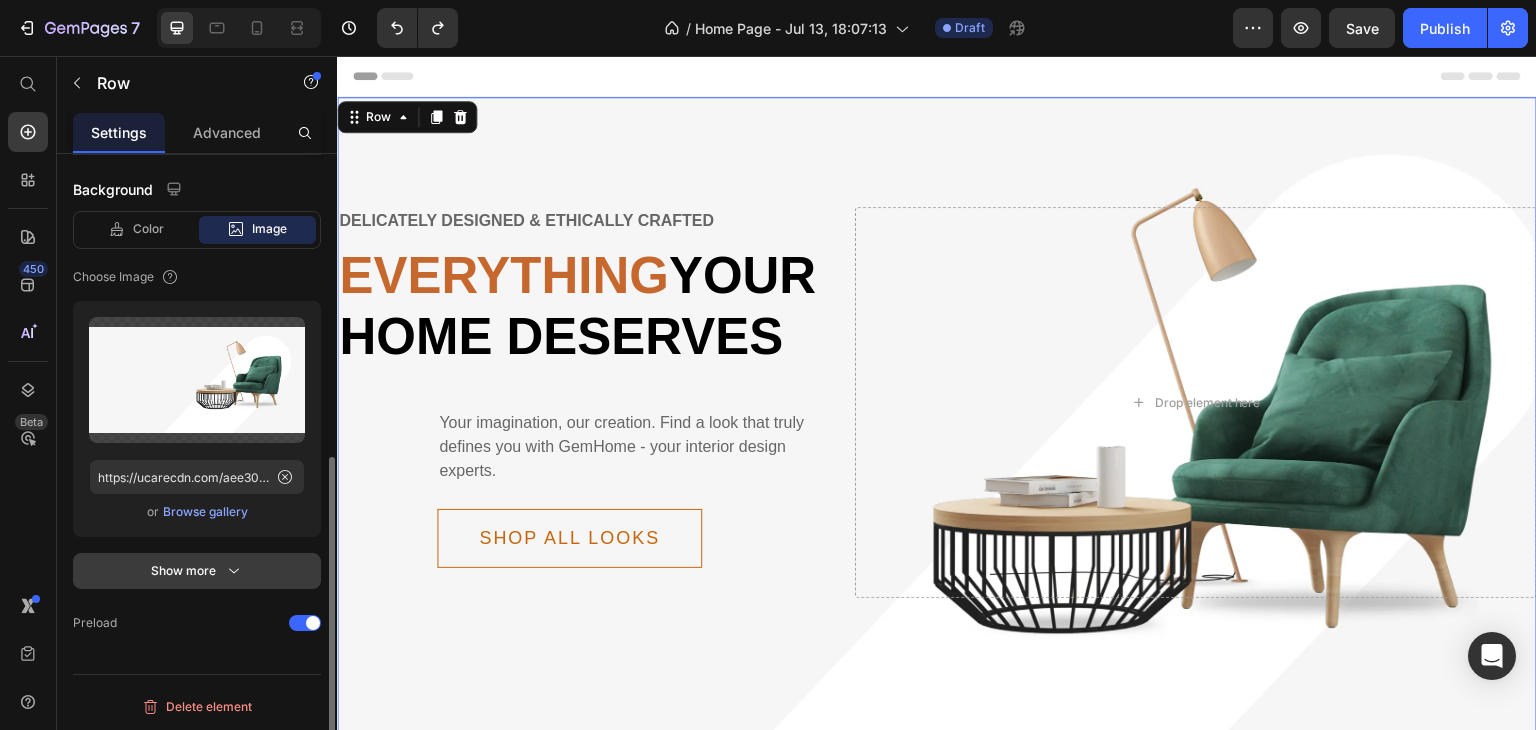 click on "Show more" at bounding box center (197, 571) 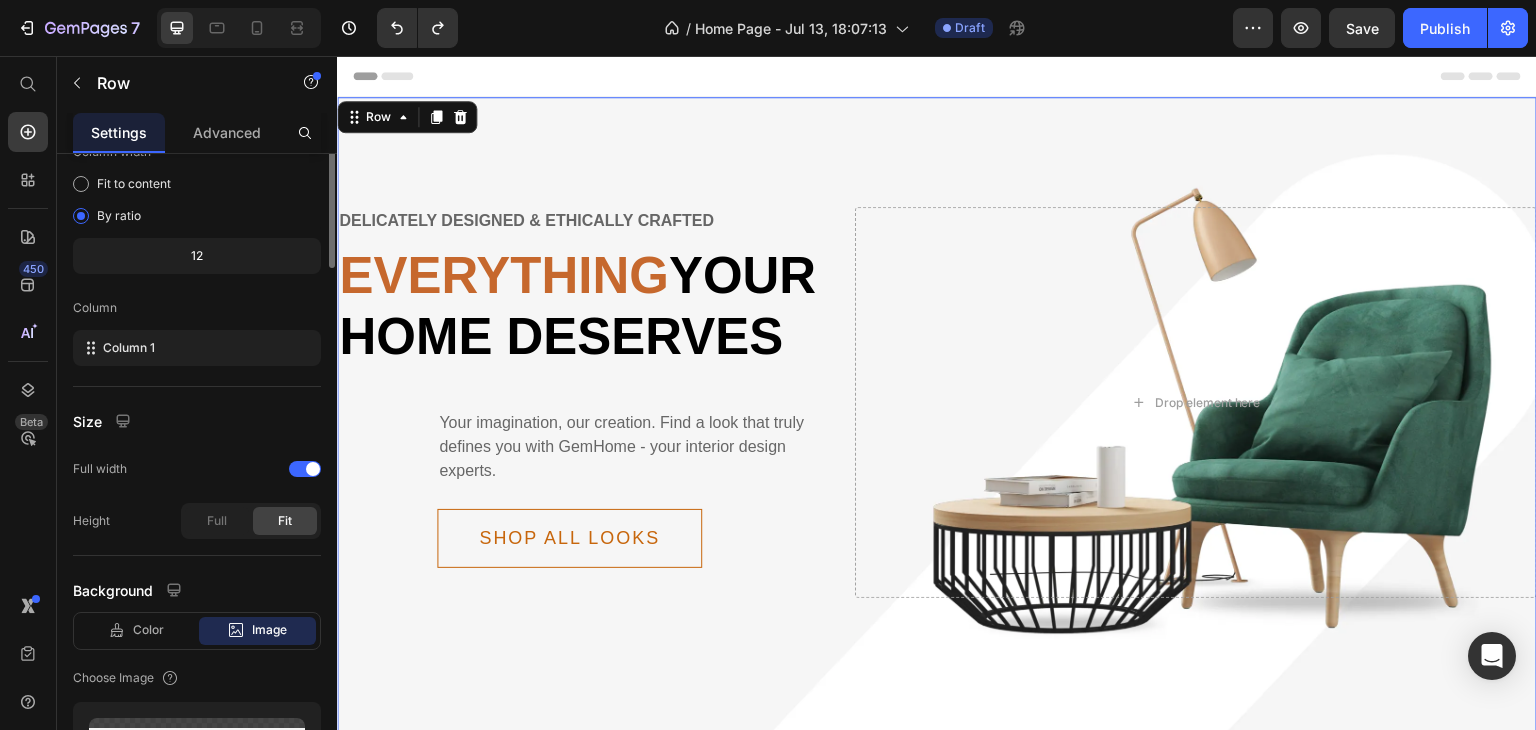 scroll, scrollTop: 0, scrollLeft: 0, axis: both 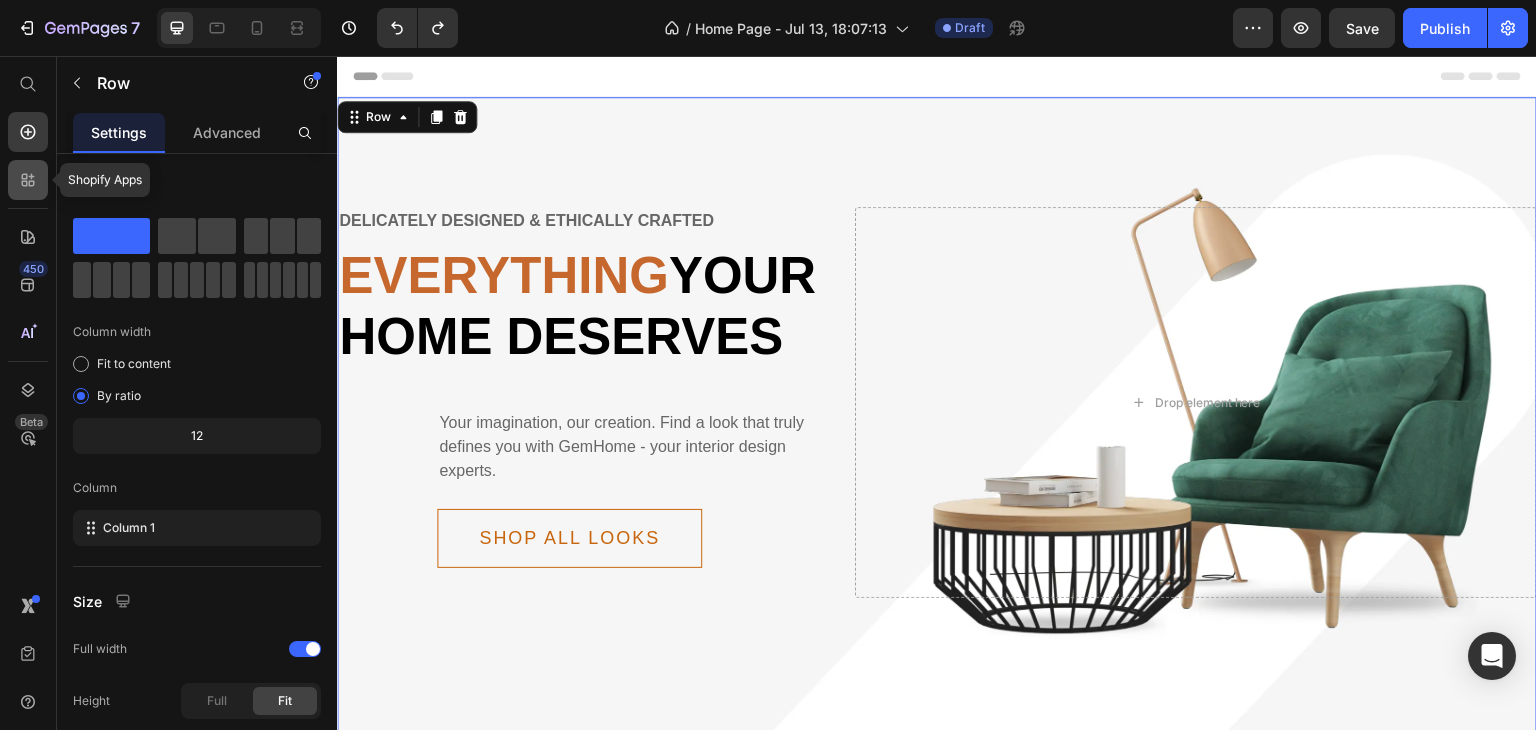 click 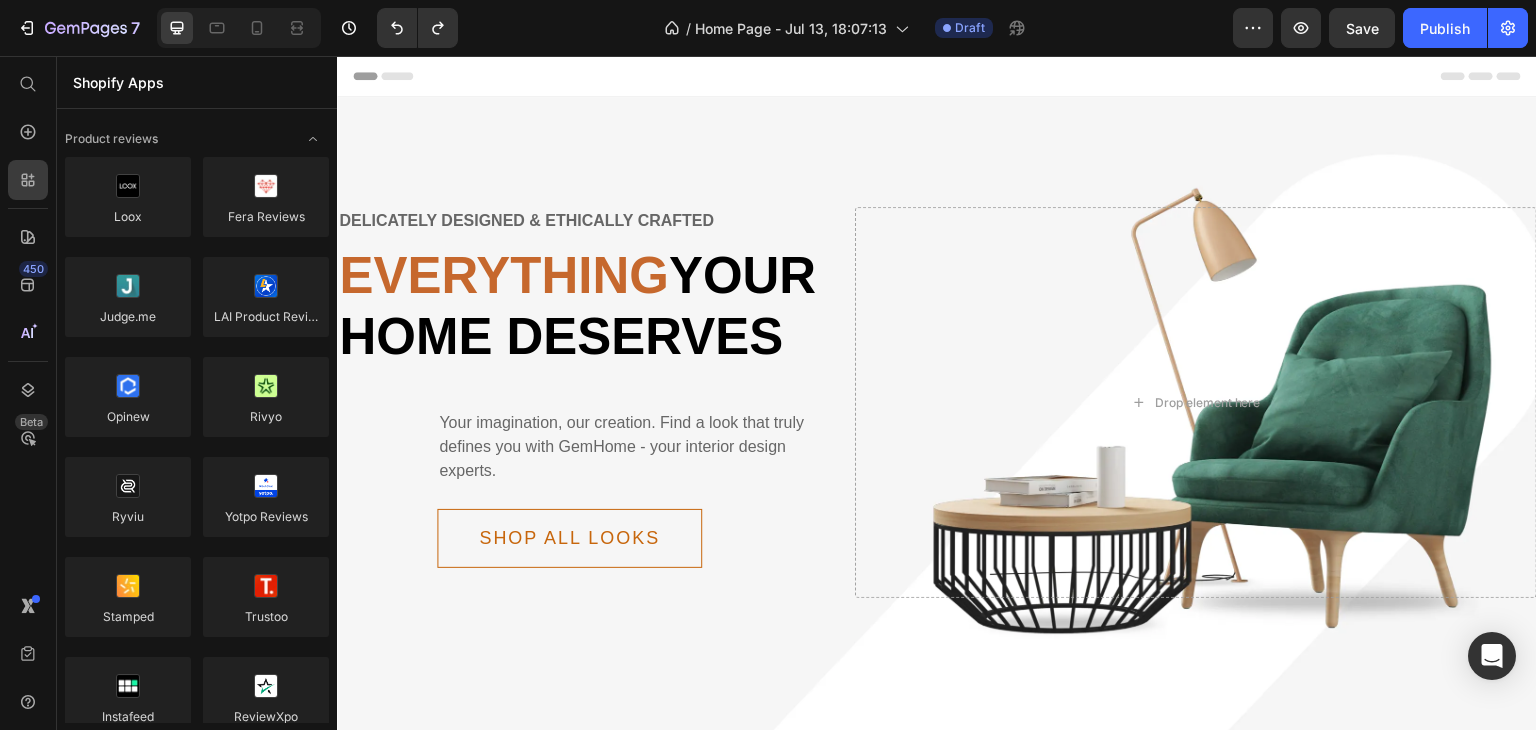 click on "Shopify Apps" at bounding box center [197, 82] 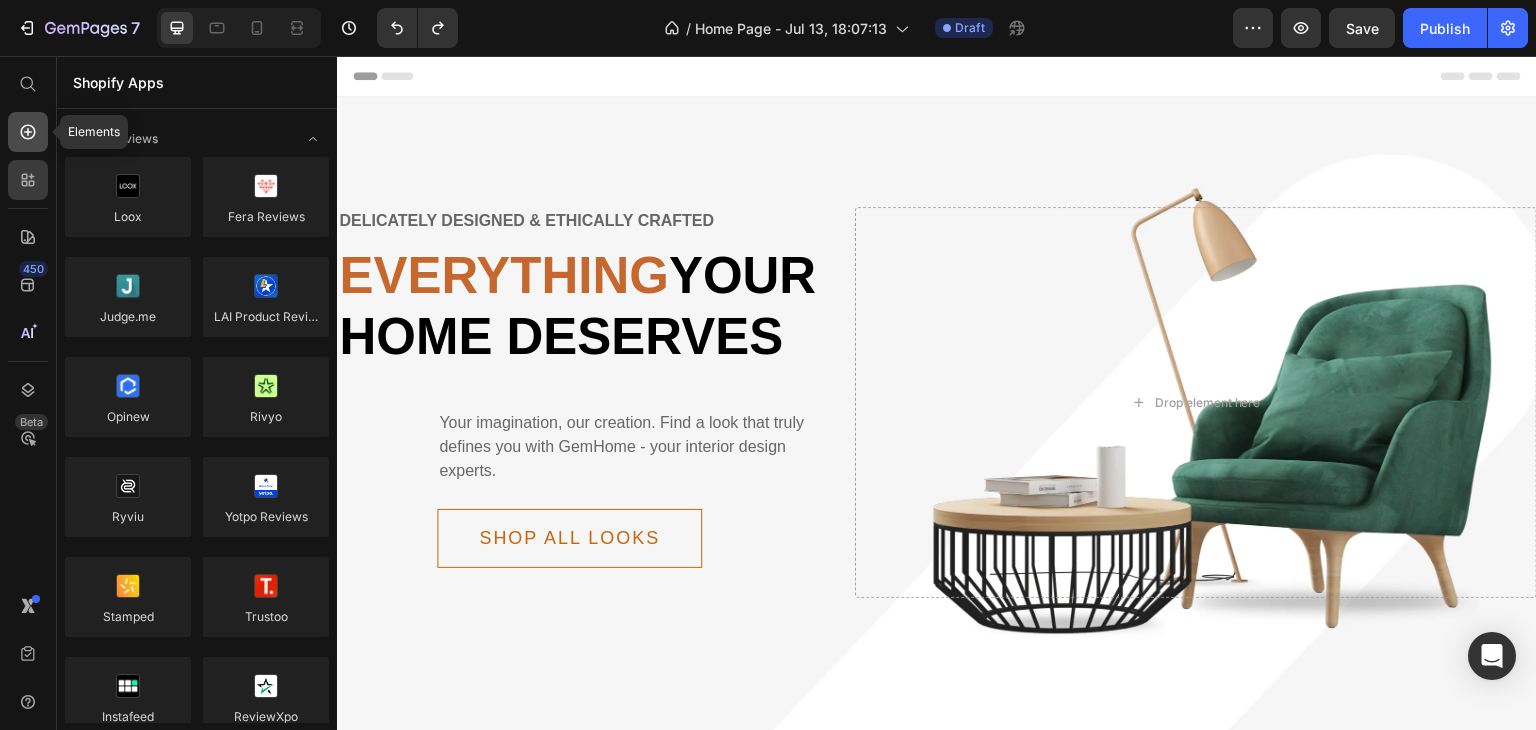 click 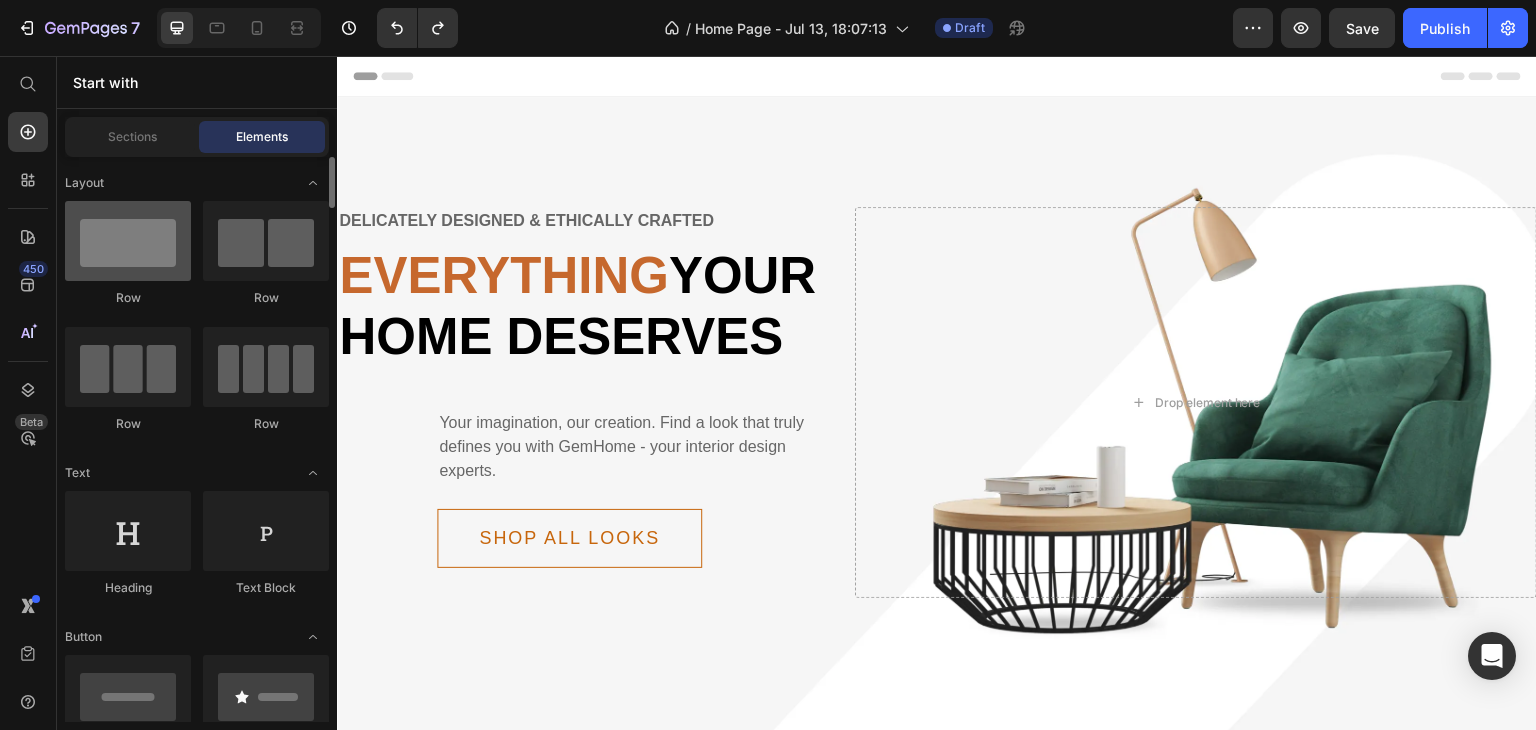 click at bounding box center [128, 241] 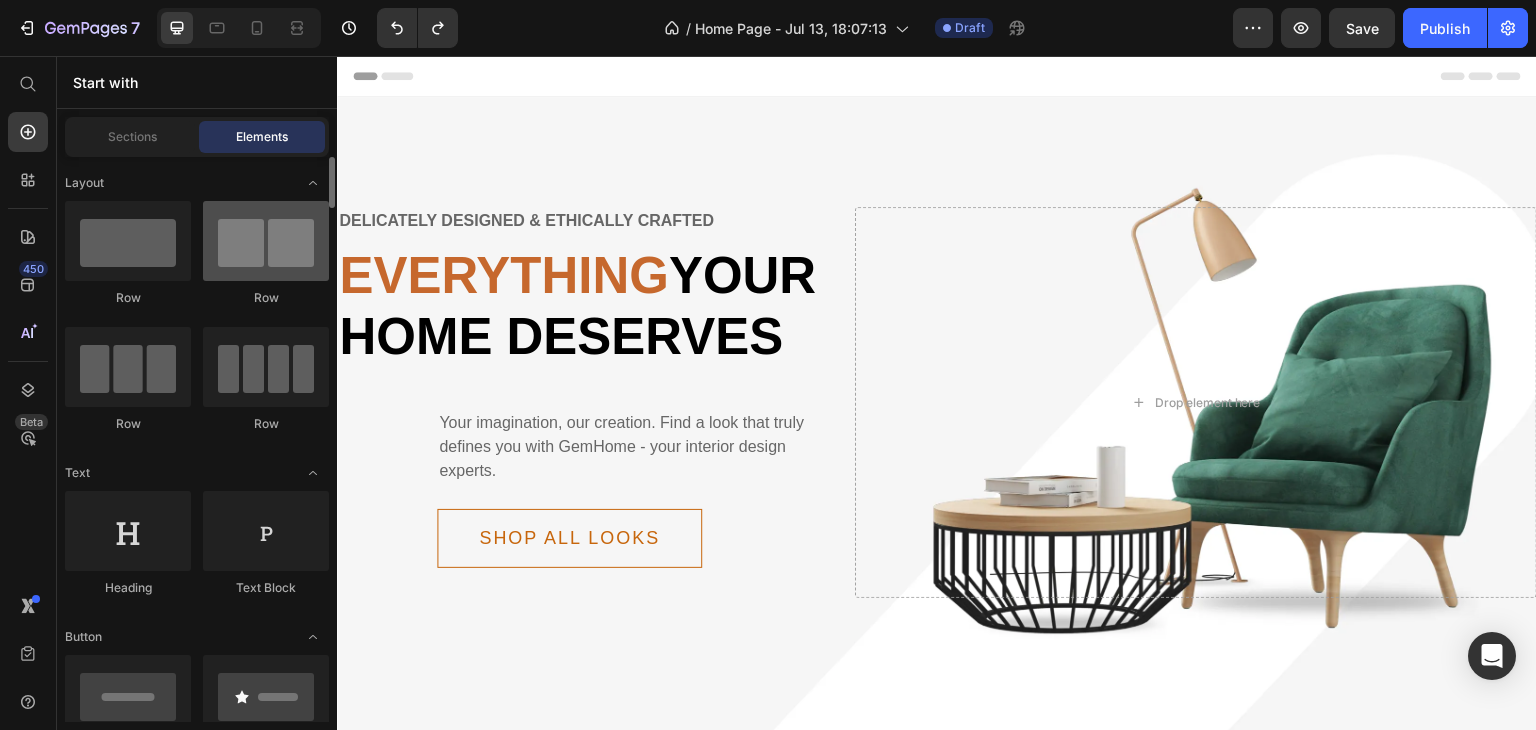 click at bounding box center (266, 241) 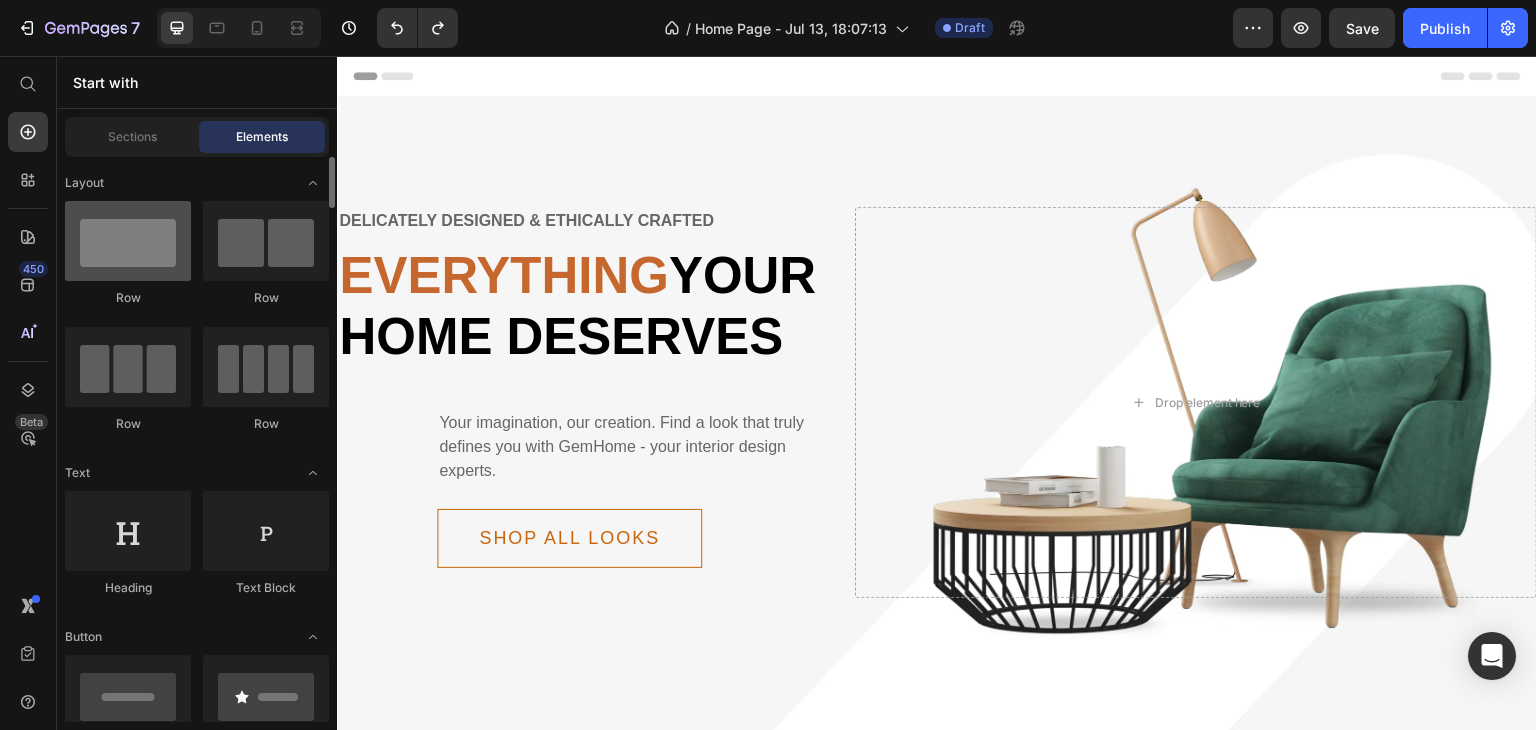 click at bounding box center [128, 241] 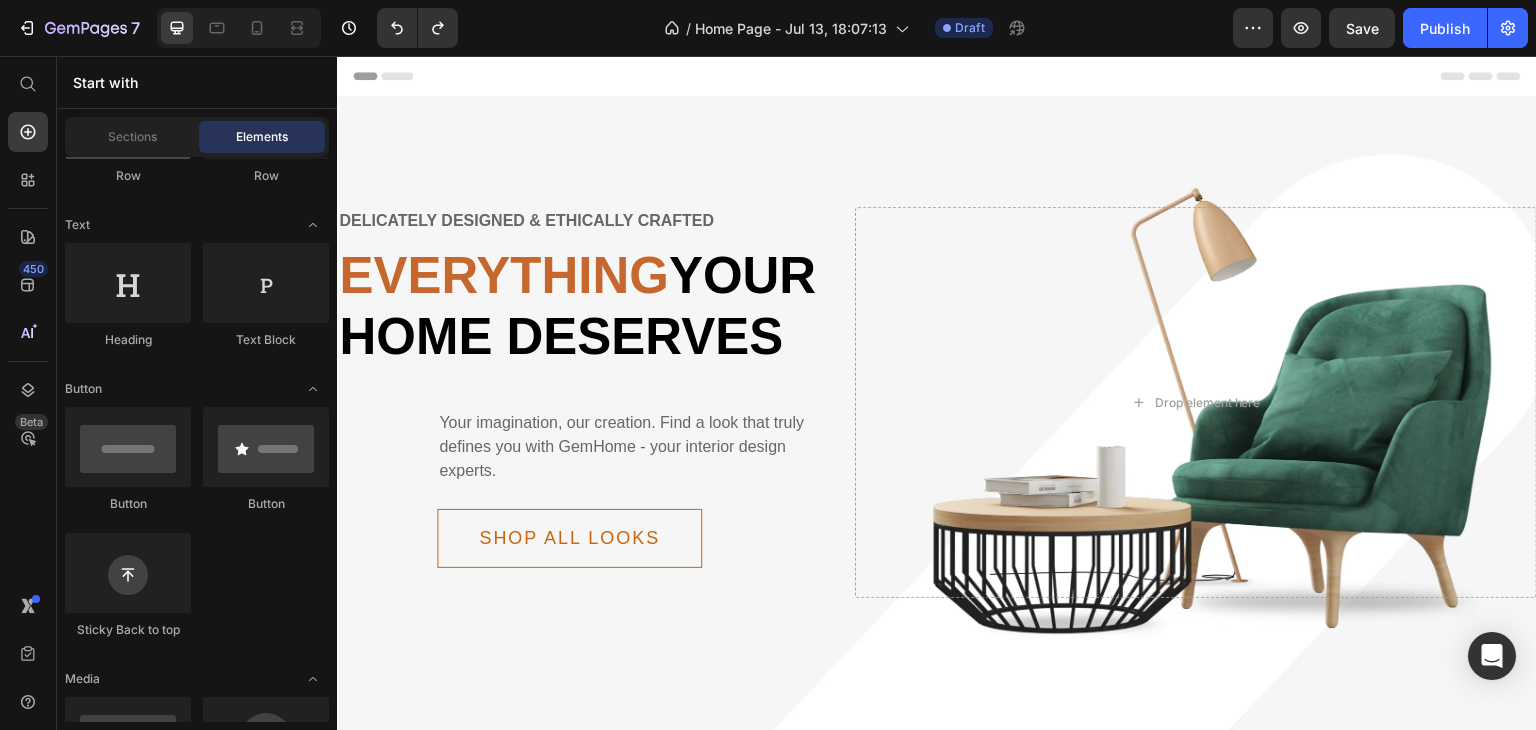 scroll, scrollTop: 0, scrollLeft: 0, axis: both 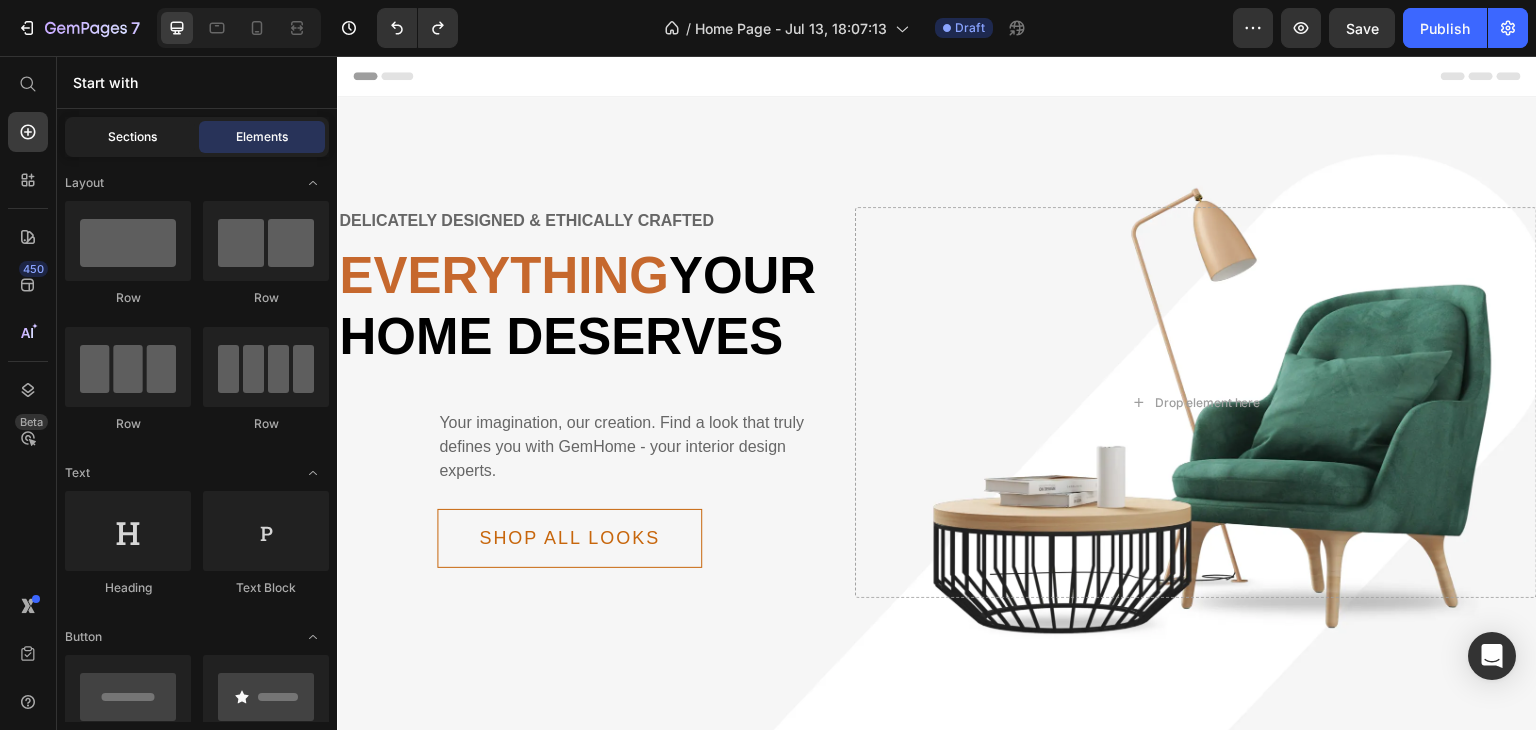 click on "Sections" at bounding box center [132, 137] 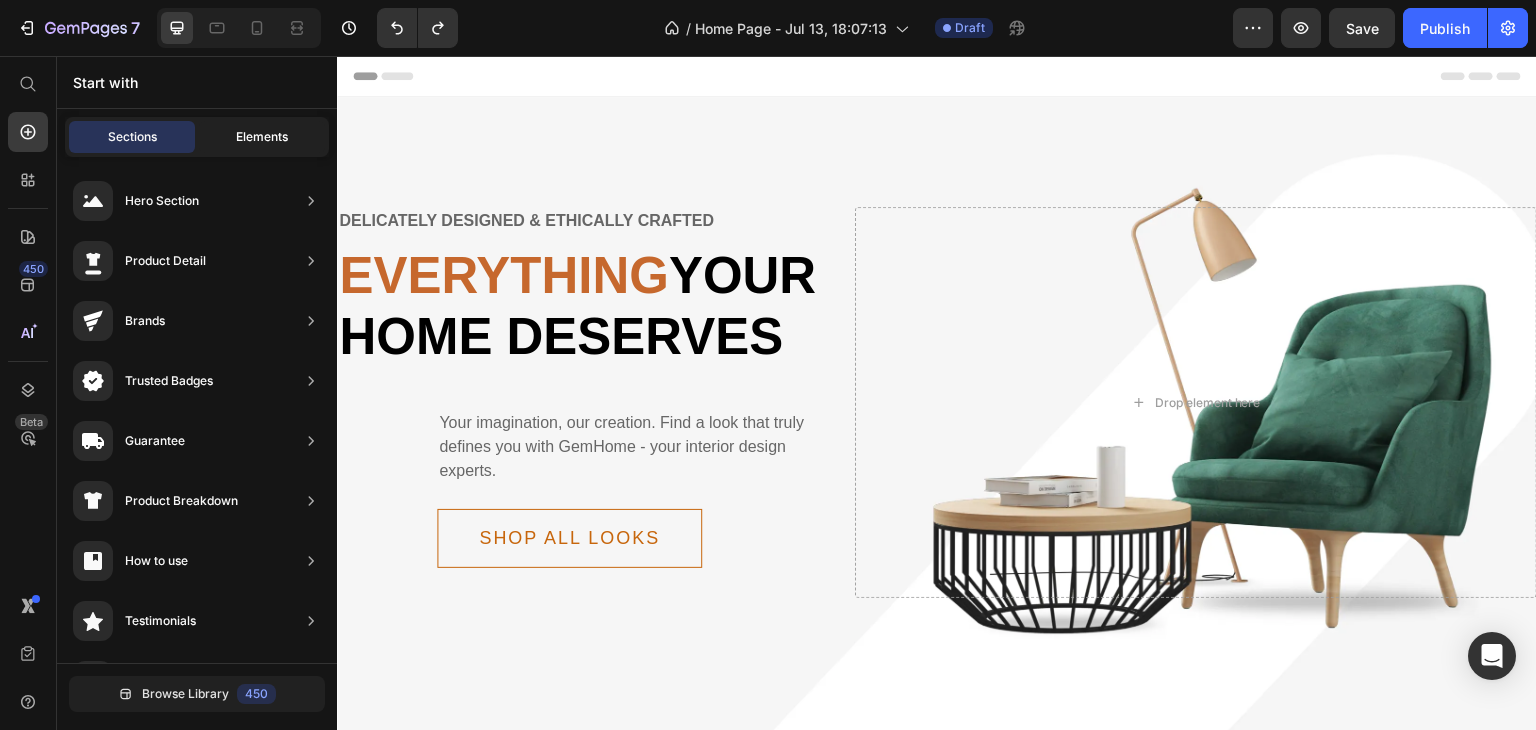 click on "Elements" 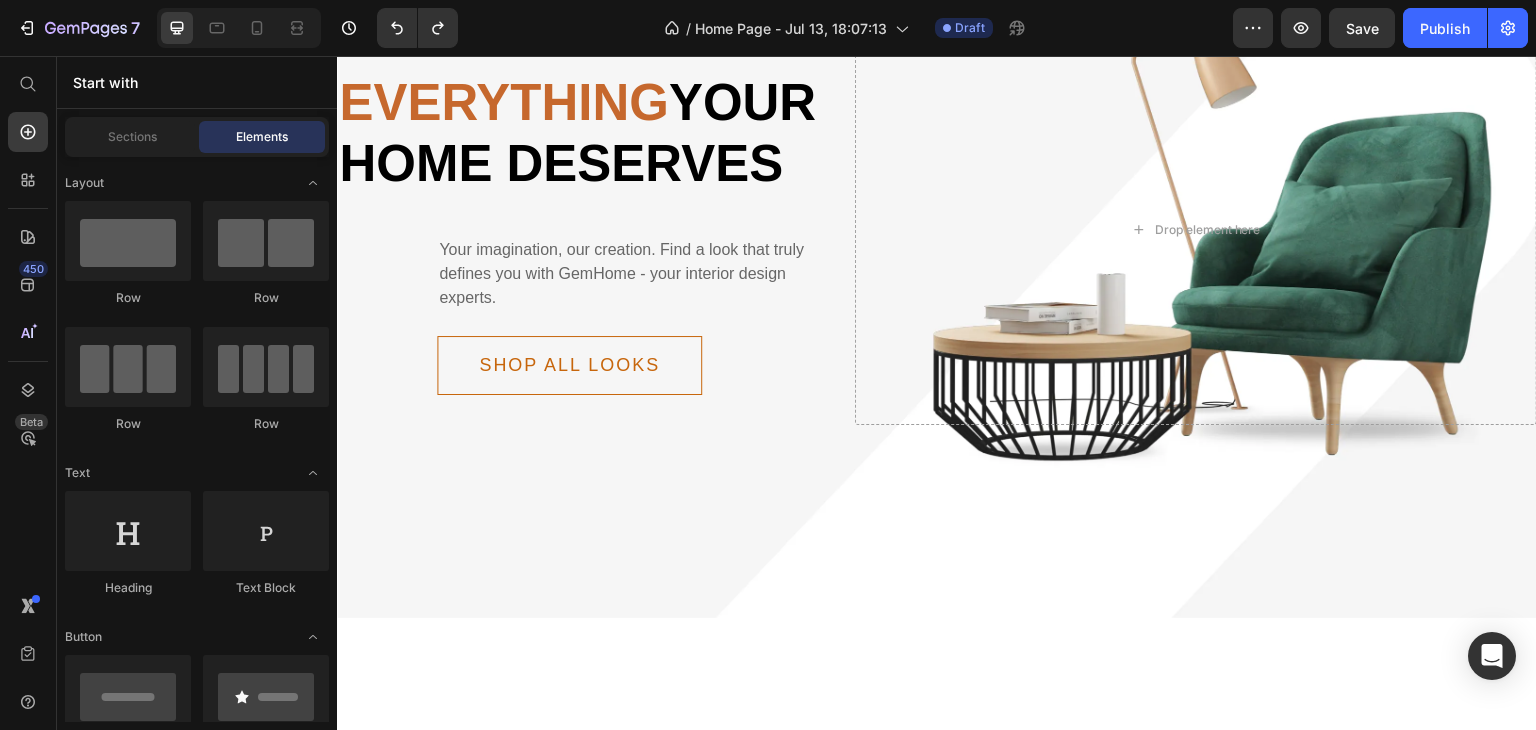 scroll, scrollTop: 0, scrollLeft: 0, axis: both 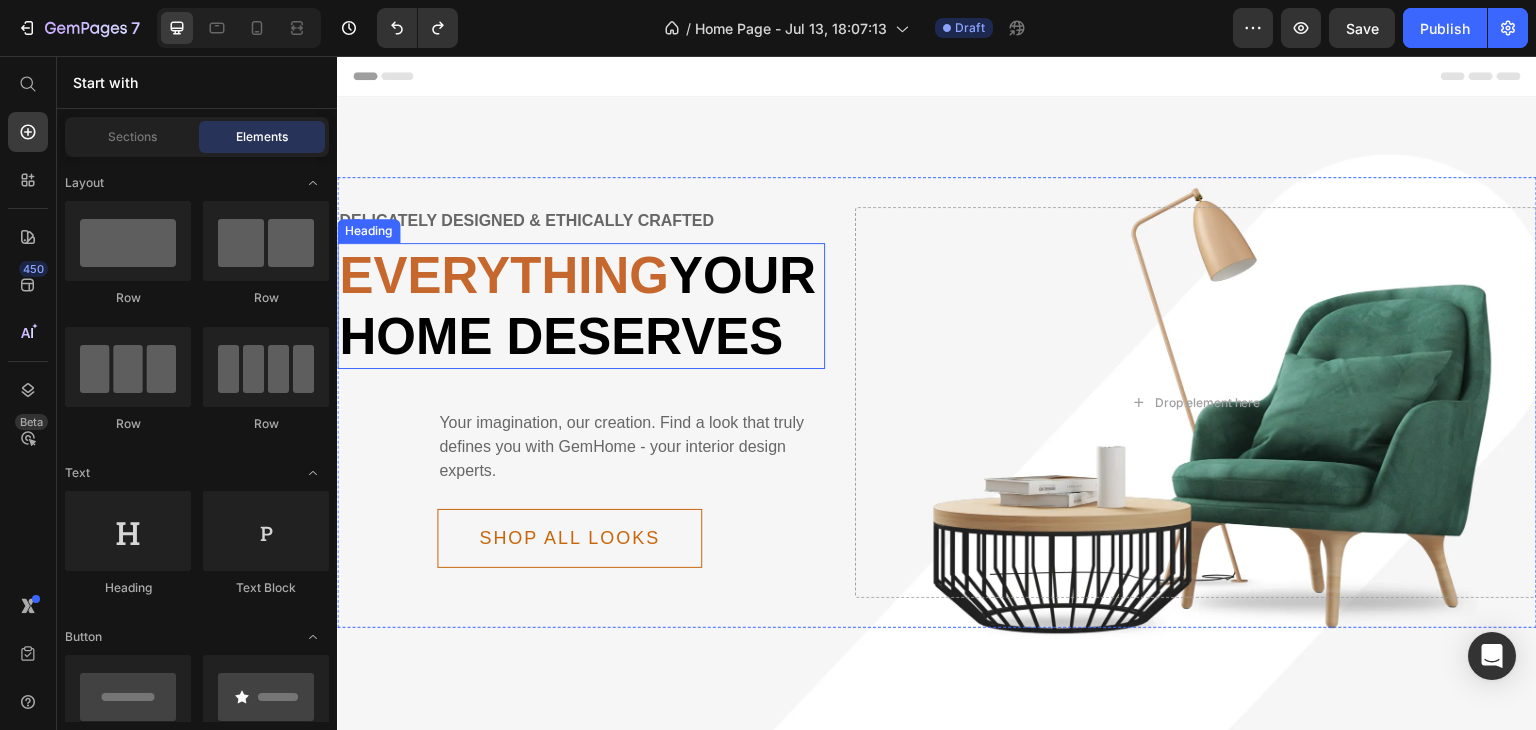 click on "Everything" at bounding box center (504, 275) 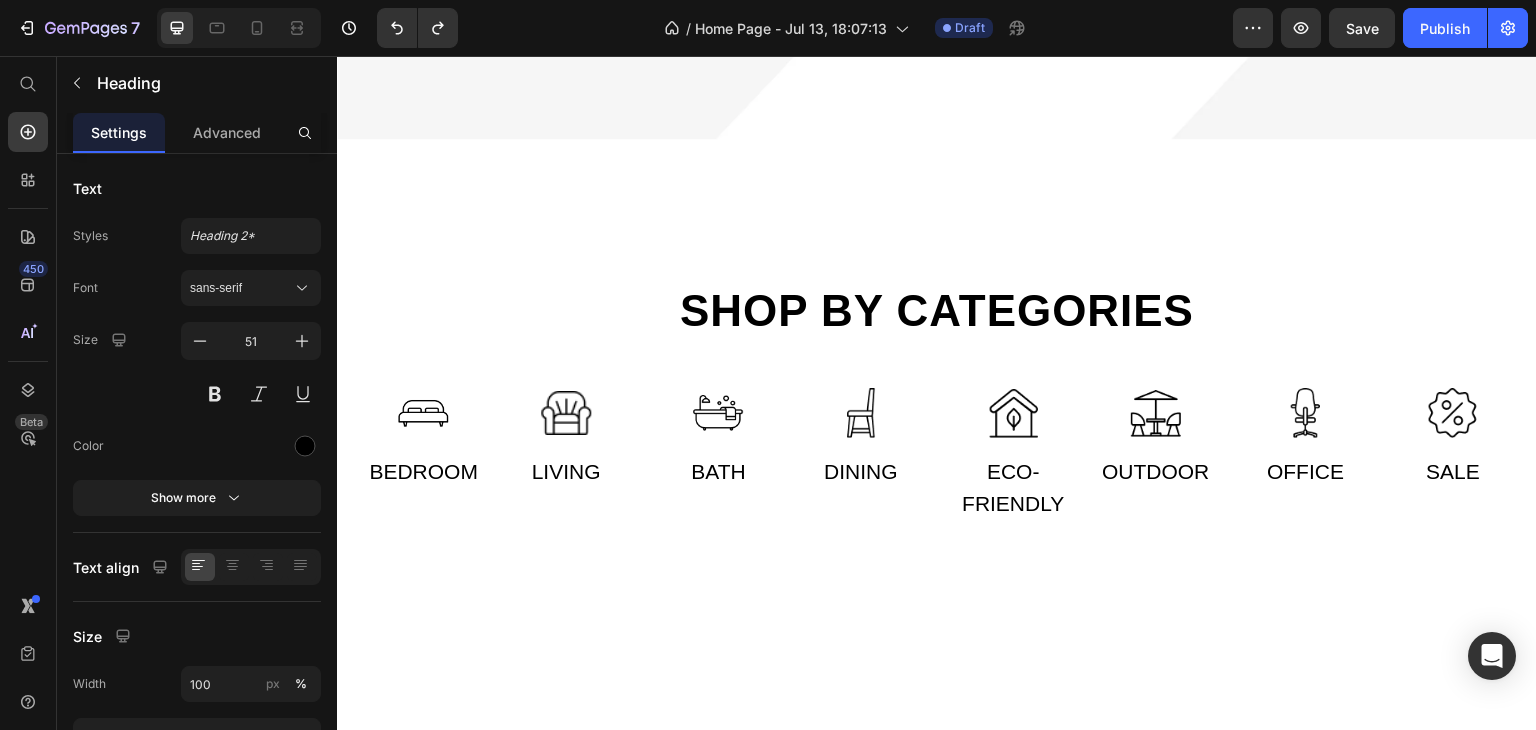 scroll, scrollTop: 0, scrollLeft: 0, axis: both 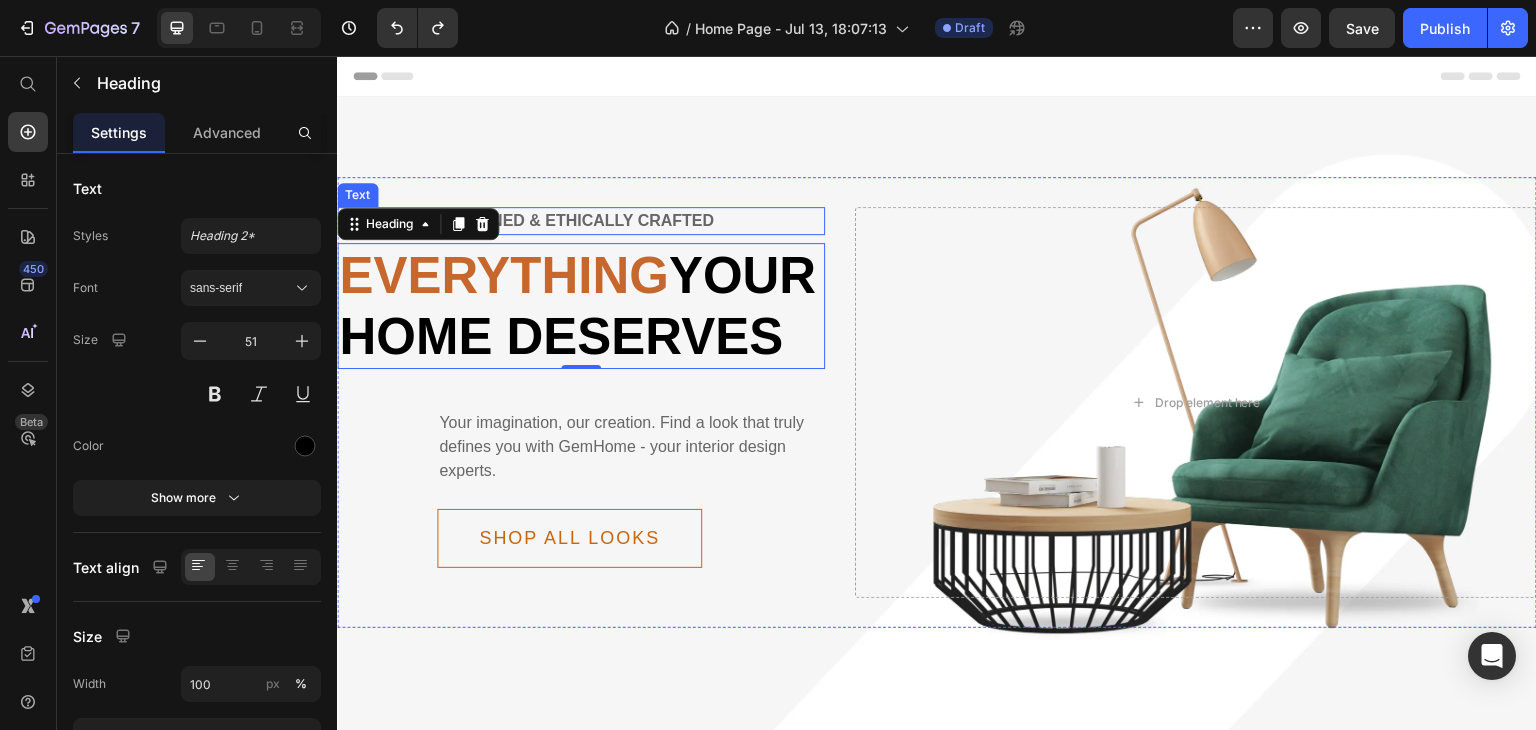 click on "Delicately designed & ethically crafted Text Everything  your home deserves Heading   0 Your imagination, our creation. Find a look that truly defines you with [BRAND] - your interior design experts.
Text Shop all looks Button Row
Drop element here Row Row" at bounding box center [937, 444] 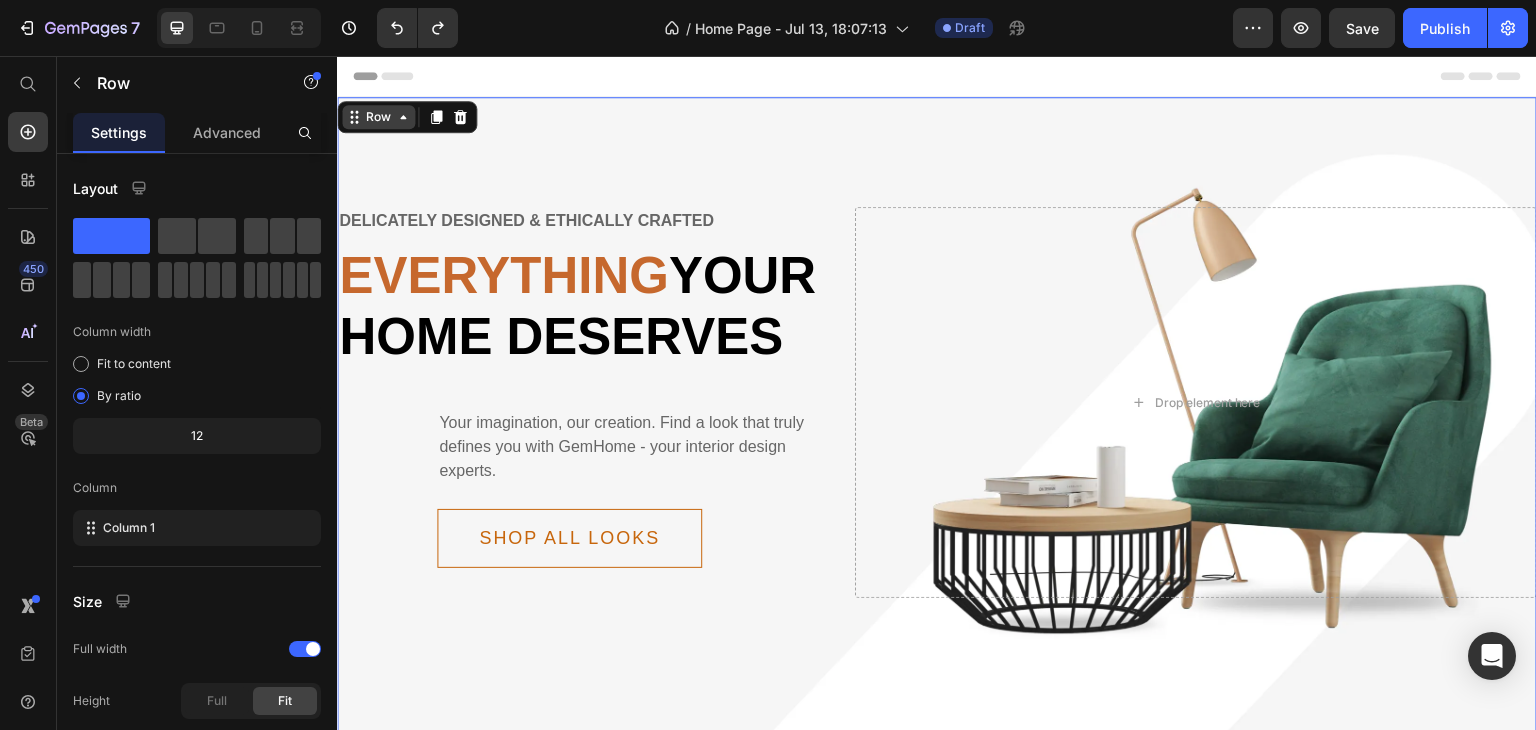 click 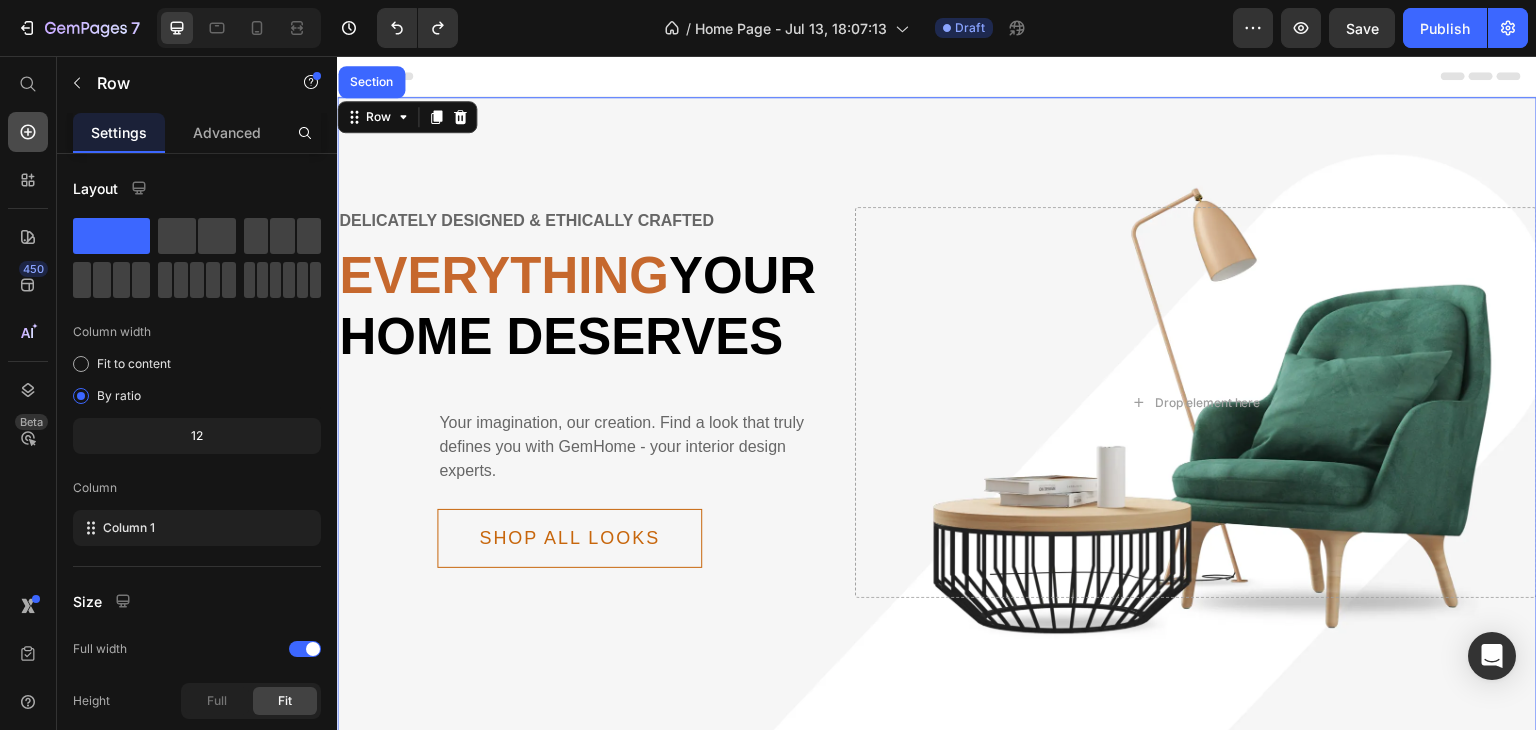 click 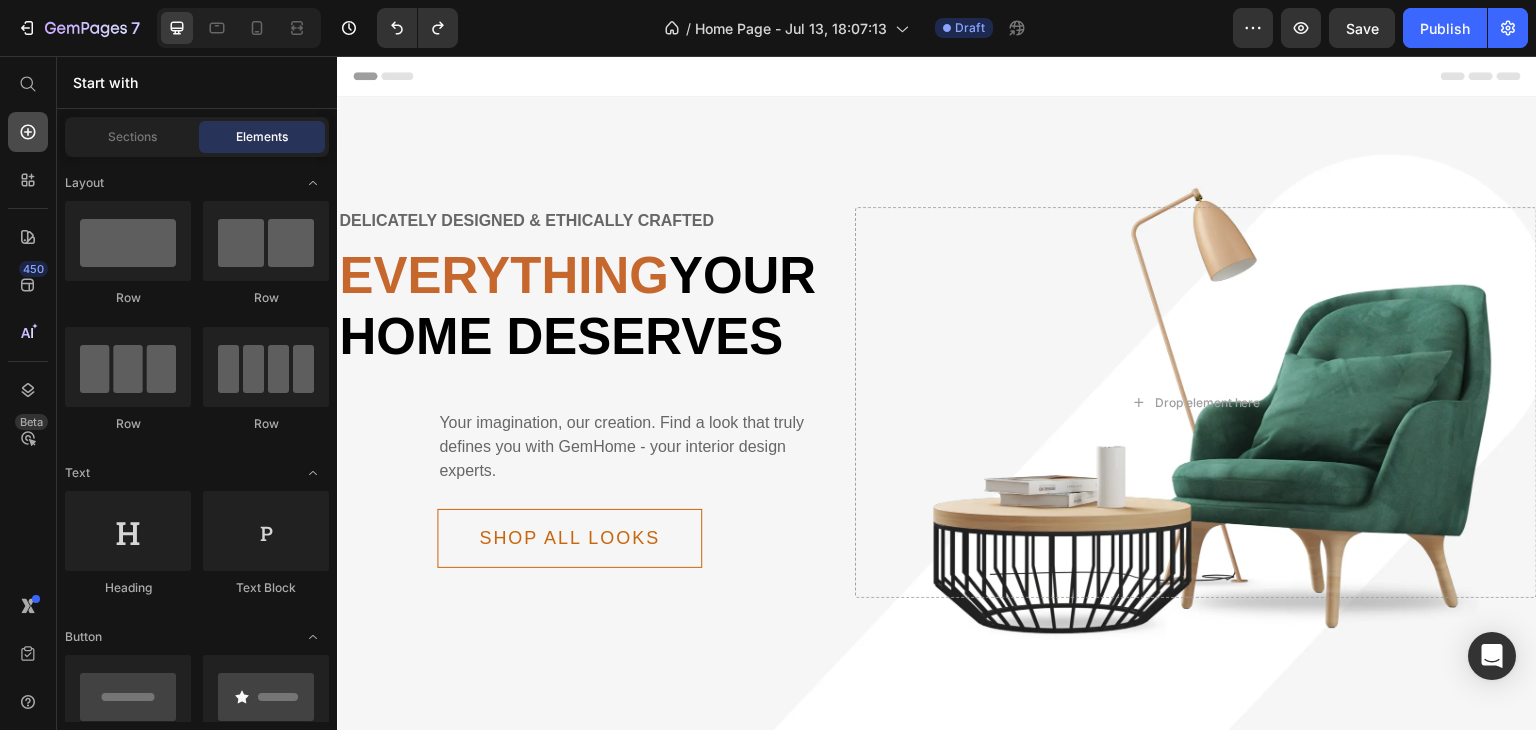 click 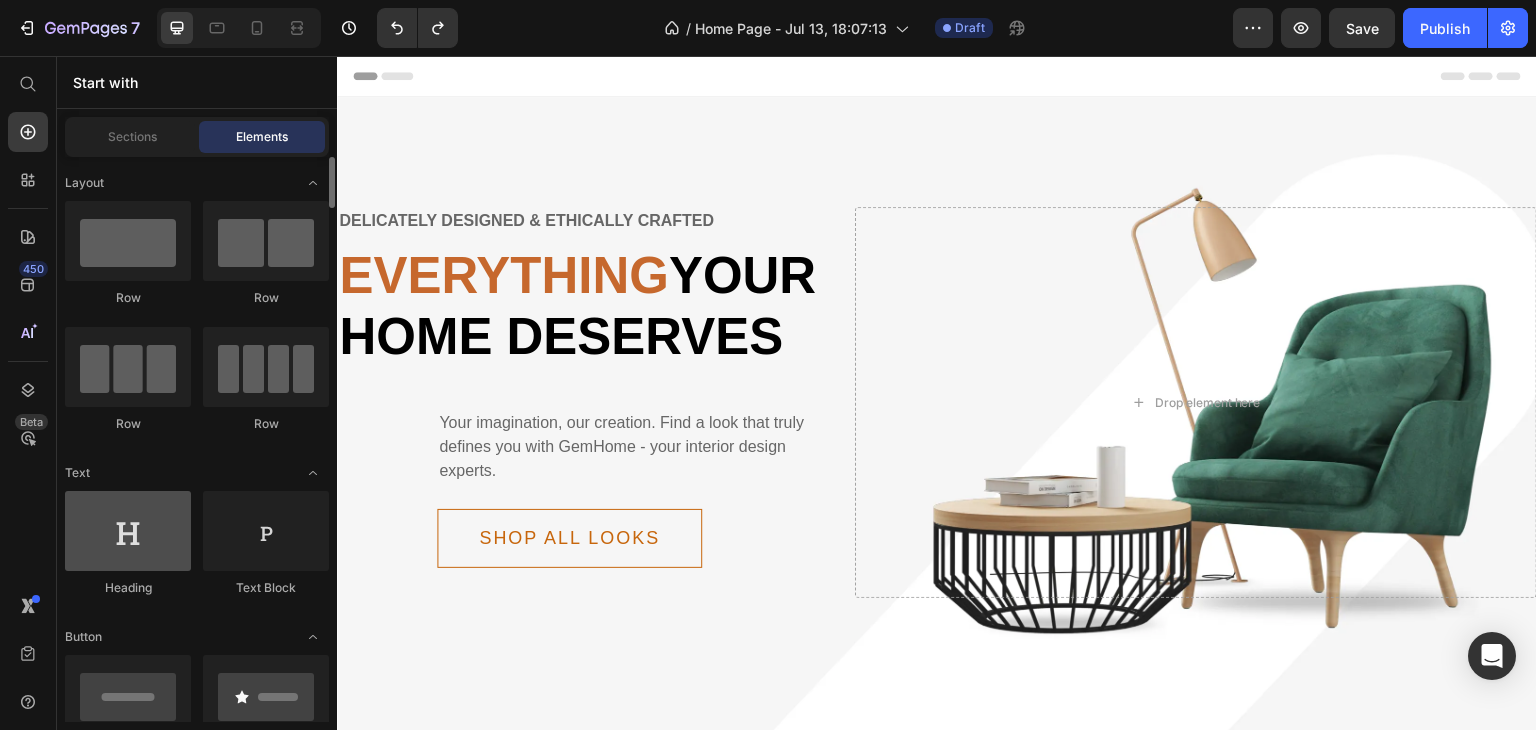 click at bounding box center [128, 531] 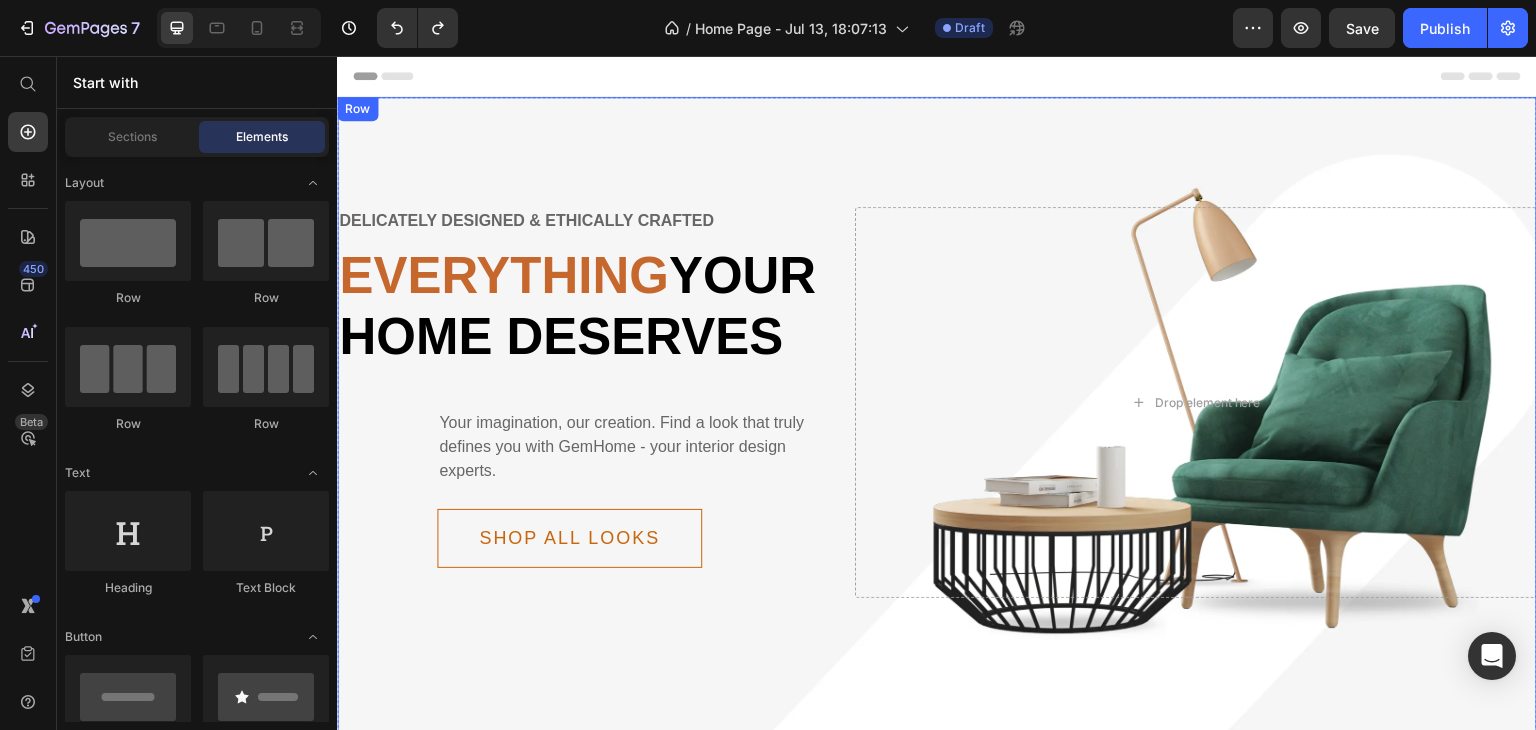click on "Delicately designed & ethically crafted Text Everything  your home deserves Heading Your imagination, our creation. Find a look that truly defines you with GemHome - your interior design experts.
Text Shop all looks Button Row
Drop element here Row Row" at bounding box center [937, 444] 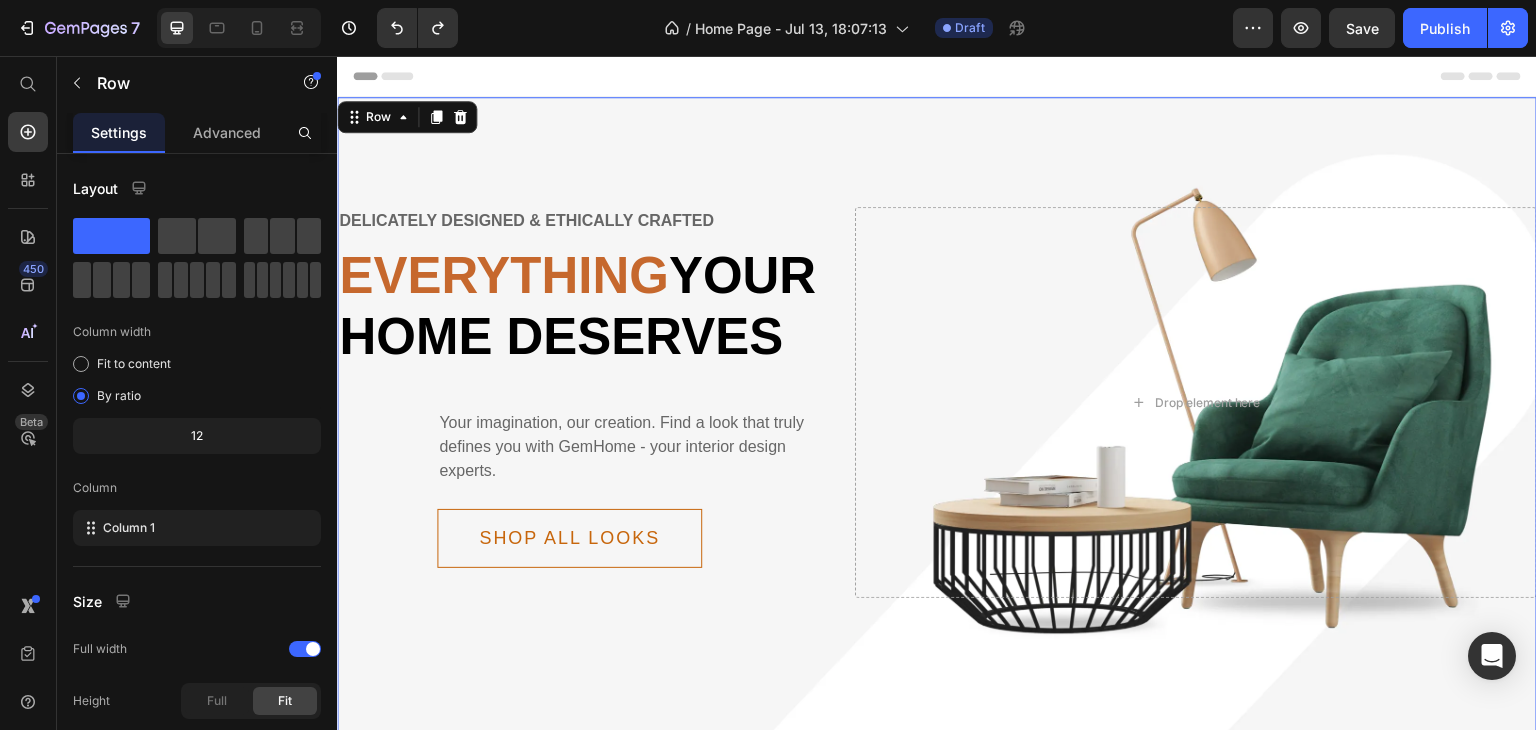 click on "Delicately designed & ethically crafted Text Everything  your home deserves Heading Your imagination, our creation. Find a look that truly defines you with GemHome - your interior design experts.
Text Shop all looks Button Row
Drop element here Row Row   0" at bounding box center [937, 444] 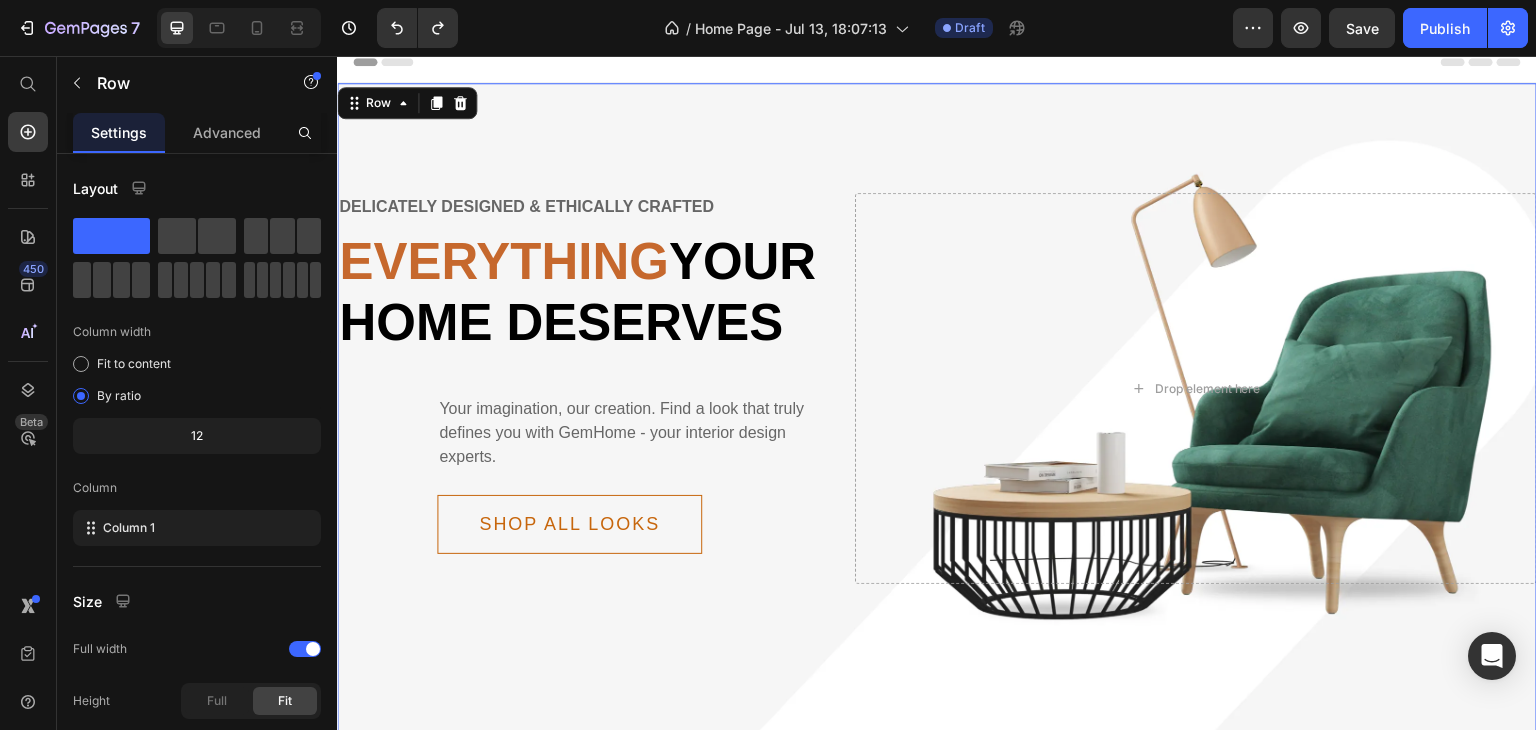 scroll, scrollTop: 0, scrollLeft: 0, axis: both 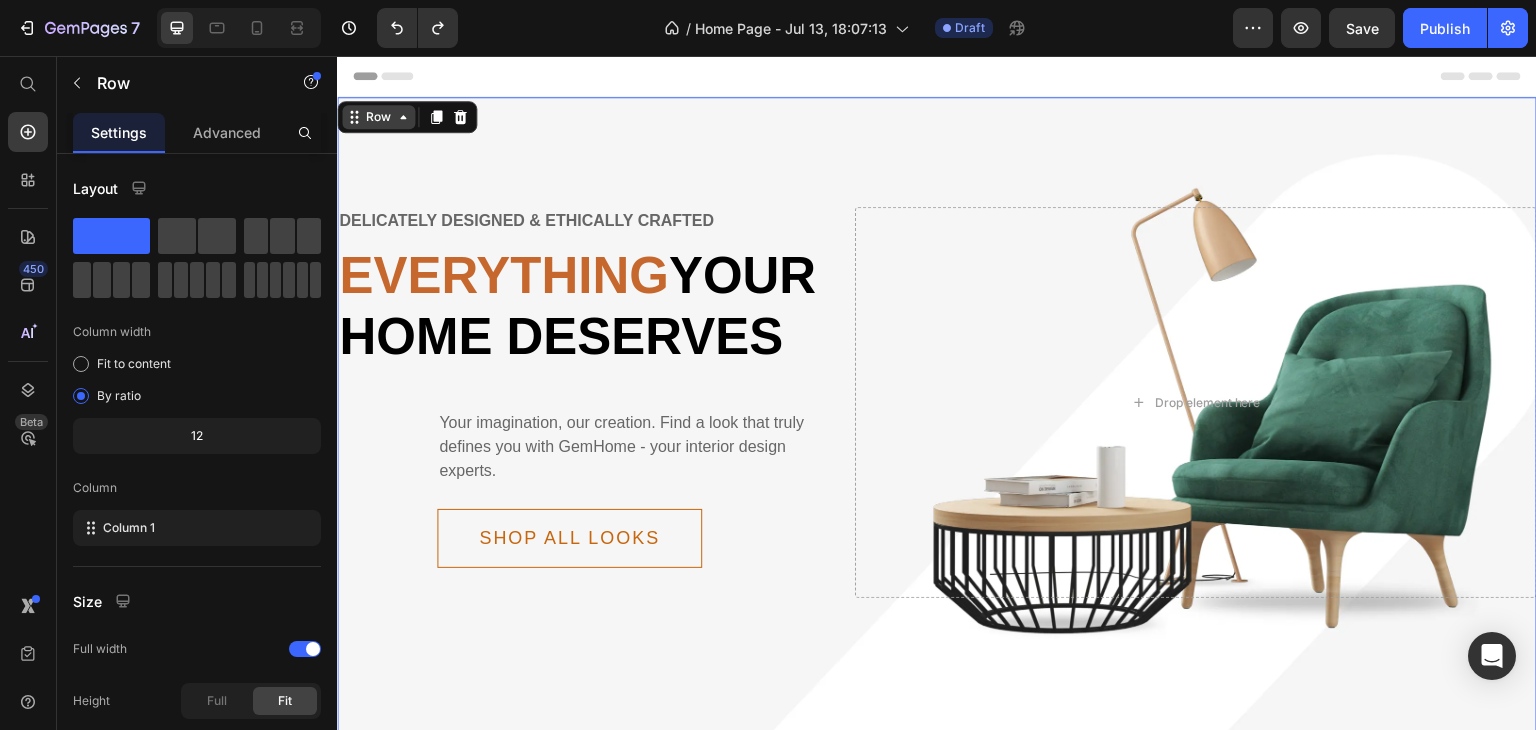 click 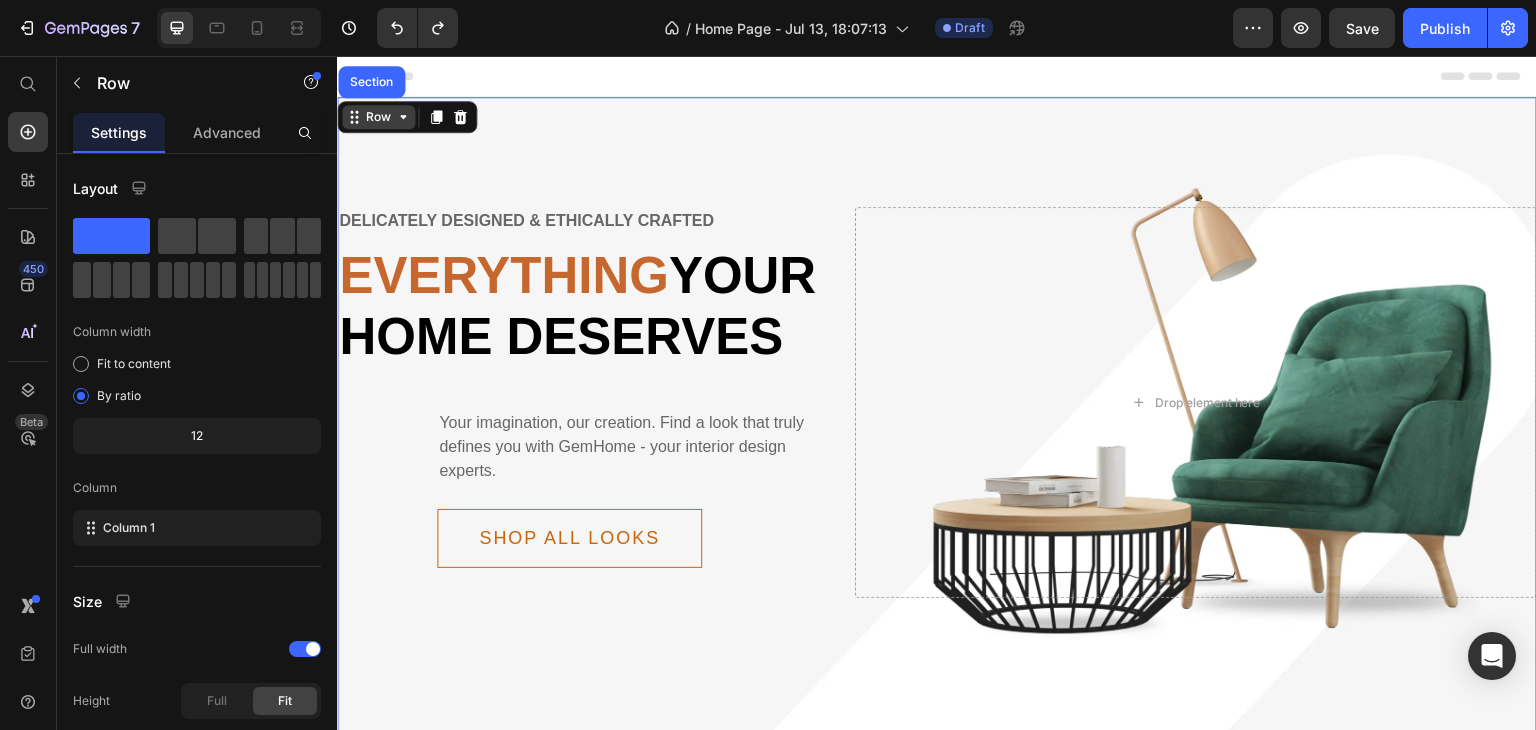 click on "Row" at bounding box center (378, 117) 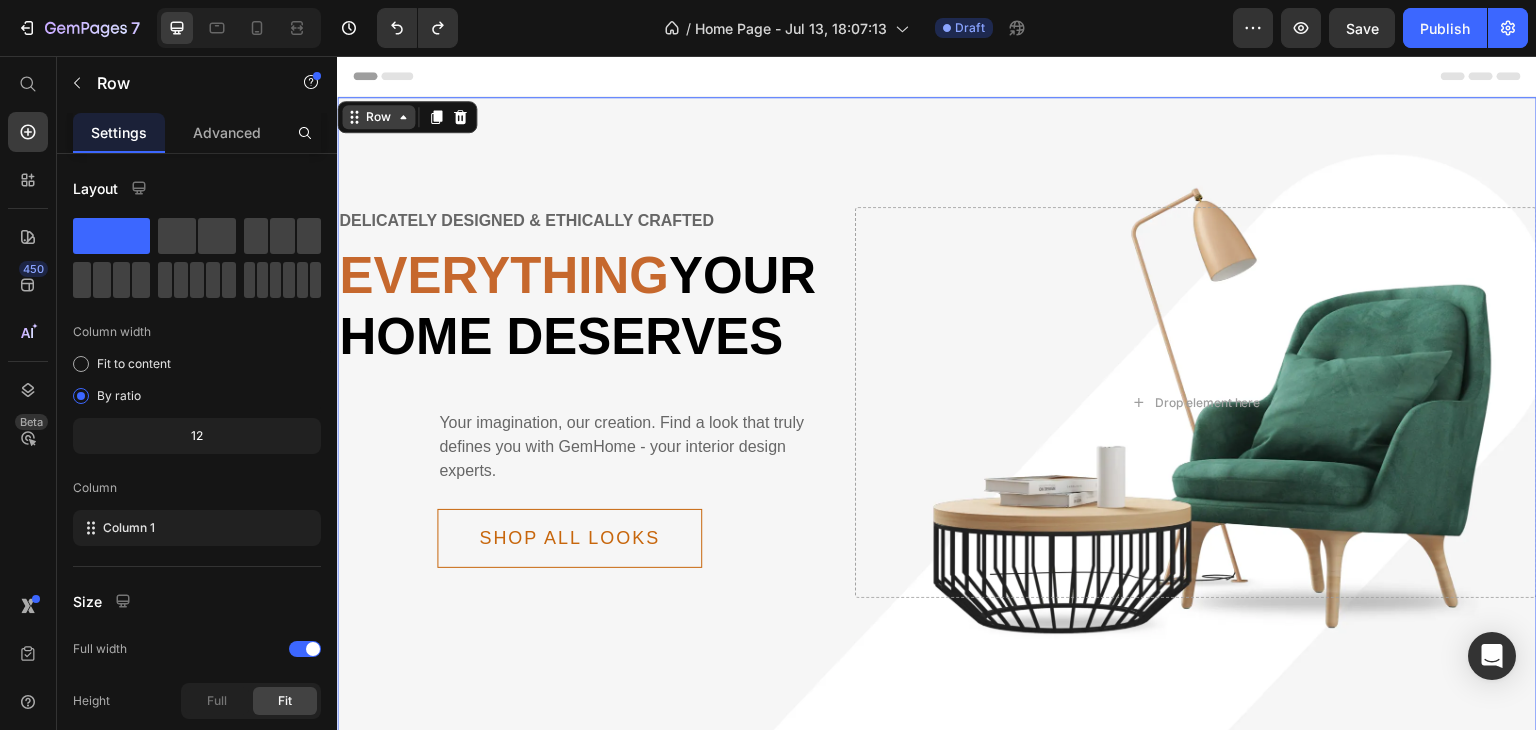 click on "Row" at bounding box center (378, 117) 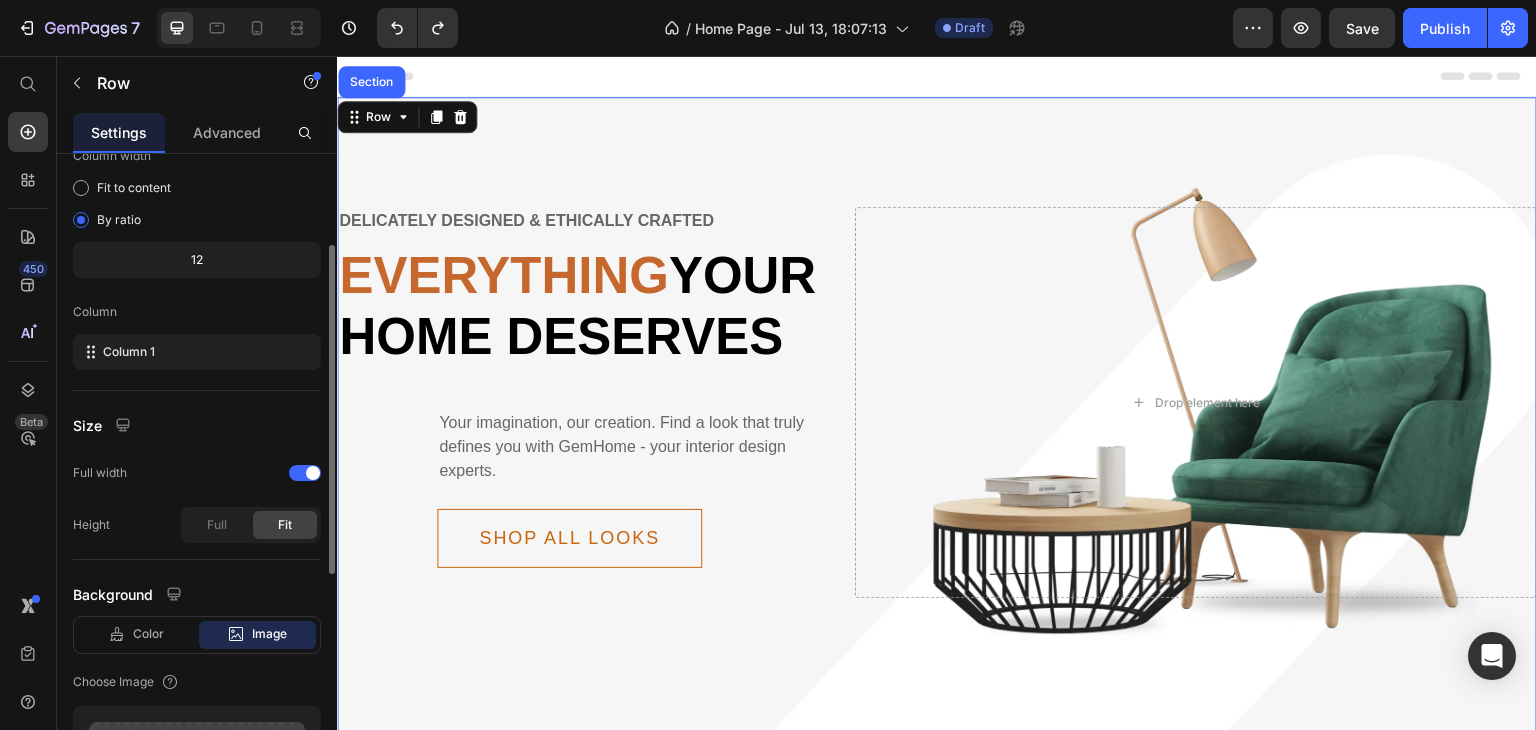 scroll, scrollTop: 0, scrollLeft: 0, axis: both 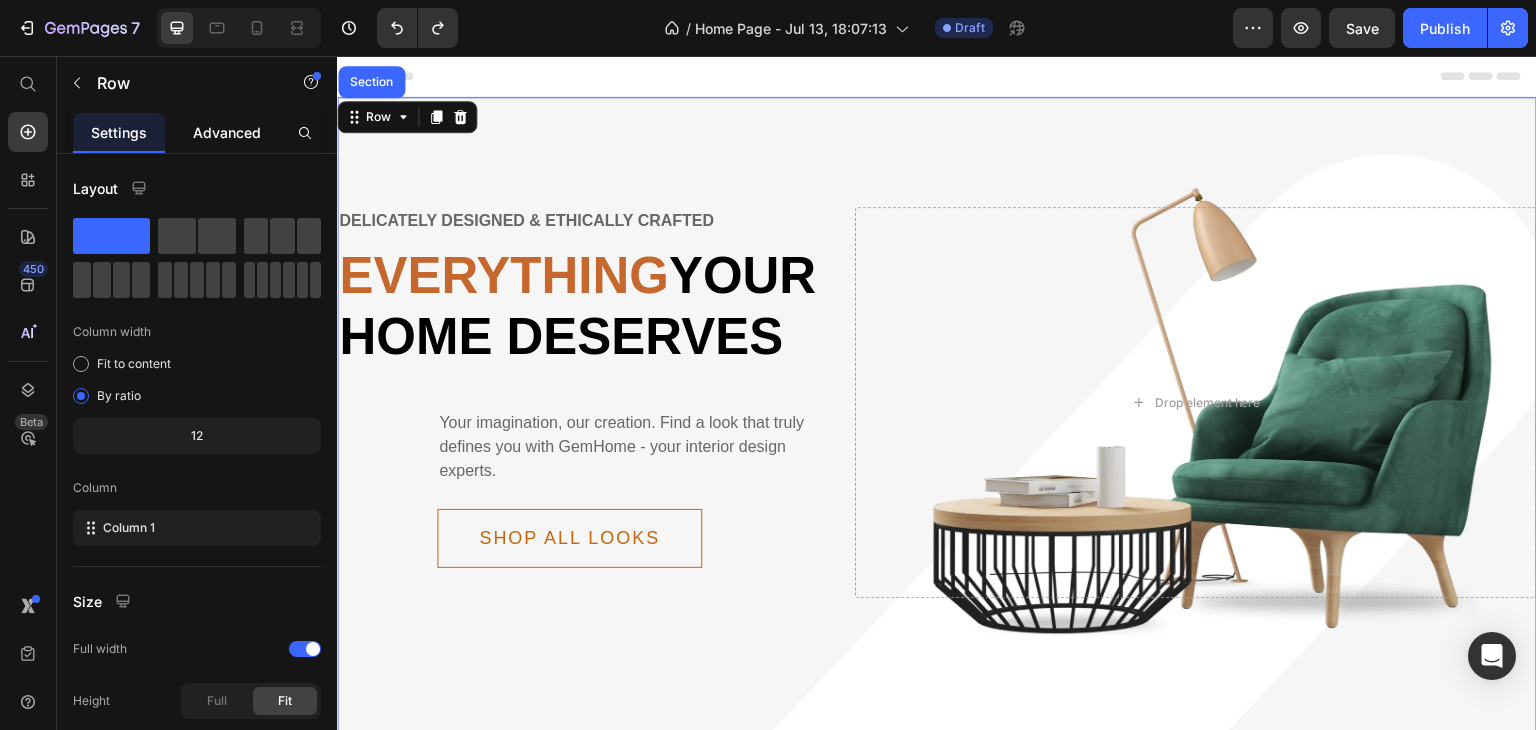 click on "Advanced" at bounding box center (227, 132) 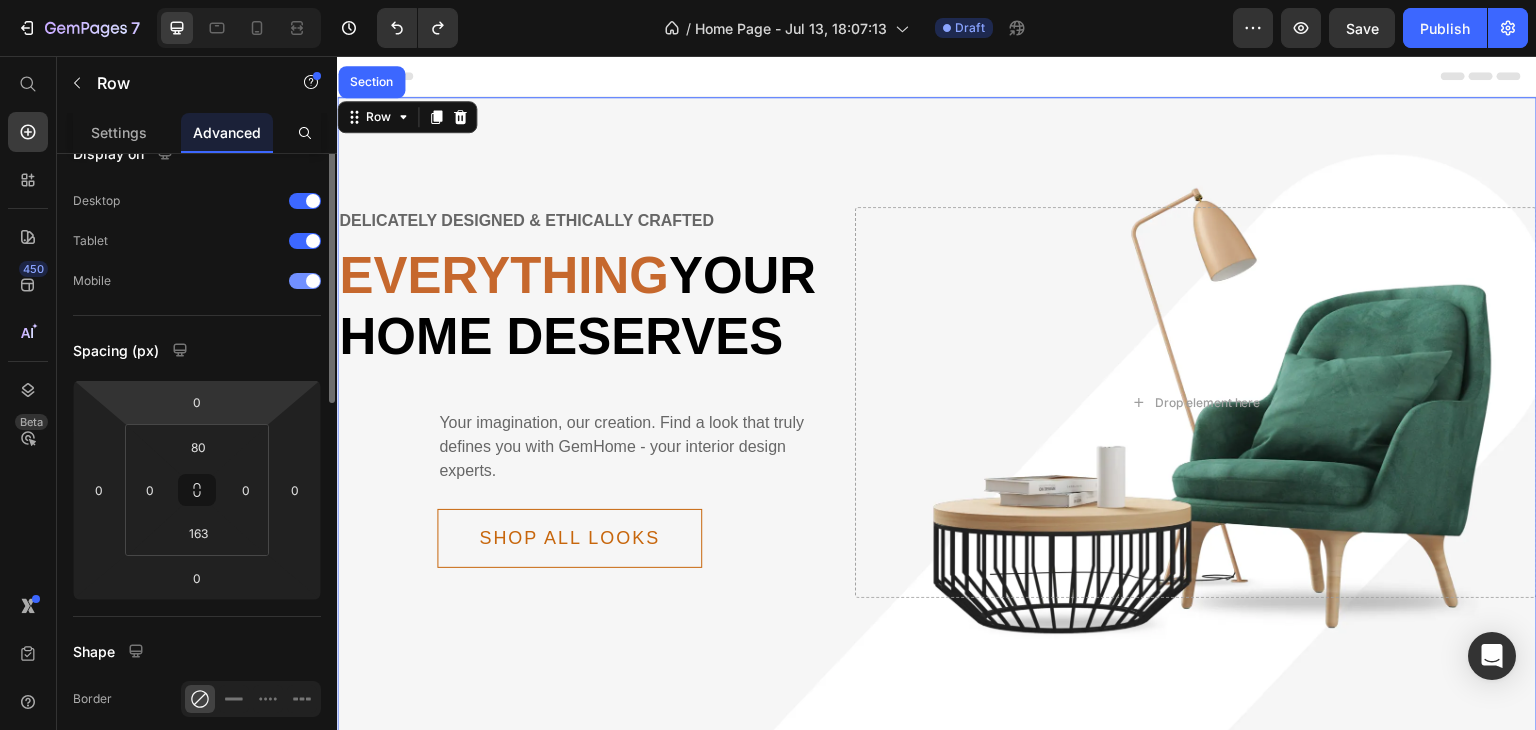 scroll, scrollTop: 0, scrollLeft: 0, axis: both 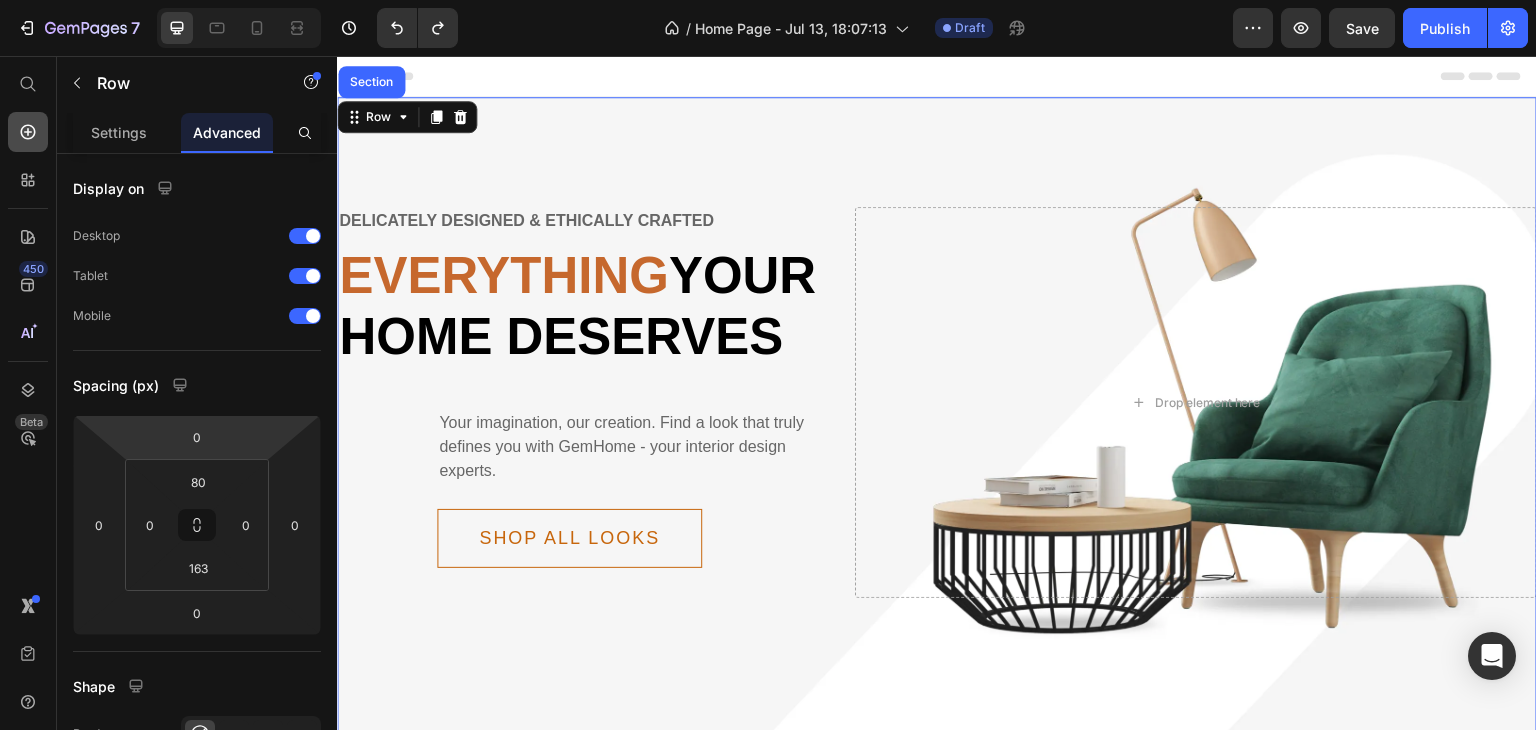 click 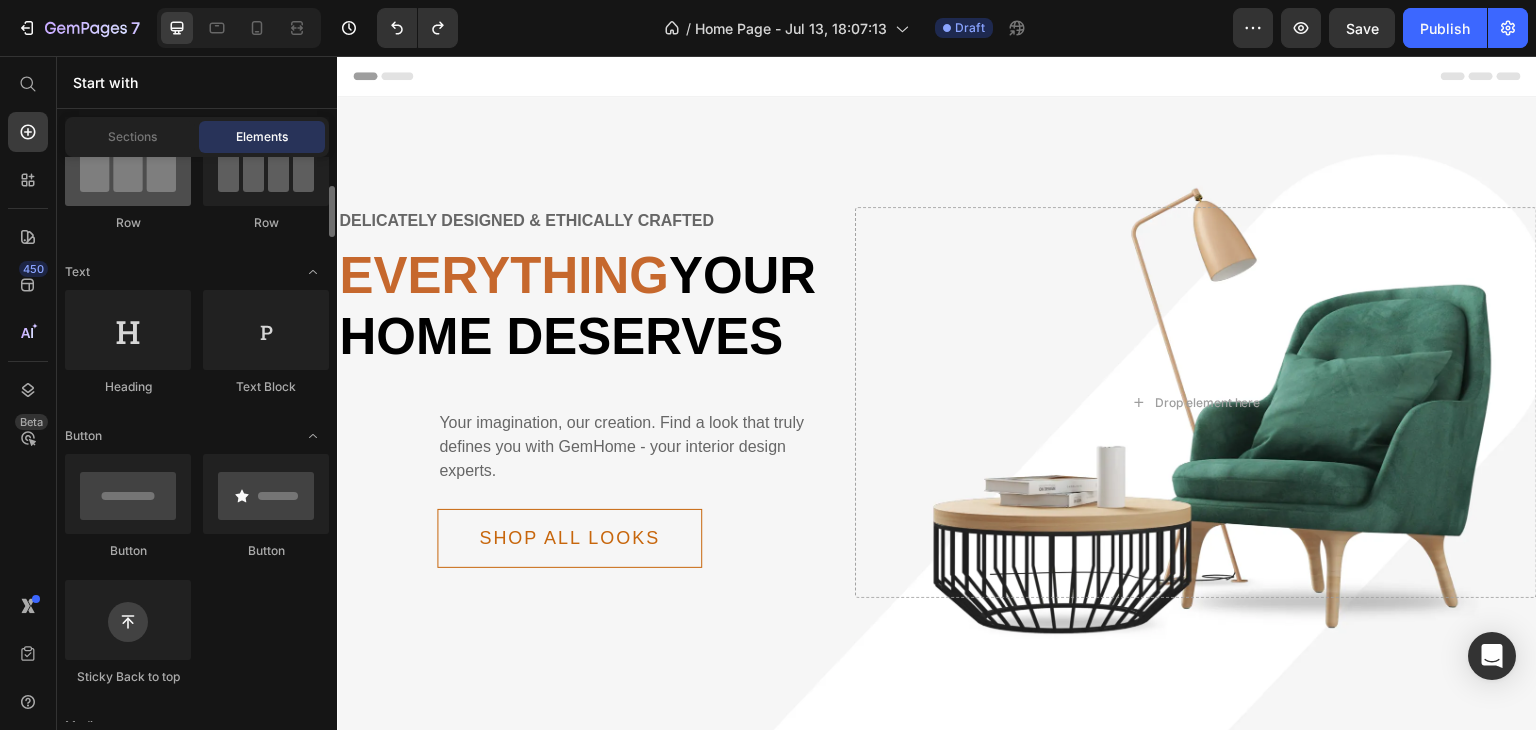 scroll, scrollTop: 212, scrollLeft: 0, axis: vertical 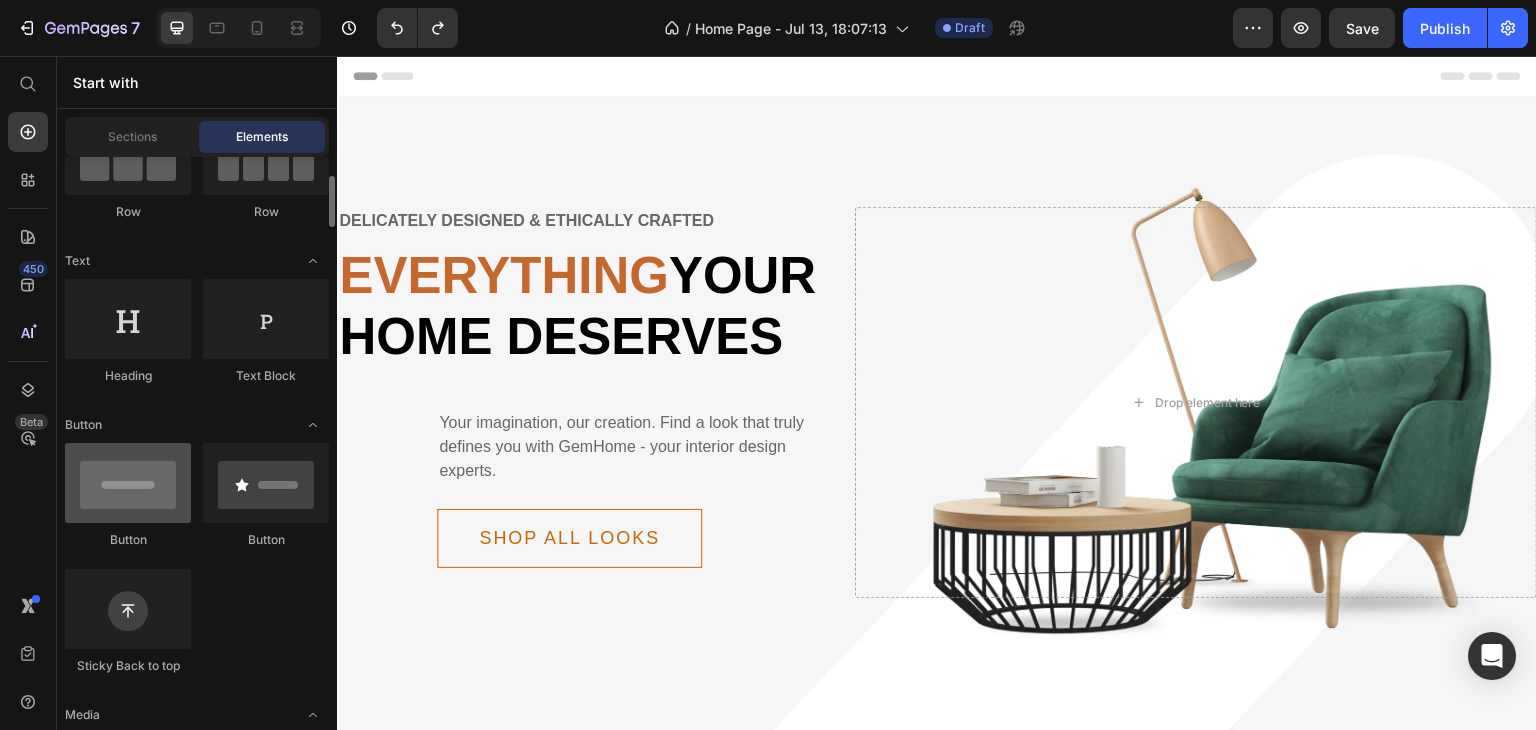 click at bounding box center [128, 483] 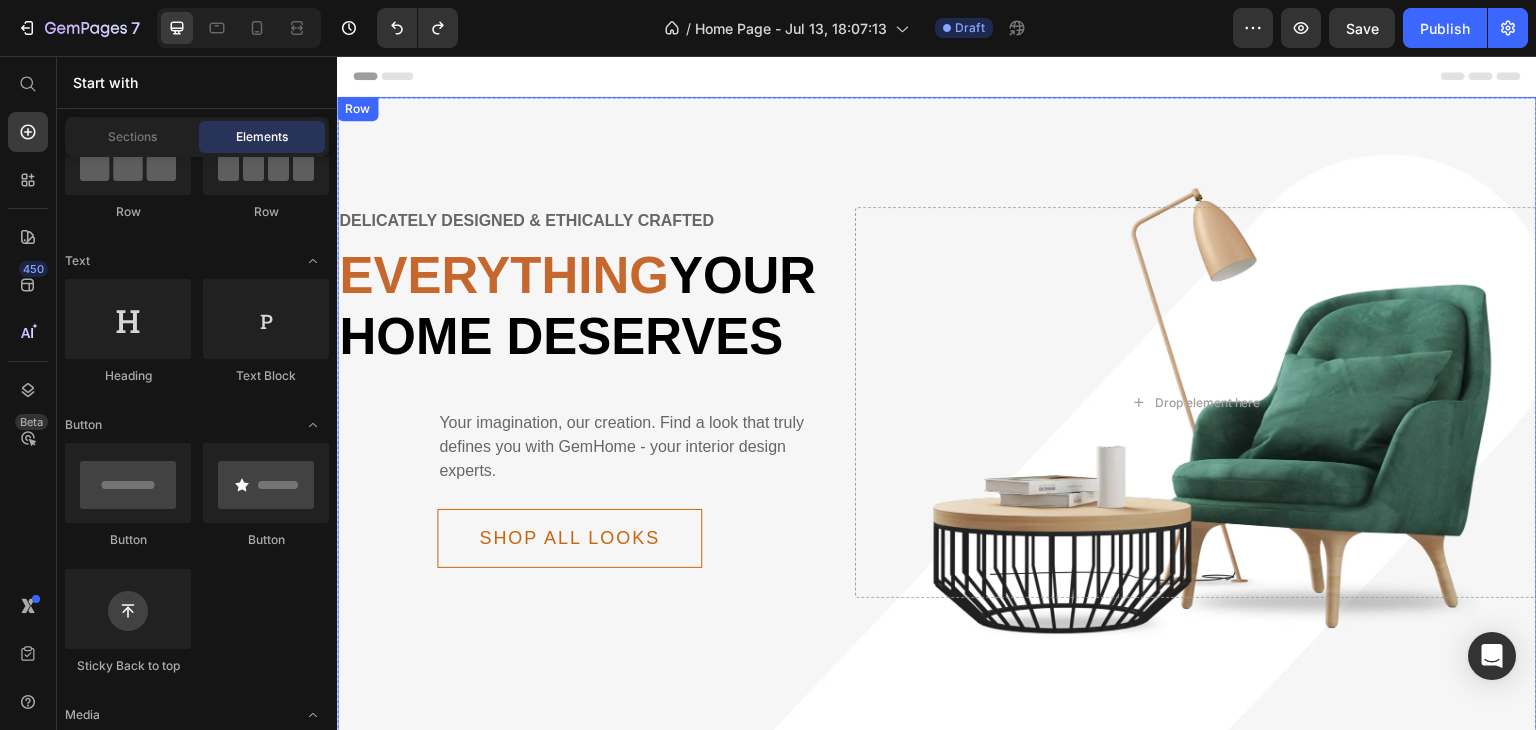 click on "Delicately designed & ethically crafted Text Everything  your home deserves Heading Your imagination, our creation. Find a look that truly defines you with GemHome - your interior design experts.
Text Shop all looks Button Row
Drop element here Row Row" at bounding box center [937, 444] 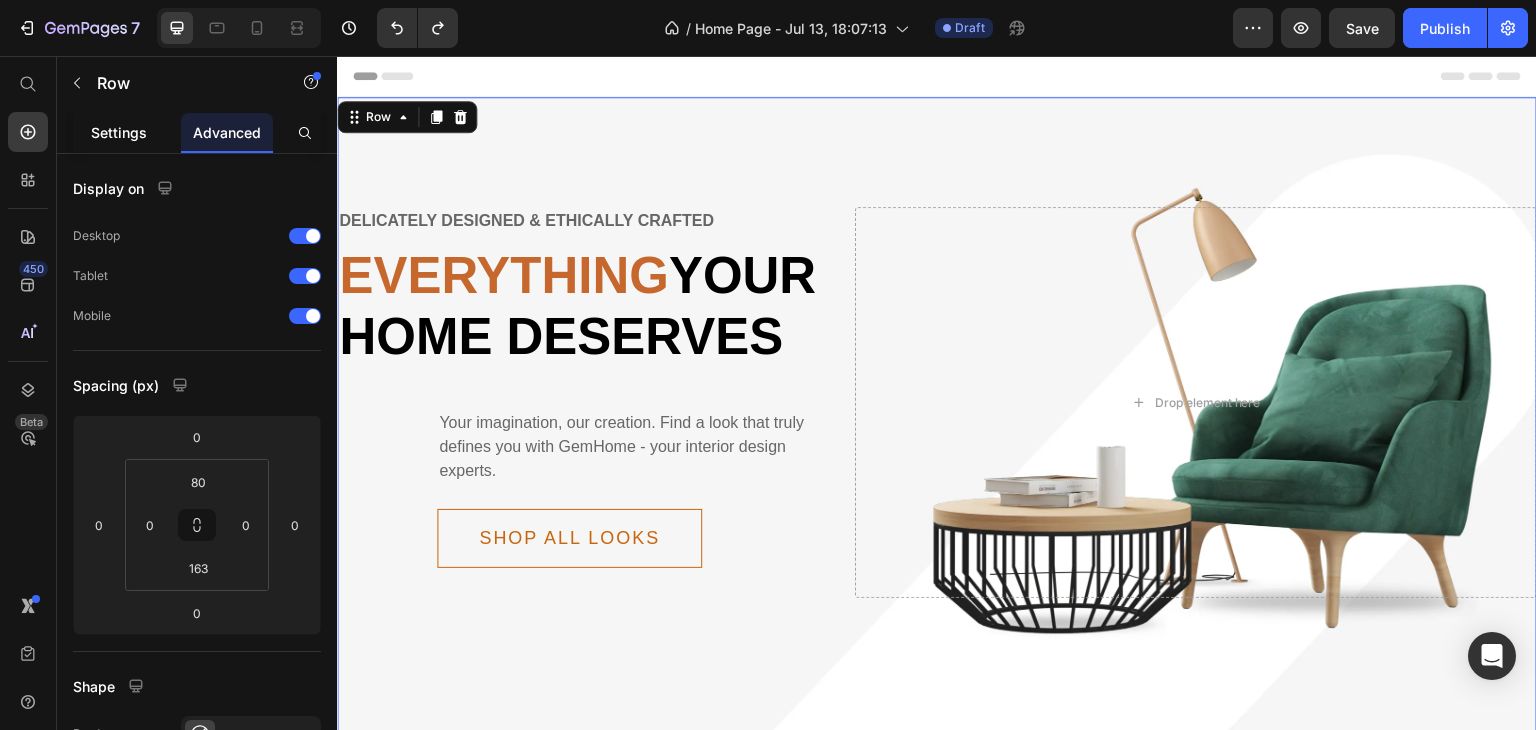 click on "Settings" at bounding box center [119, 132] 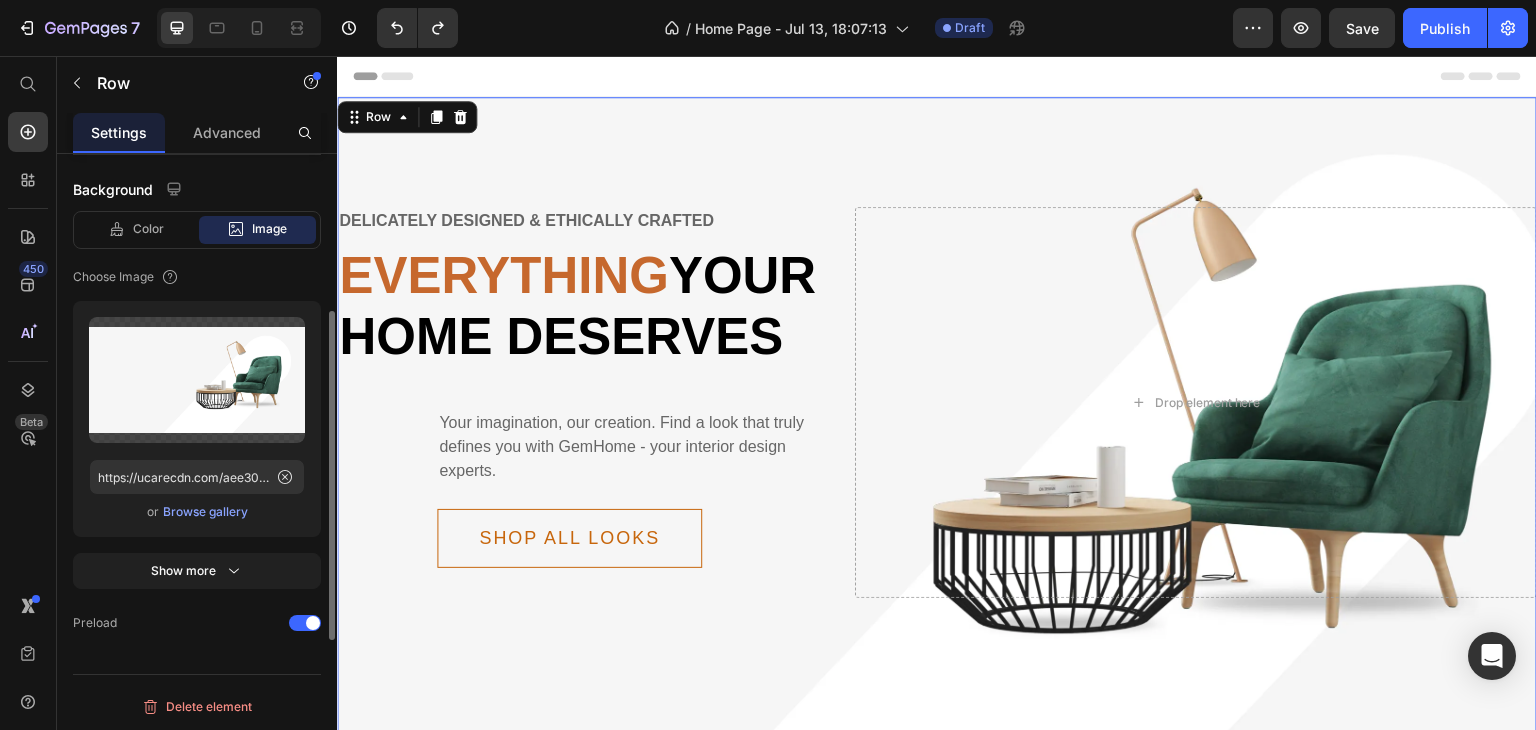 scroll, scrollTop: 0, scrollLeft: 0, axis: both 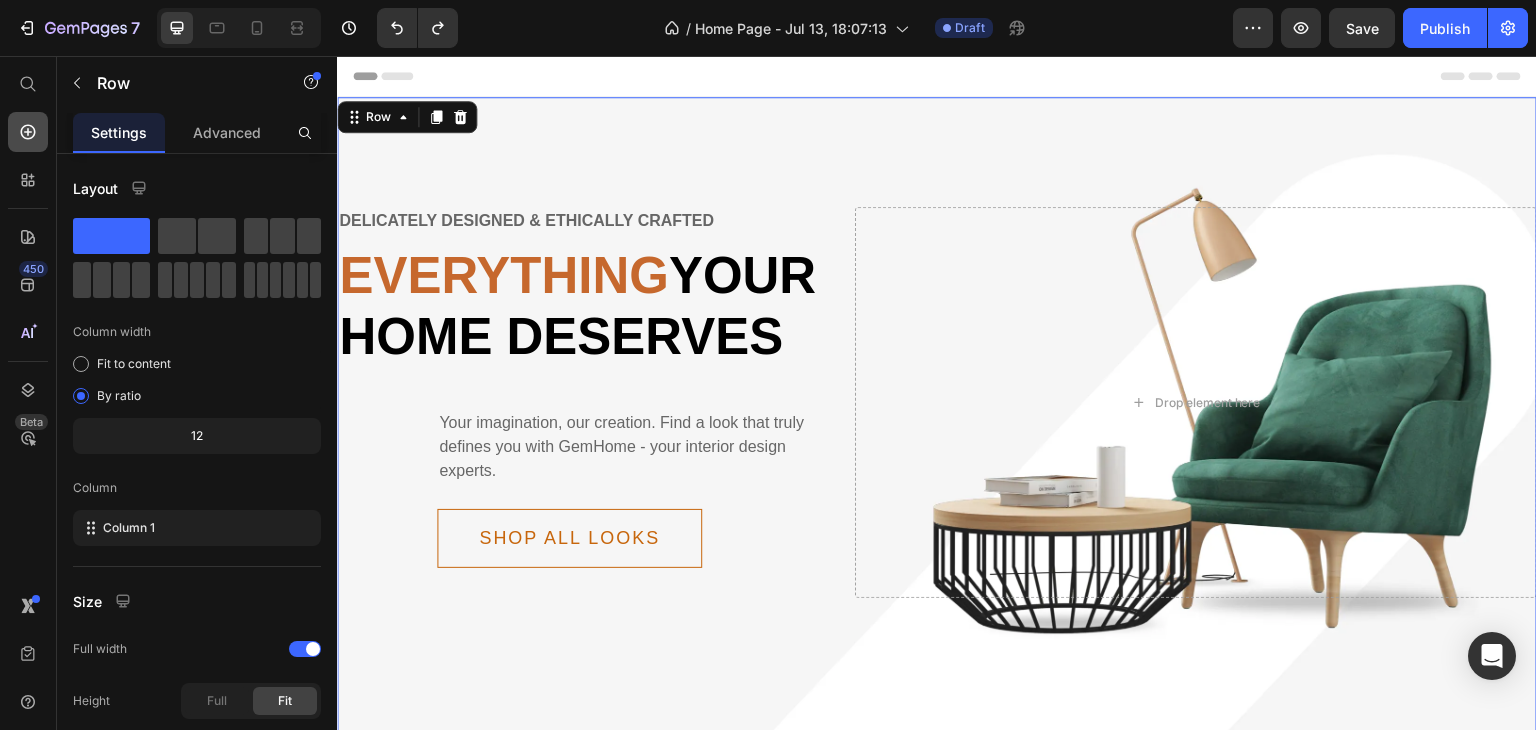 click 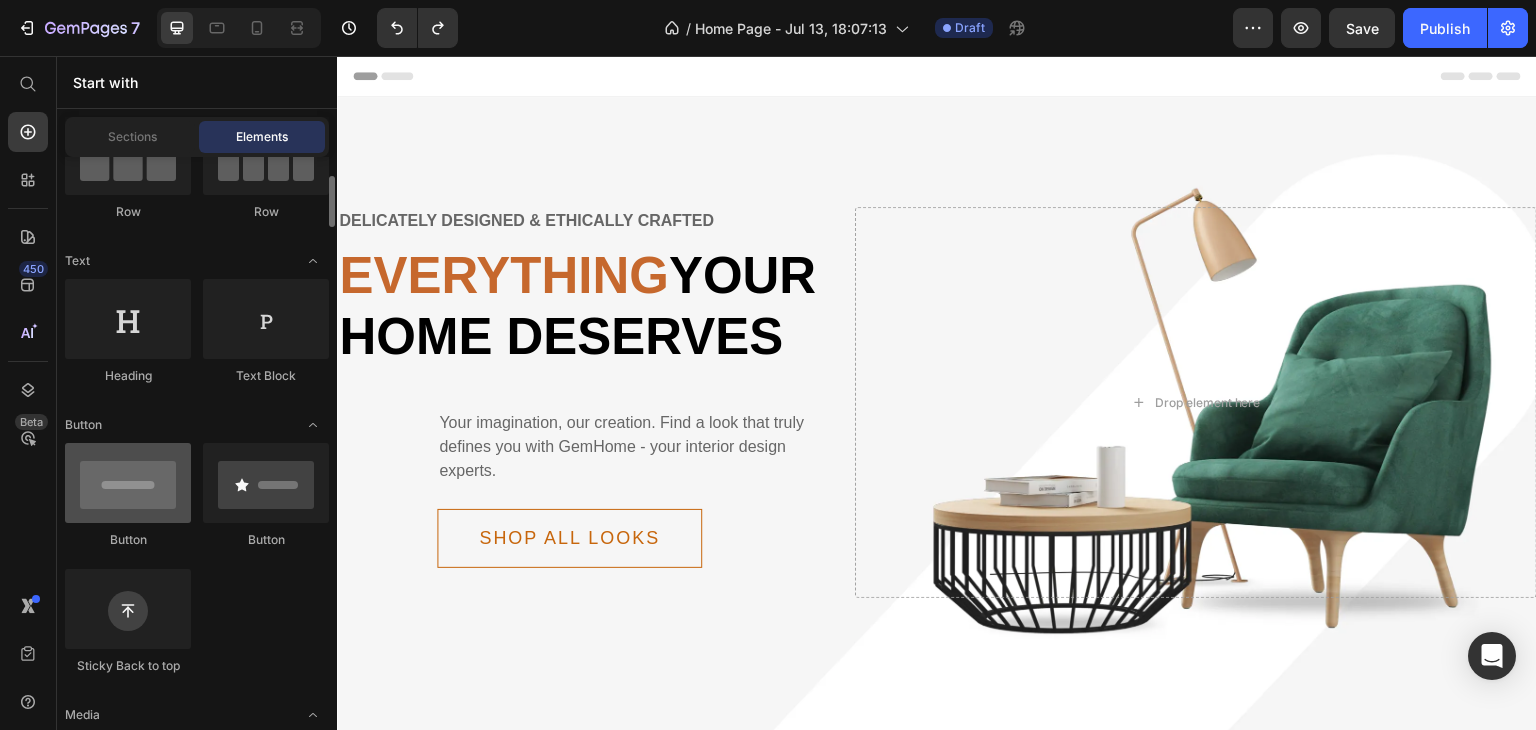 click at bounding box center (128, 483) 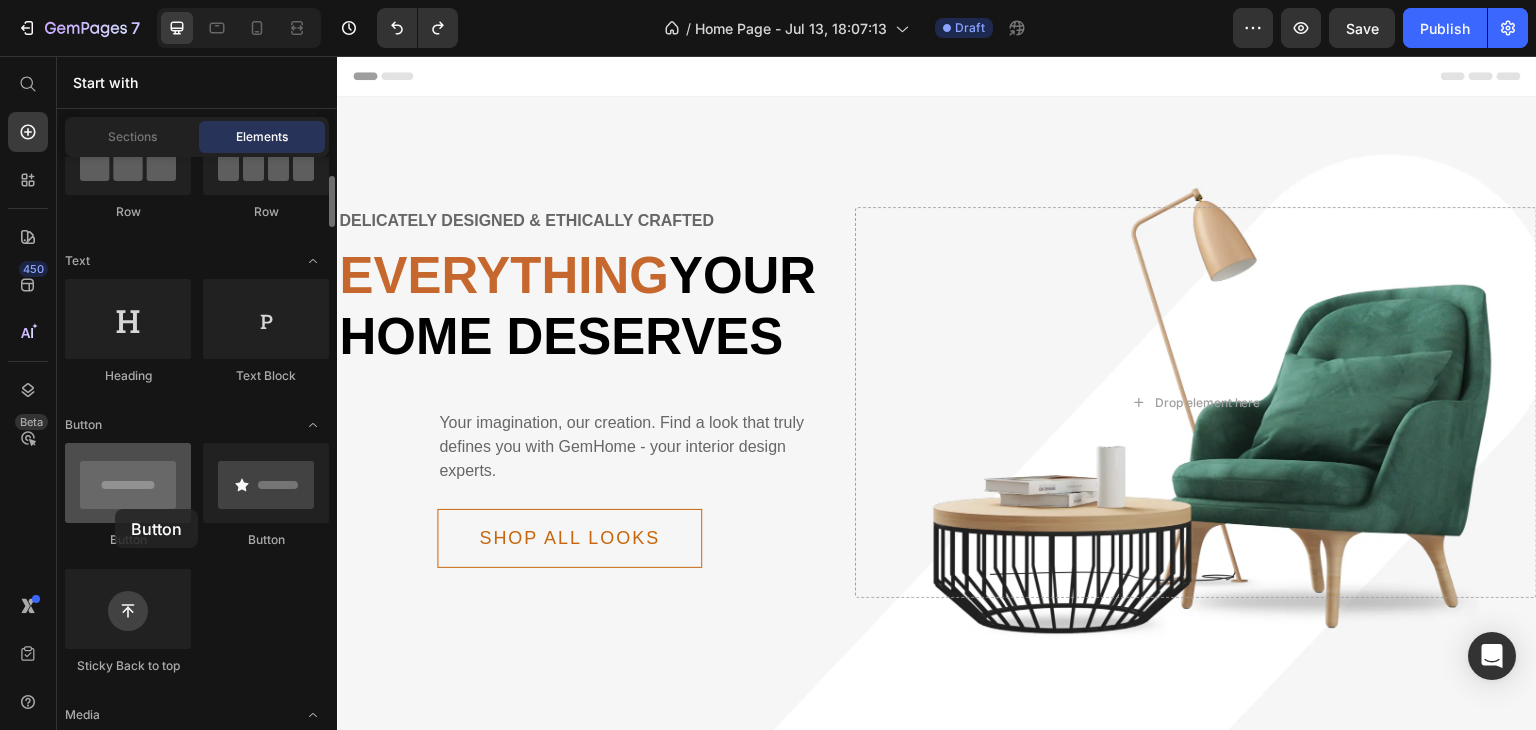 click at bounding box center [128, 483] 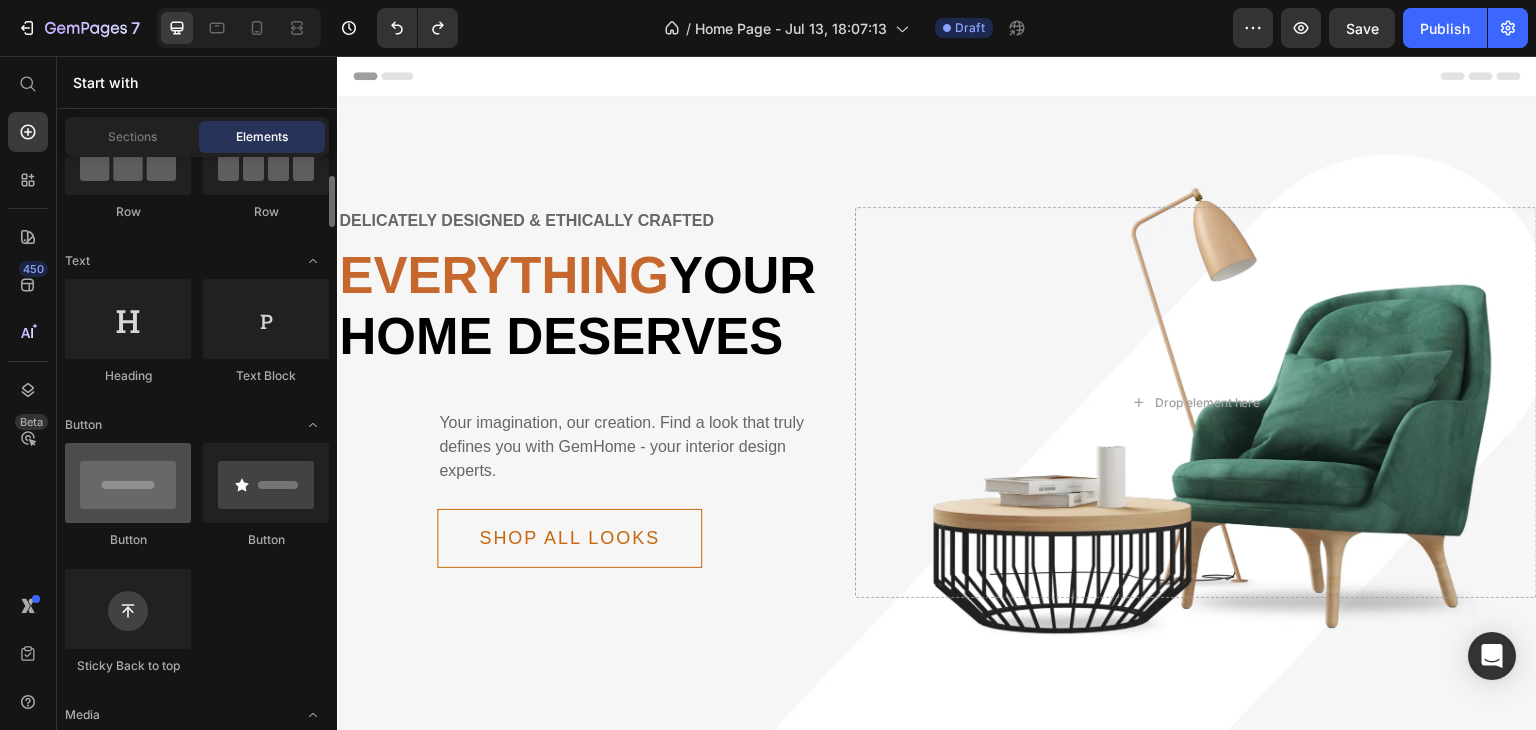 click at bounding box center (128, 483) 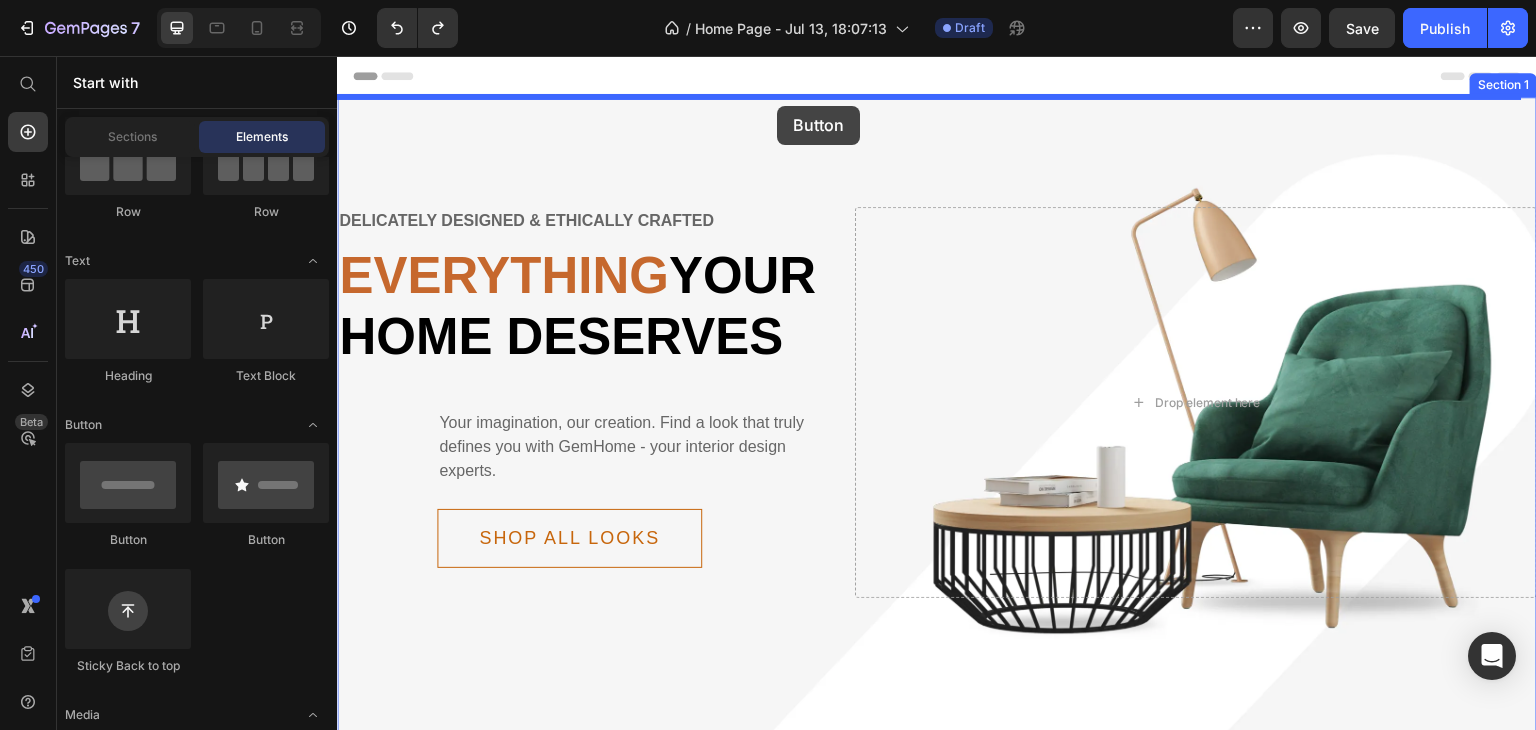 drag, startPoint x: 450, startPoint y: 557, endPoint x: 778, endPoint y: 105, distance: 558.46936 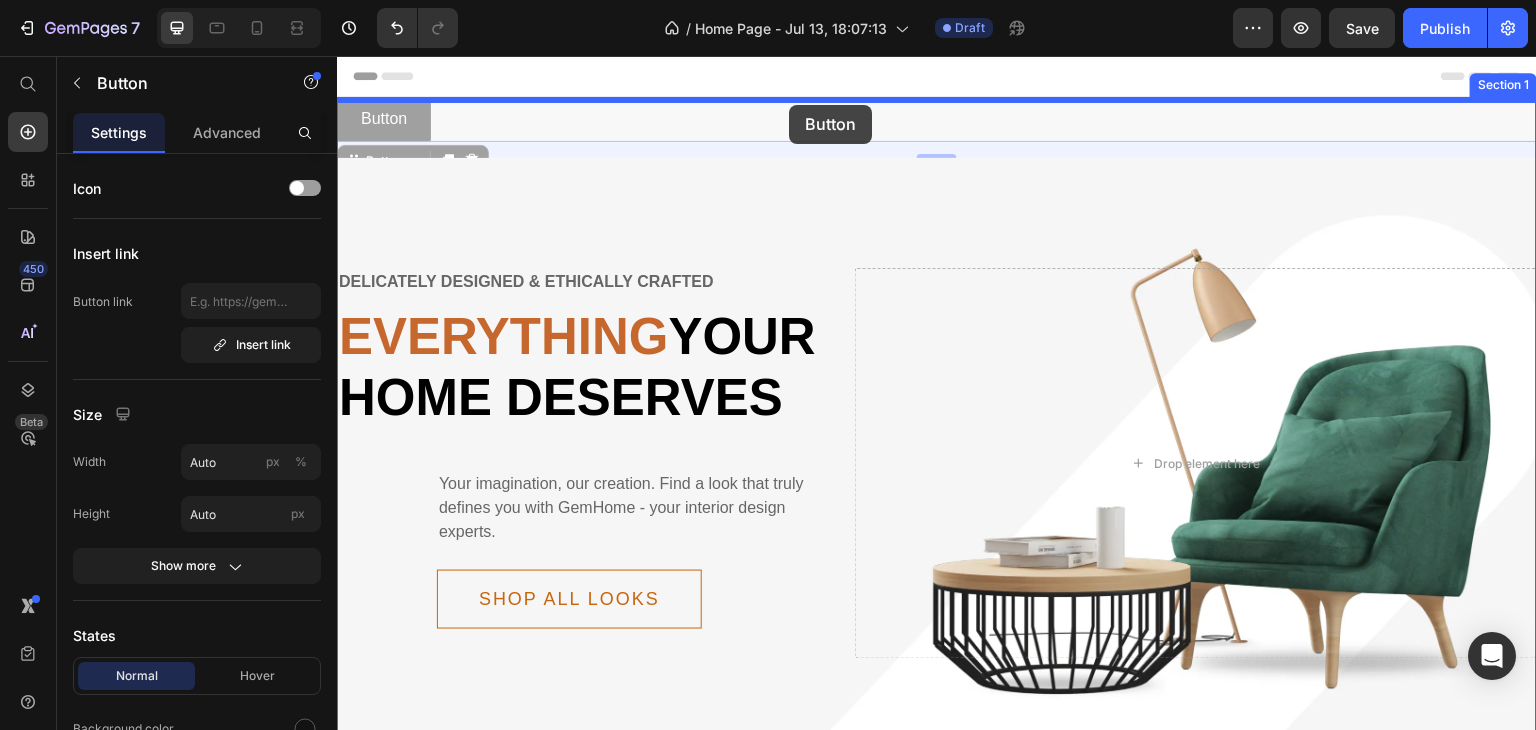 drag, startPoint x: 399, startPoint y: 101, endPoint x: 789, endPoint y: 105, distance: 390.0205 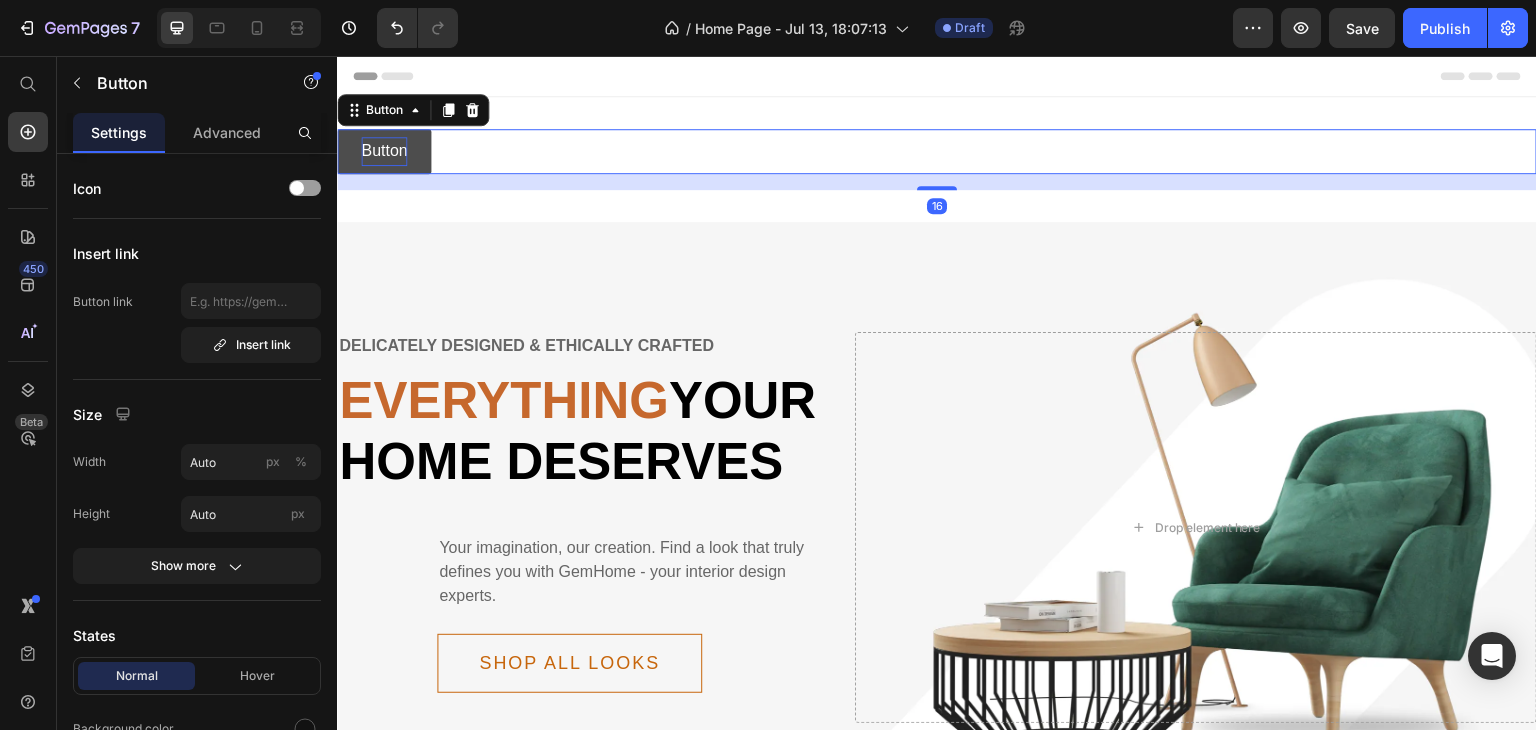 click on "Button" at bounding box center [384, 151] 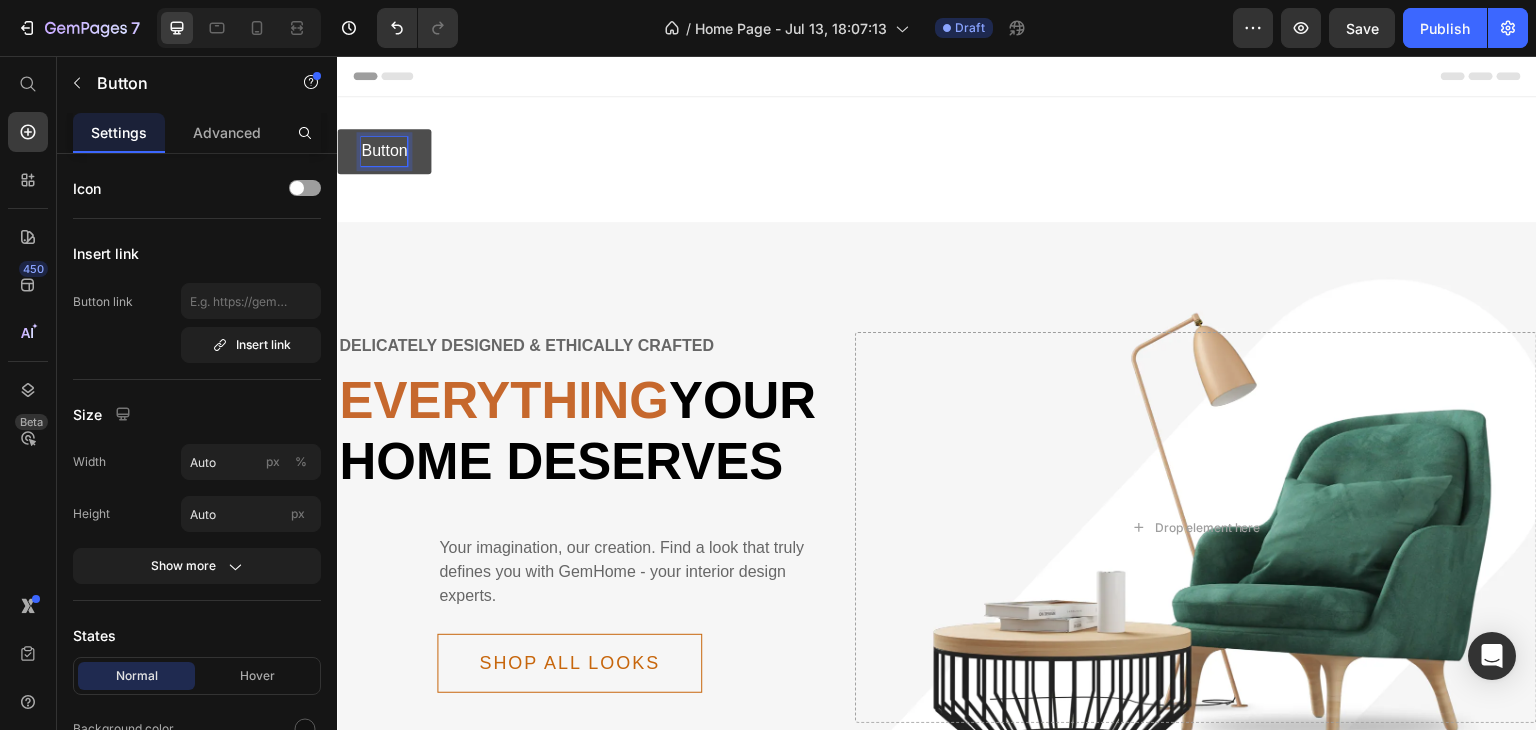 click on "Button" at bounding box center (384, 151) 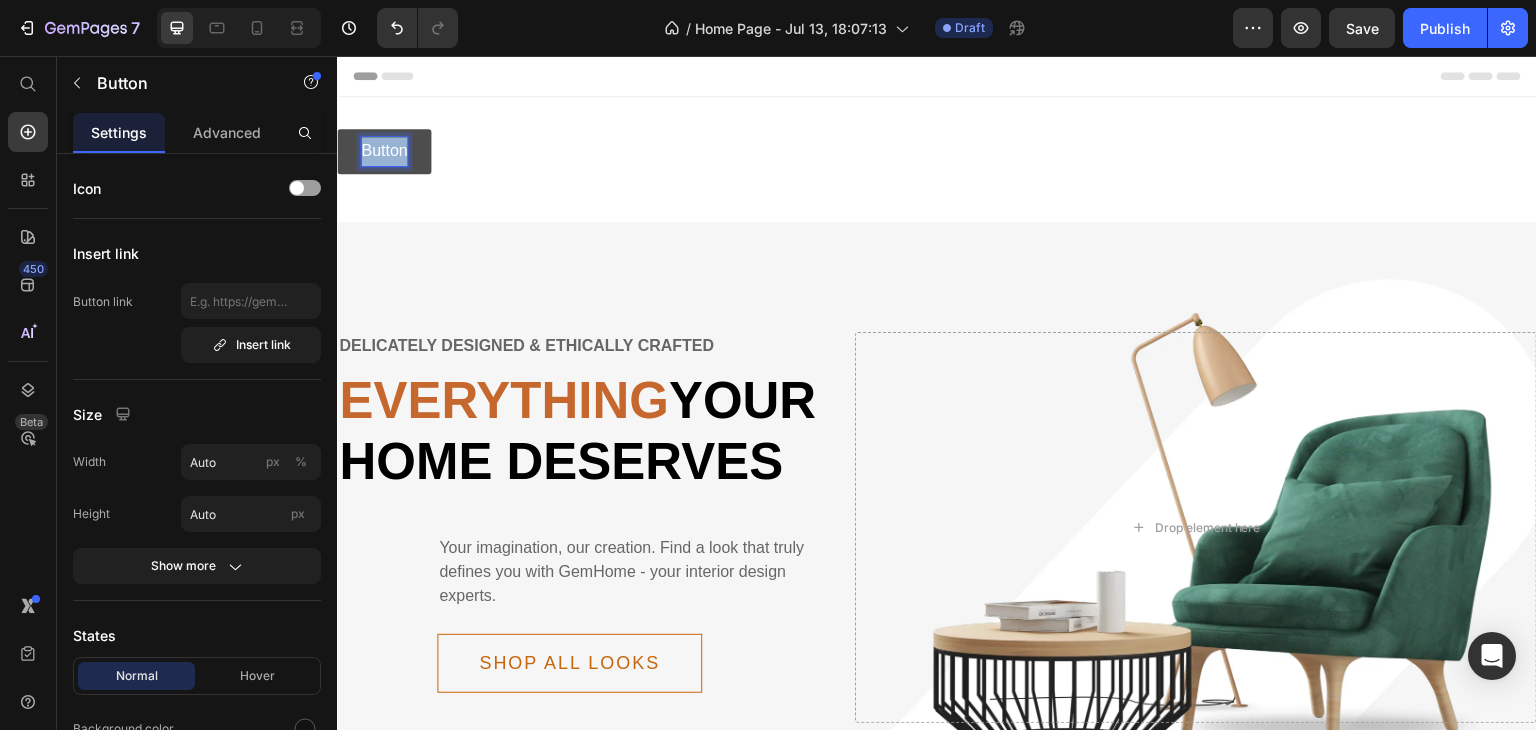 click on "Button" at bounding box center [384, 151] 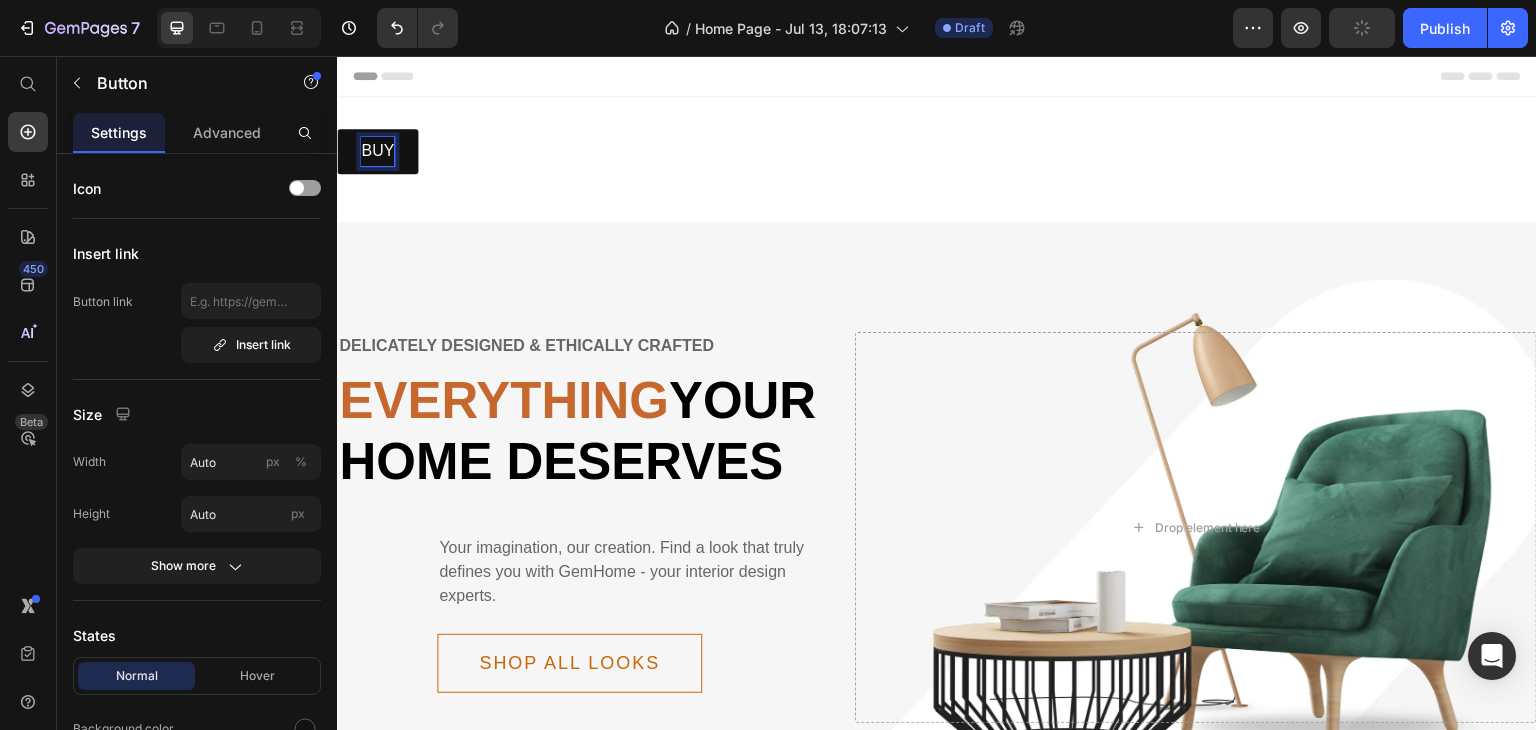 click on "BUY Button   16 Section 1" at bounding box center (937, 159) 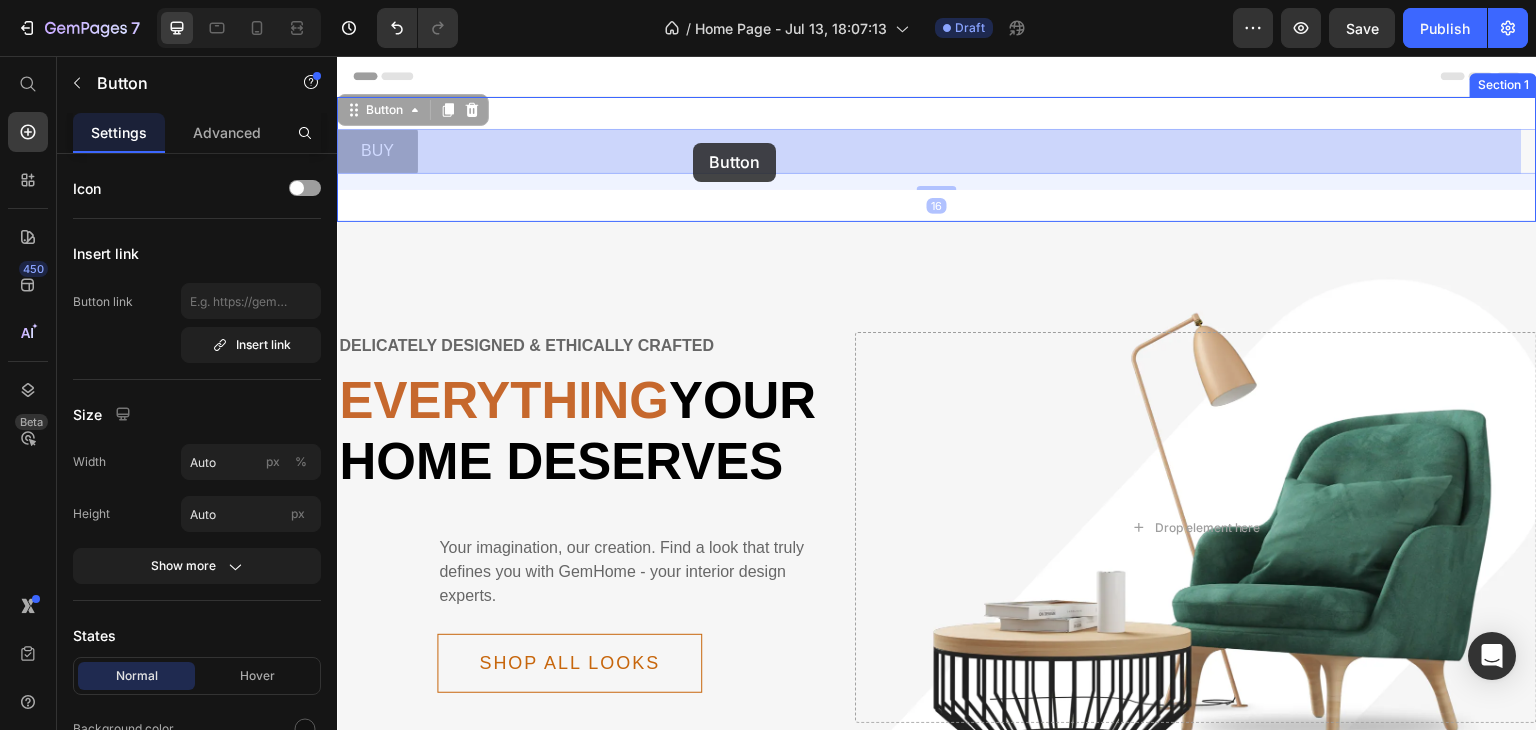 drag, startPoint x: 406, startPoint y: 150, endPoint x: 693, endPoint y: 143, distance: 287.08536 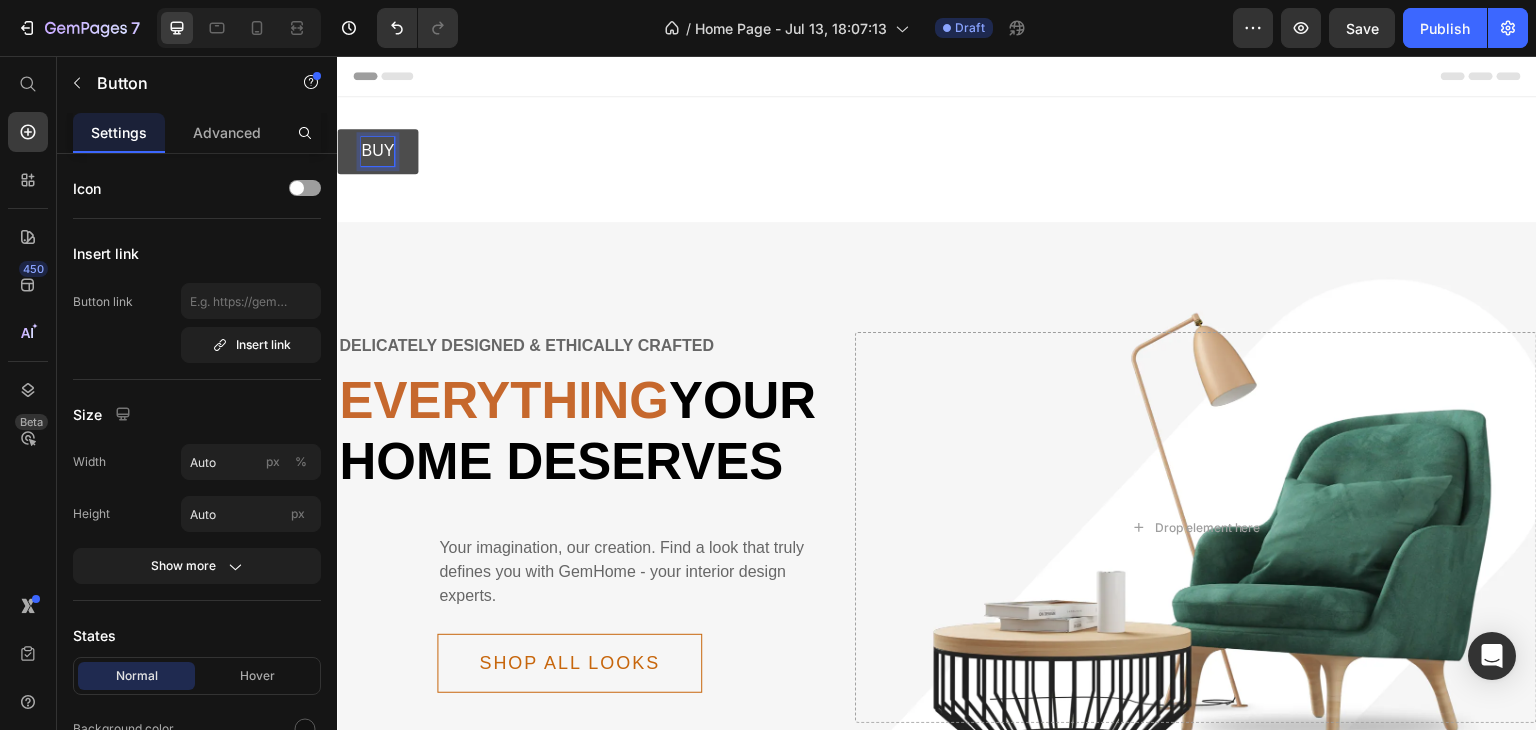 click on "BUY" at bounding box center [377, 151] 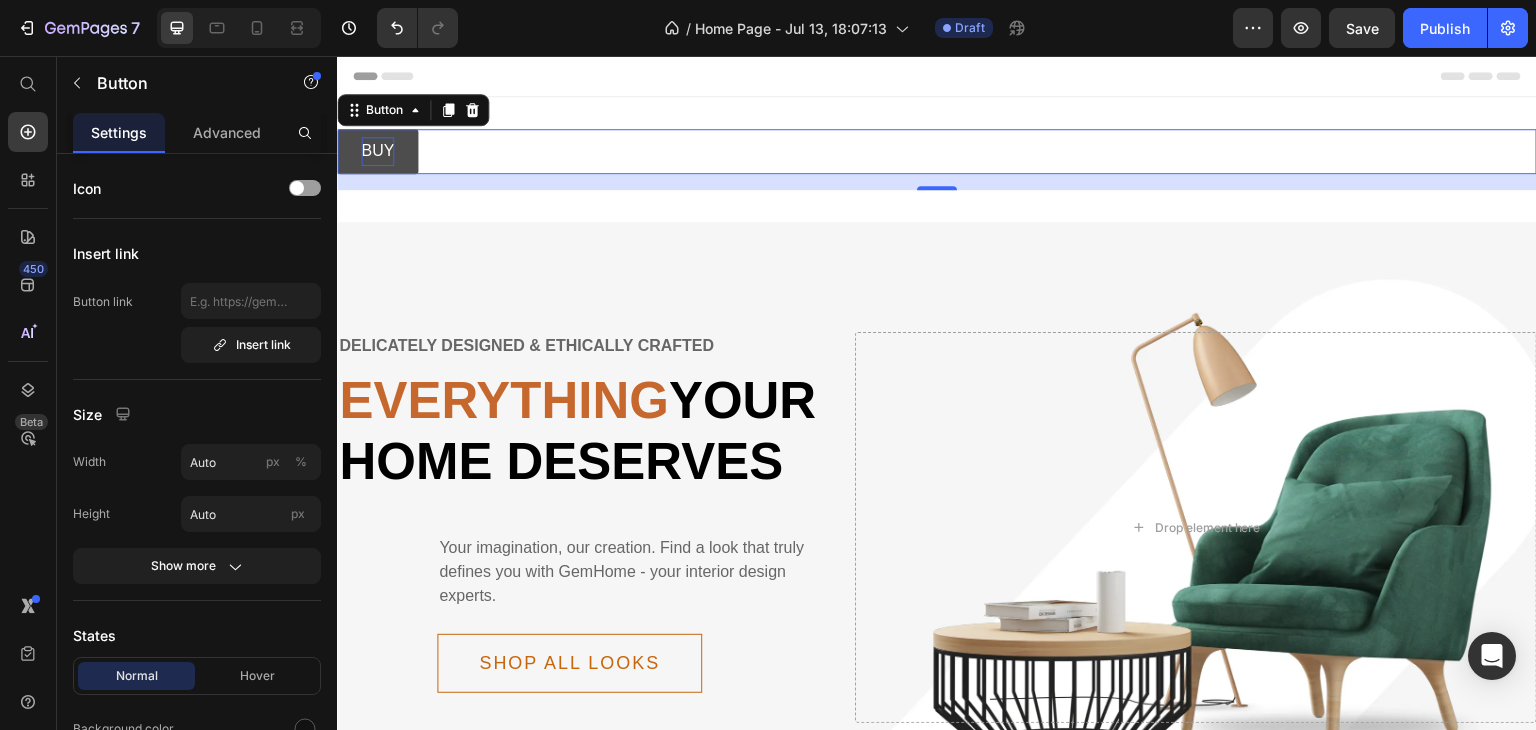 click on "BUY" at bounding box center (377, 151) 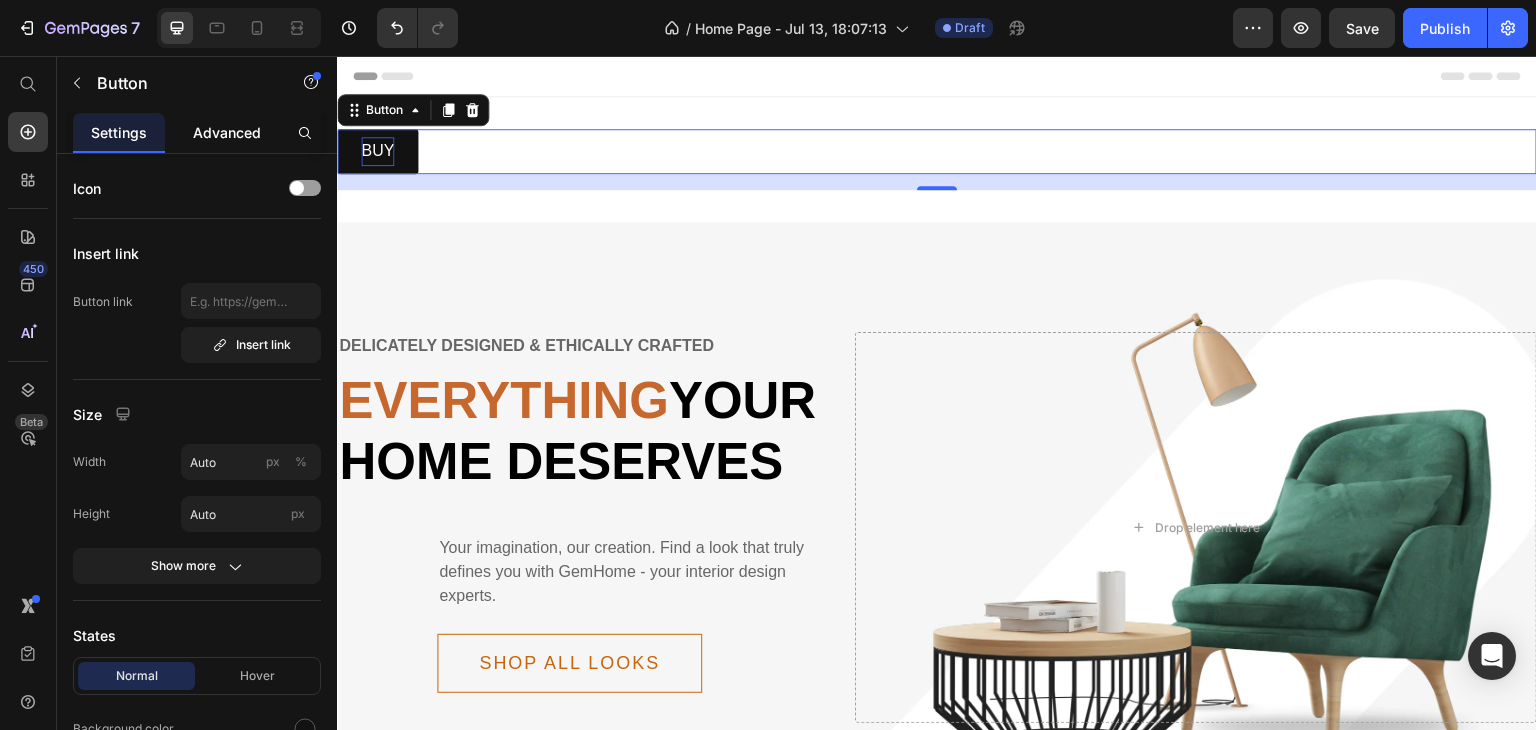 click on "Advanced" at bounding box center [227, 132] 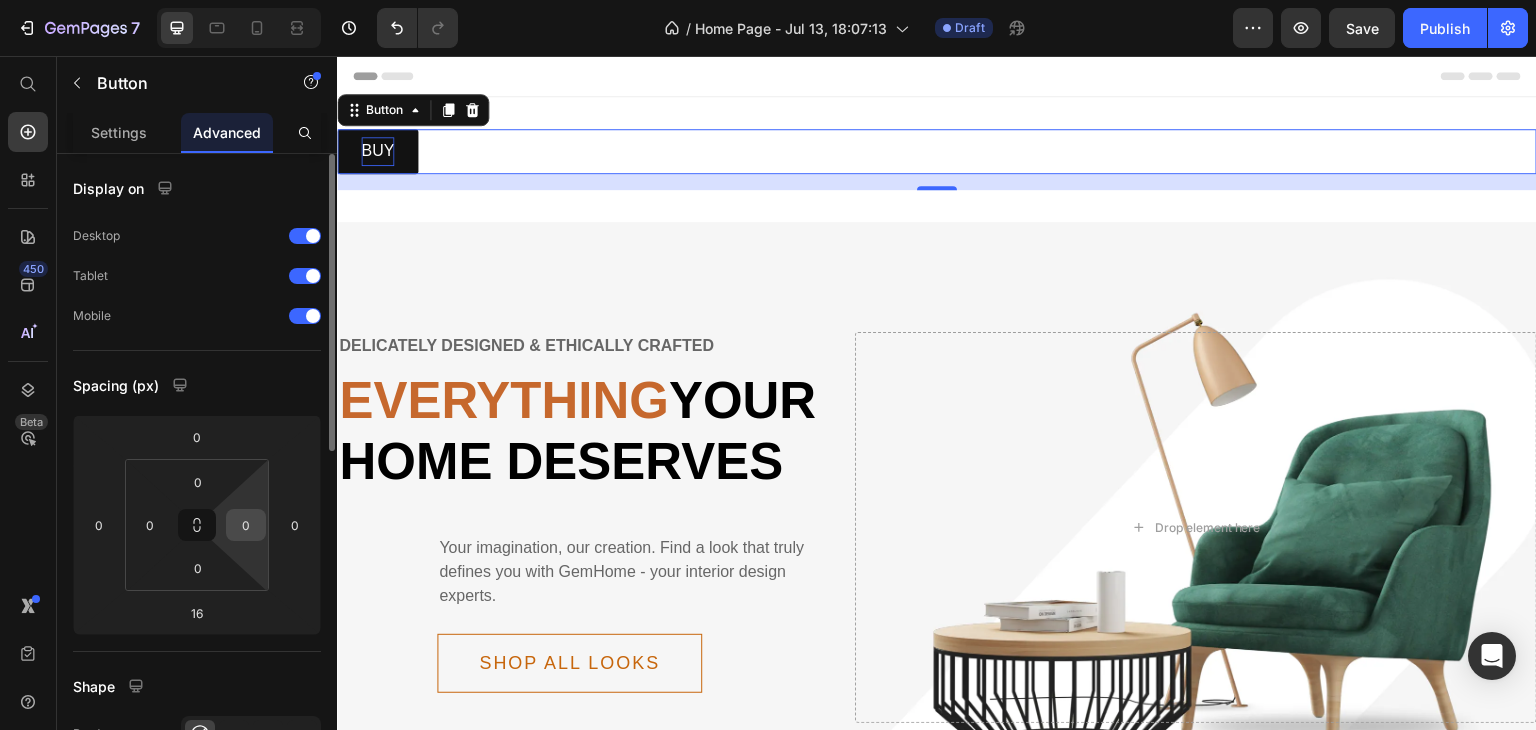 click on "0" at bounding box center (246, 525) 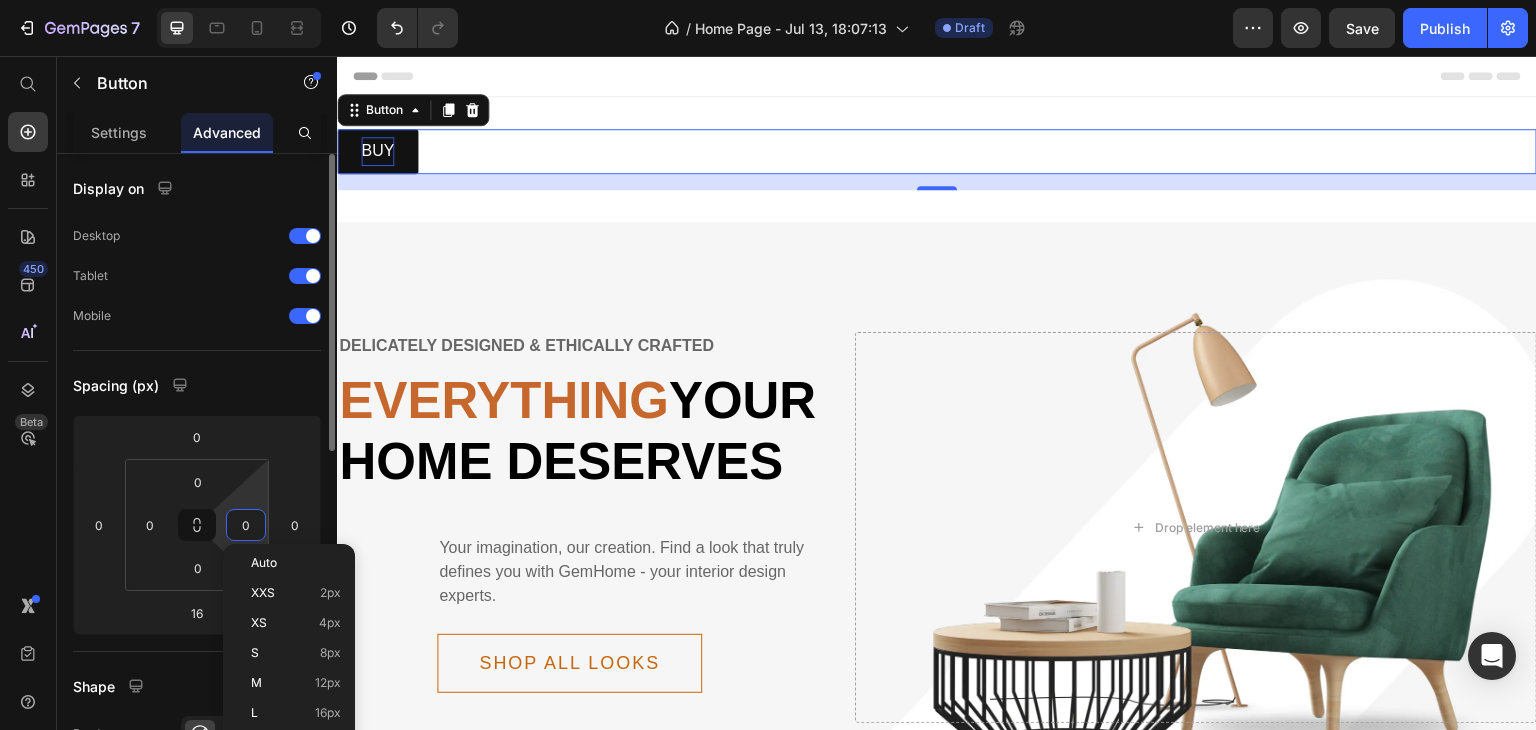 click on "0" at bounding box center [246, 525] 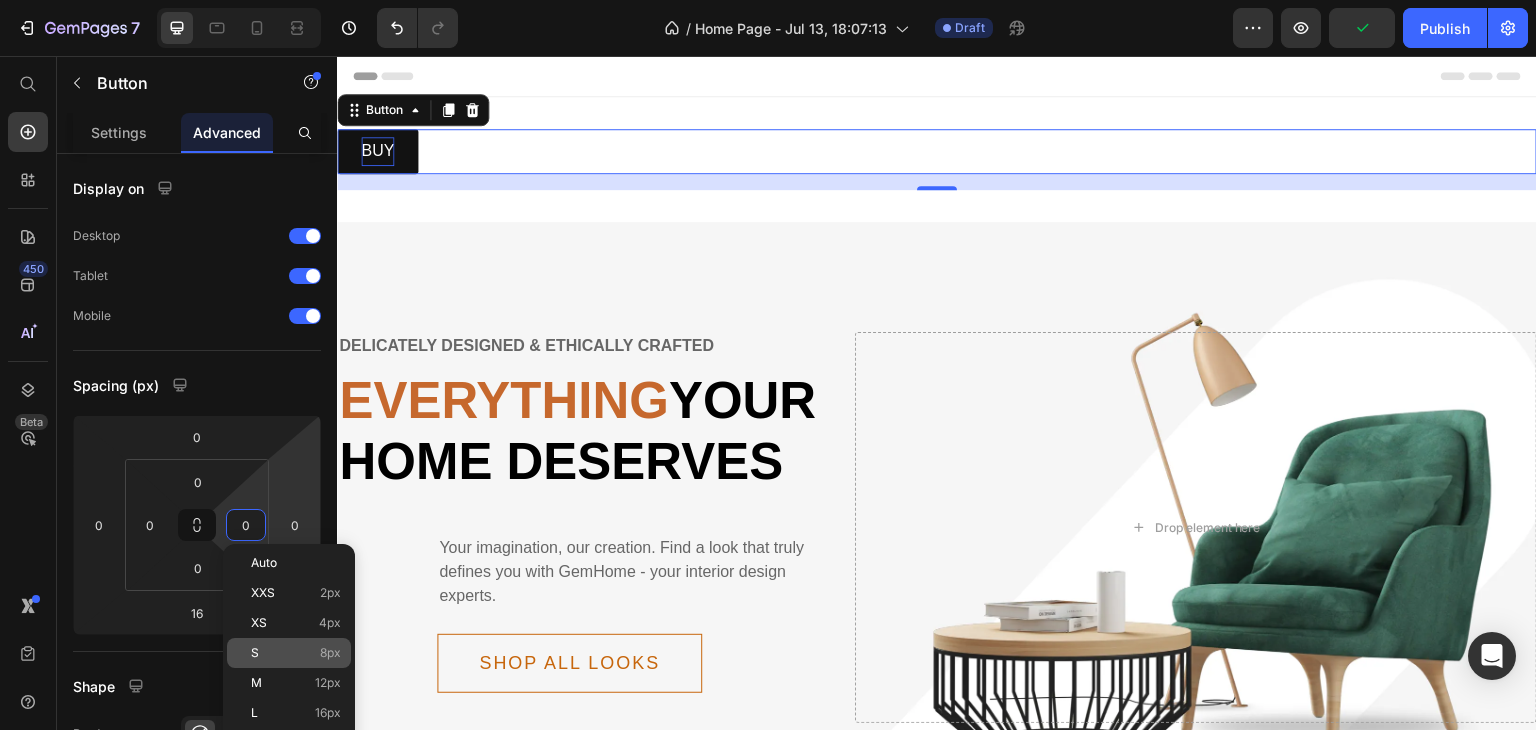 click on "S 8px" 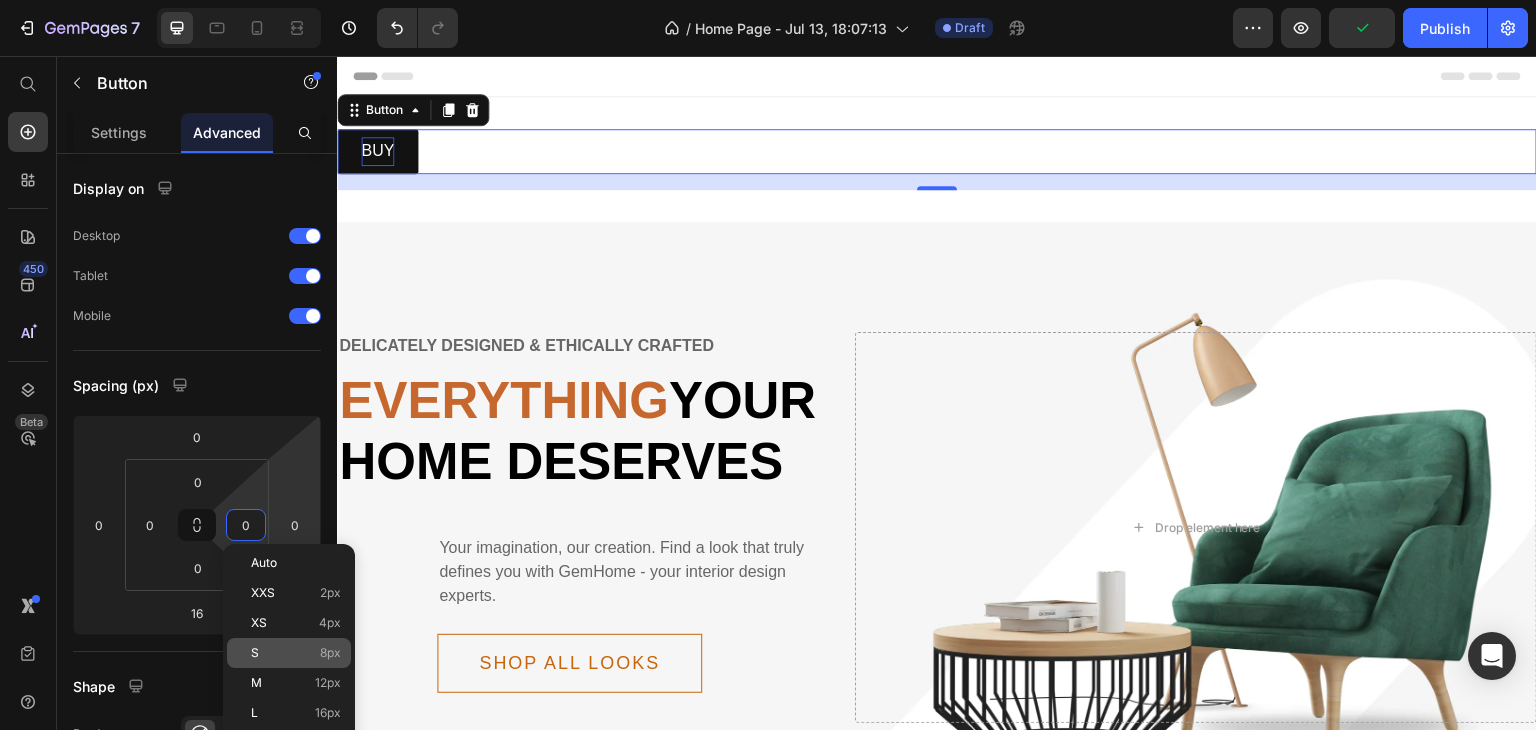type on "8" 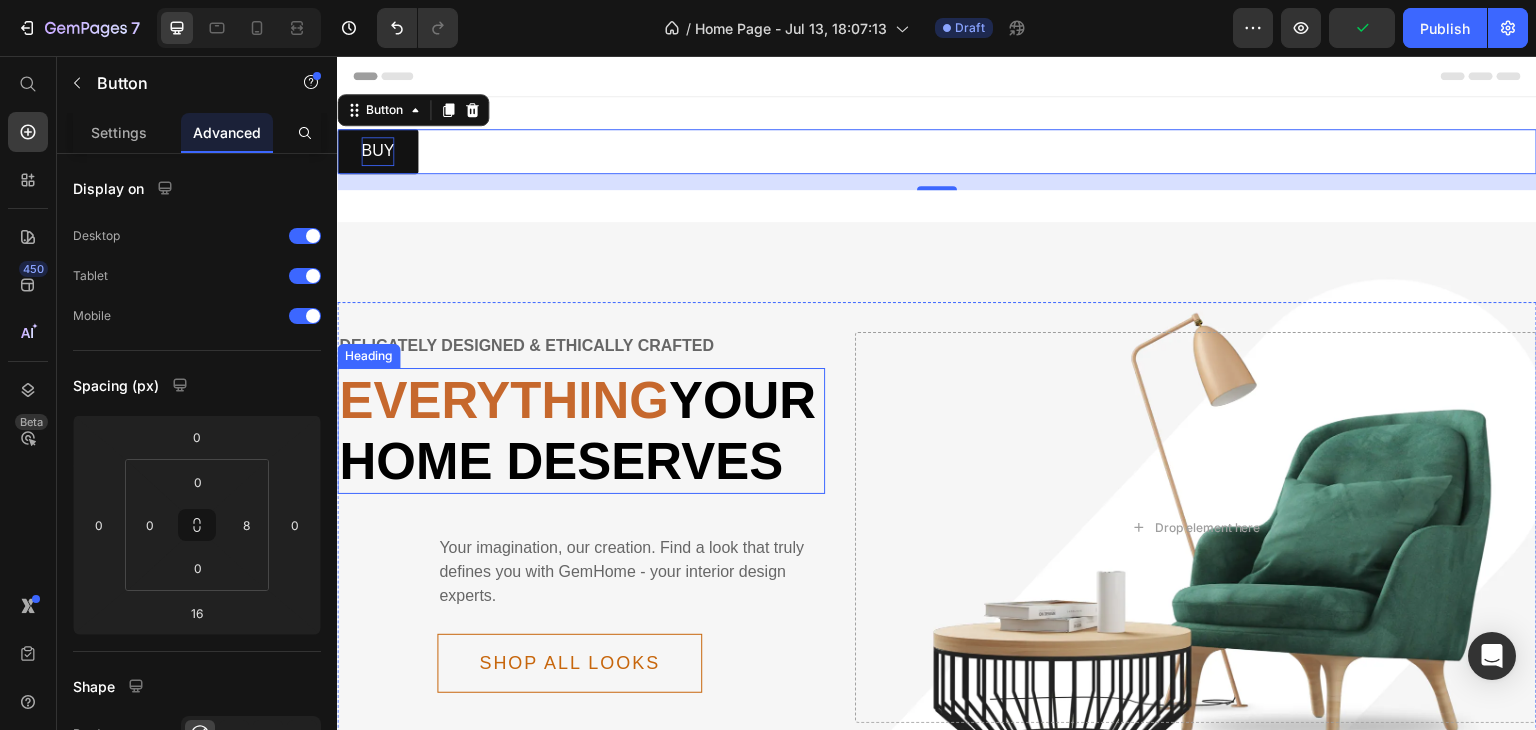 click on "BUY Button   16 Section 1" at bounding box center (937, 159) 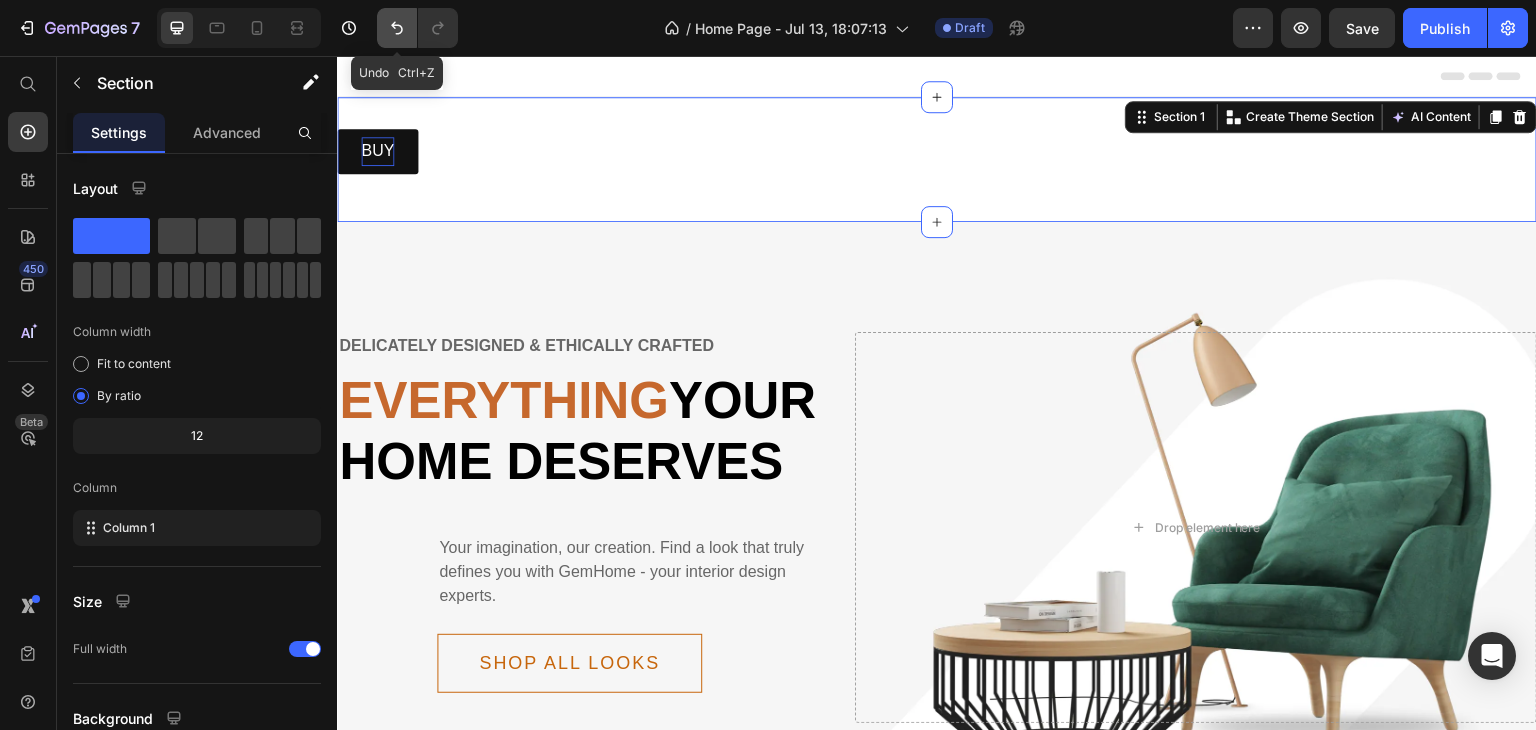 click 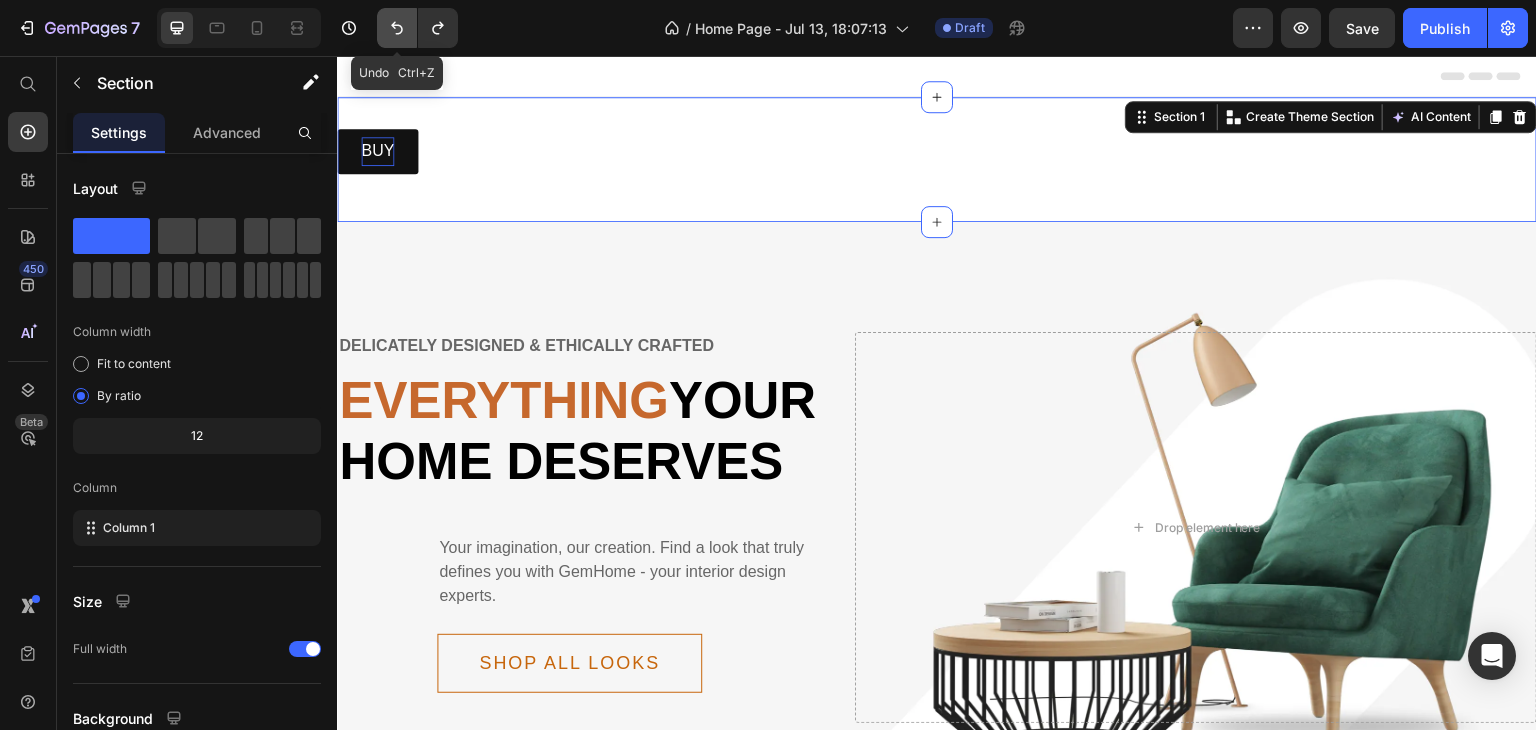 click 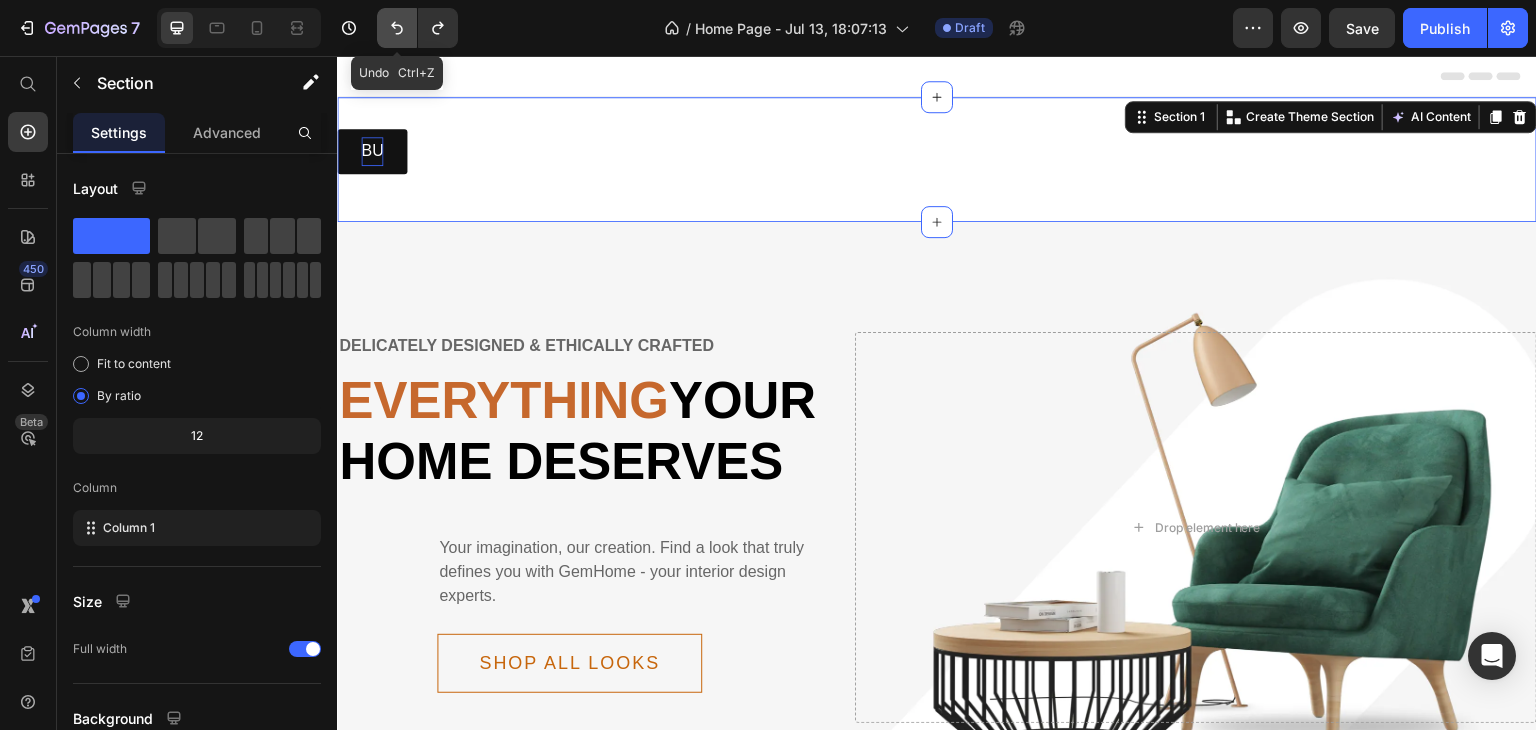 click 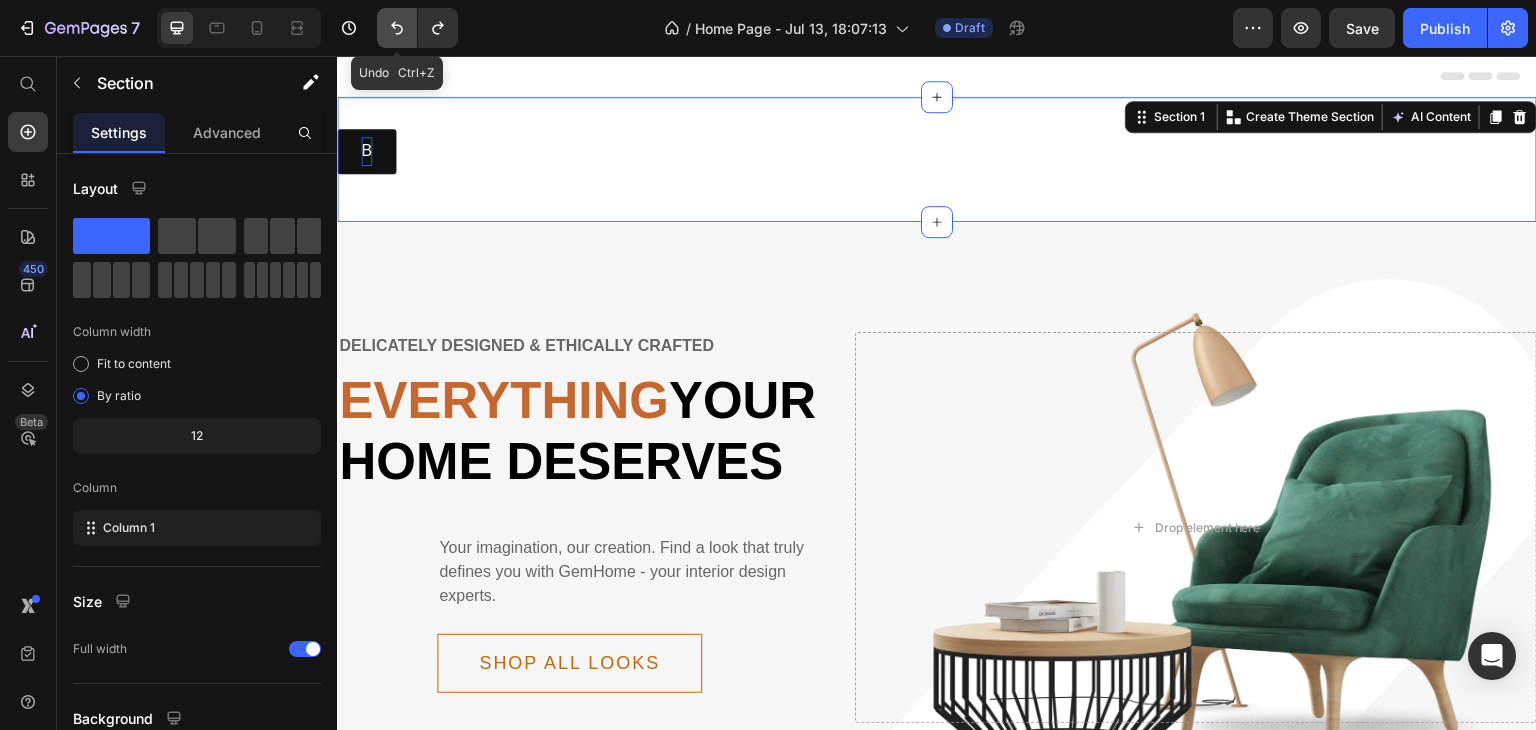 click 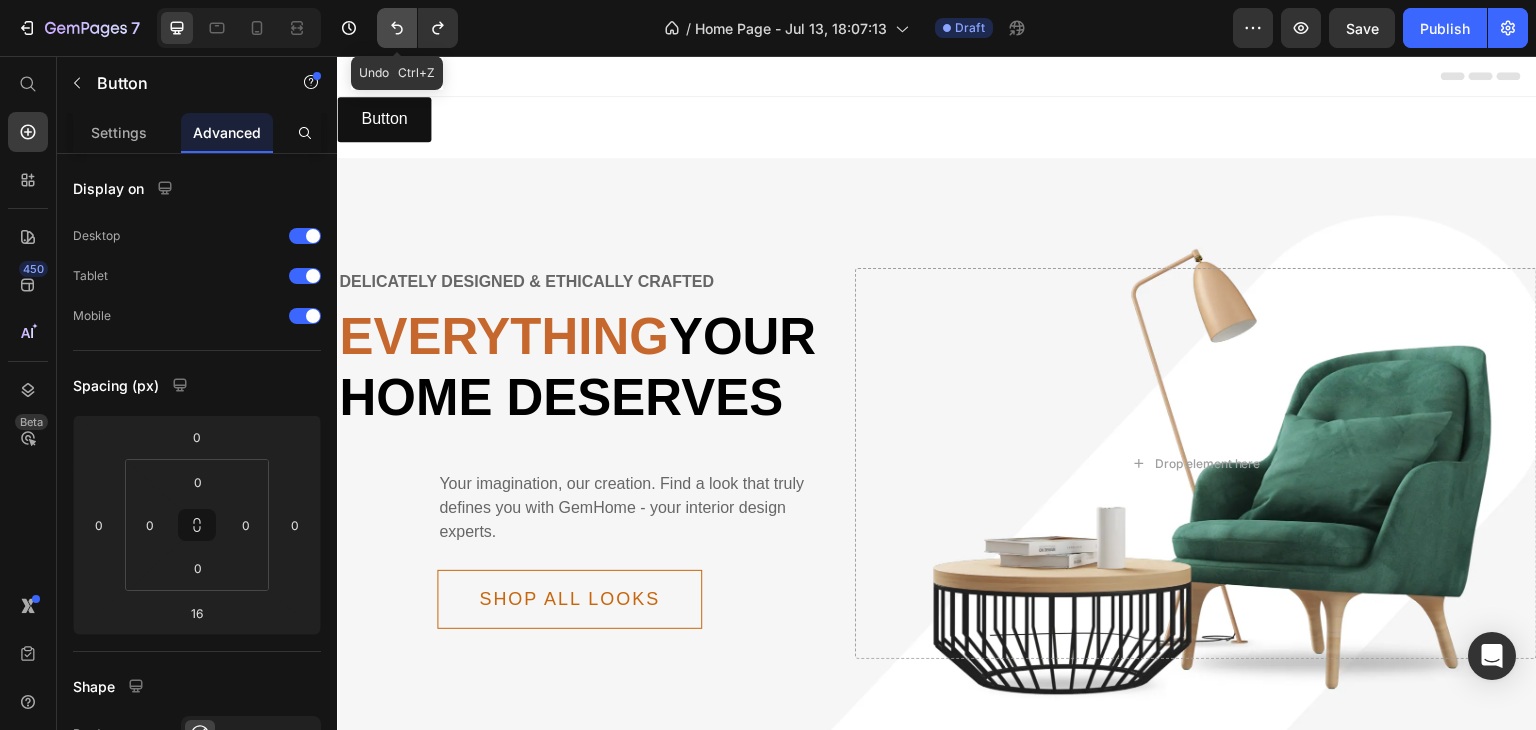 click 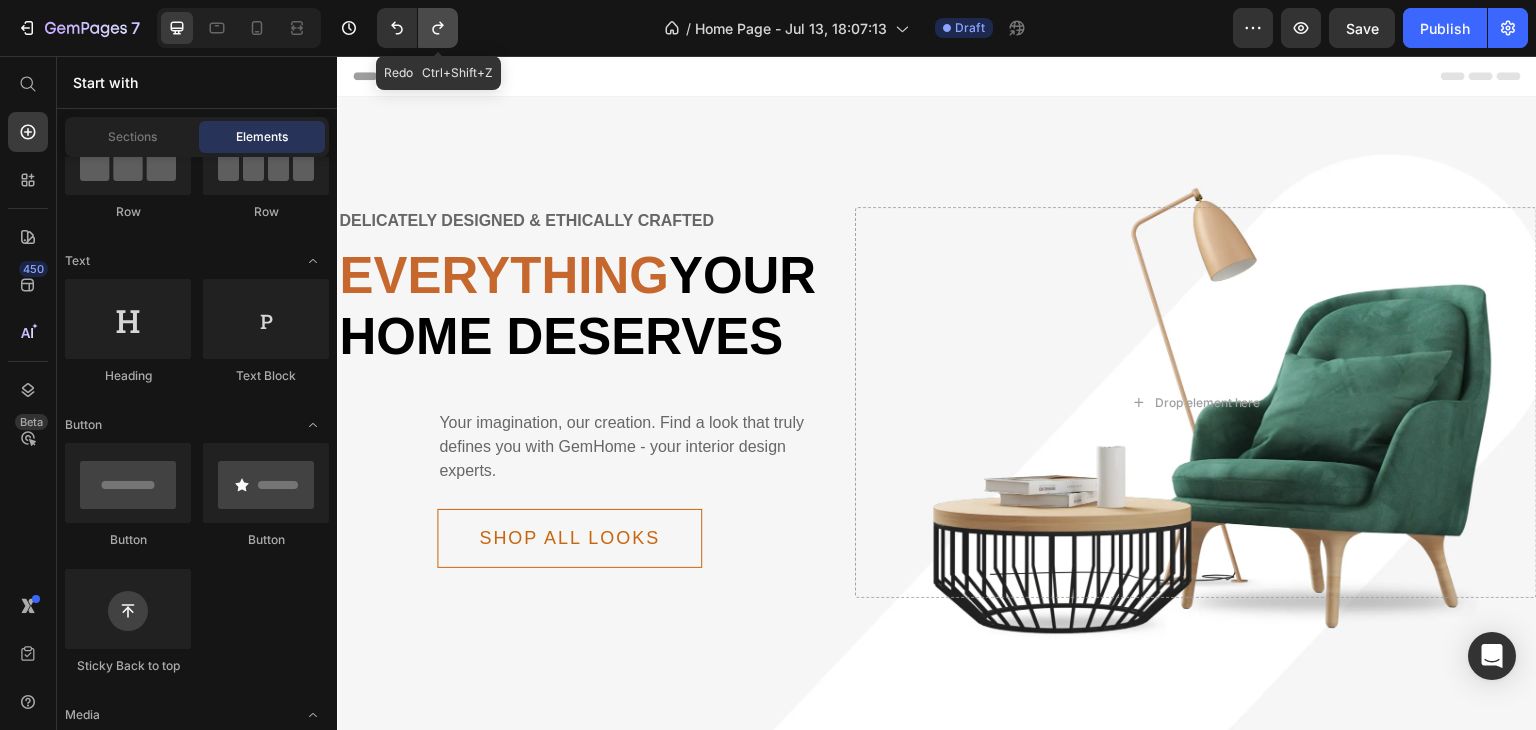 click 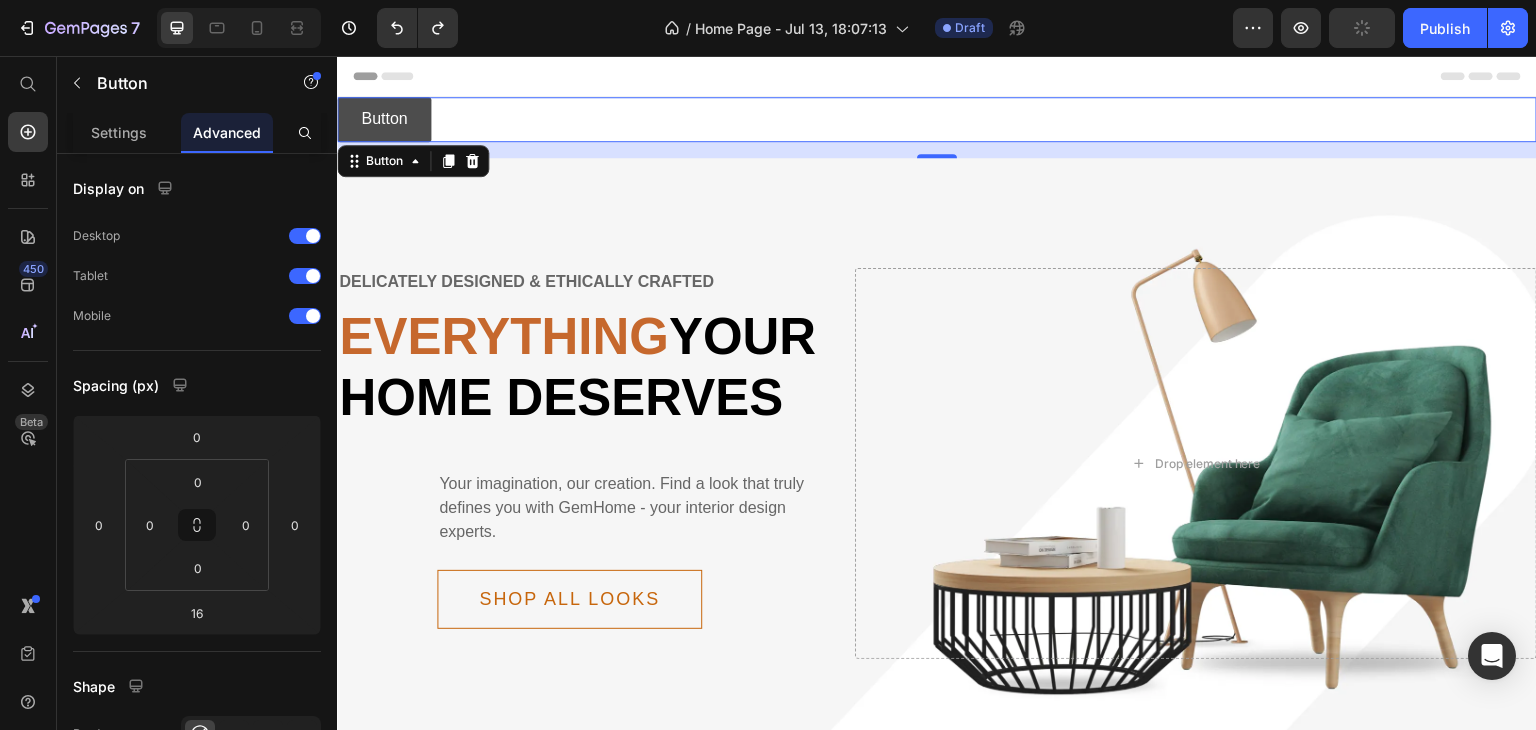 click on "Button" at bounding box center (384, 119) 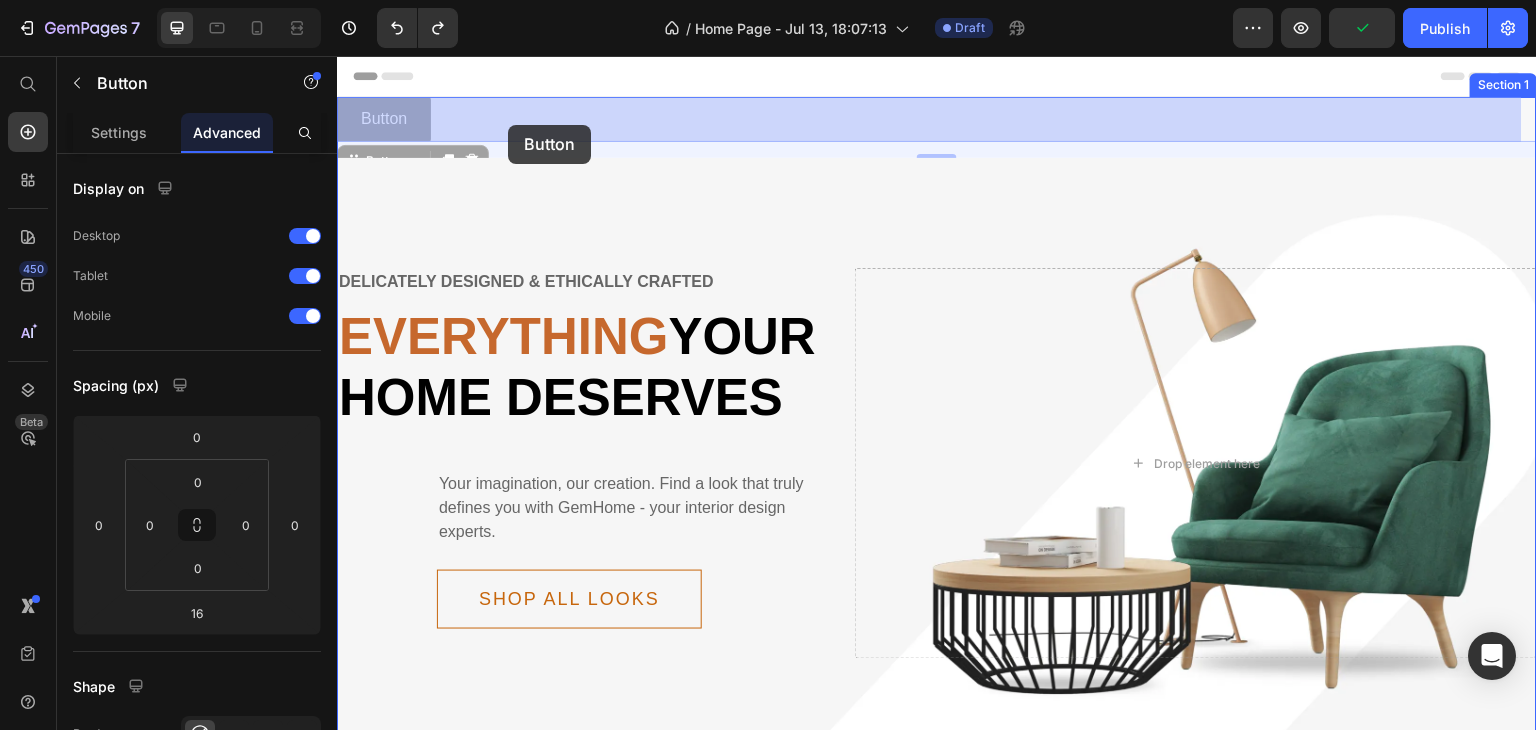 drag, startPoint x: 420, startPoint y: 127, endPoint x: 490, endPoint y: 121, distance: 70.256676 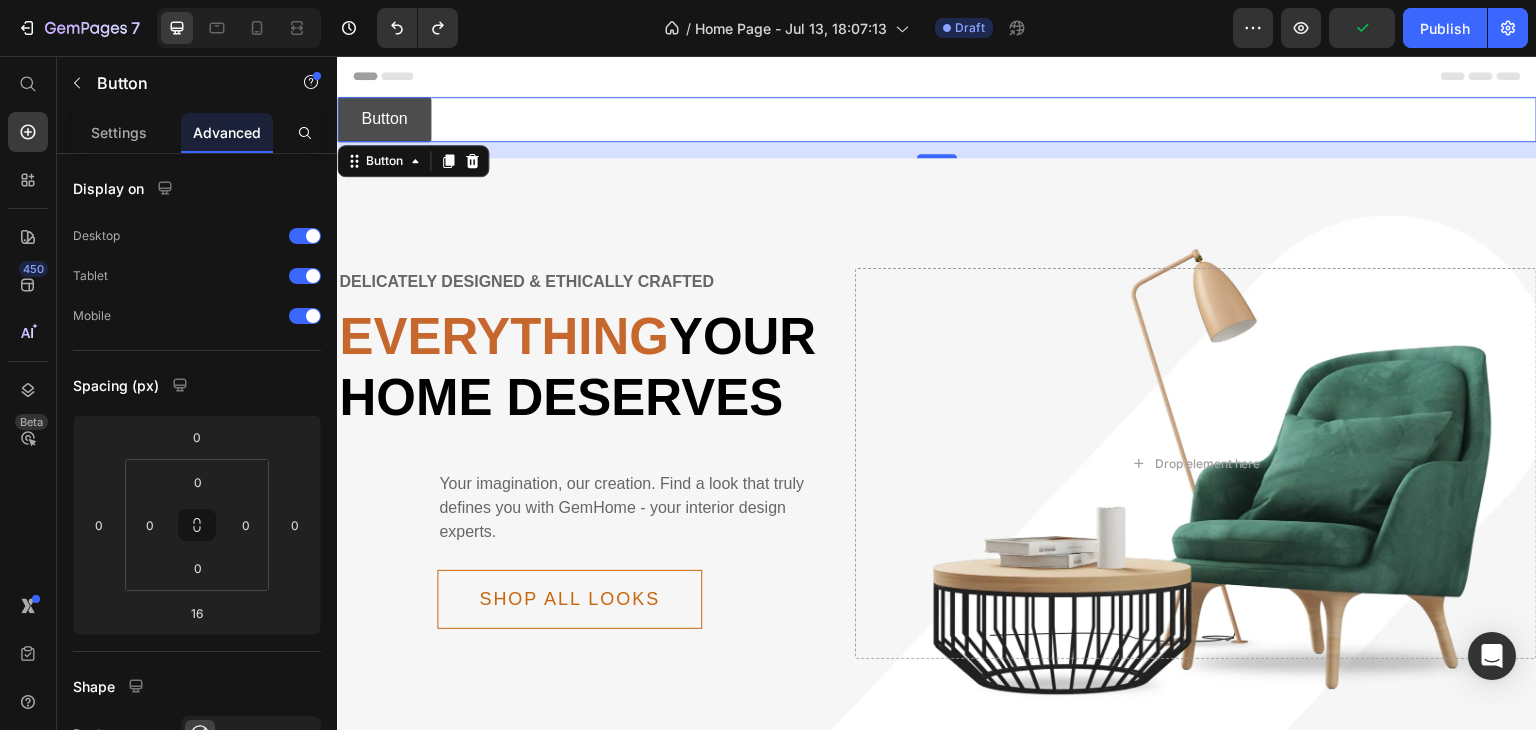click on "Button" at bounding box center [384, 119] 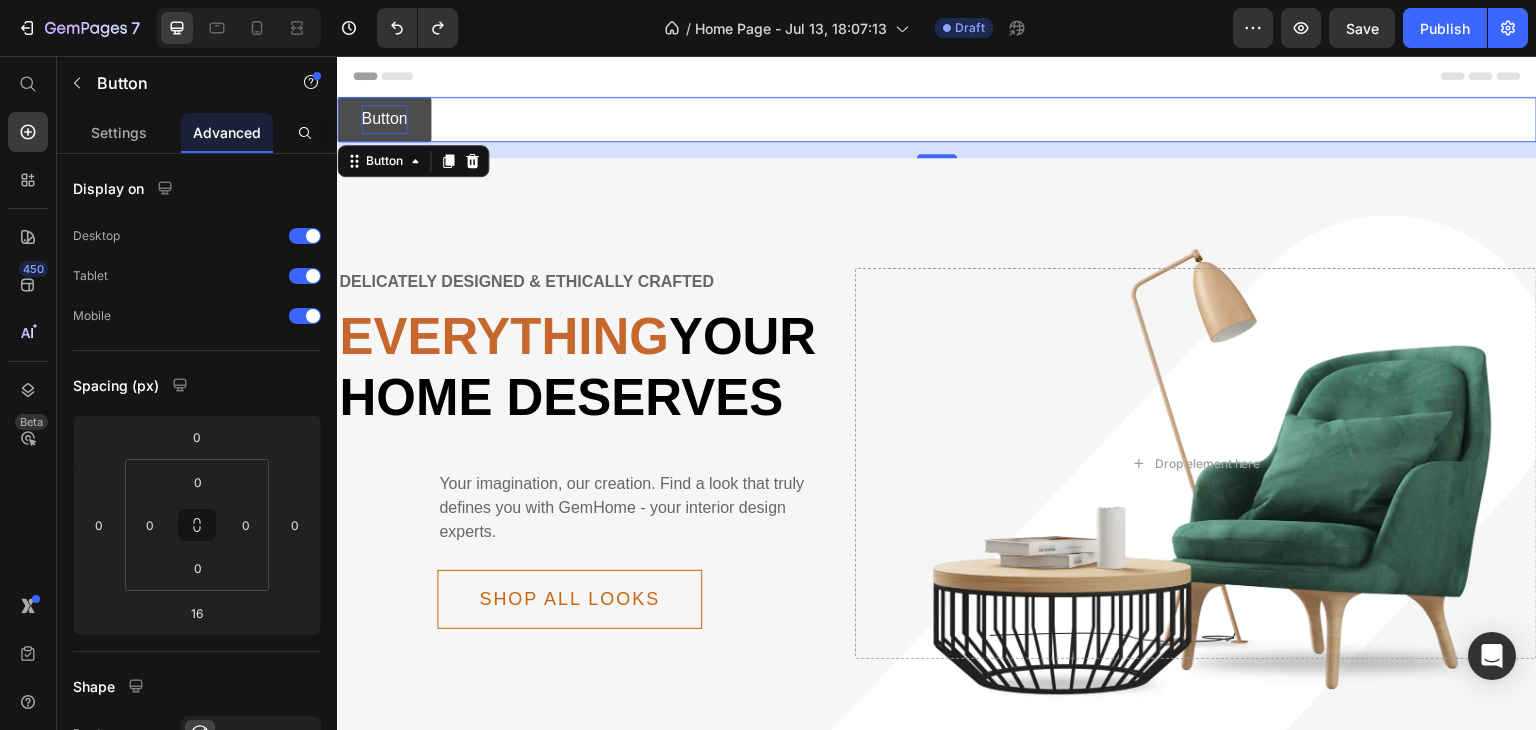 click on "Button" at bounding box center (384, 119) 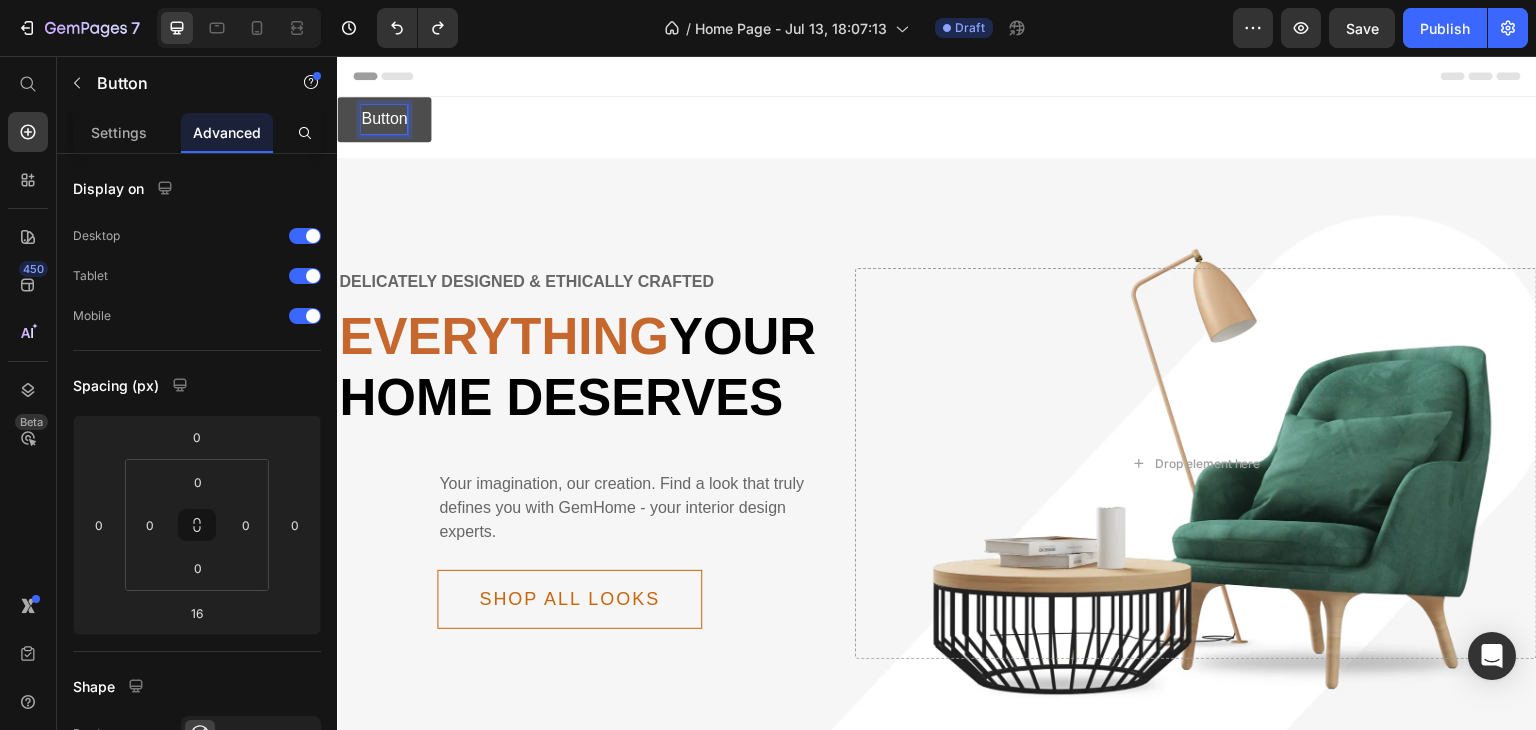 click on "Button" at bounding box center [384, 119] 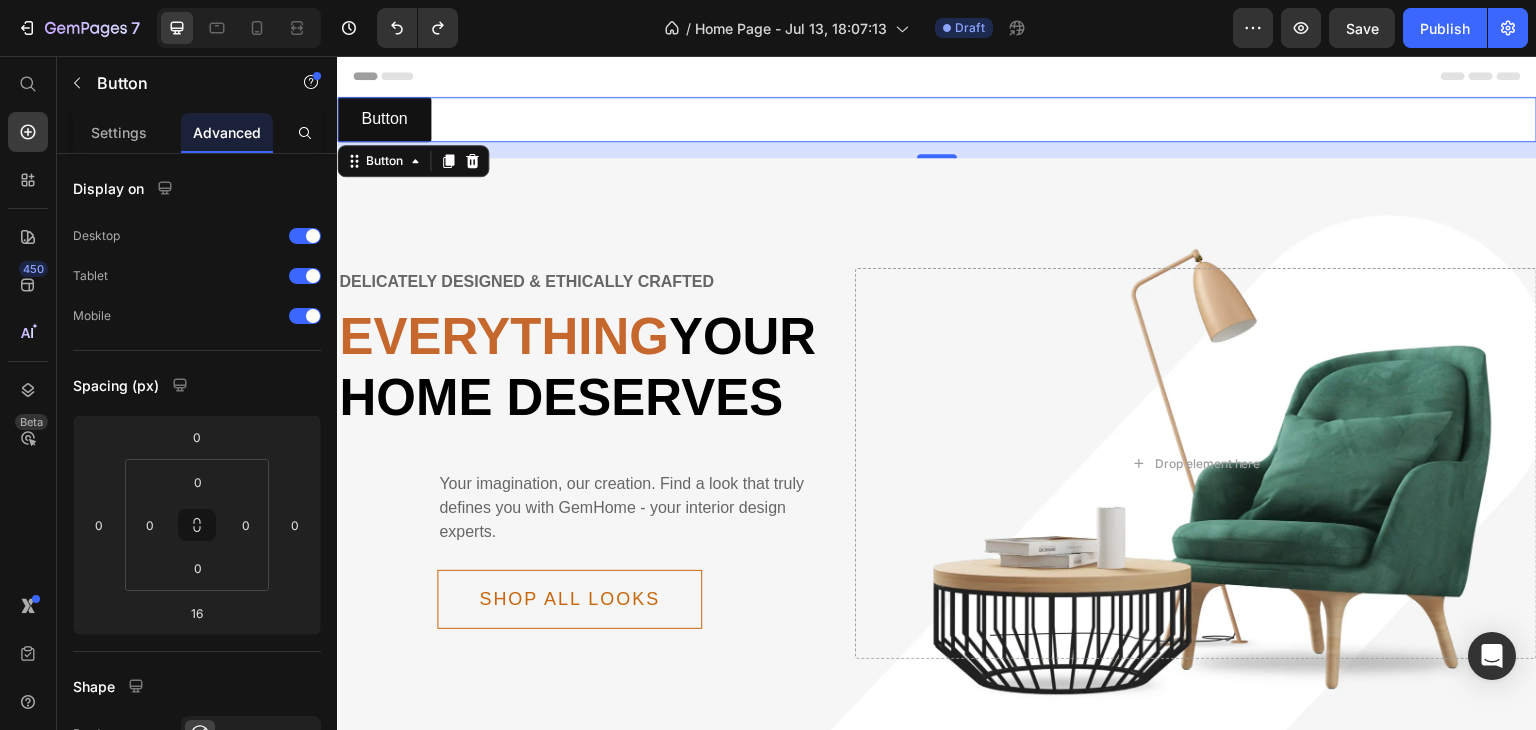 drag, startPoint x: 420, startPoint y: 119, endPoint x: 435, endPoint y: 119, distance: 15 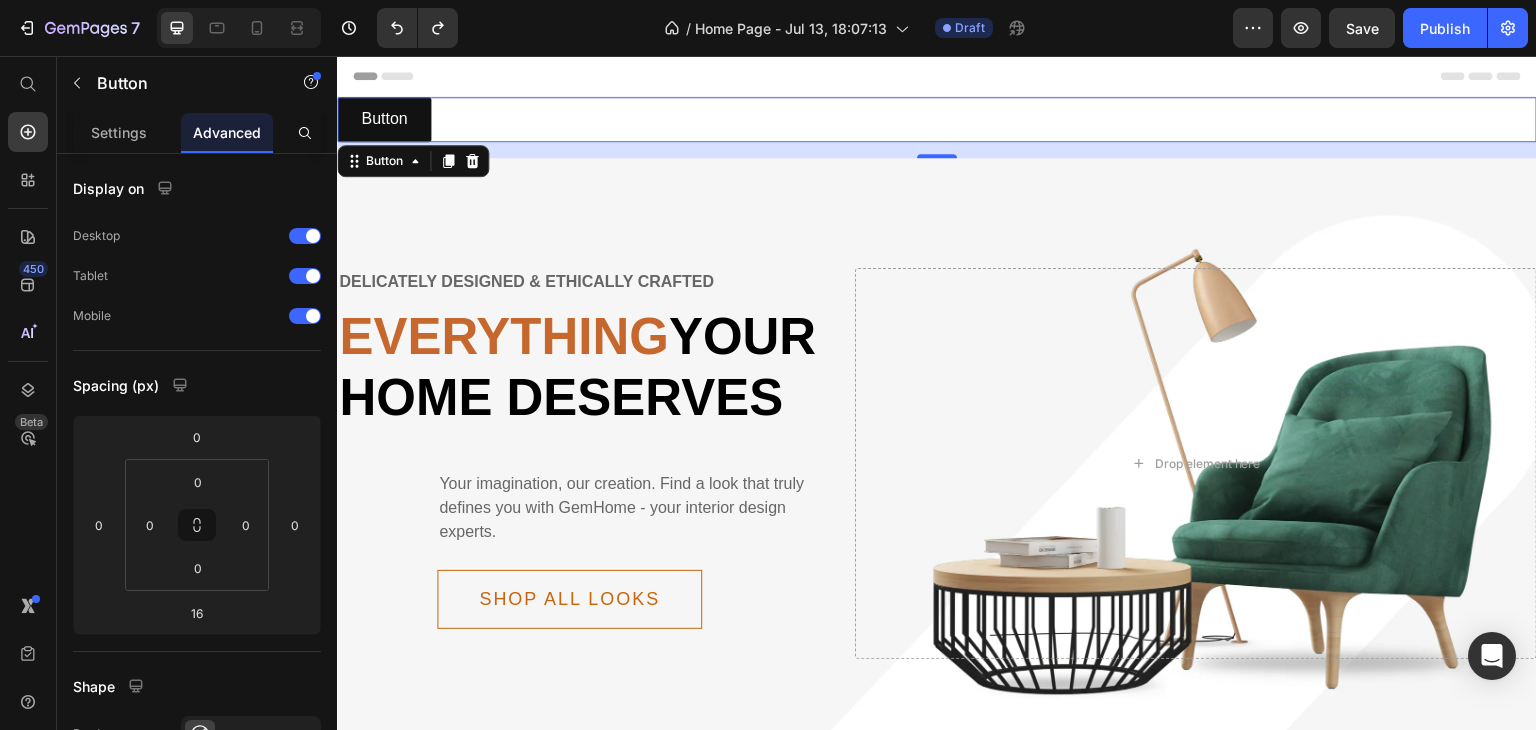 click on "Button Button   16" at bounding box center (937, 119) 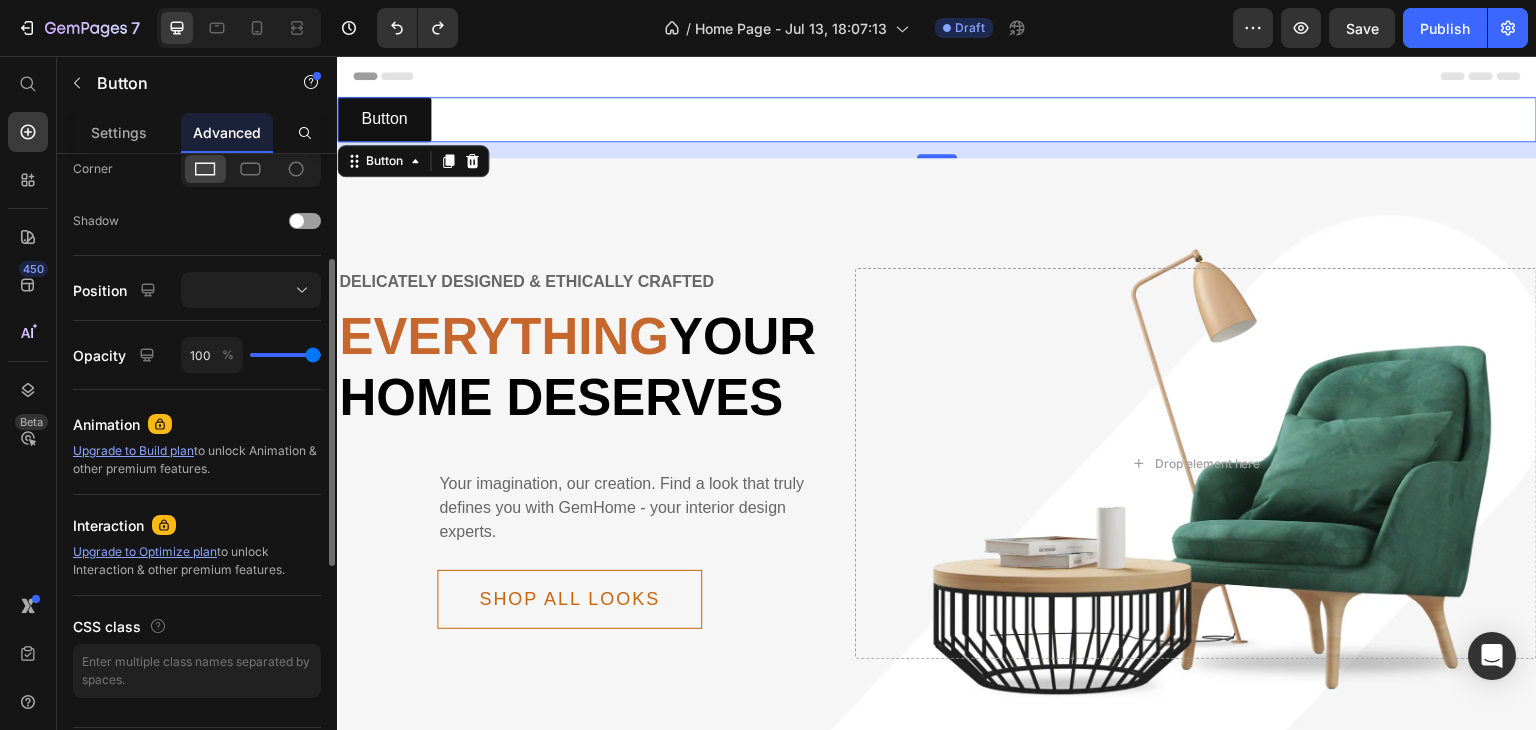 scroll, scrollTop: 460, scrollLeft: 0, axis: vertical 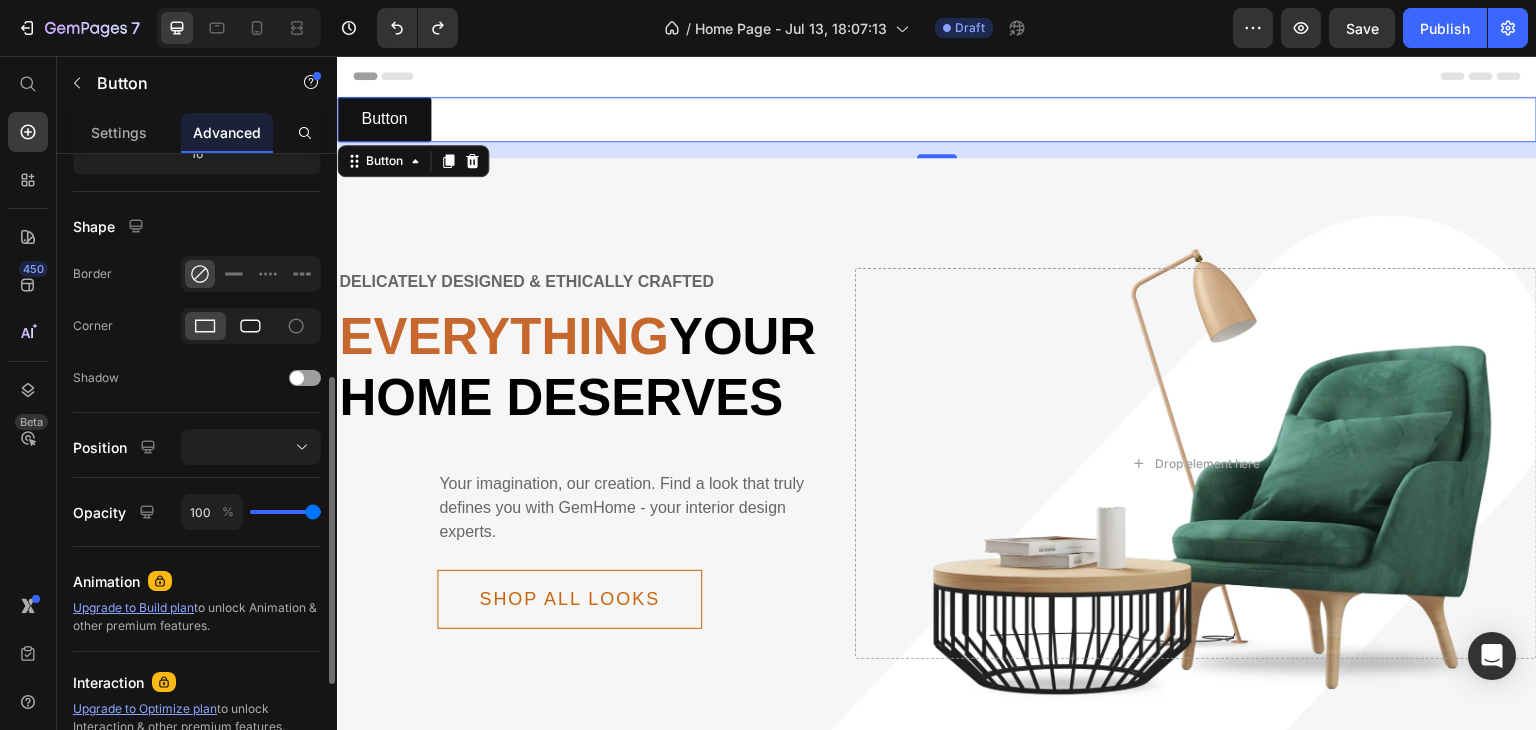 click 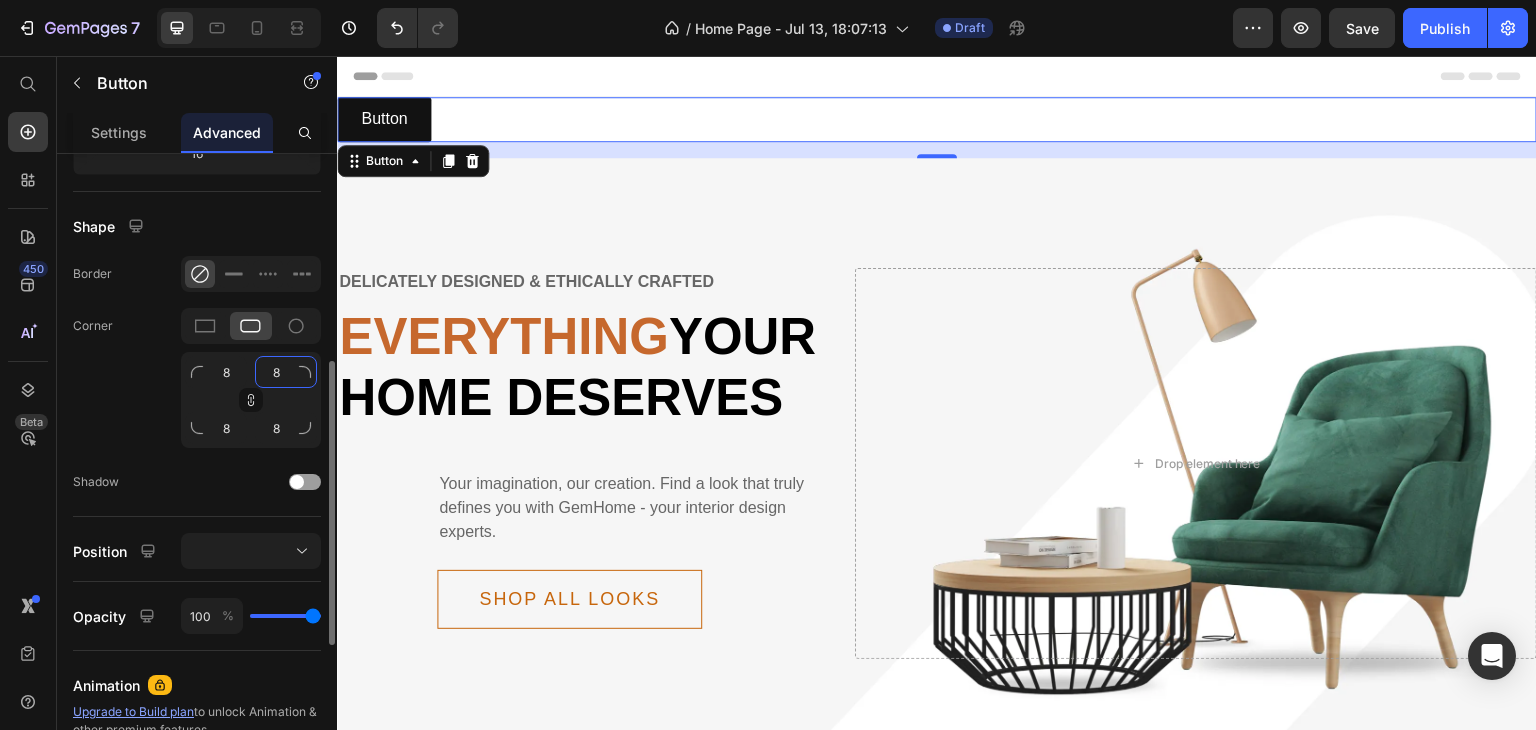 click on "8" 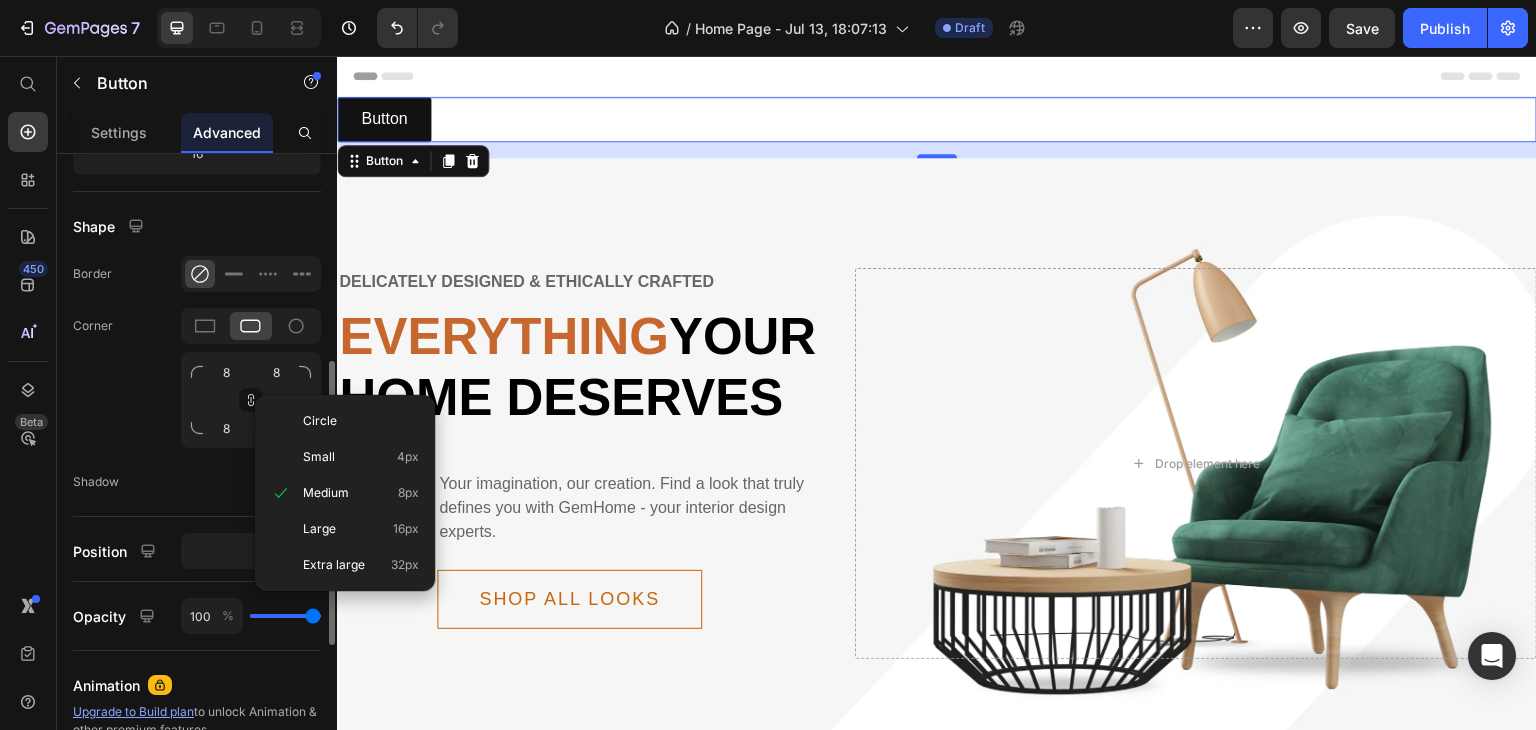 click 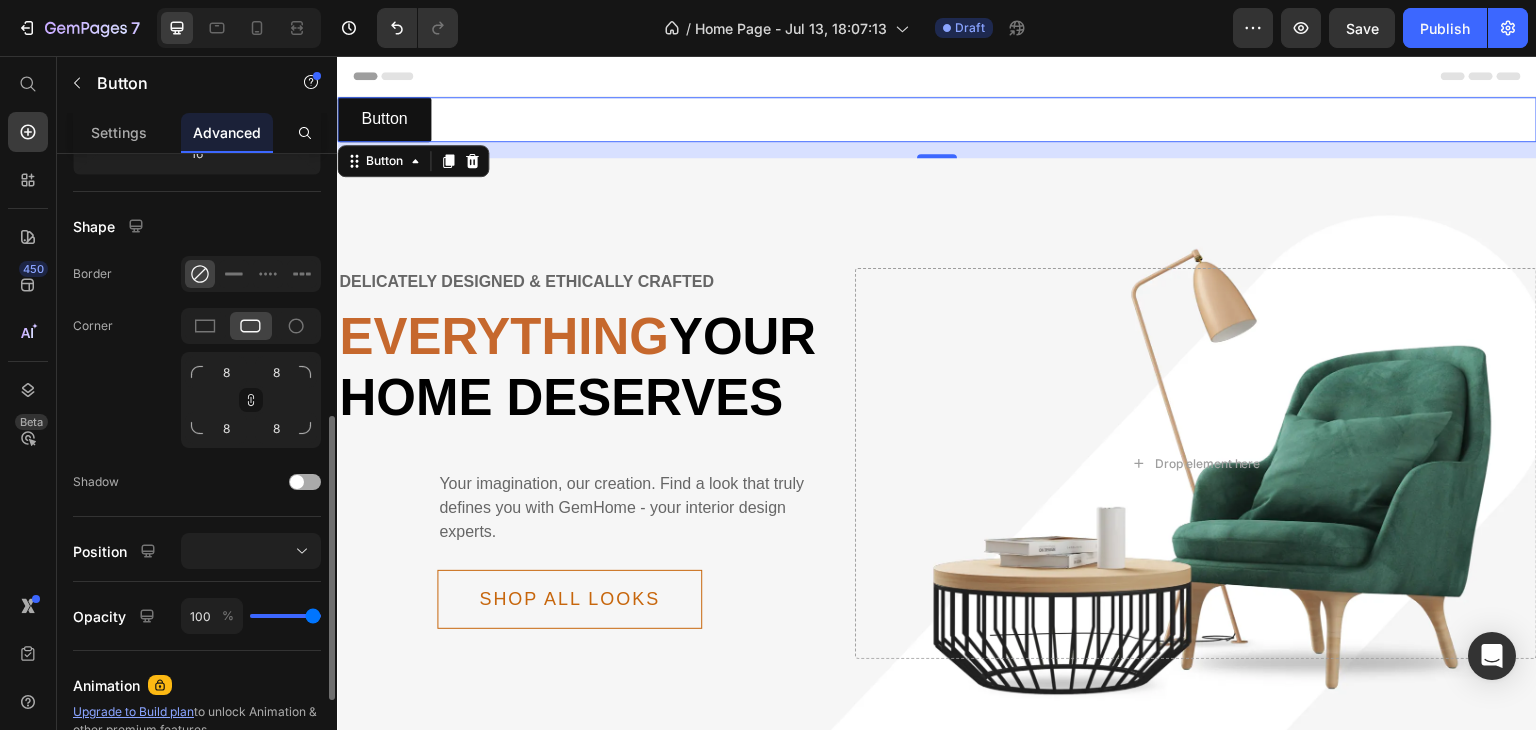 scroll, scrollTop: 499, scrollLeft: 0, axis: vertical 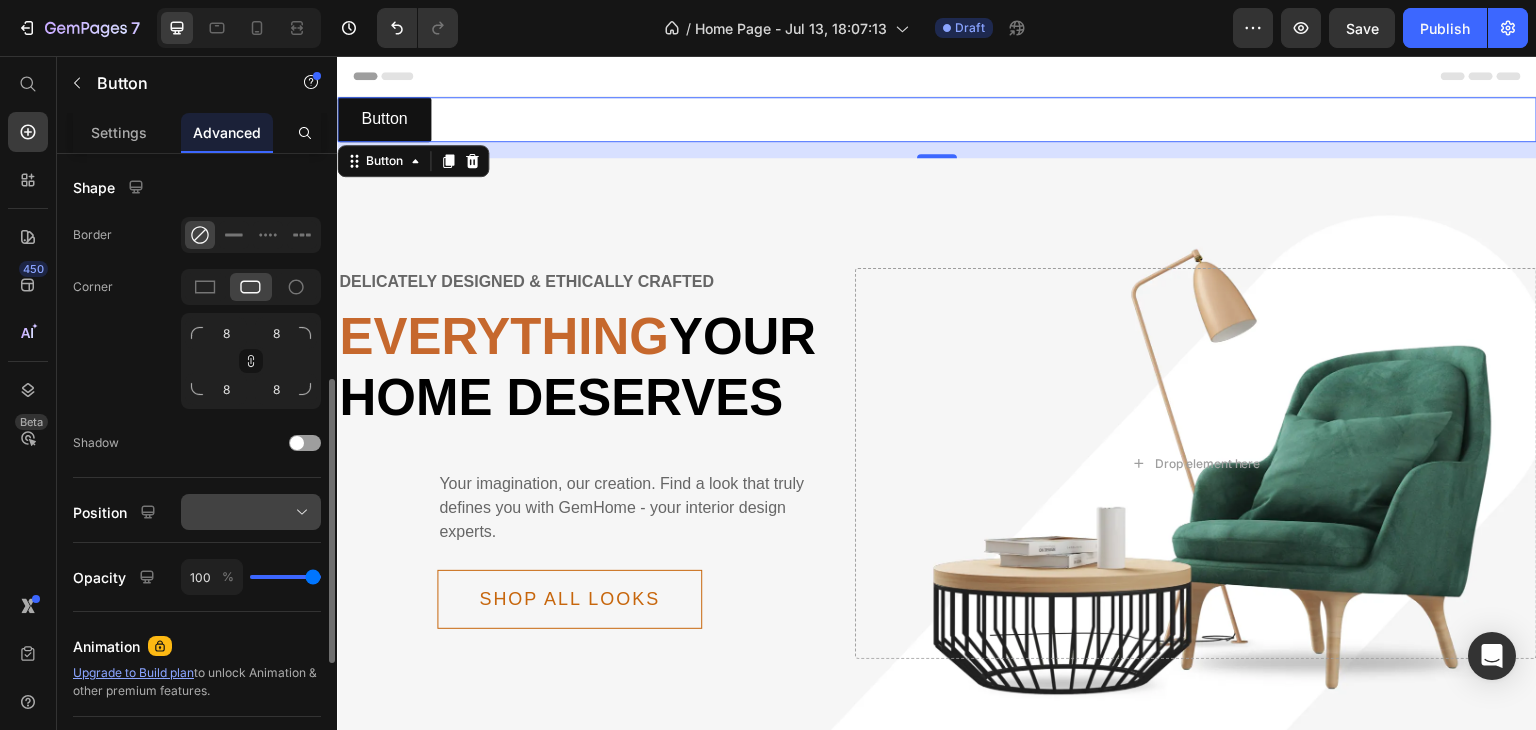 click 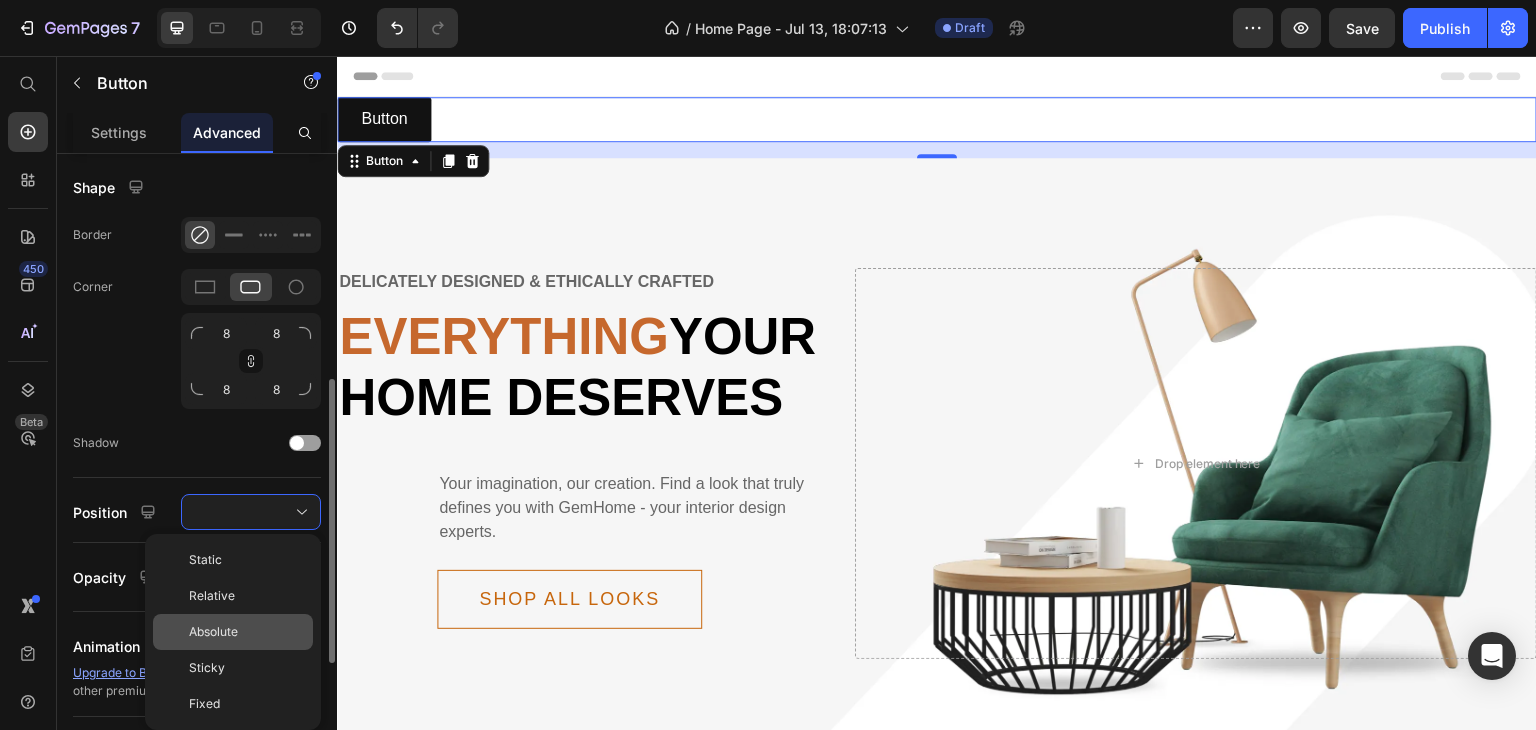 click on "Absolute" at bounding box center (247, 632) 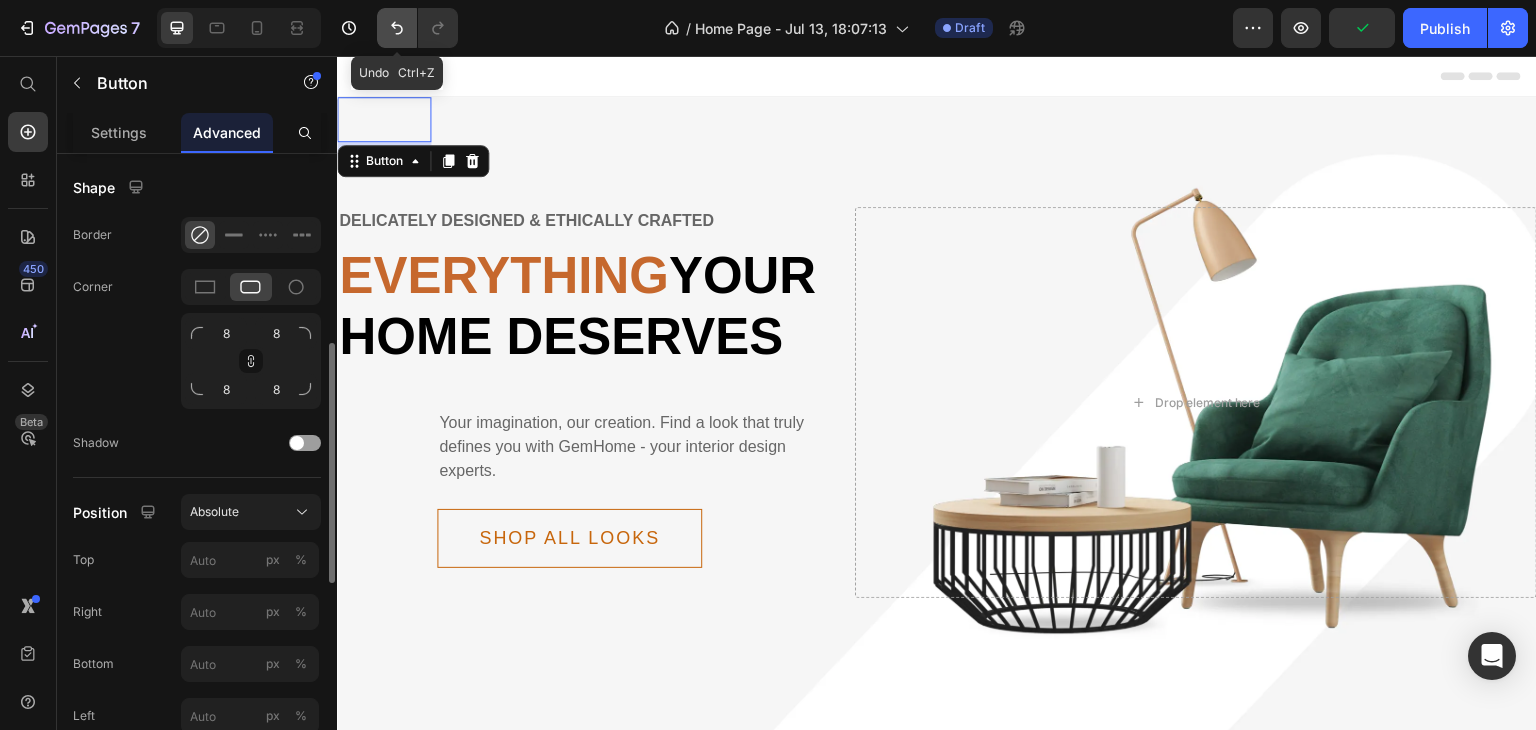 click 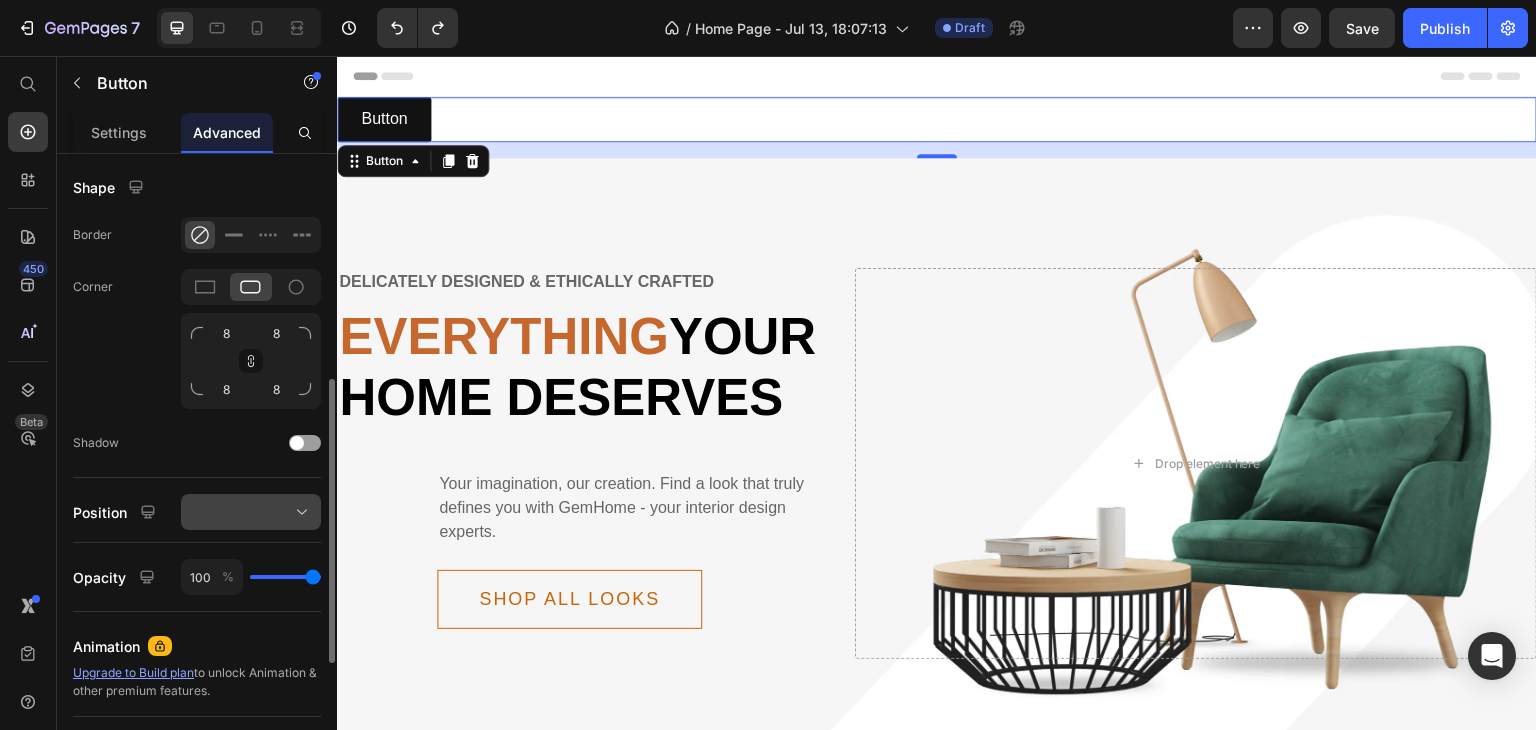 click 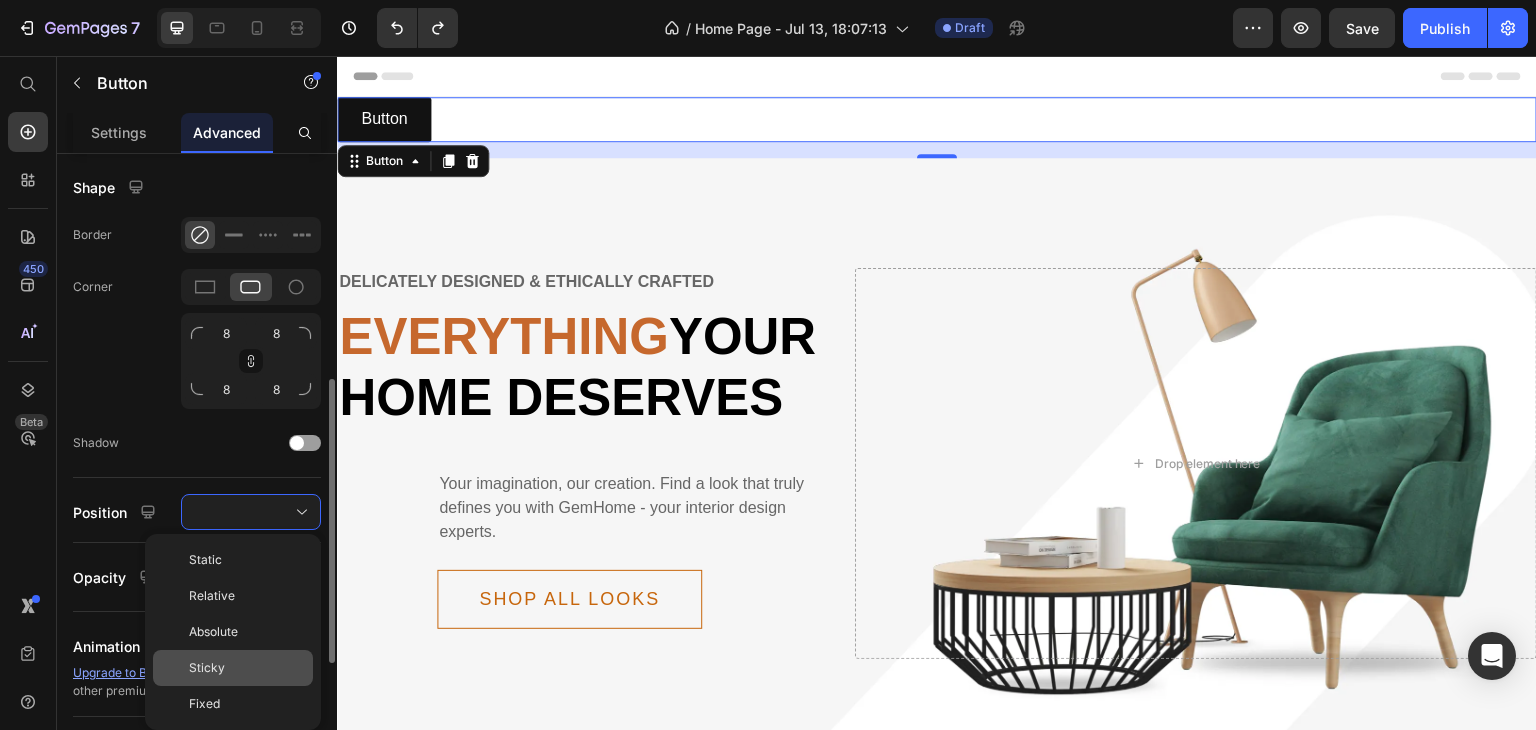 click on "Sticky" at bounding box center [247, 668] 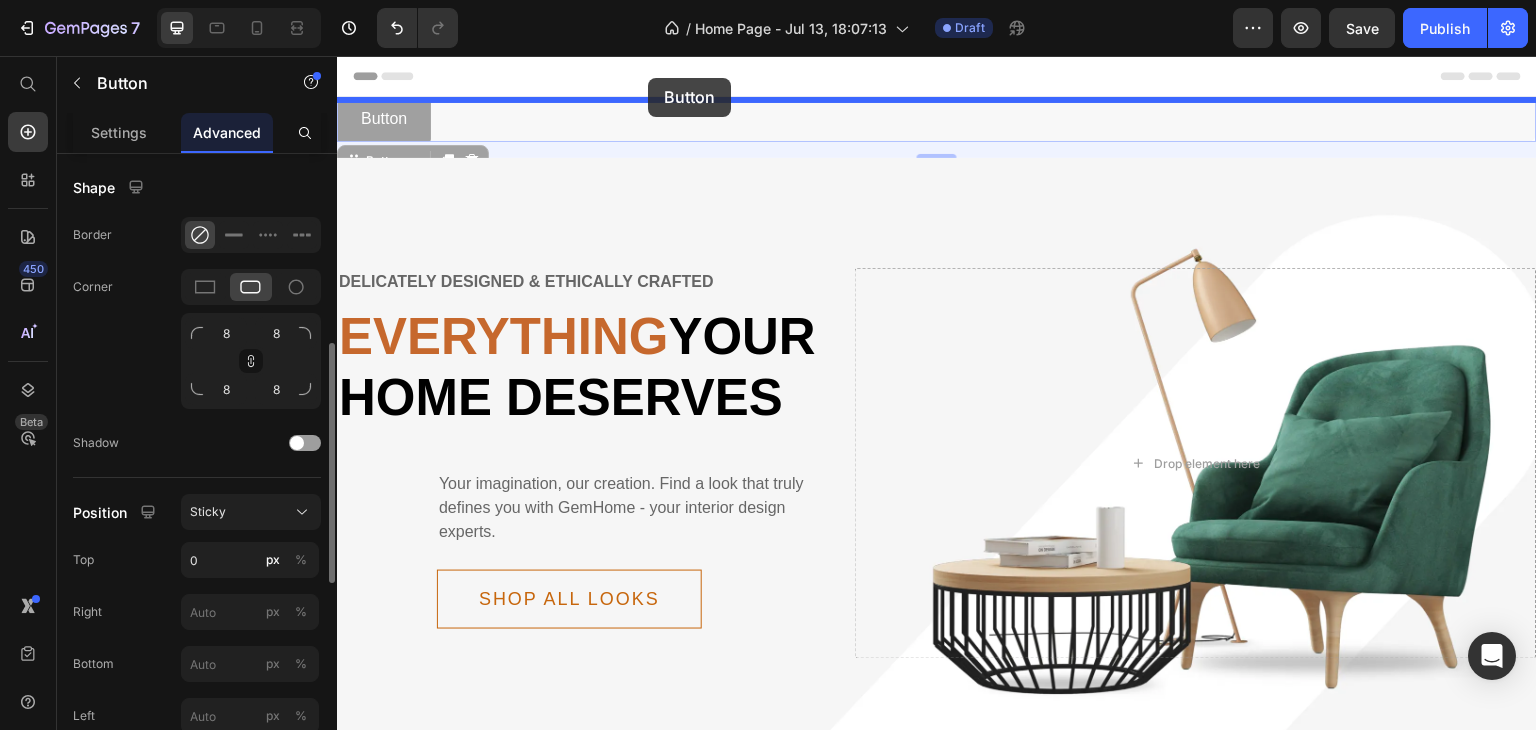 drag, startPoint x: 419, startPoint y: 104, endPoint x: 648, endPoint y: 78, distance: 230.47125 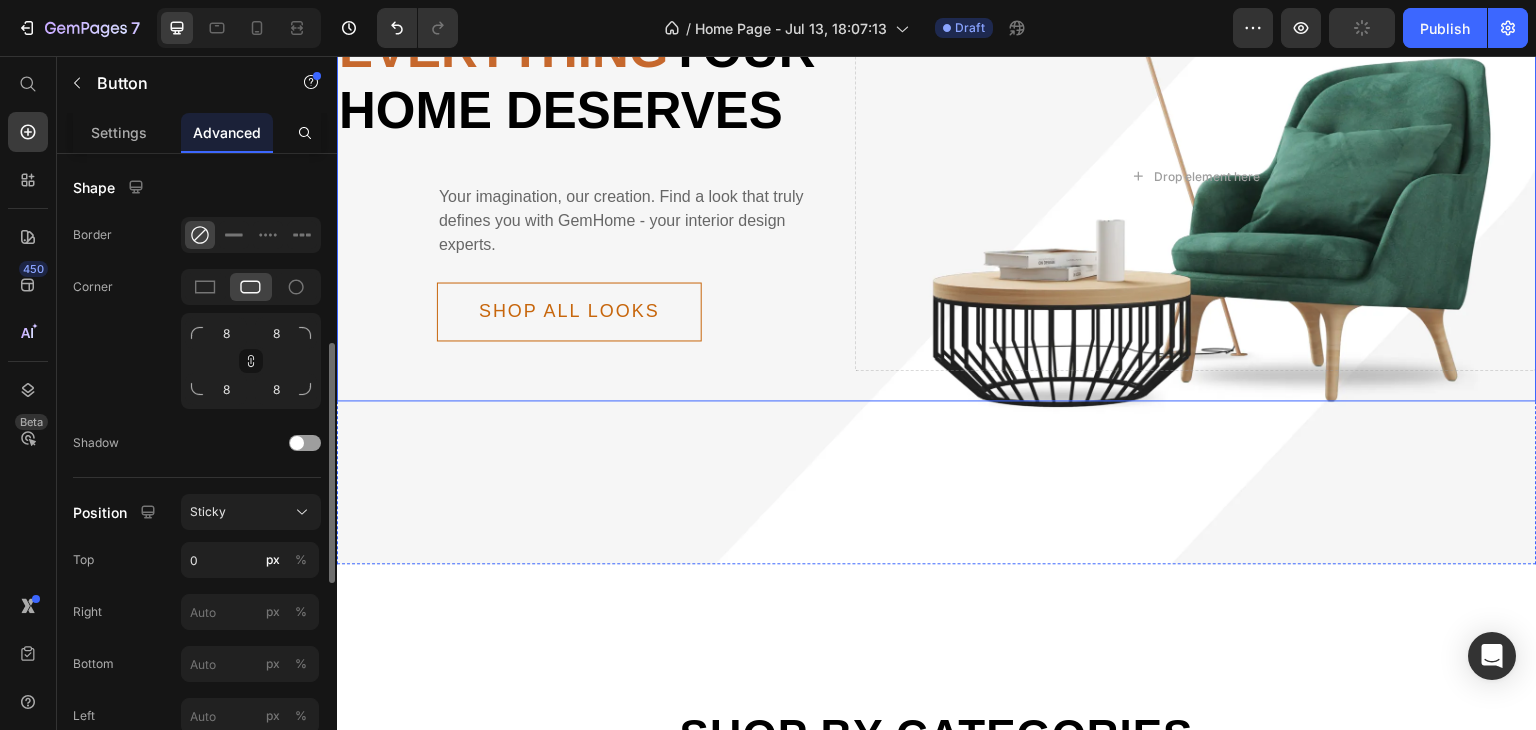 scroll, scrollTop: 0, scrollLeft: 0, axis: both 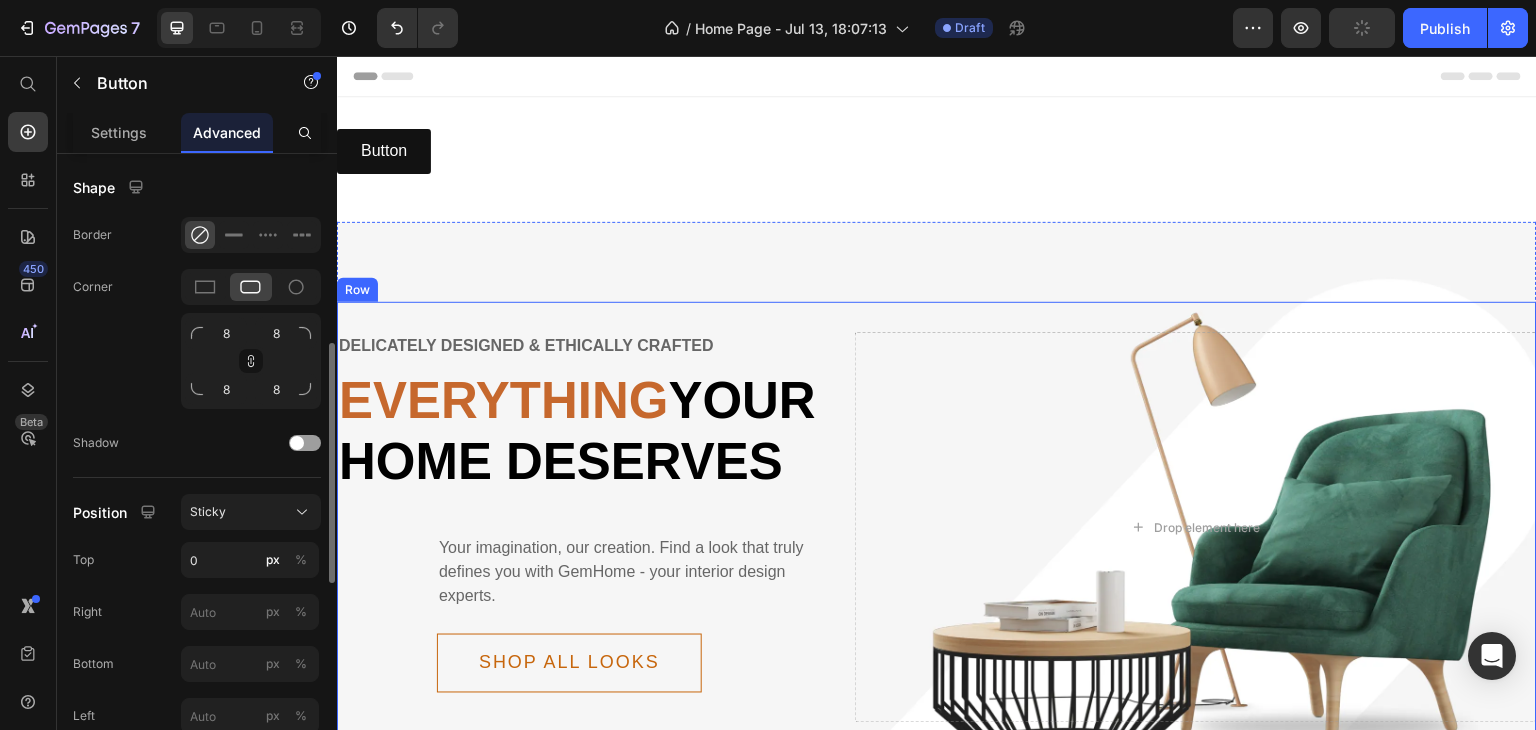 click on "Button Button Section 1" at bounding box center (937, 159) 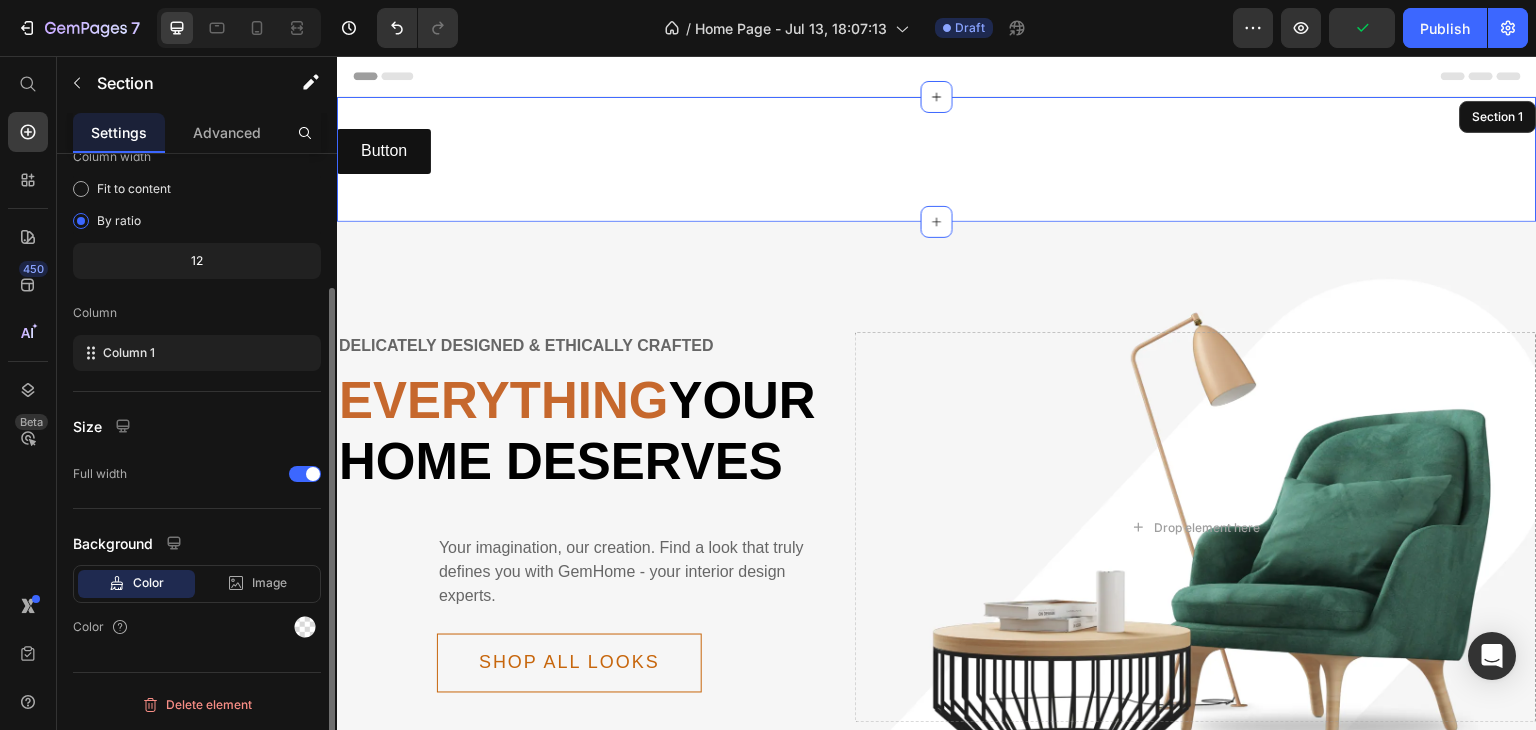 scroll, scrollTop: 0, scrollLeft: 0, axis: both 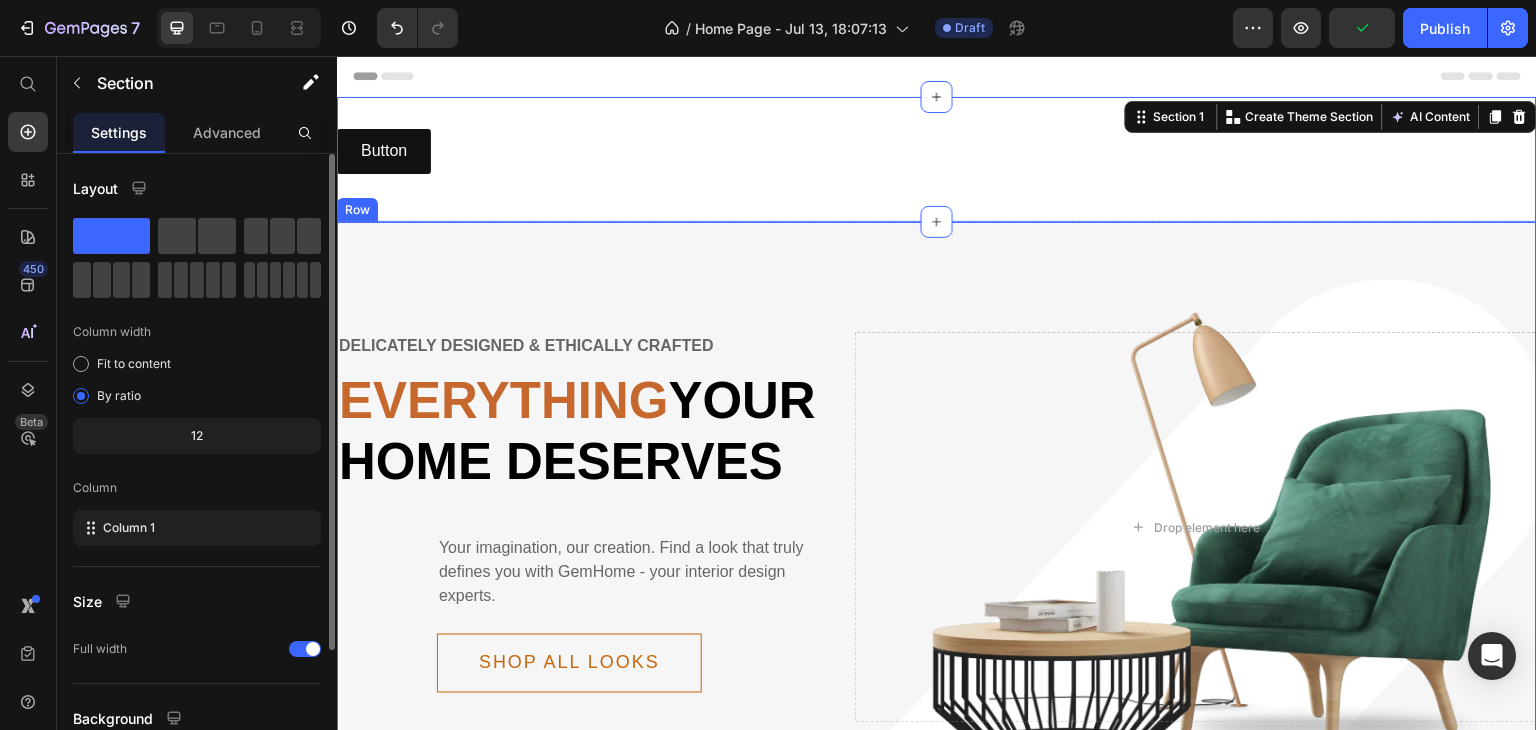 click on "Delicately designed & ethically crafted Text Everything  your home deserves Heading Your imagination, our creation. Find a look that truly defines you with GemHome - your interior design experts.
Text Shop all looks Button Row
Drop element here Row Row" at bounding box center [937, 569] 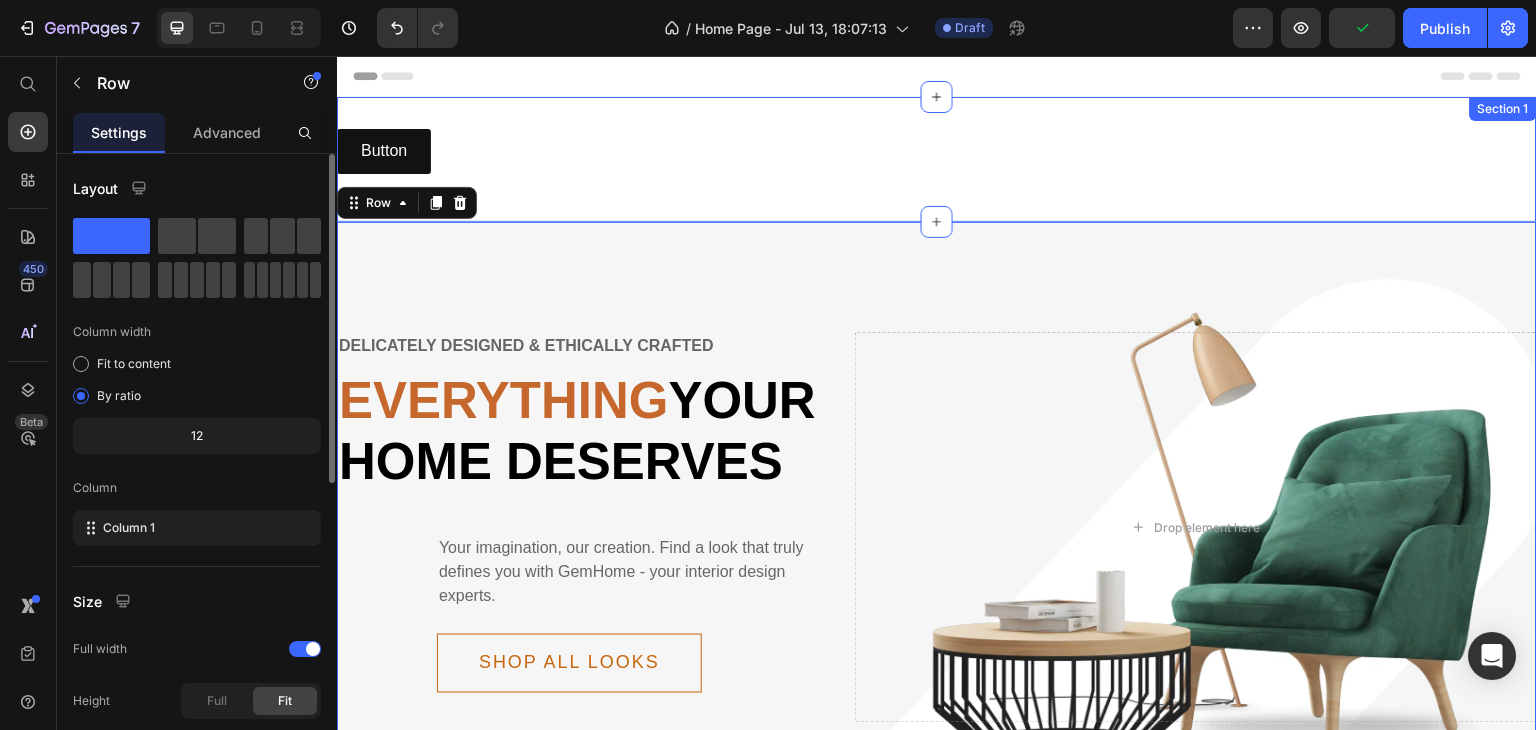 click on "Button Button Section 1" at bounding box center [937, 159] 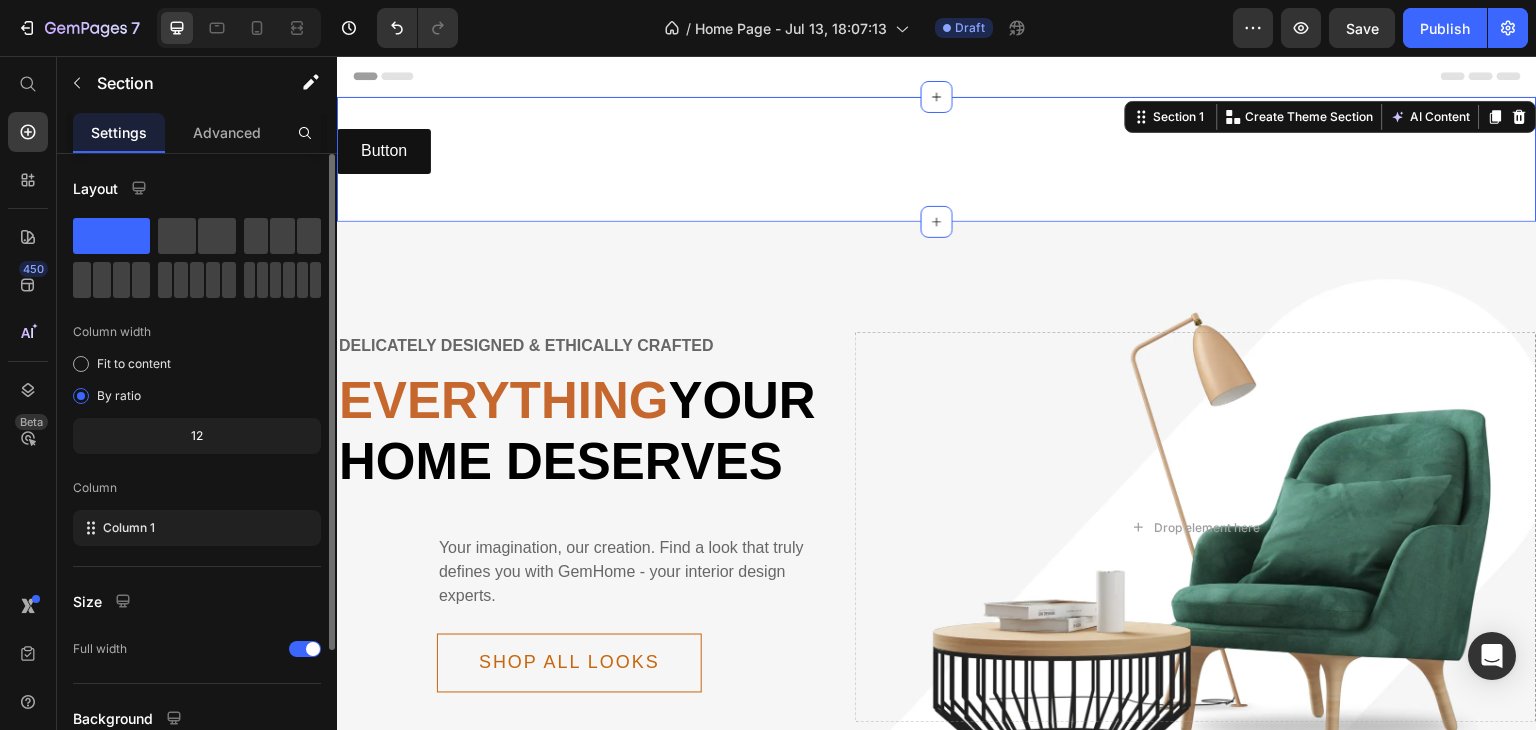 drag, startPoint x: 938, startPoint y: 221, endPoint x: 935, endPoint y: 176, distance: 45.099888 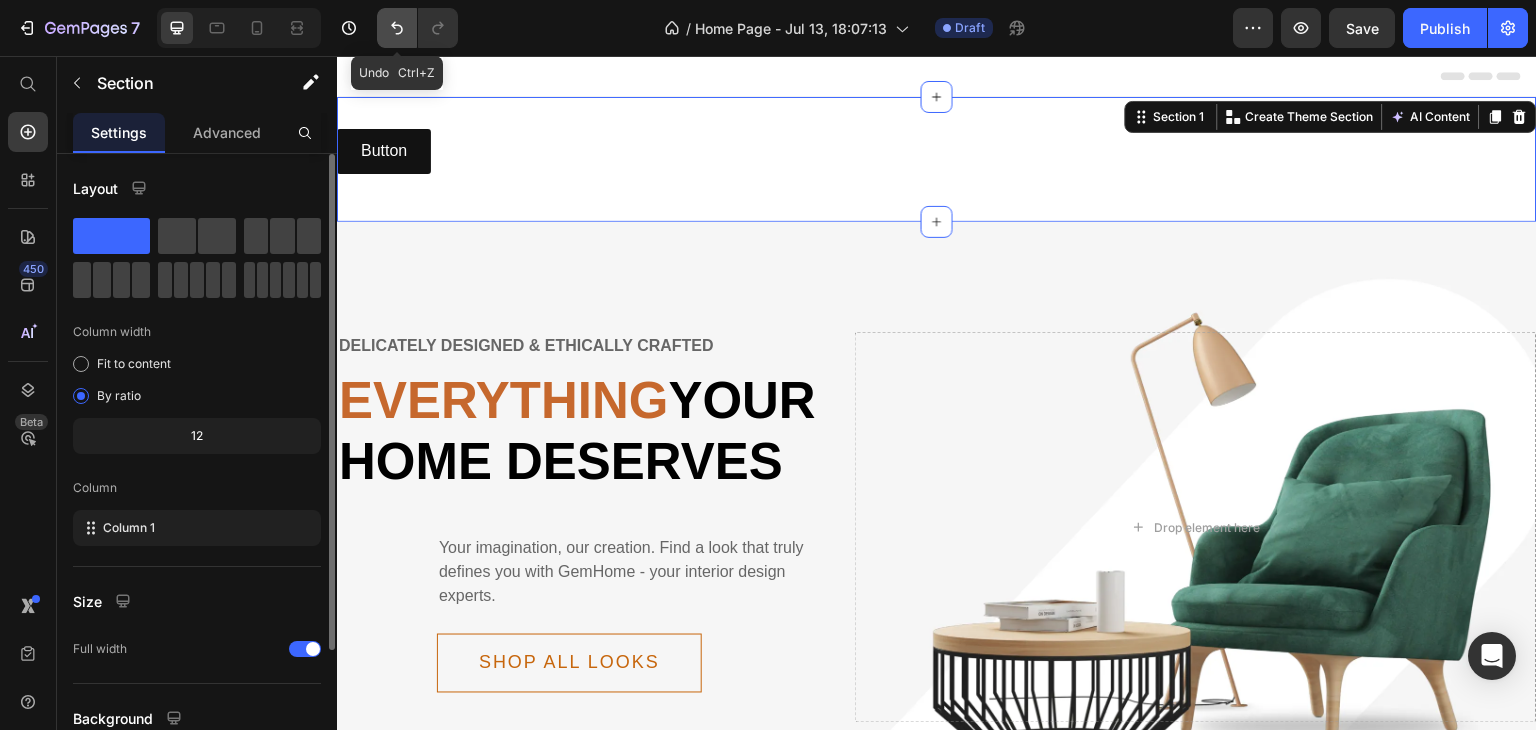 click 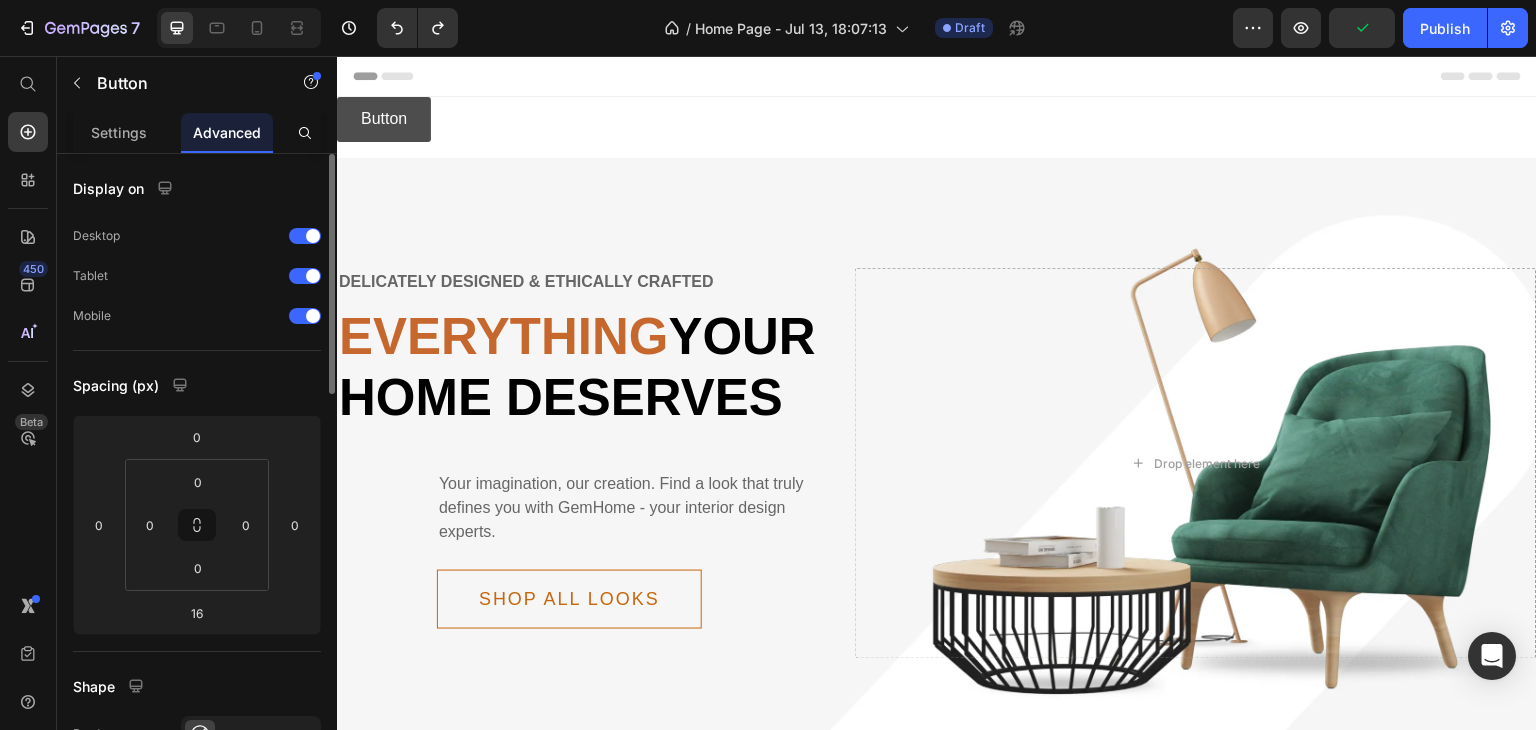 click on "Button" at bounding box center (384, 119) 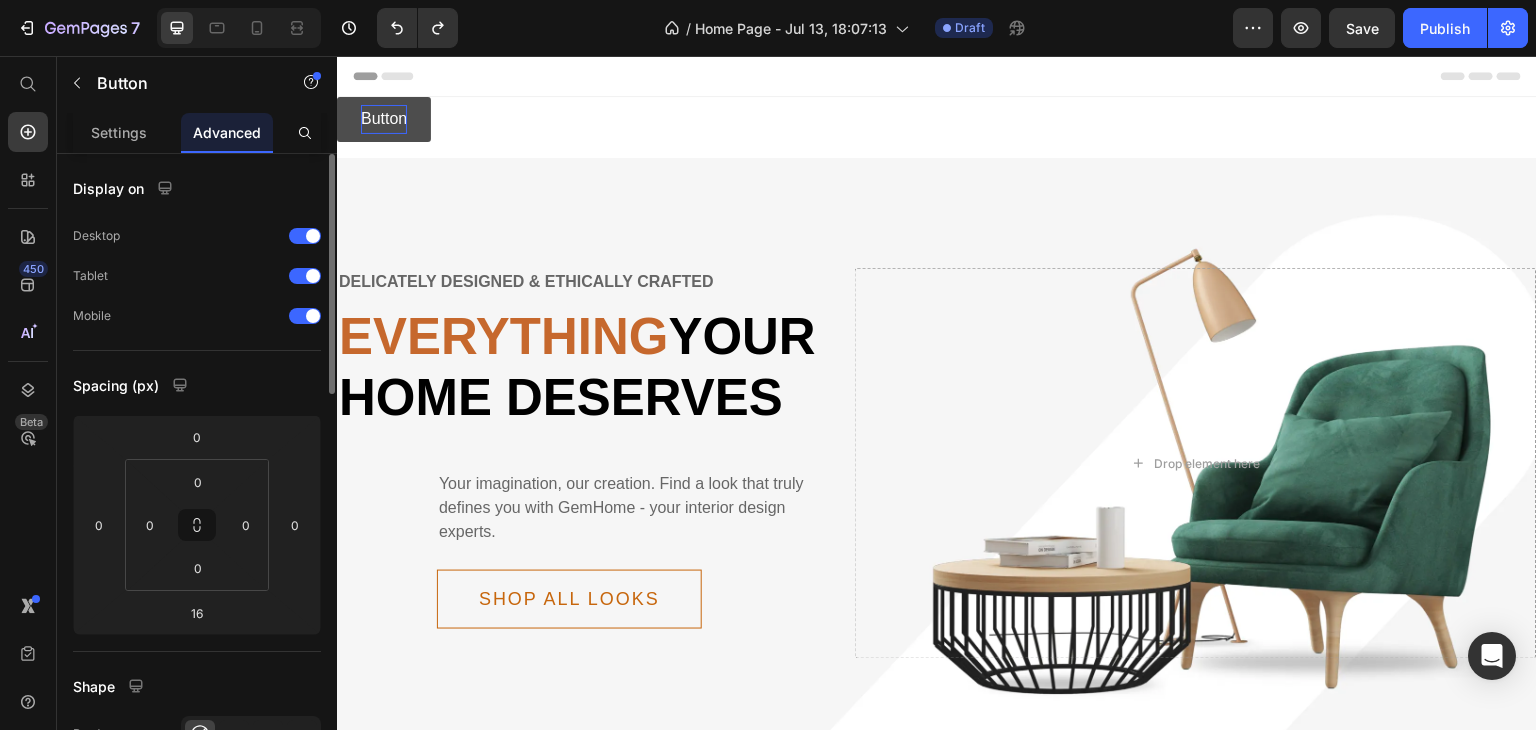 click on "Button" at bounding box center (384, 119) 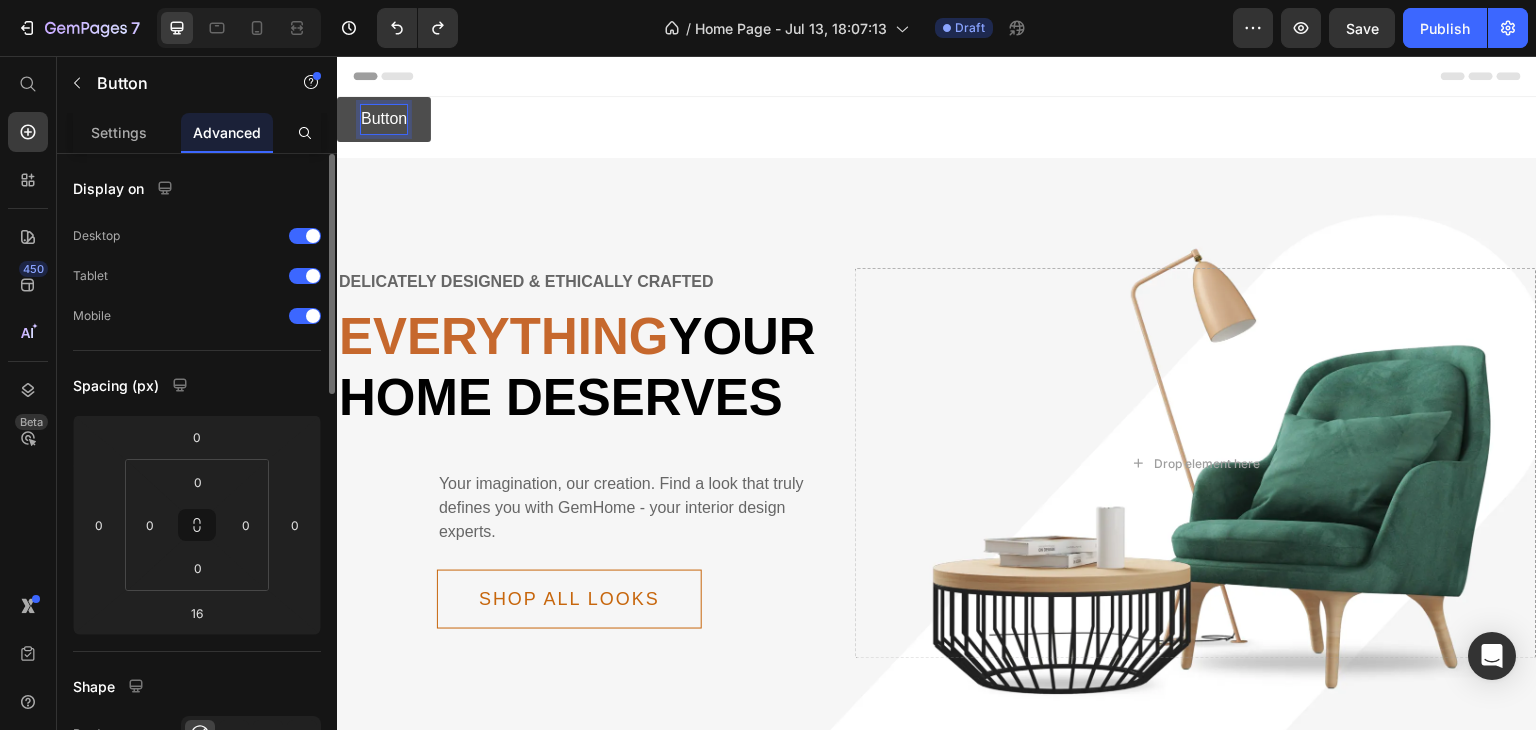 click on "Button" at bounding box center (384, 119) 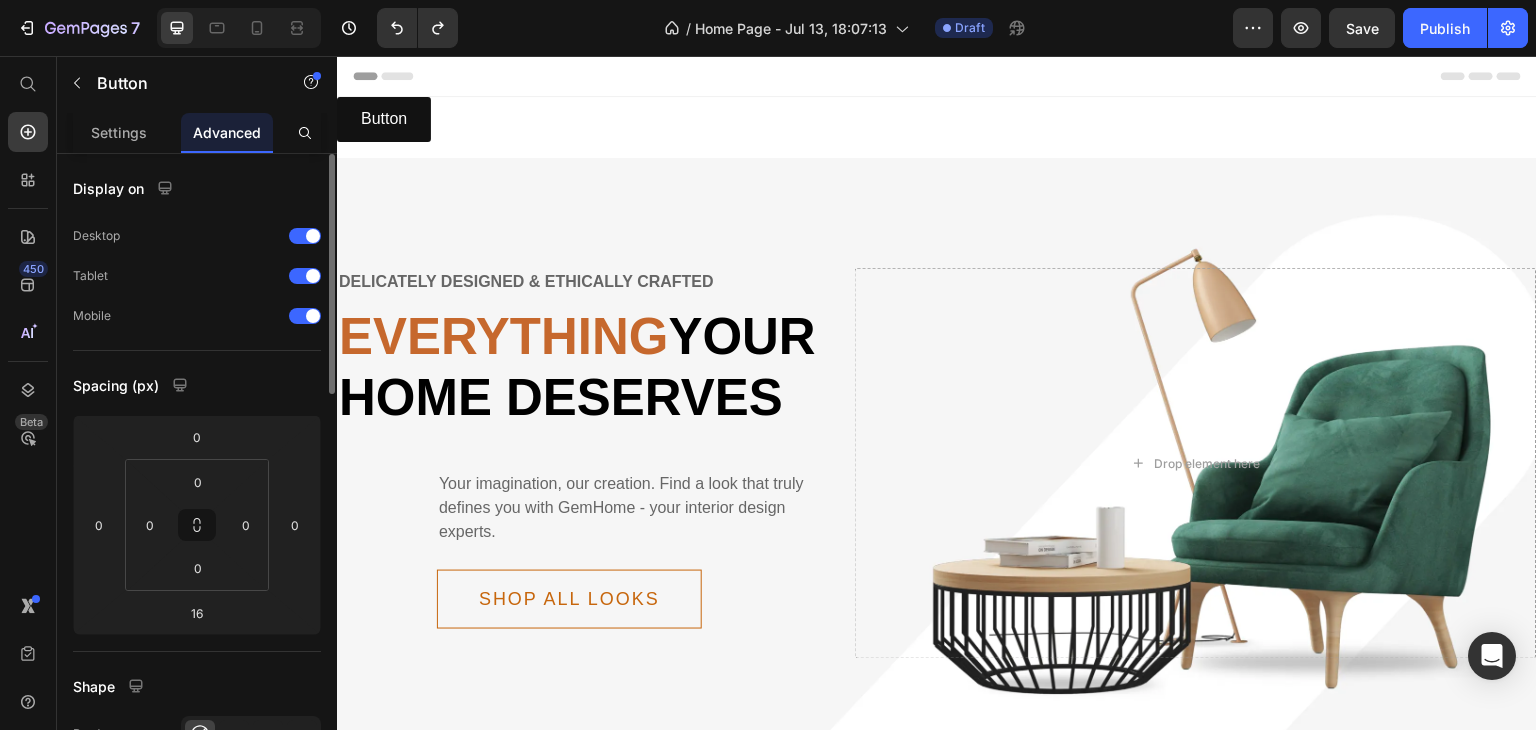 drag, startPoint x: 421, startPoint y: 111, endPoint x: 514, endPoint y: 113, distance: 93.0215 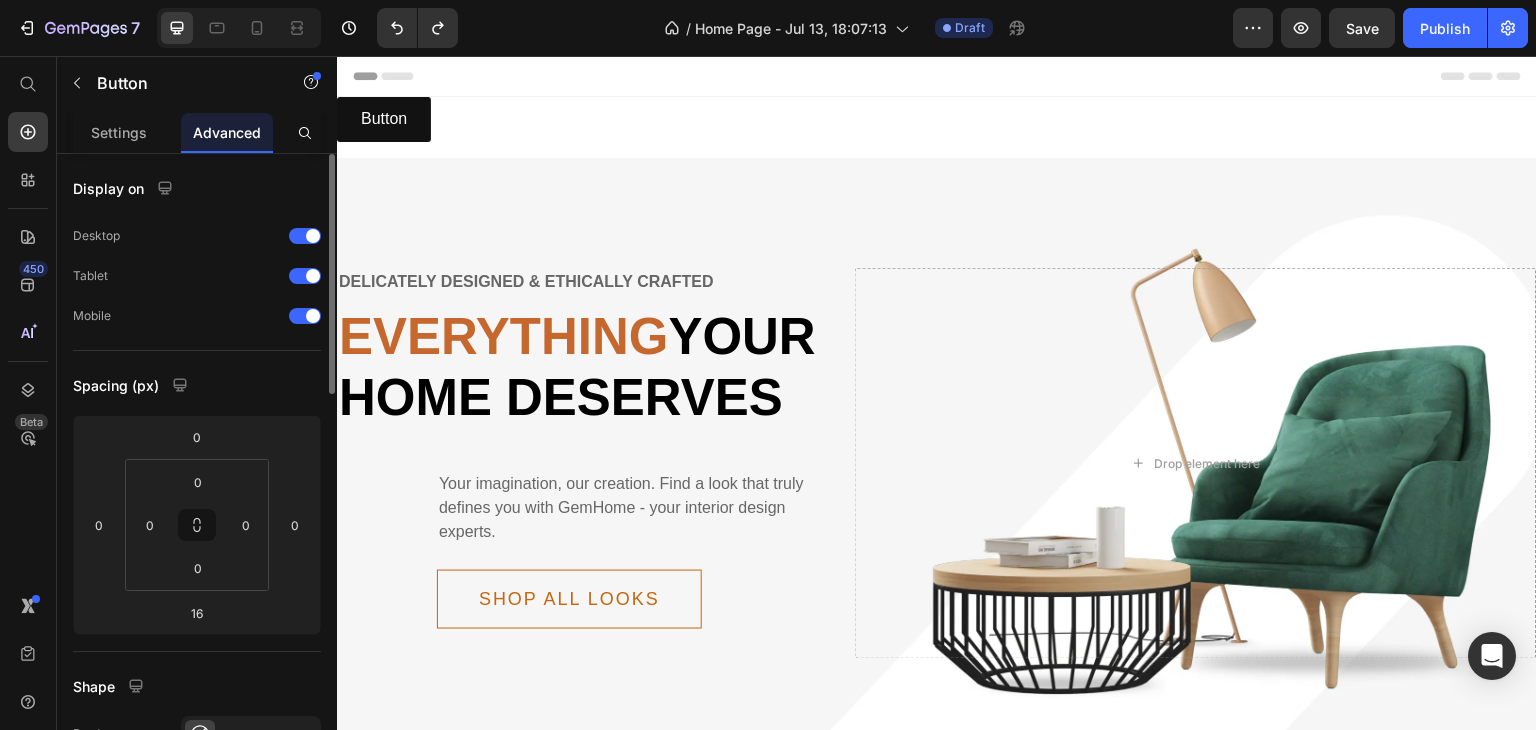 click on "Button Button" at bounding box center [937, 119] 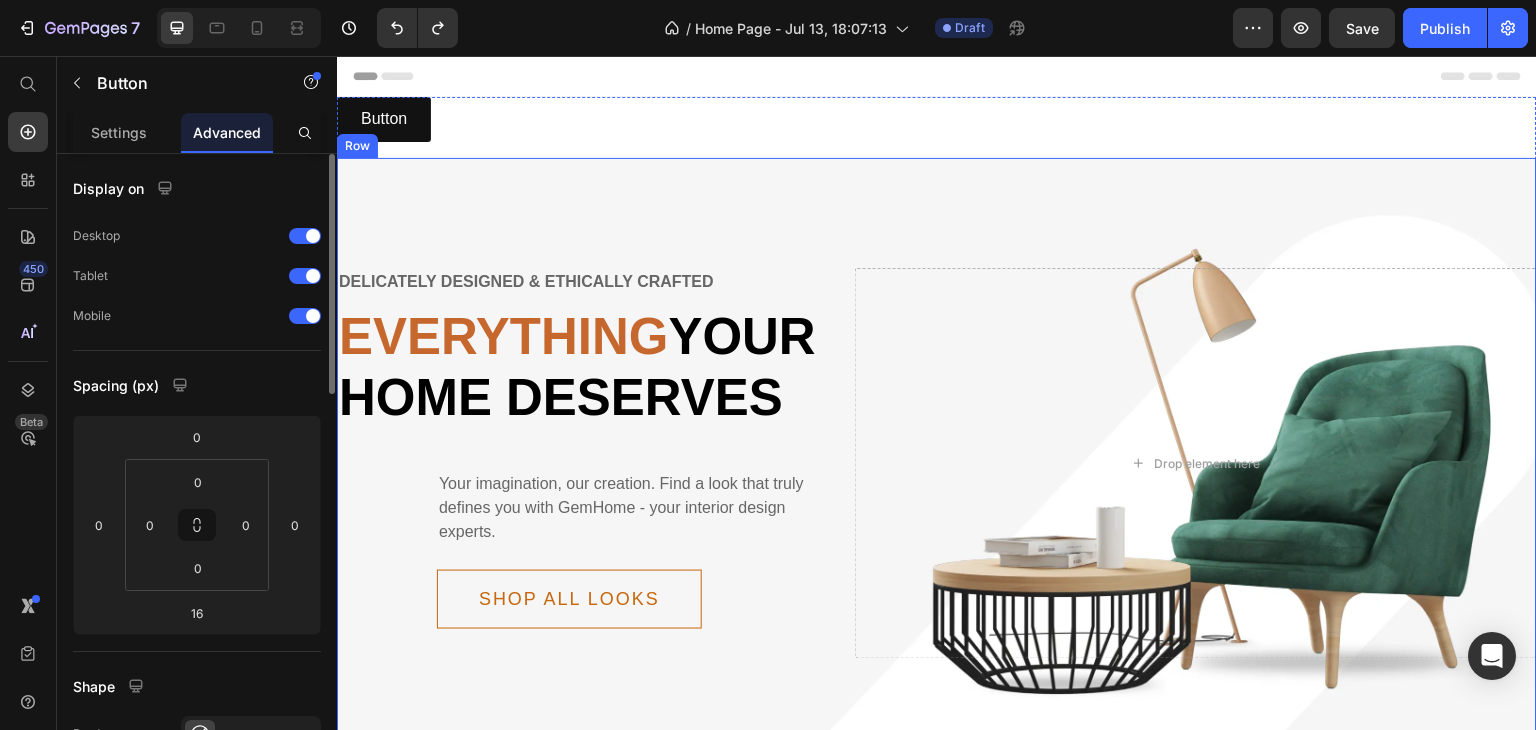 drag, startPoint x: 425, startPoint y: 110, endPoint x: 536, endPoint y: 213, distance: 151.42654 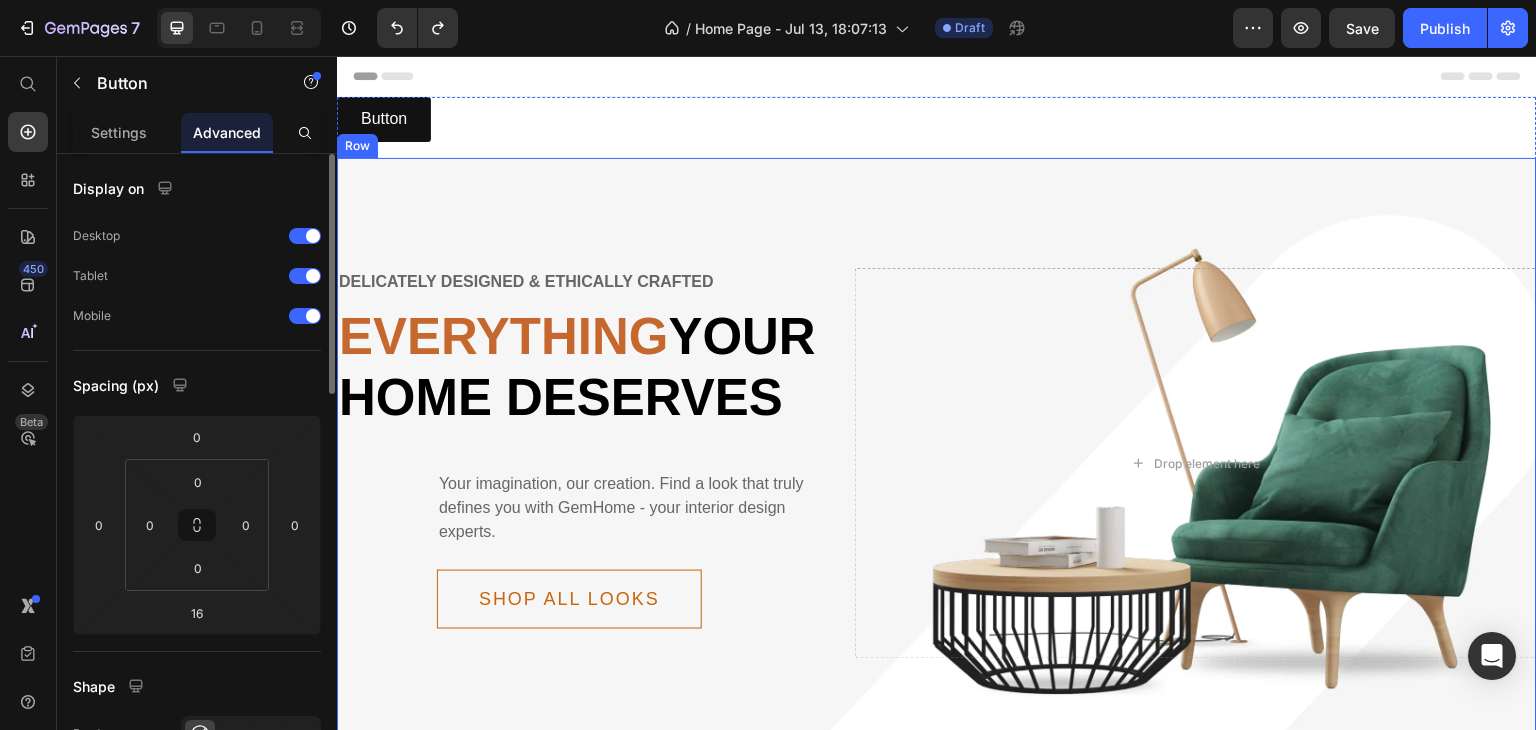 click on "Button Button Delicately designed & ethically crafted Text Everything  your home deserves Heading Your imagination, our creation. Find a look that truly defines you with [BRAND] - your interior design experts.
Text Shop all looks Button Row
Drop element here Row Row" at bounding box center (937, 474) 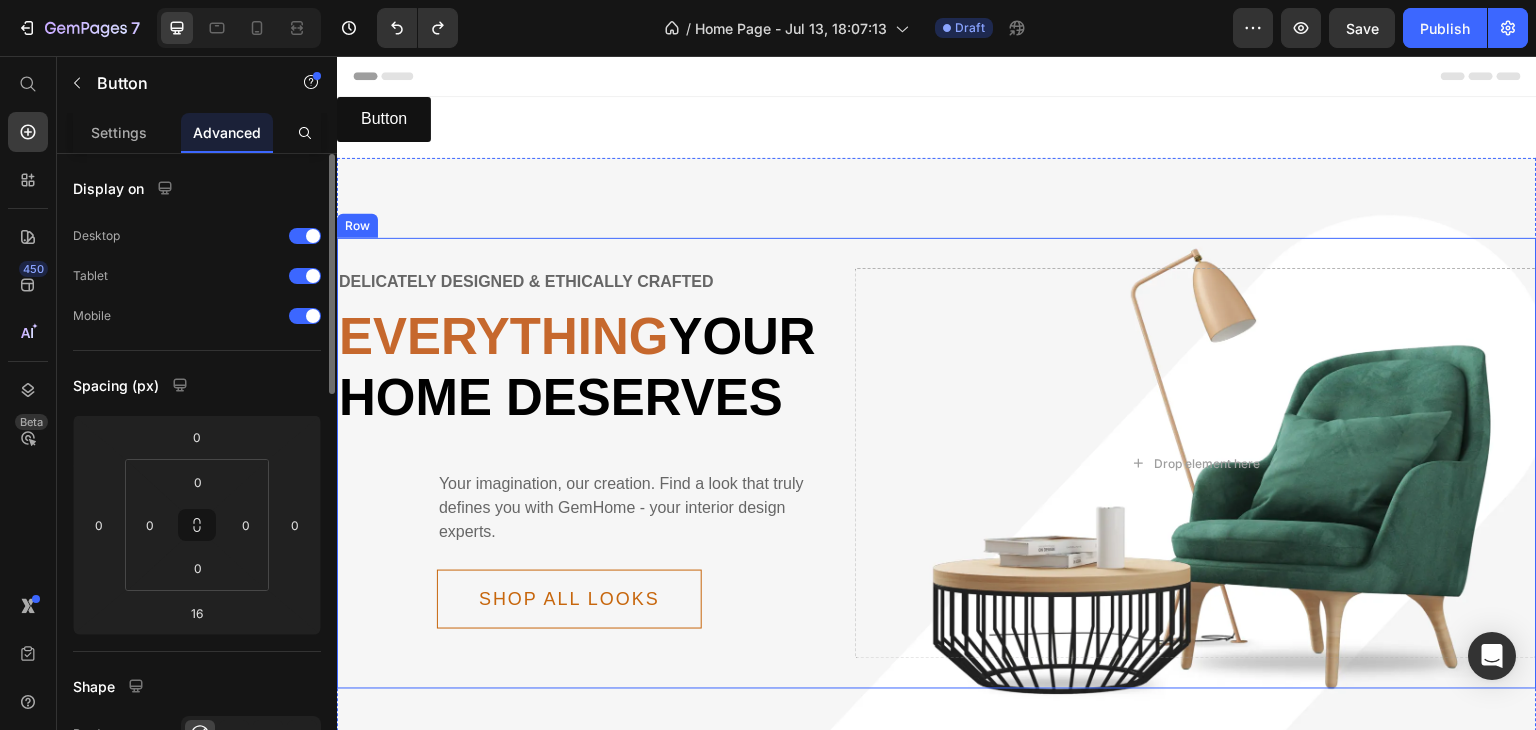 drag, startPoint x: 427, startPoint y: 105, endPoint x: 501, endPoint y: 268, distance: 179.01117 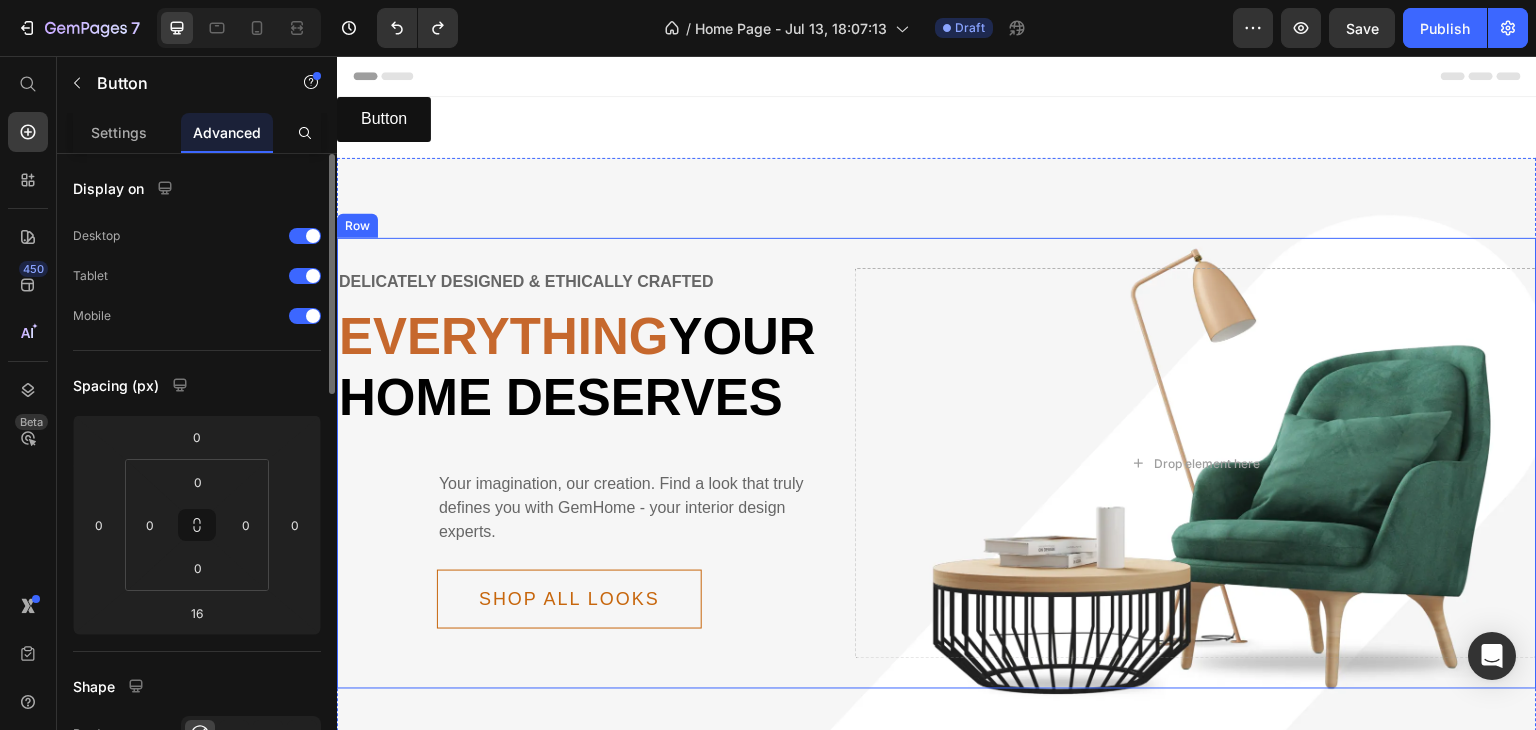 click on "Button Button Delicately designed & ethically crafted Text Everything  your home deserves Heading Your imagination, our creation. Find a look that truly defines you with [BRAND] - your interior design experts.
Text Shop all looks Button Row
Drop element here Row Row" at bounding box center [937, 474] 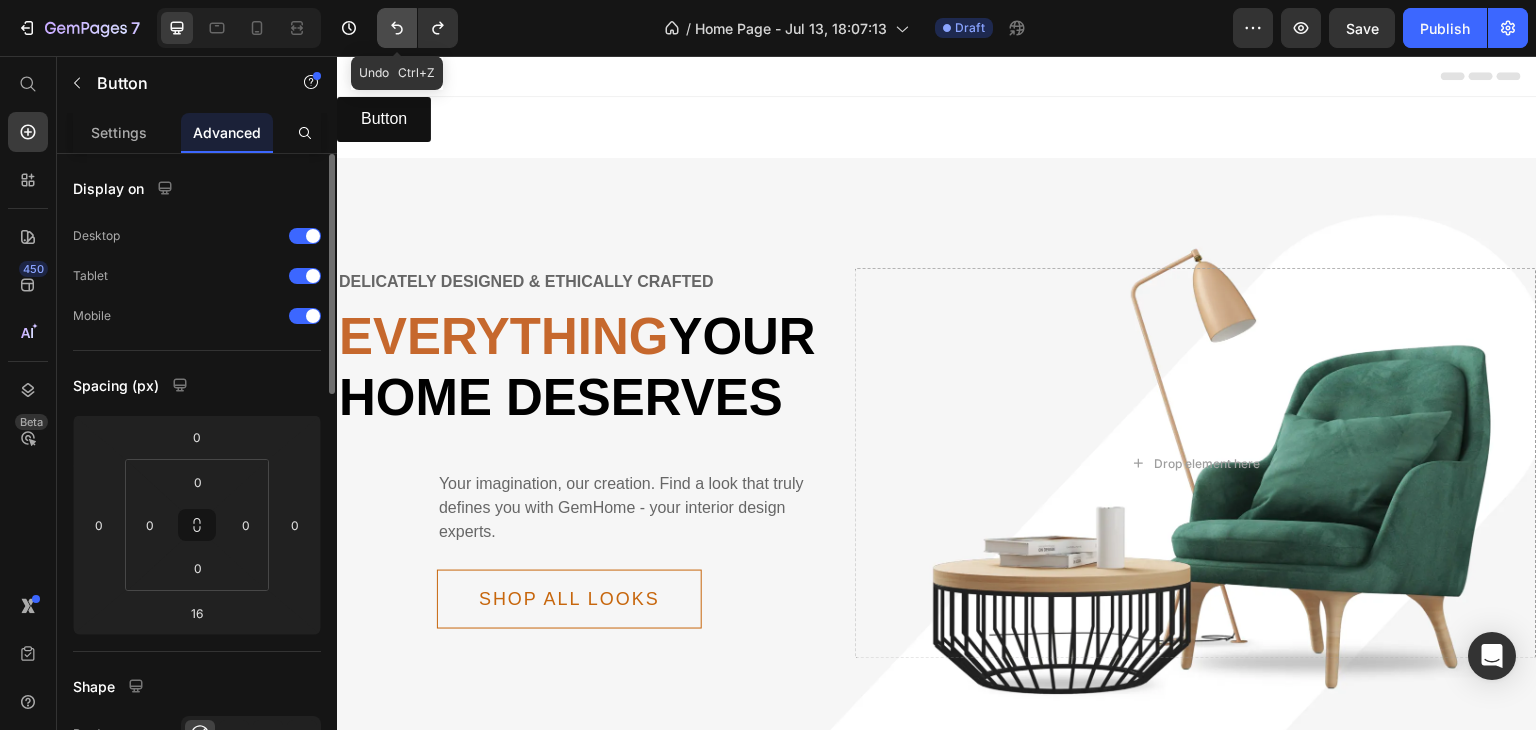 click 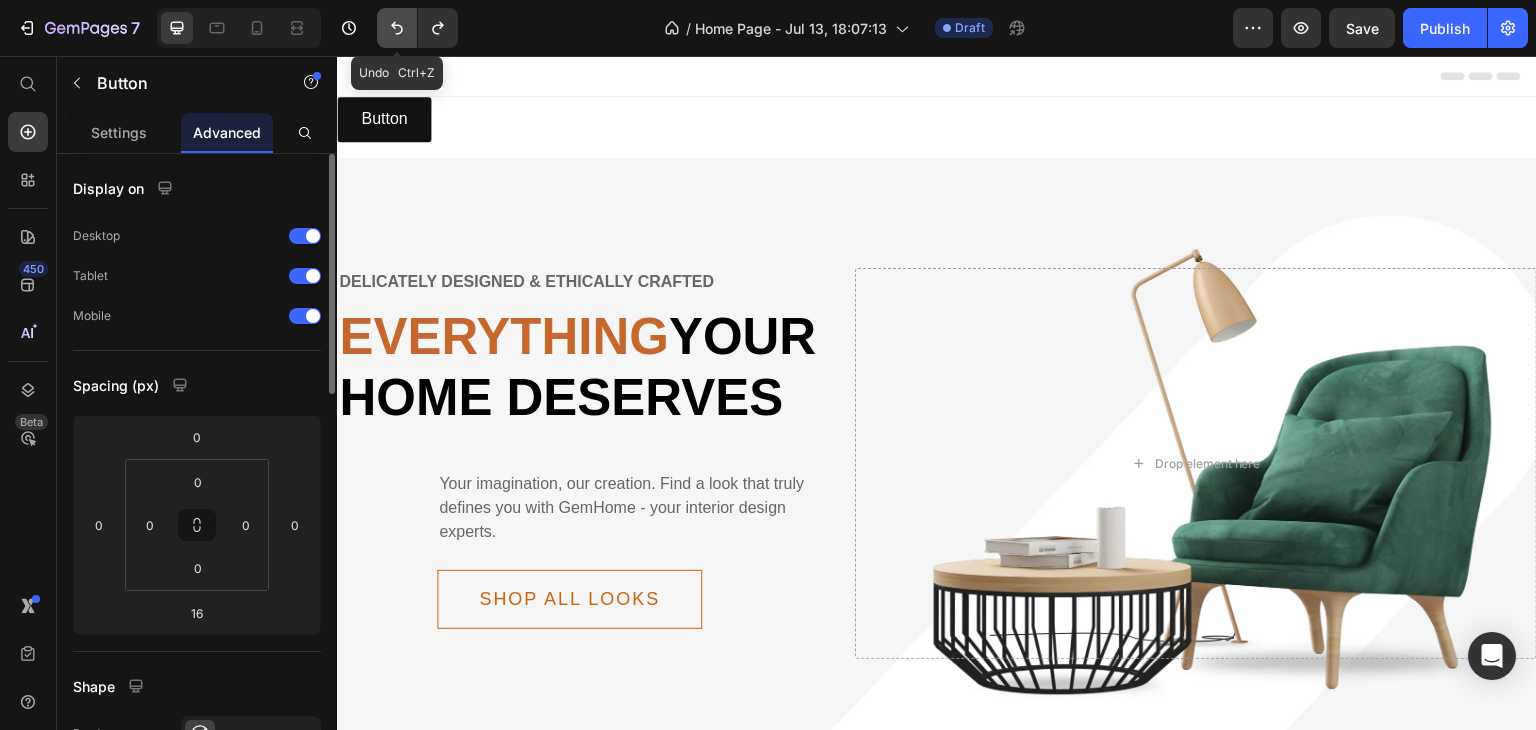 click 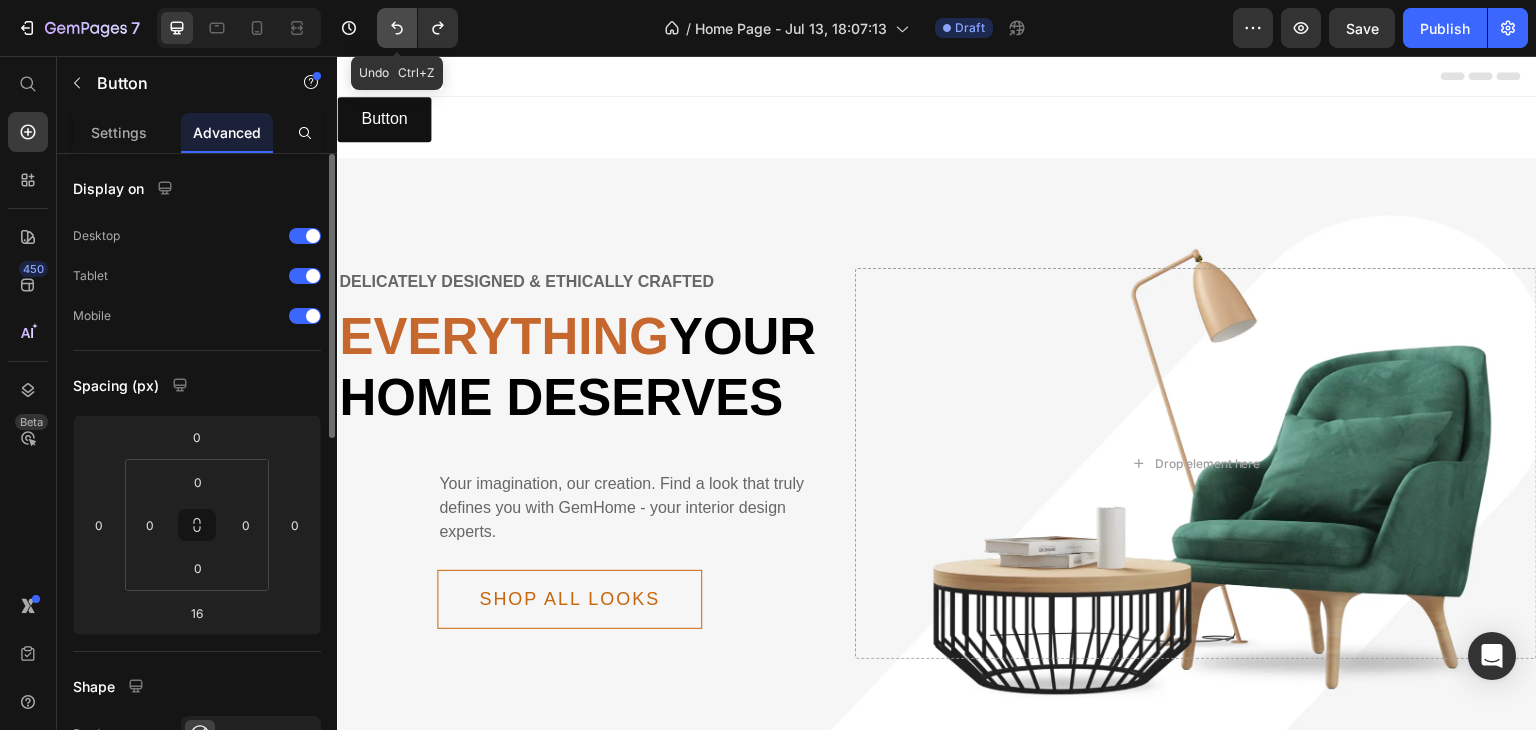 click 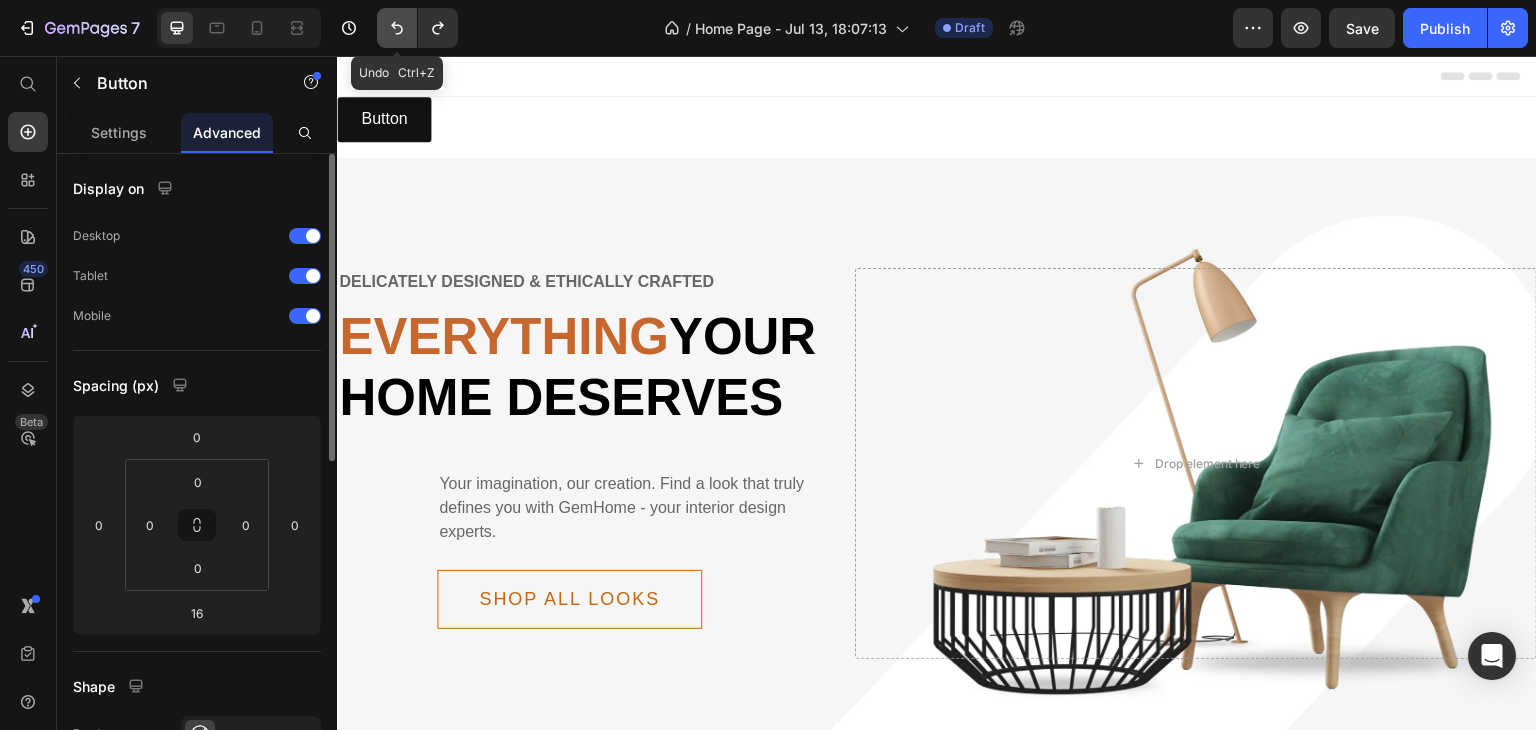 click 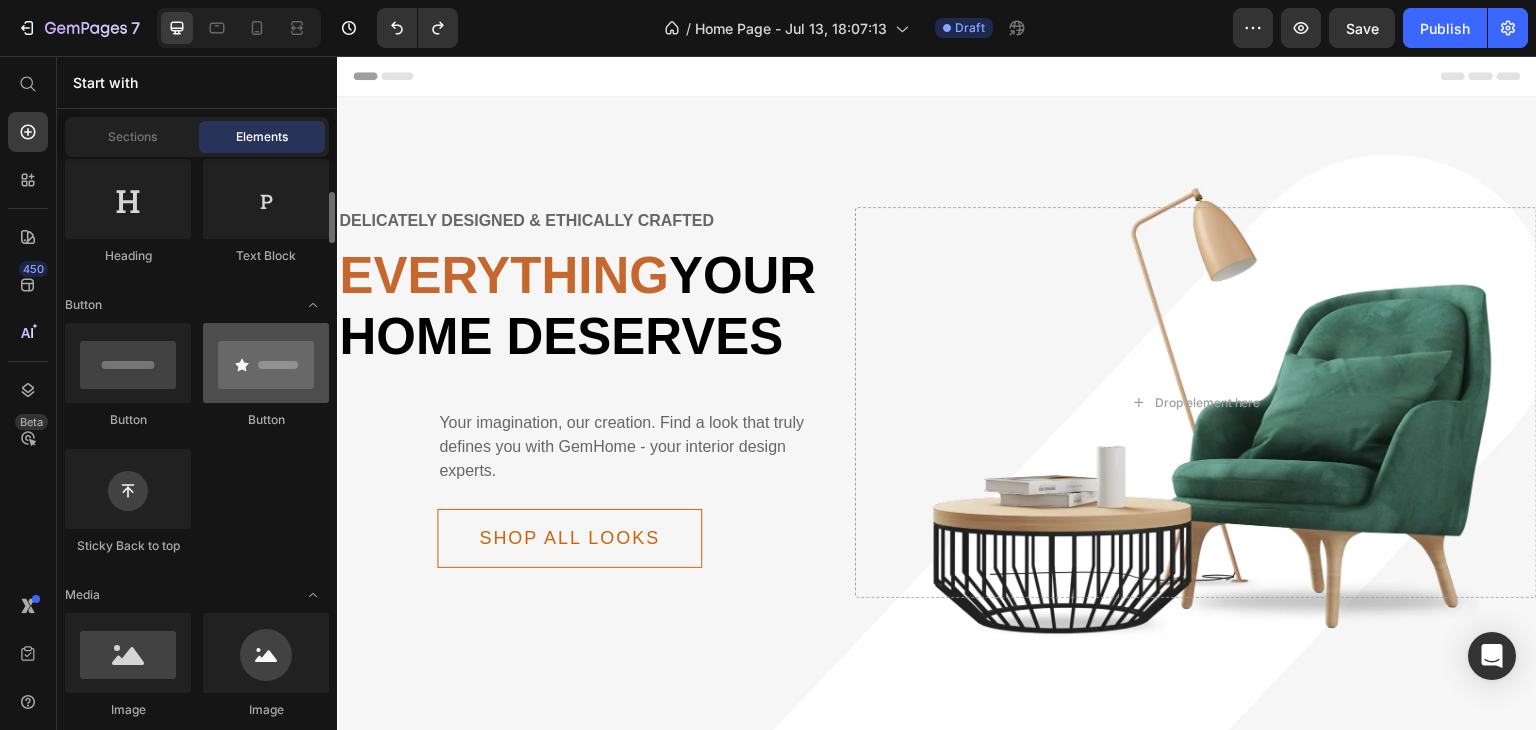 scroll, scrollTop: 337, scrollLeft: 0, axis: vertical 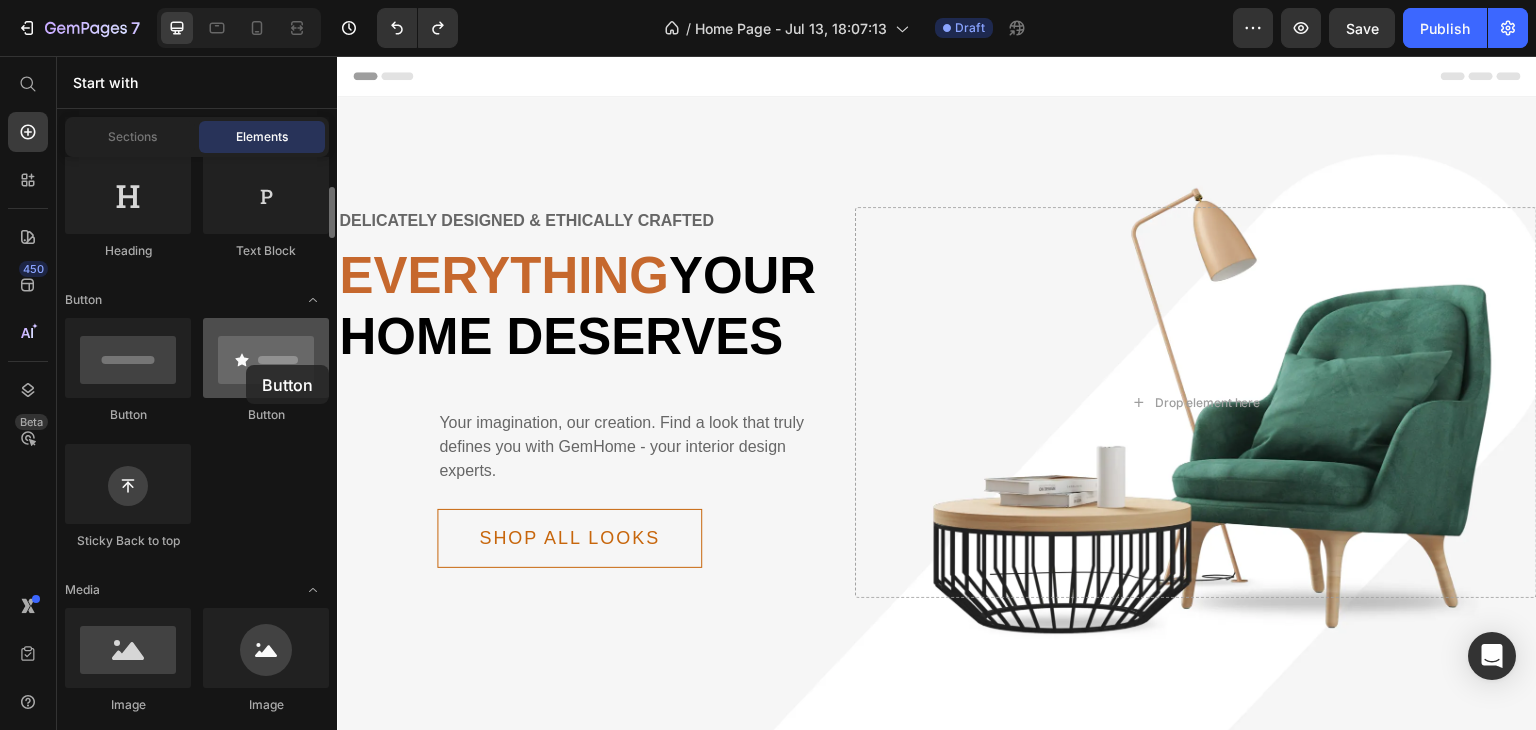 click at bounding box center (266, 358) 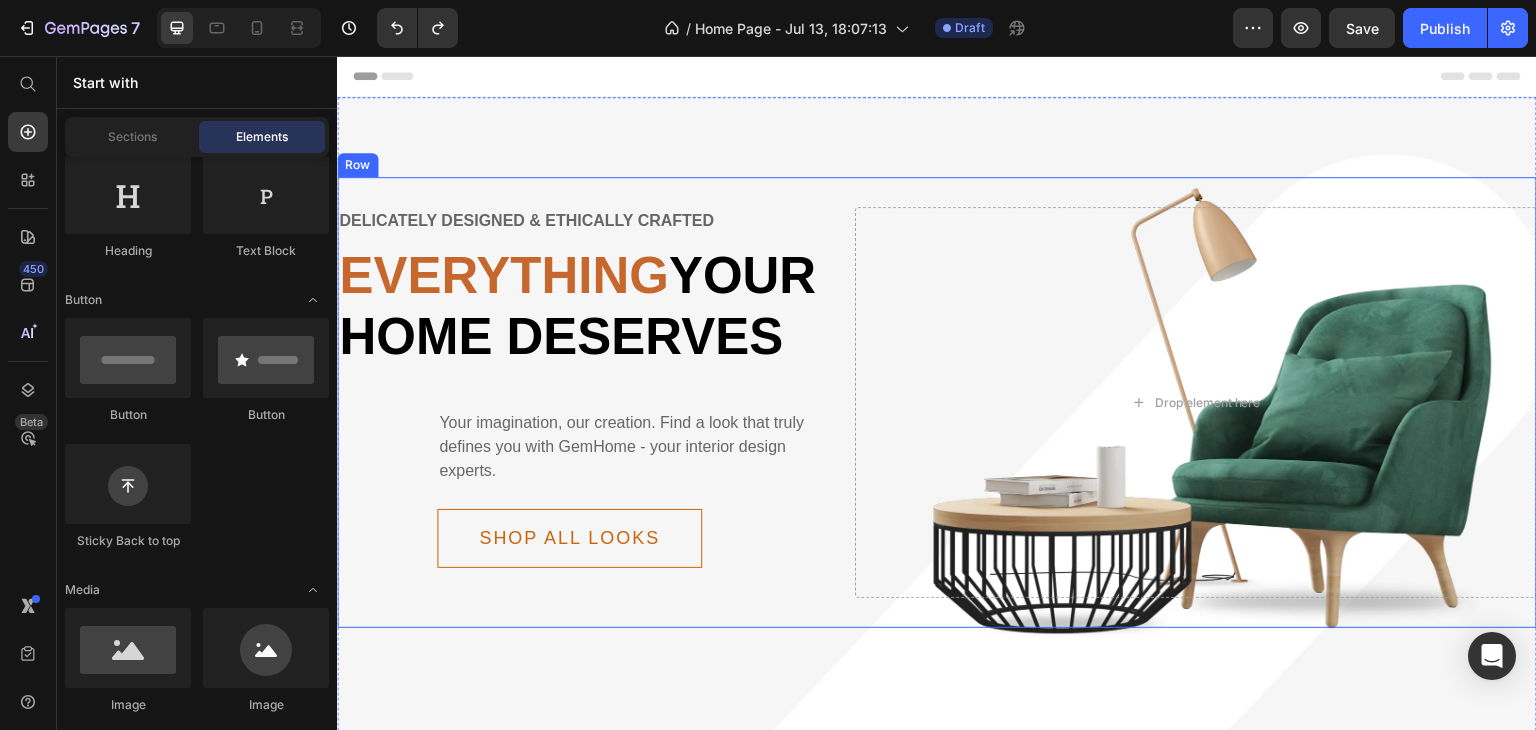 click on "Delicately designed & ethically crafted Text Everything  your home deserves Heading Your imagination, our creation. Find a look that truly defines you with GemHome - your interior design experts.
Text Shop all looks Button Row
Drop element here Row" at bounding box center (937, 402) 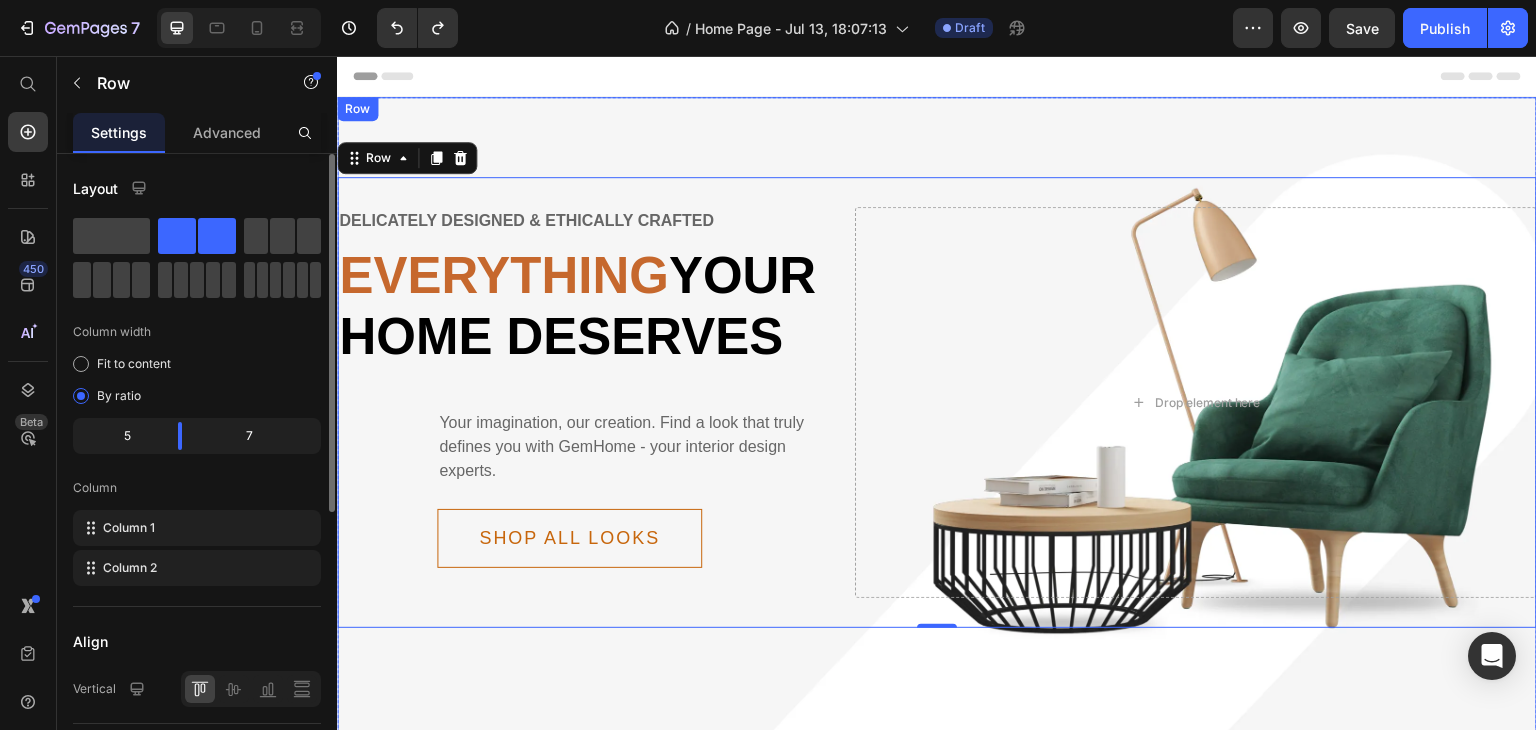 click on "Delicately designed & ethically crafted Text Everything  your home deserves Heading Your imagination, our creation. Find a look that truly defines you with GemHome - your interior design experts.
Text Shop all looks Button Row
Drop element here Row   0 Row" at bounding box center (937, 444) 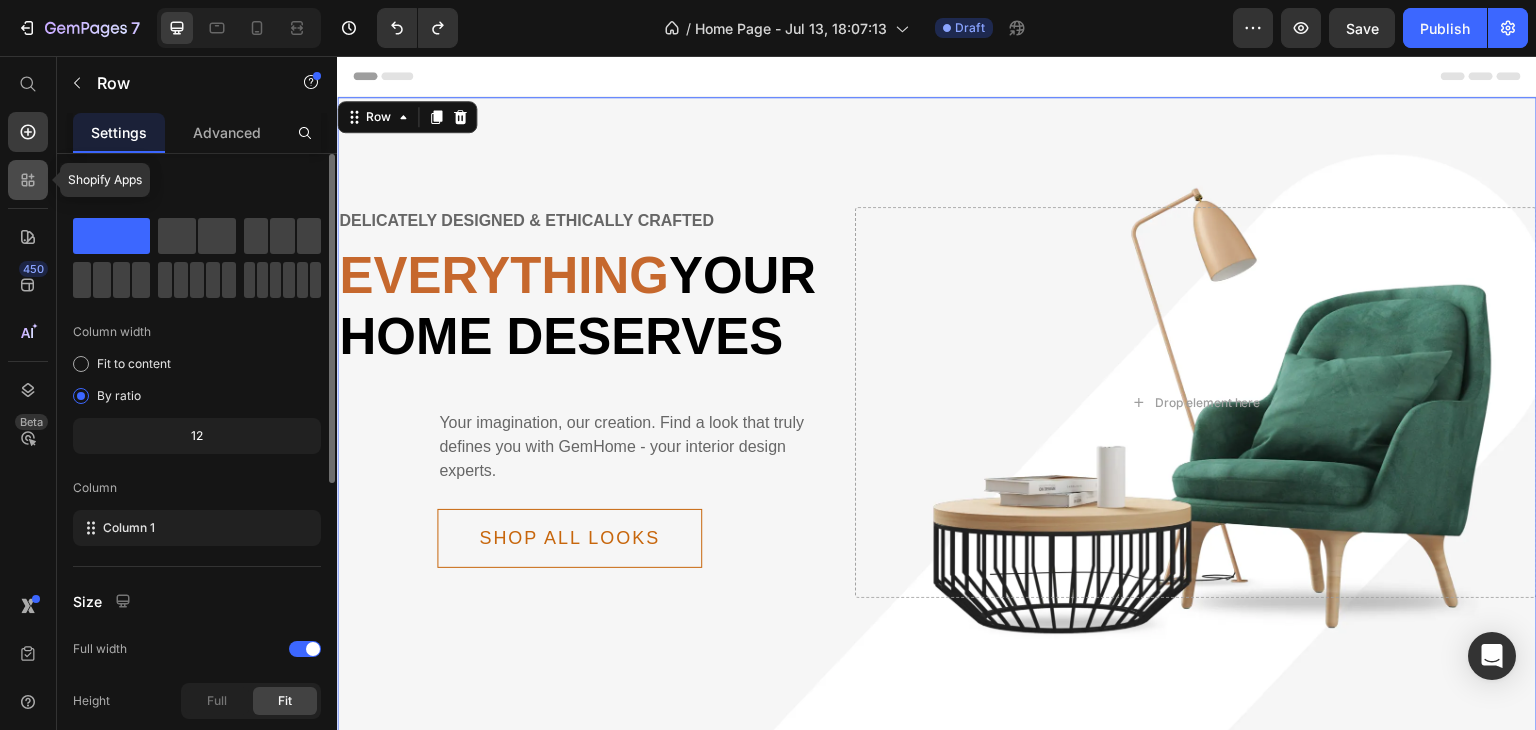 click 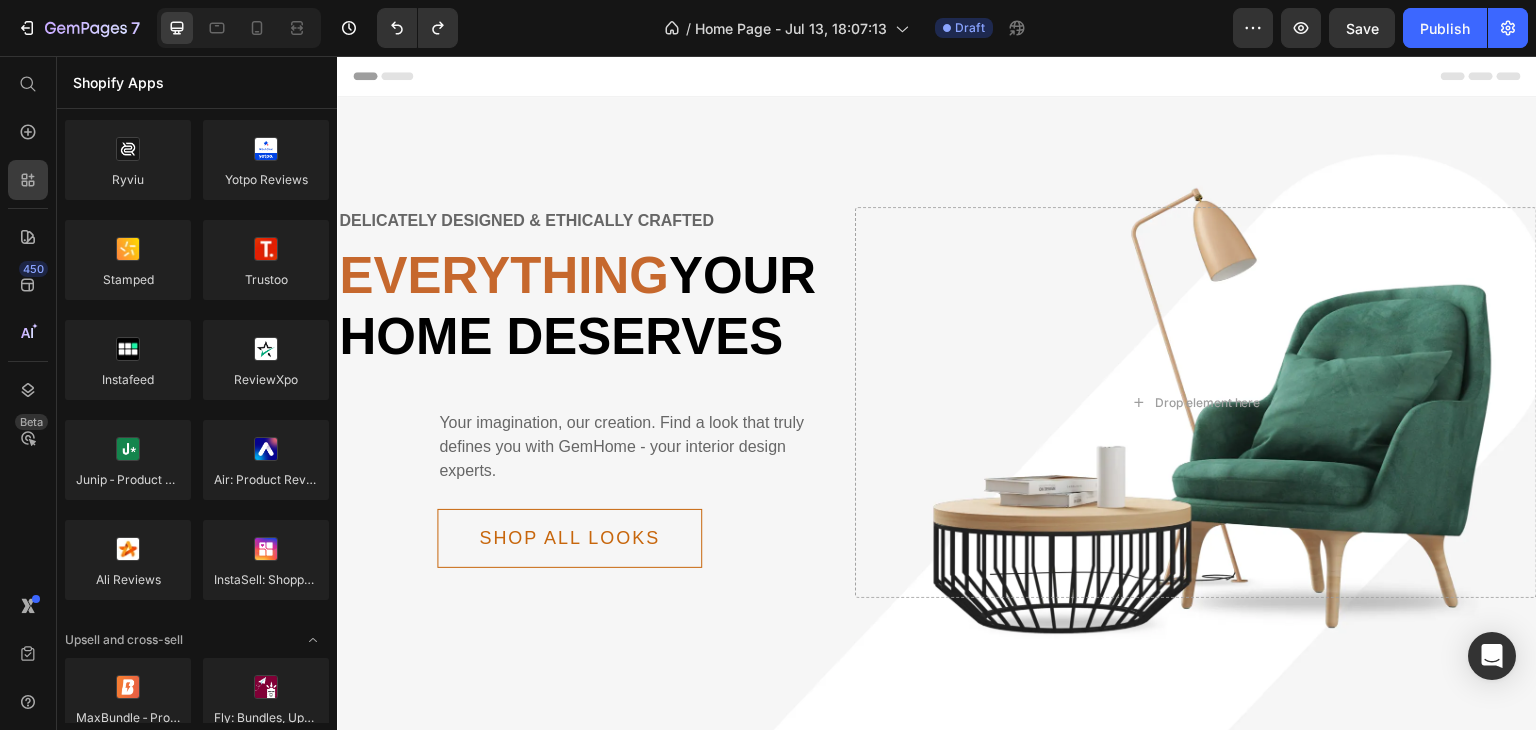 click on "450 Beta" at bounding box center [28, 325] 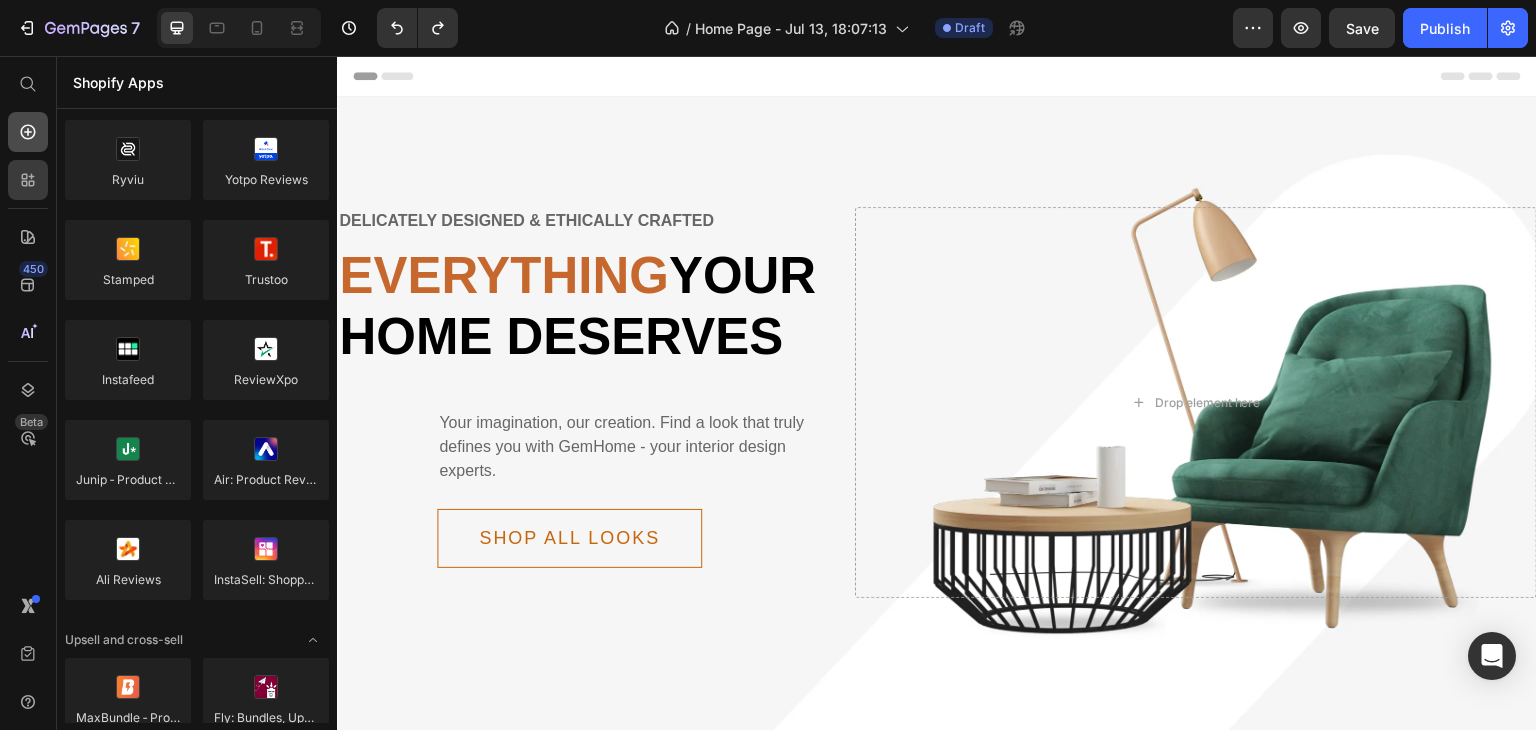 click 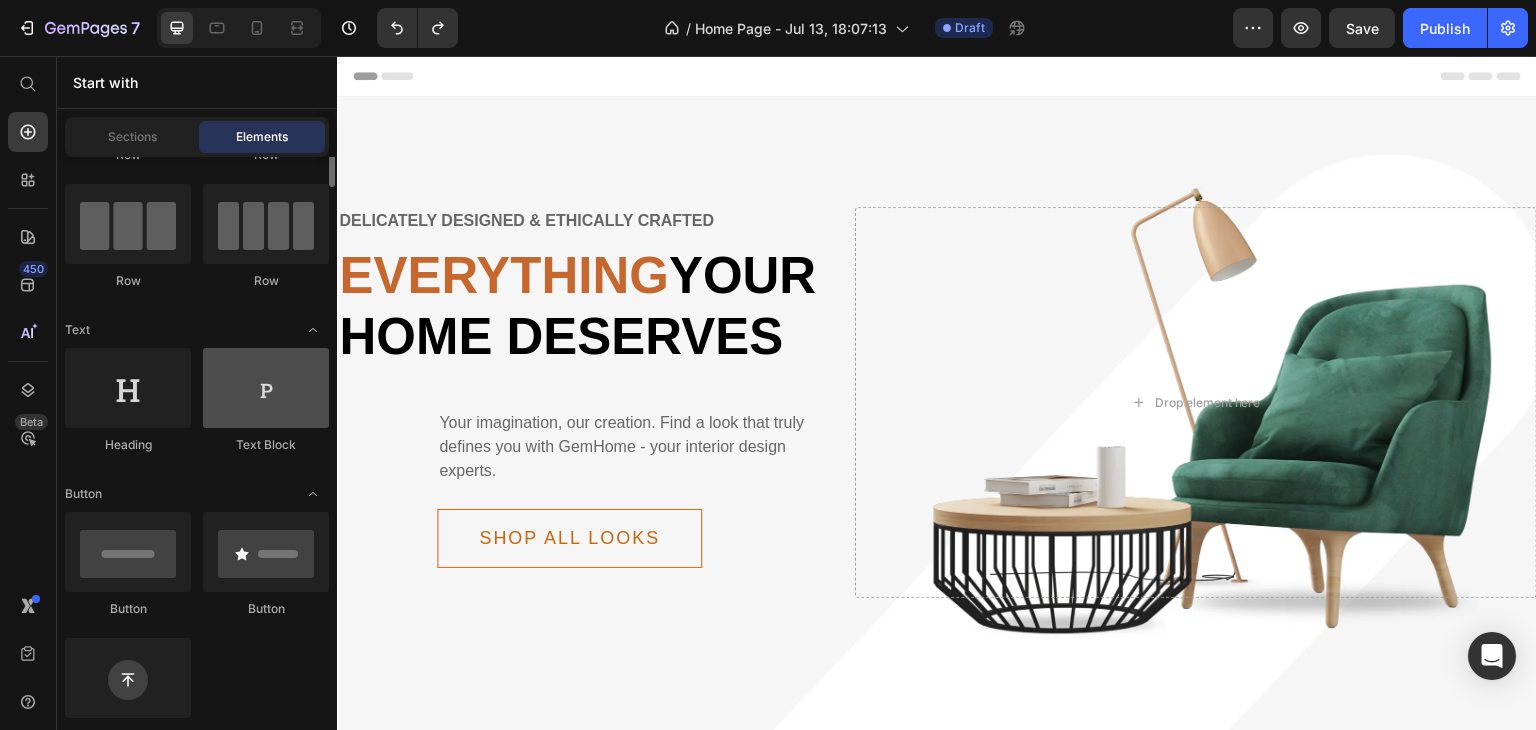scroll, scrollTop: 148, scrollLeft: 0, axis: vertical 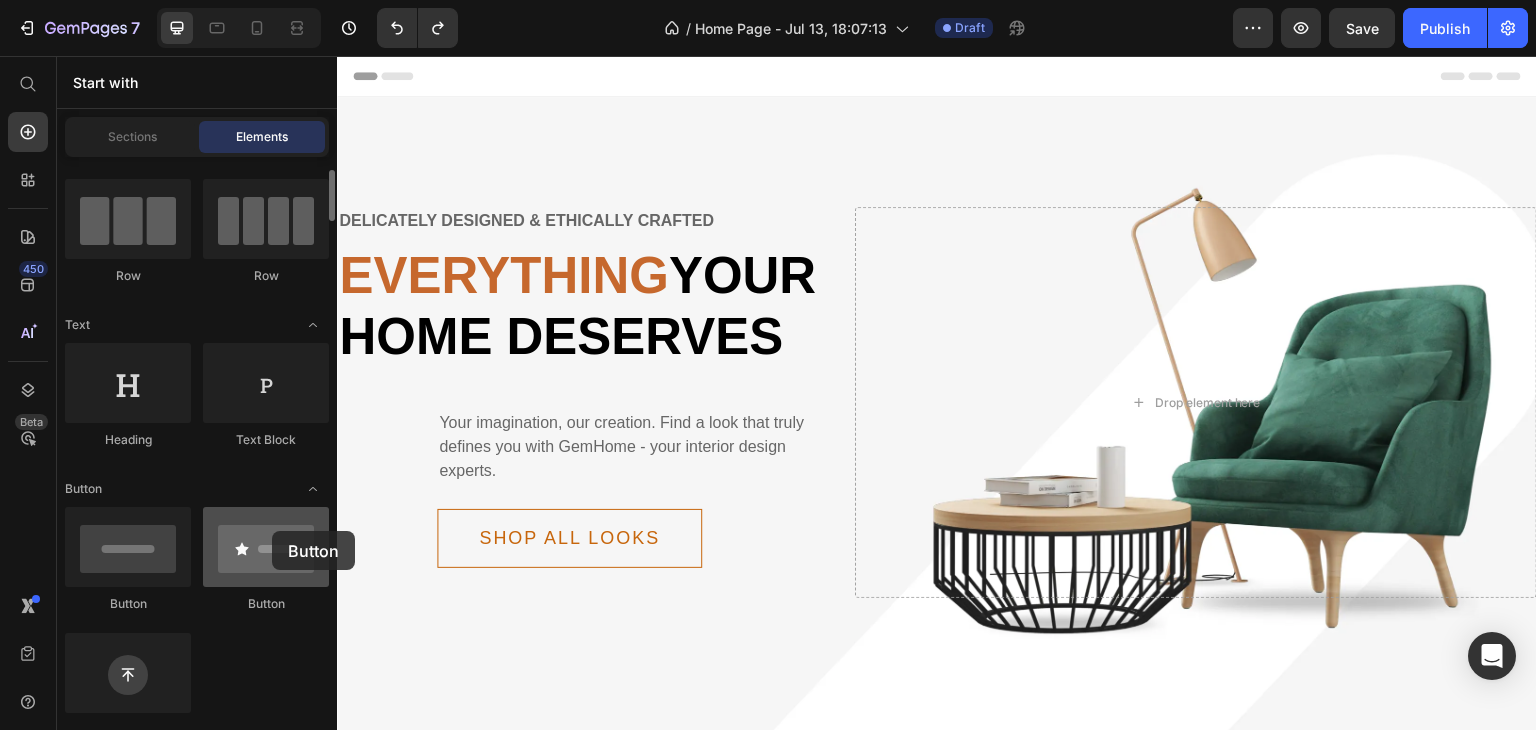 click at bounding box center (266, 547) 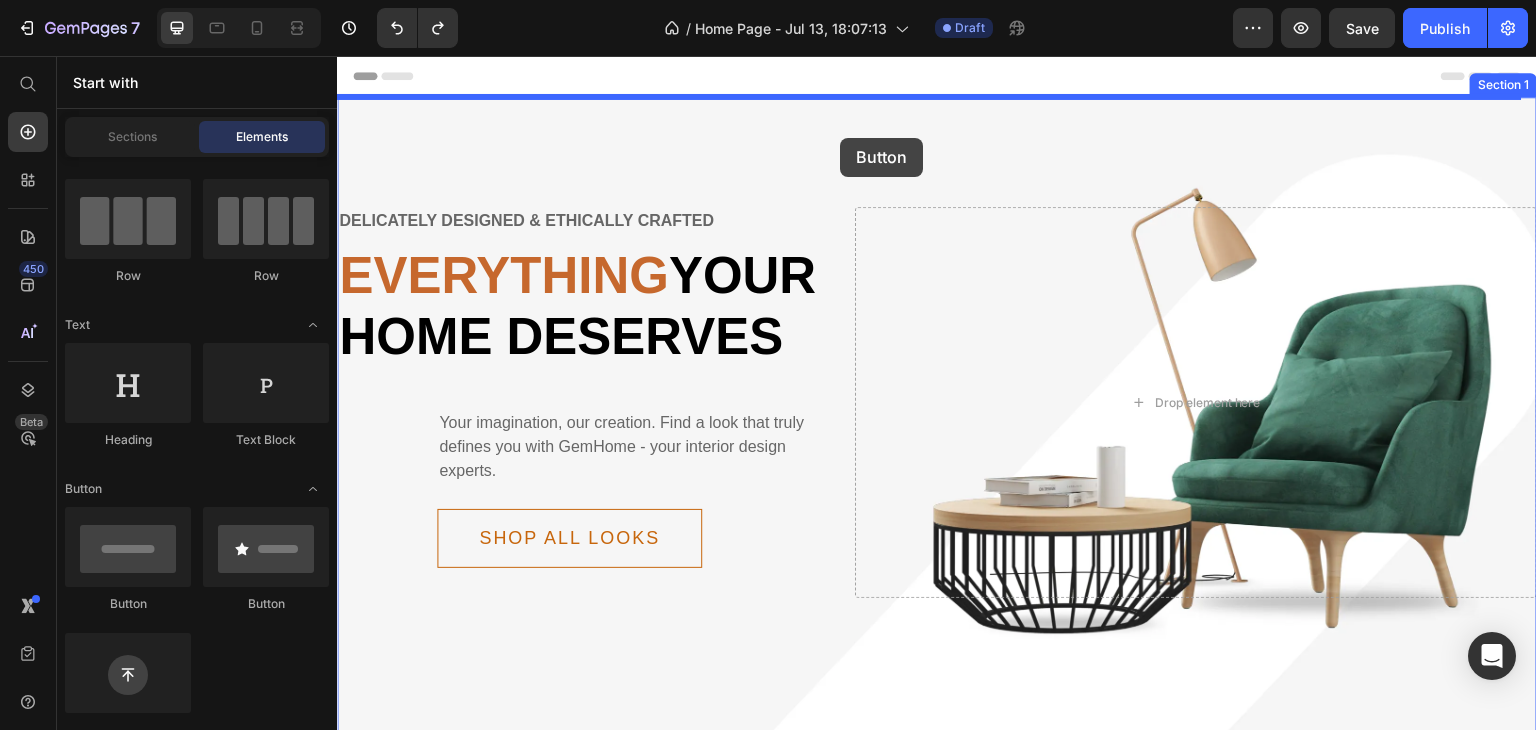 drag, startPoint x: 585, startPoint y: 597, endPoint x: 840, endPoint y: 138, distance: 525.07715 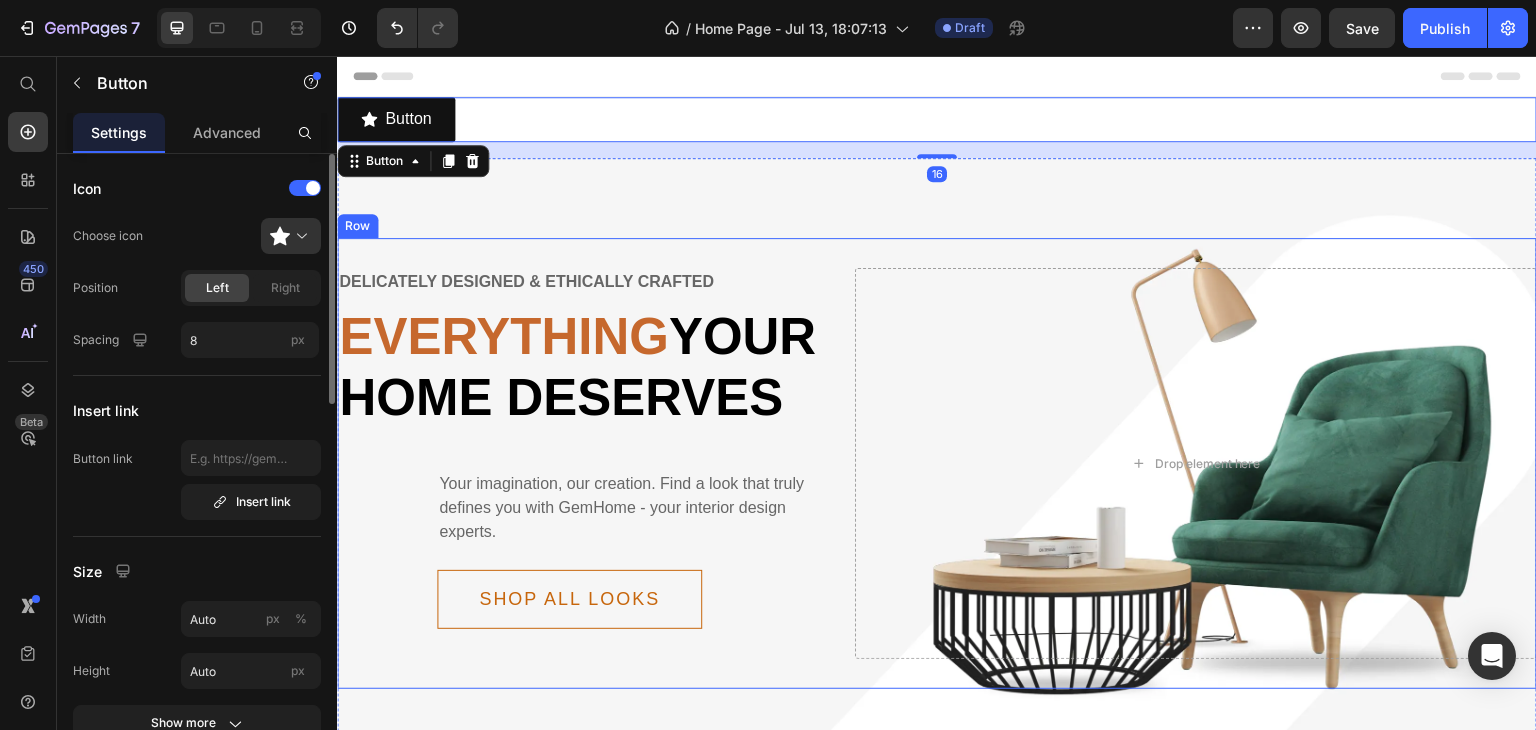 click on "Delicately designed & ethically crafted Text Everything  your home deserves Heading Your imagination, our creation. Find a look that truly defines you with GemHome - your interior design experts.
Text Shop all looks Button Row
Drop element here Row" at bounding box center [937, 463] 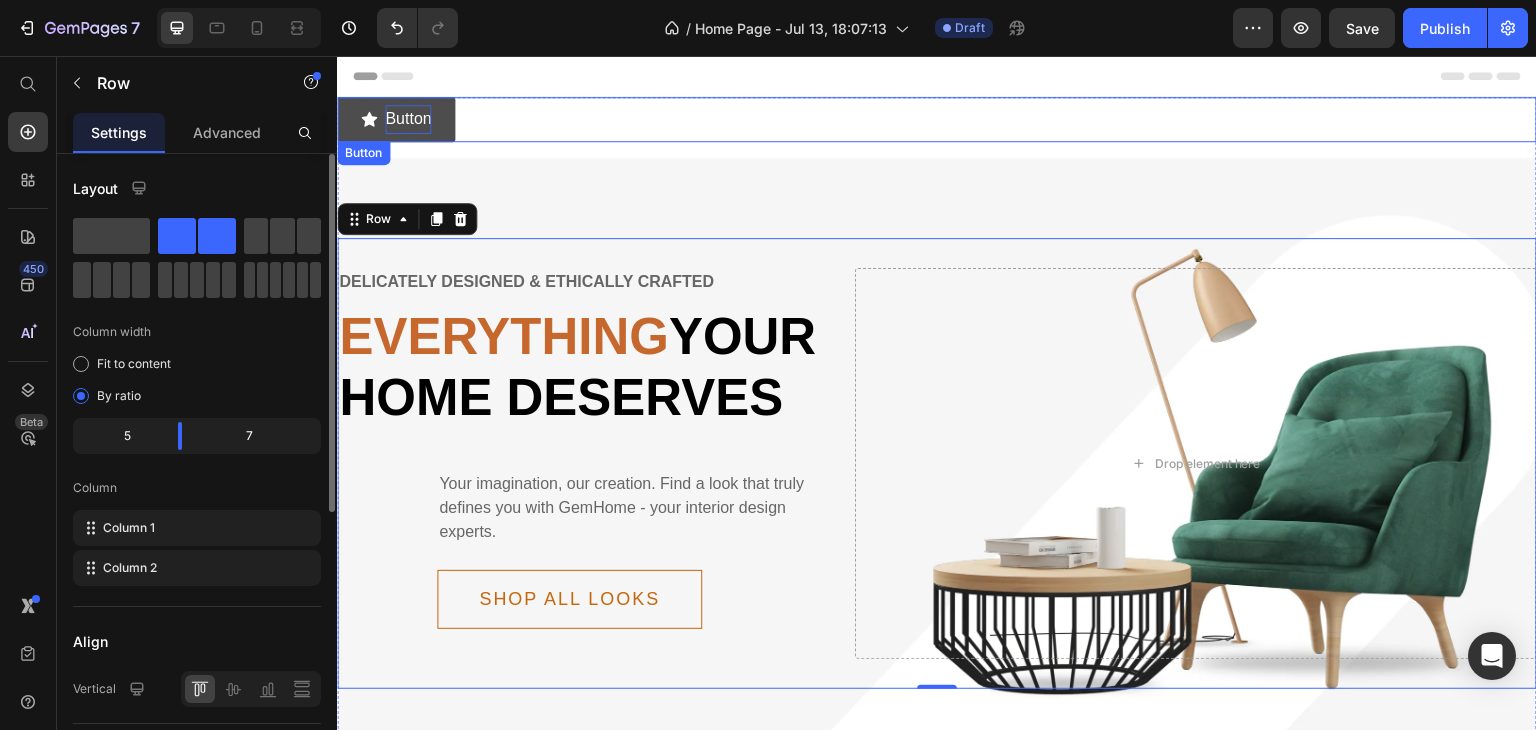 click on "Button" at bounding box center [408, 119] 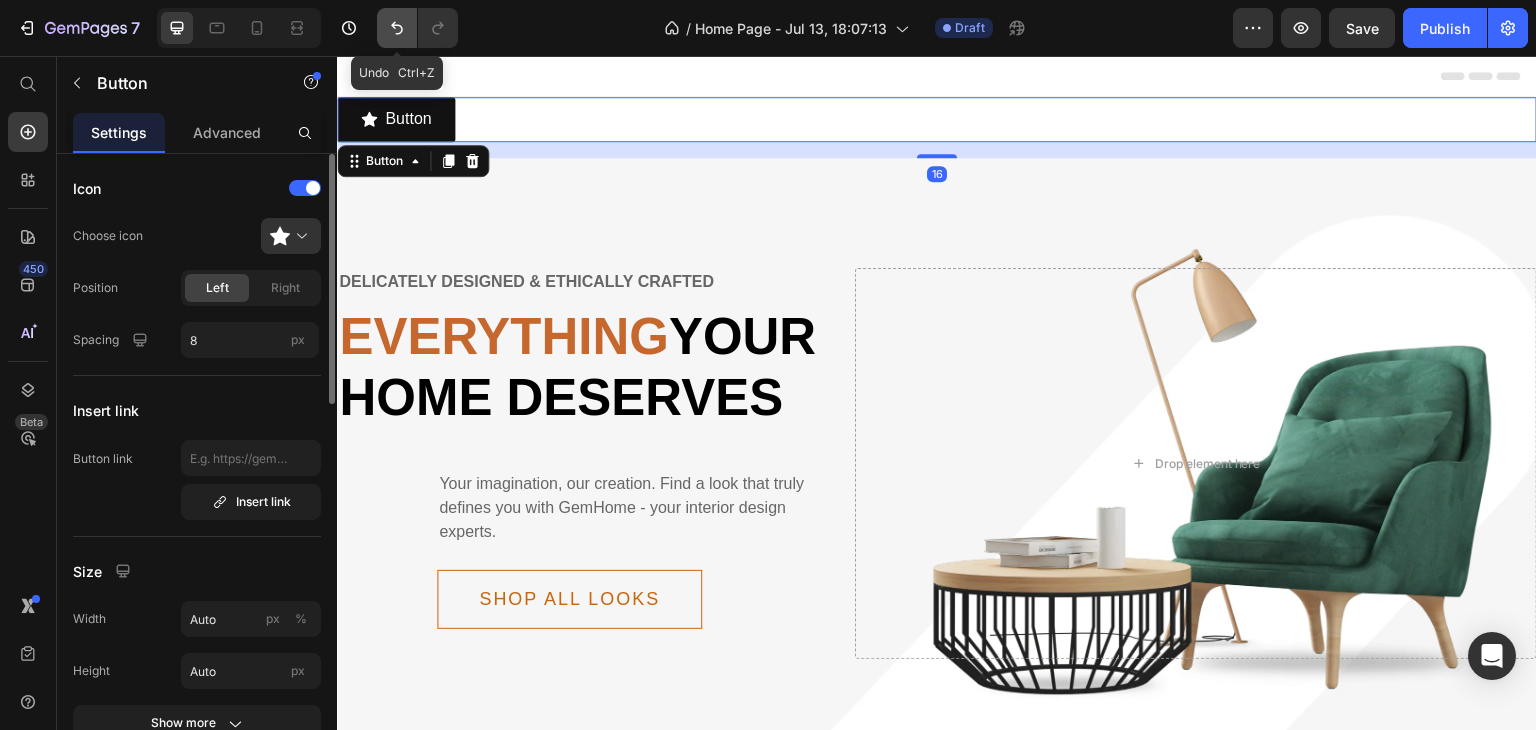 click 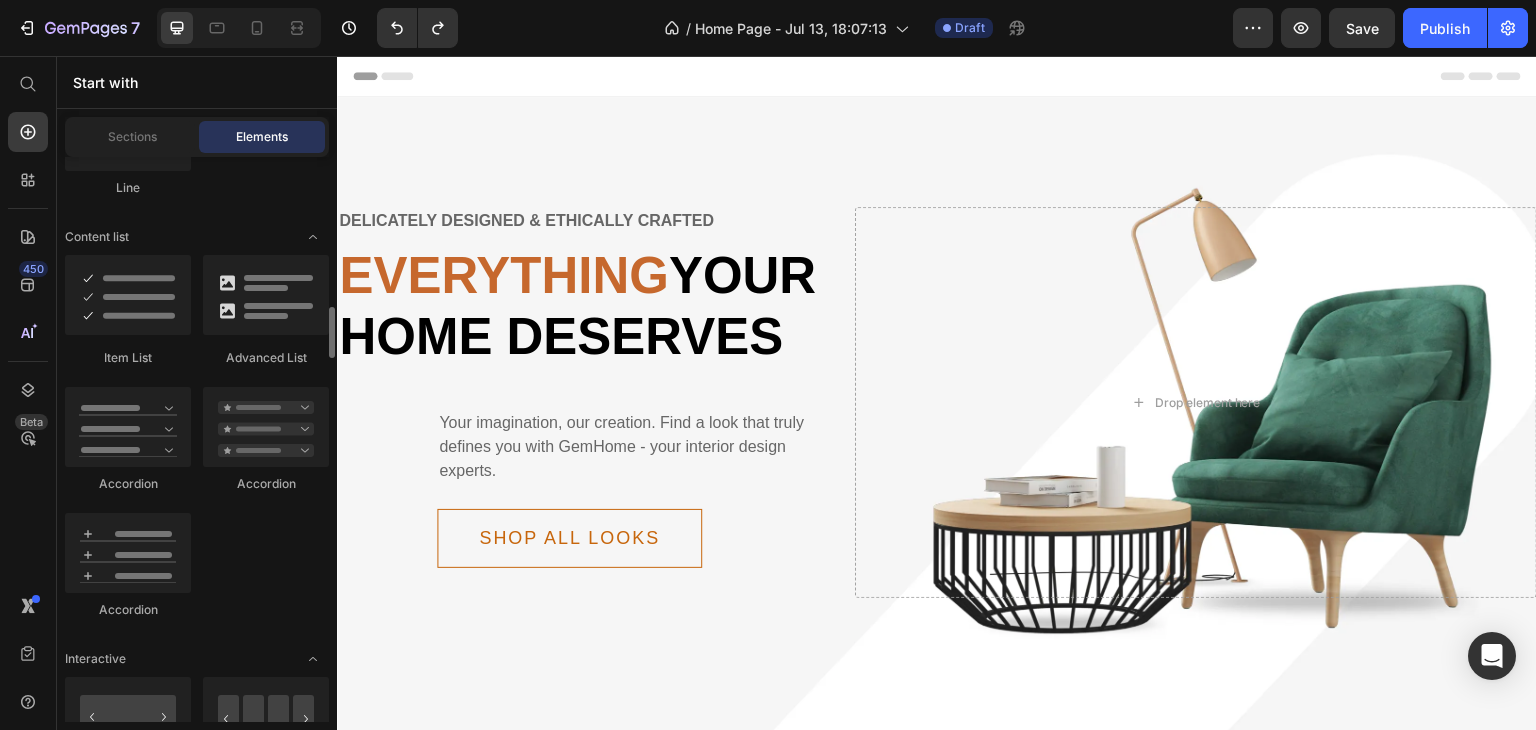 scroll, scrollTop: 1665, scrollLeft: 0, axis: vertical 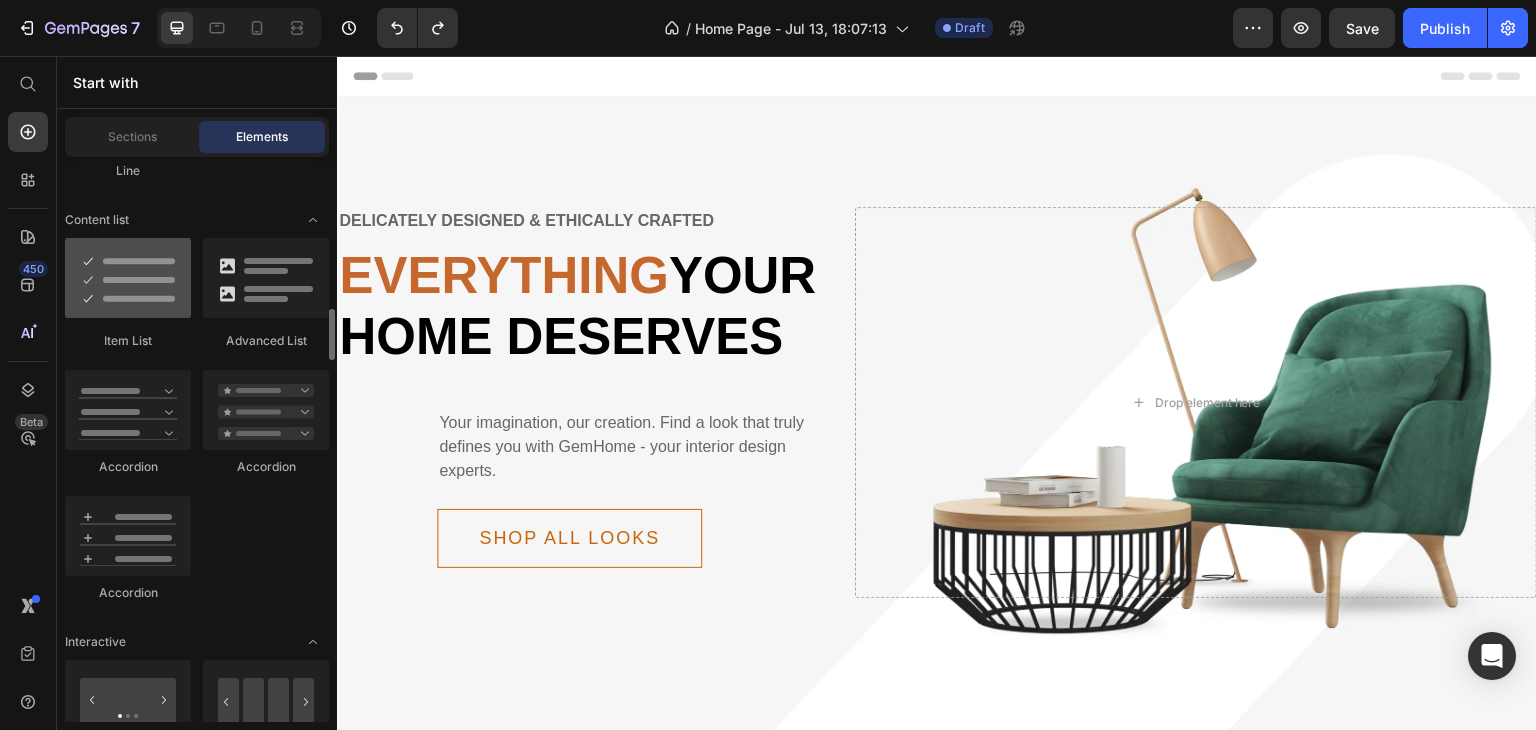 click at bounding box center (128, 278) 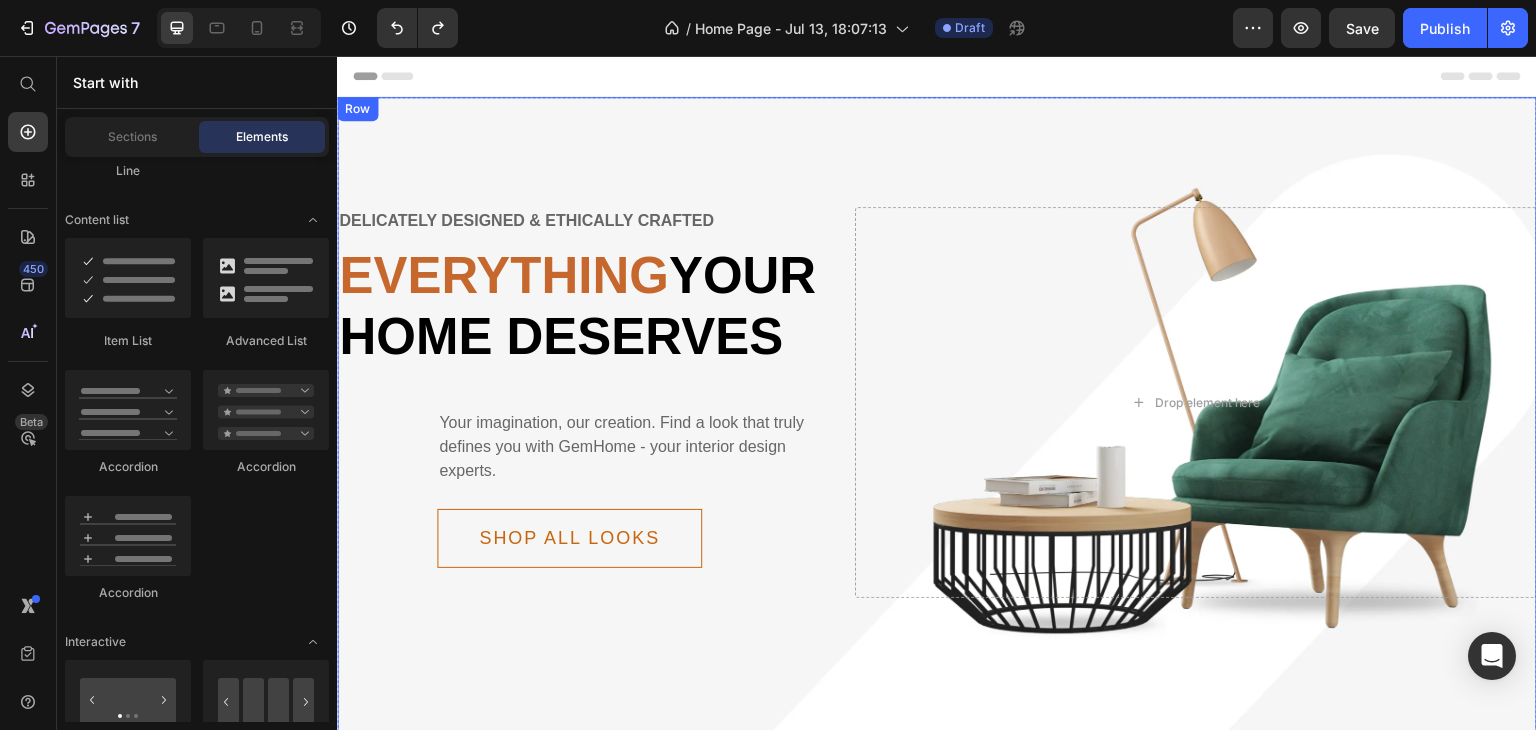 click on "Delicately designed & ethically crafted Text Everything  your home deserves Heading Your imagination, our creation. Find a look that truly defines you with GemHome - your interior design experts.
Text Shop all looks Button Row
Drop element here Row Row" at bounding box center [937, 444] 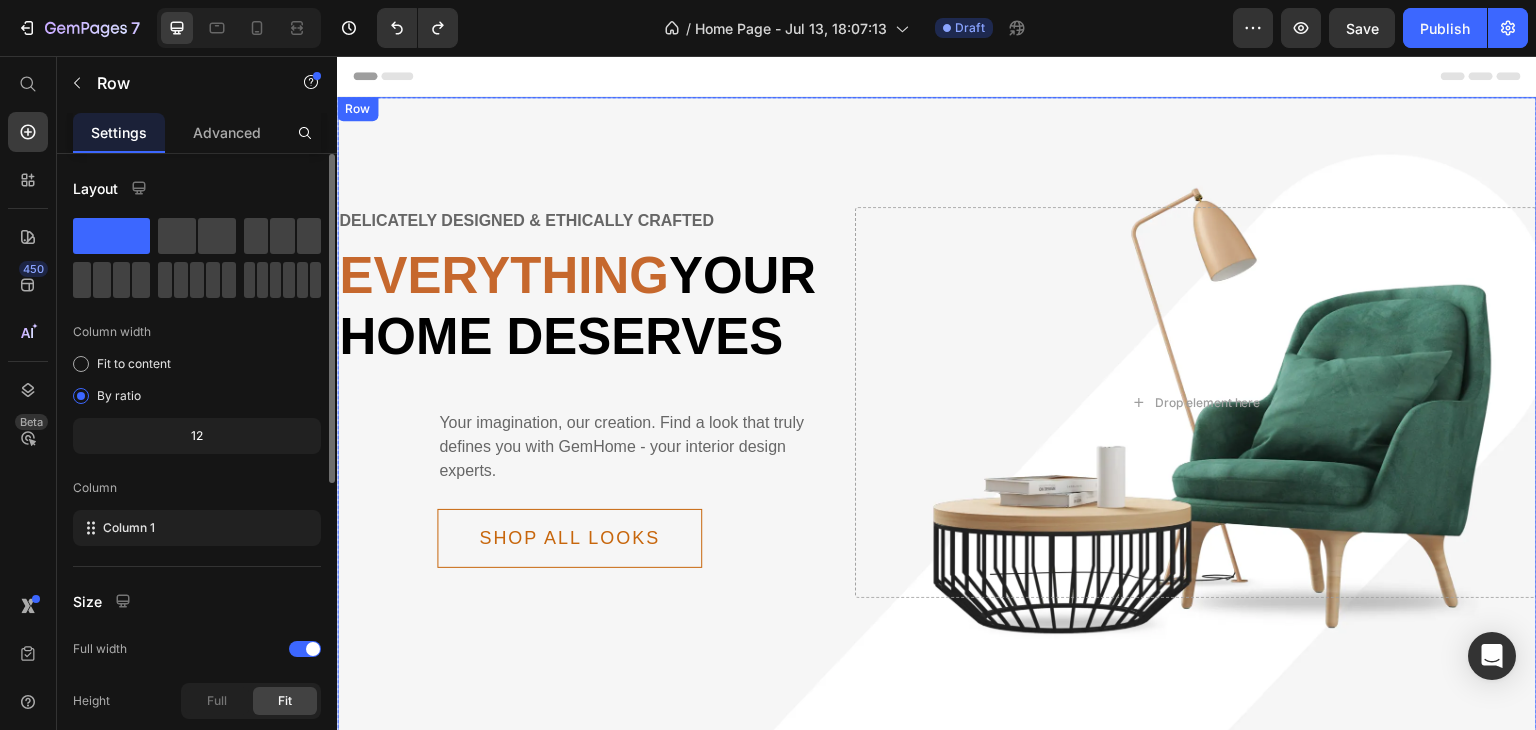 click on "Delicately designed & ethically crafted Text Everything  your home deserves Heading Your imagination, our creation. Find a look that truly defines you with GemHome - your interior design experts.
Text Shop all looks Button Row
Drop element here Row Row" at bounding box center (937, 444) 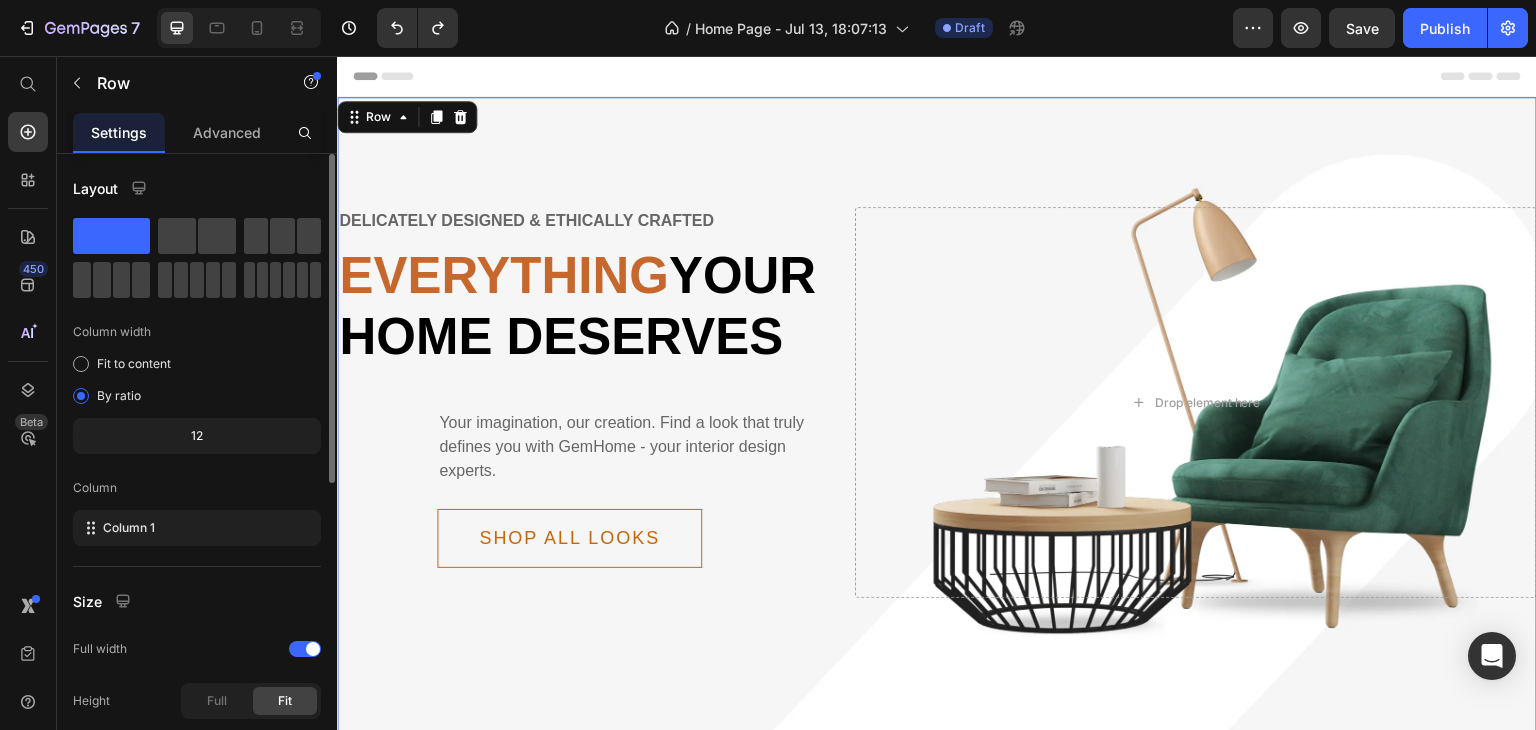 click on "Delicately designed & ethically crafted Text Everything  your home deserves Heading Your imagination, our creation. Find a look that truly defines you with GemHome - your interior design experts.
Text Shop all looks Button Row
Drop element here Row Row   0" at bounding box center [937, 444] 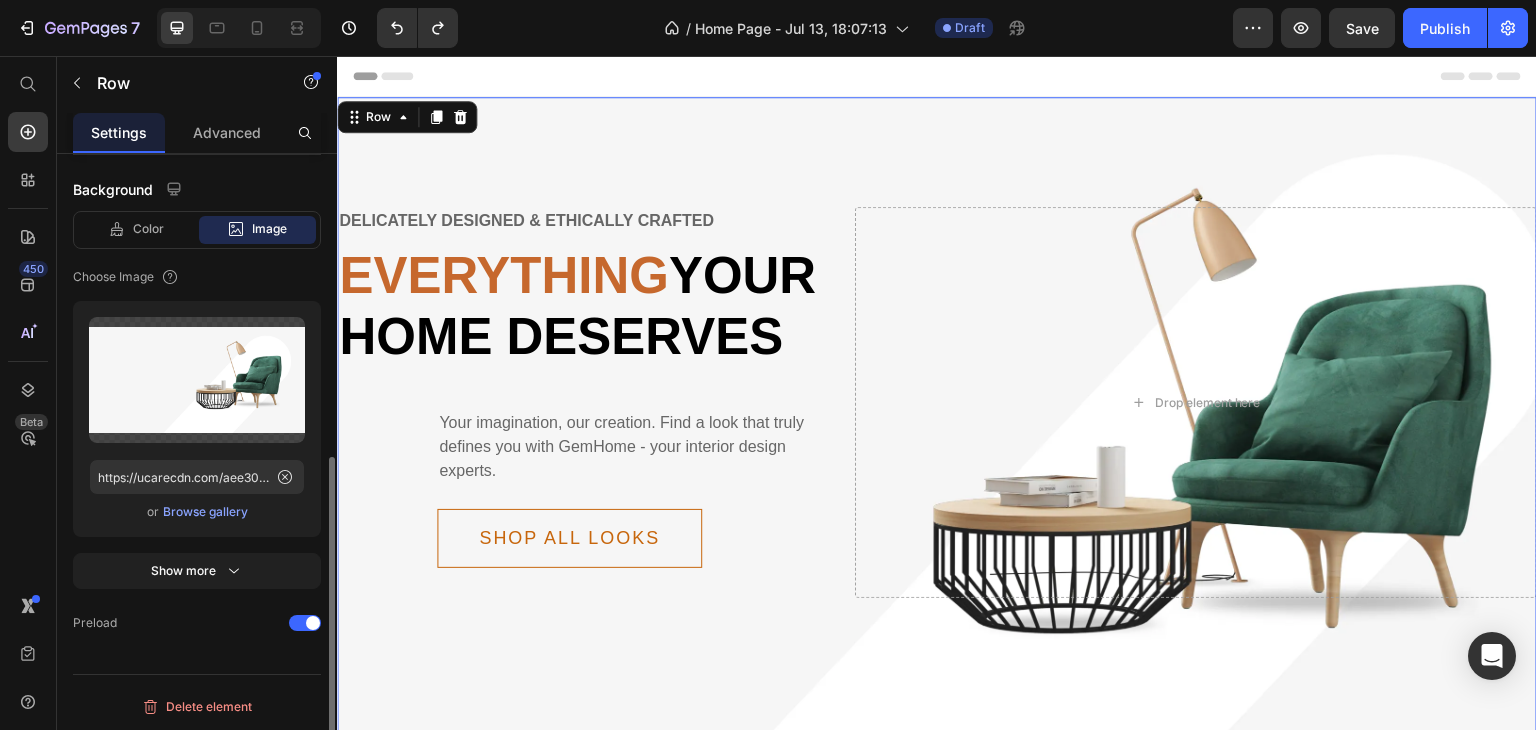 scroll, scrollTop: 0, scrollLeft: 0, axis: both 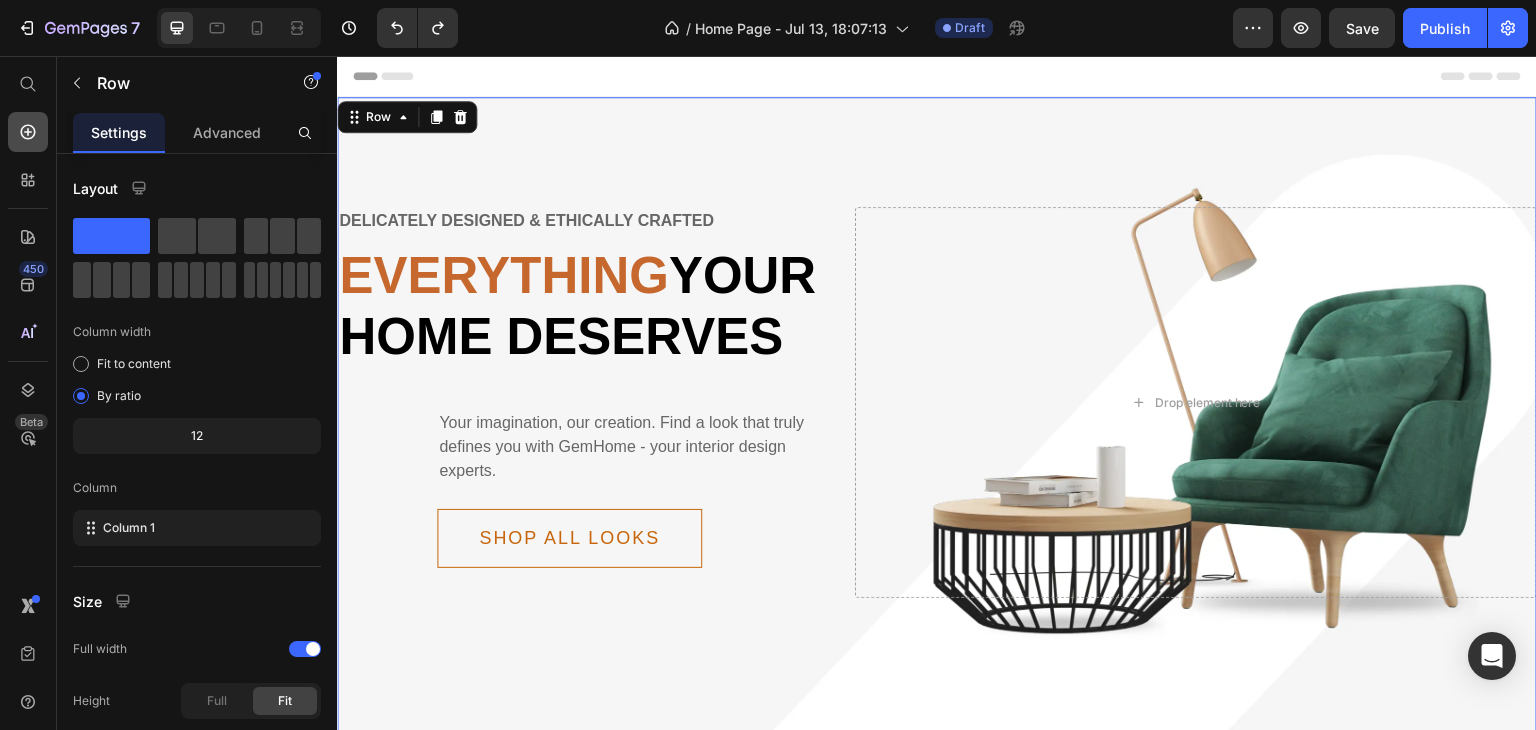 click 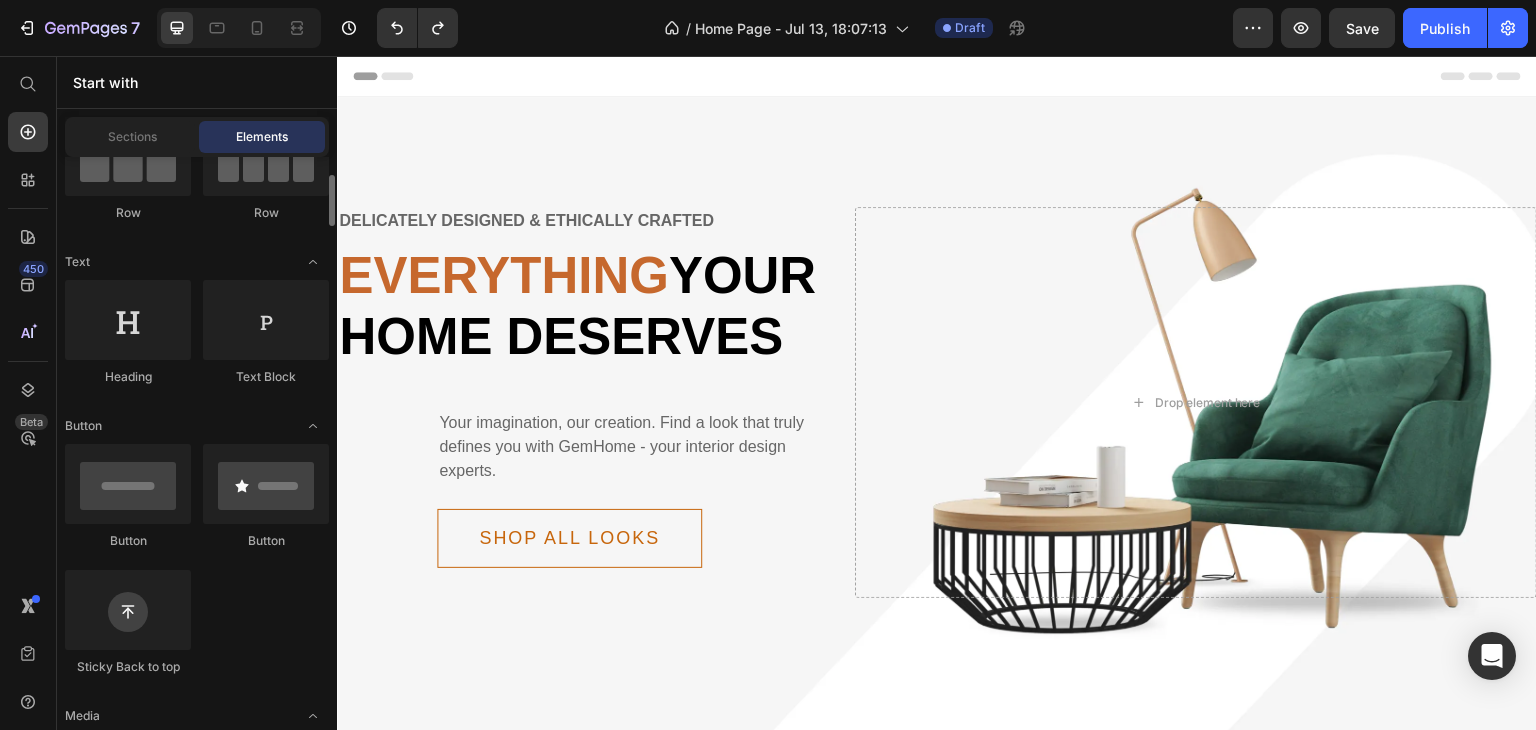 scroll, scrollTop: 210, scrollLeft: 0, axis: vertical 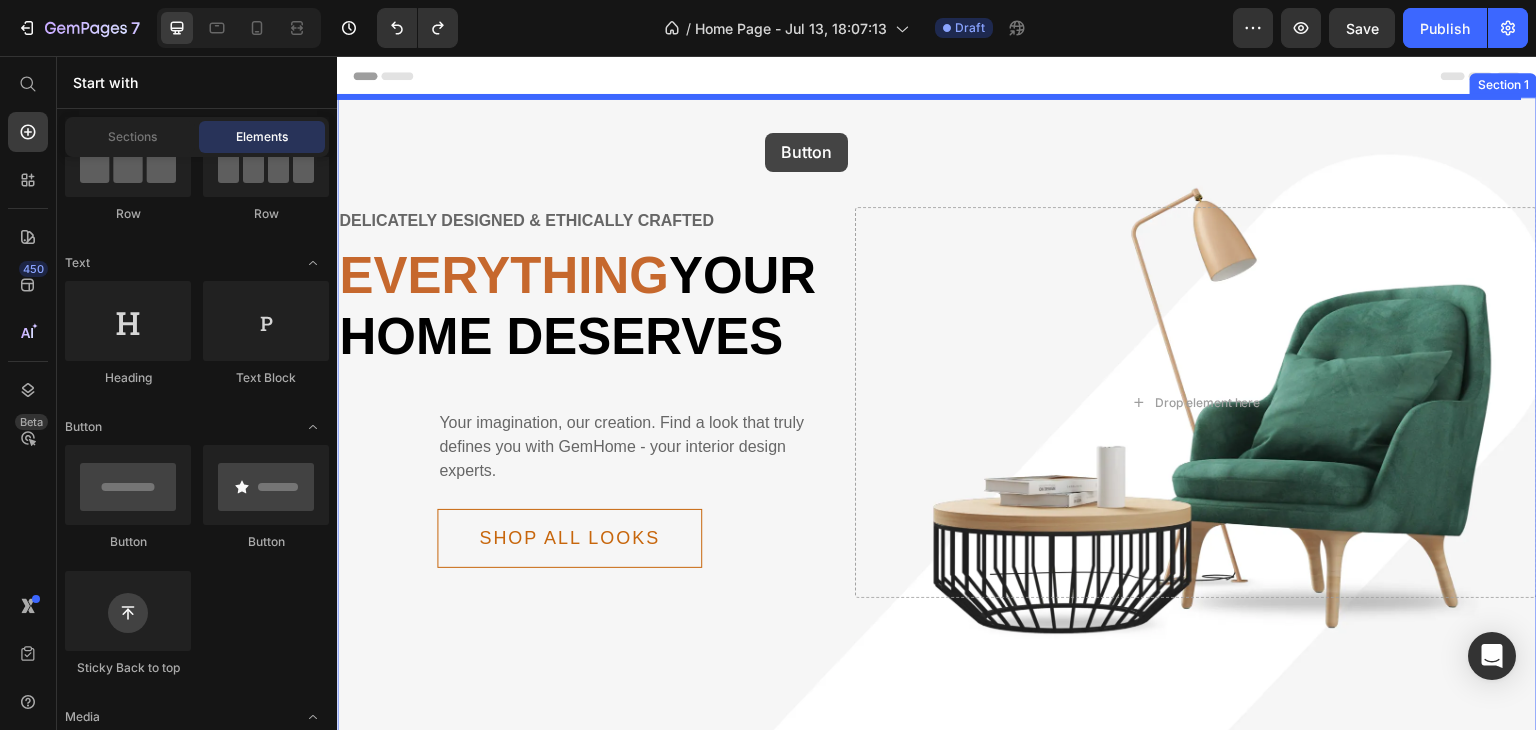 drag, startPoint x: 479, startPoint y: 534, endPoint x: 765, endPoint y: 133, distance: 492.54138 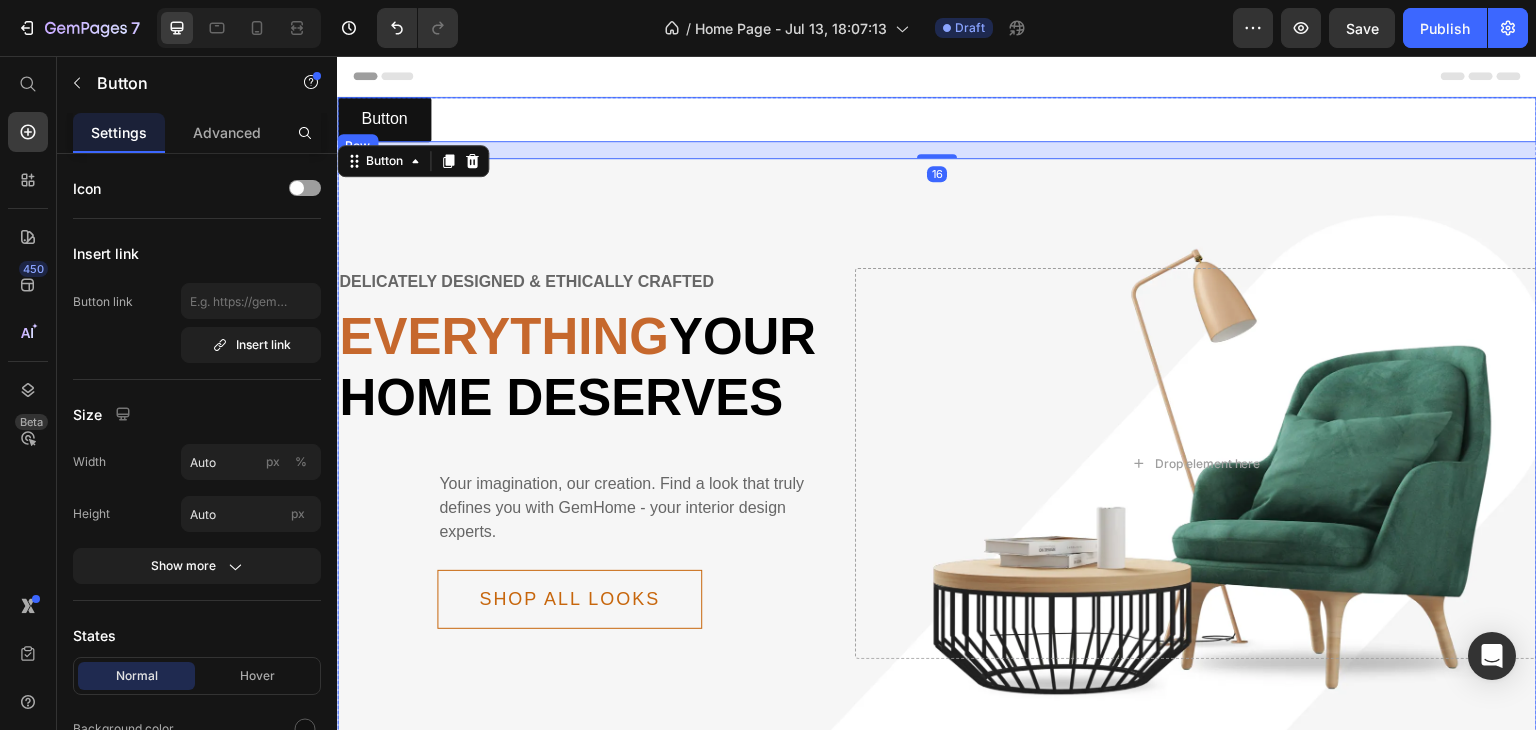 click on "Delicately designed & ethically crafted Text Everything  your home deserves Heading Your imagination, our creation. Find a look that truly defines you with GemHome - your interior design experts.
Text Shop all looks Button Row
Drop element here Row Row" at bounding box center (937, 505) 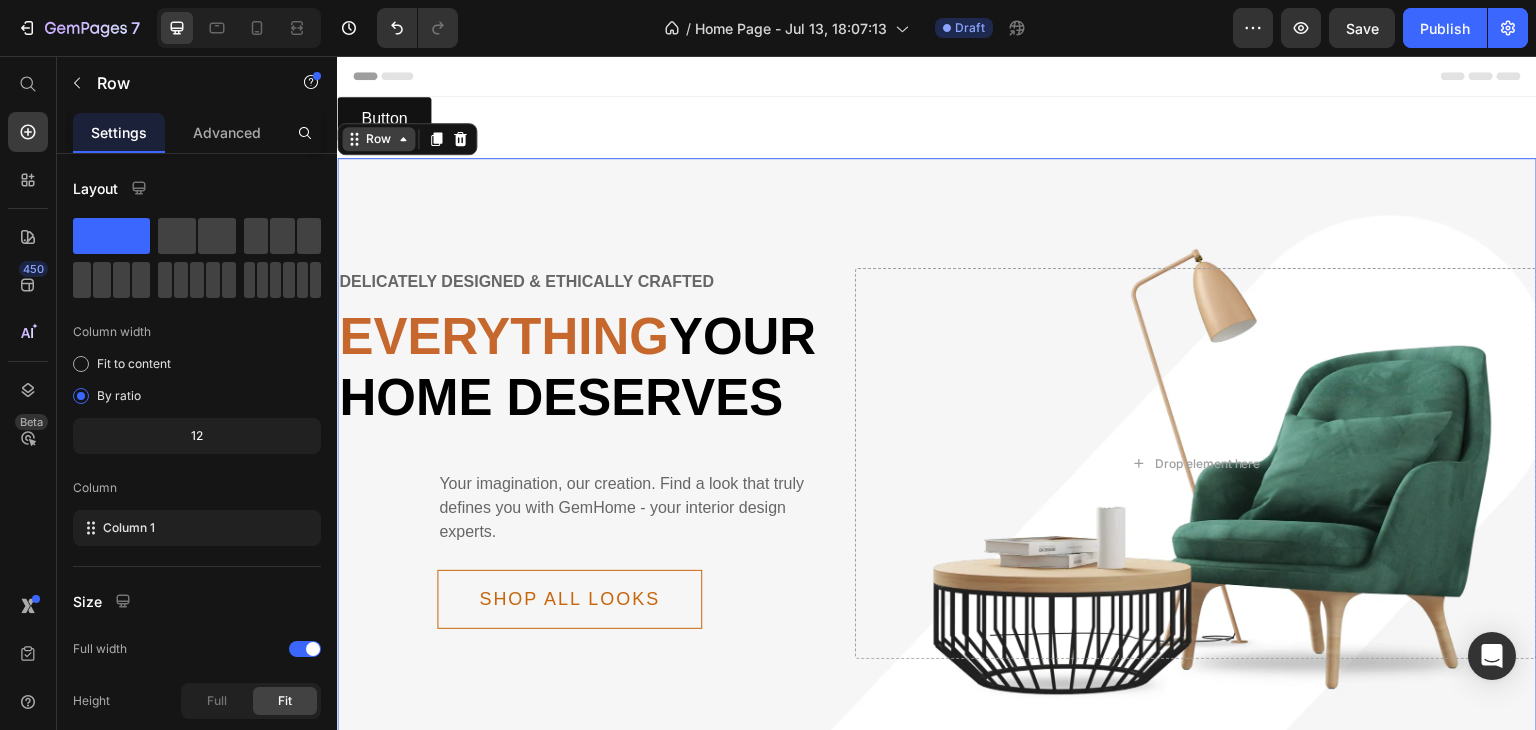 click 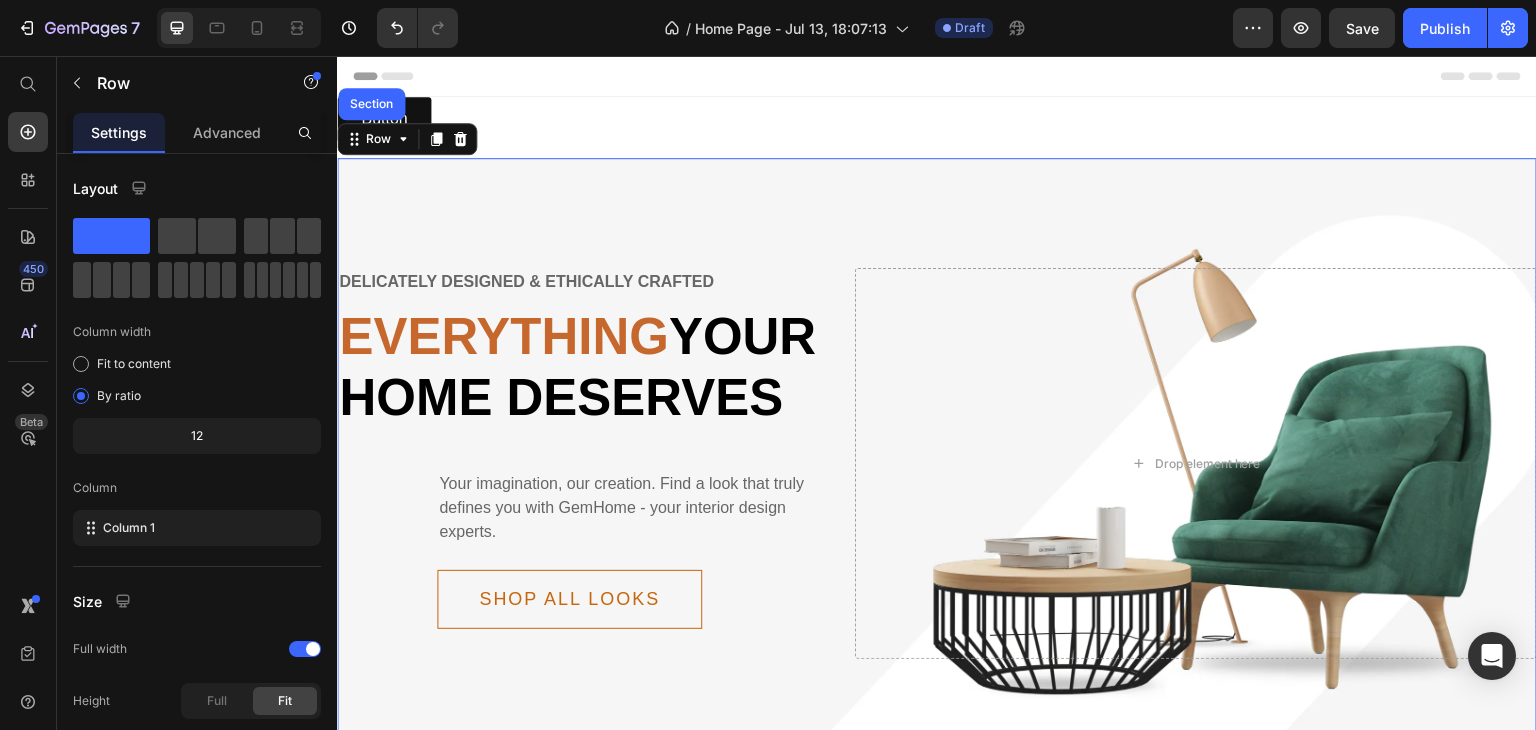 click on "Row Section" at bounding box center [407, 139] 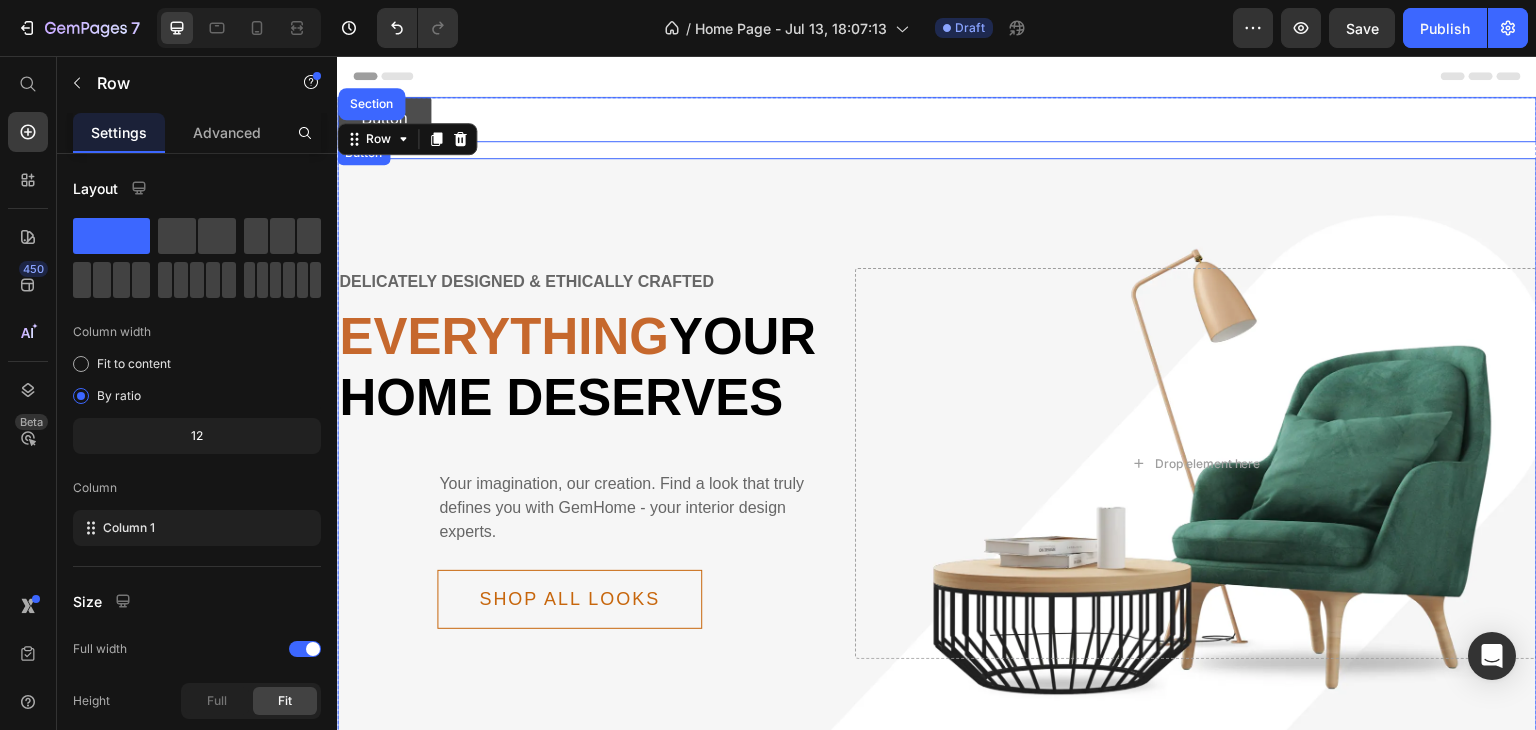 click on "Button" at bounding box center [384, 119] 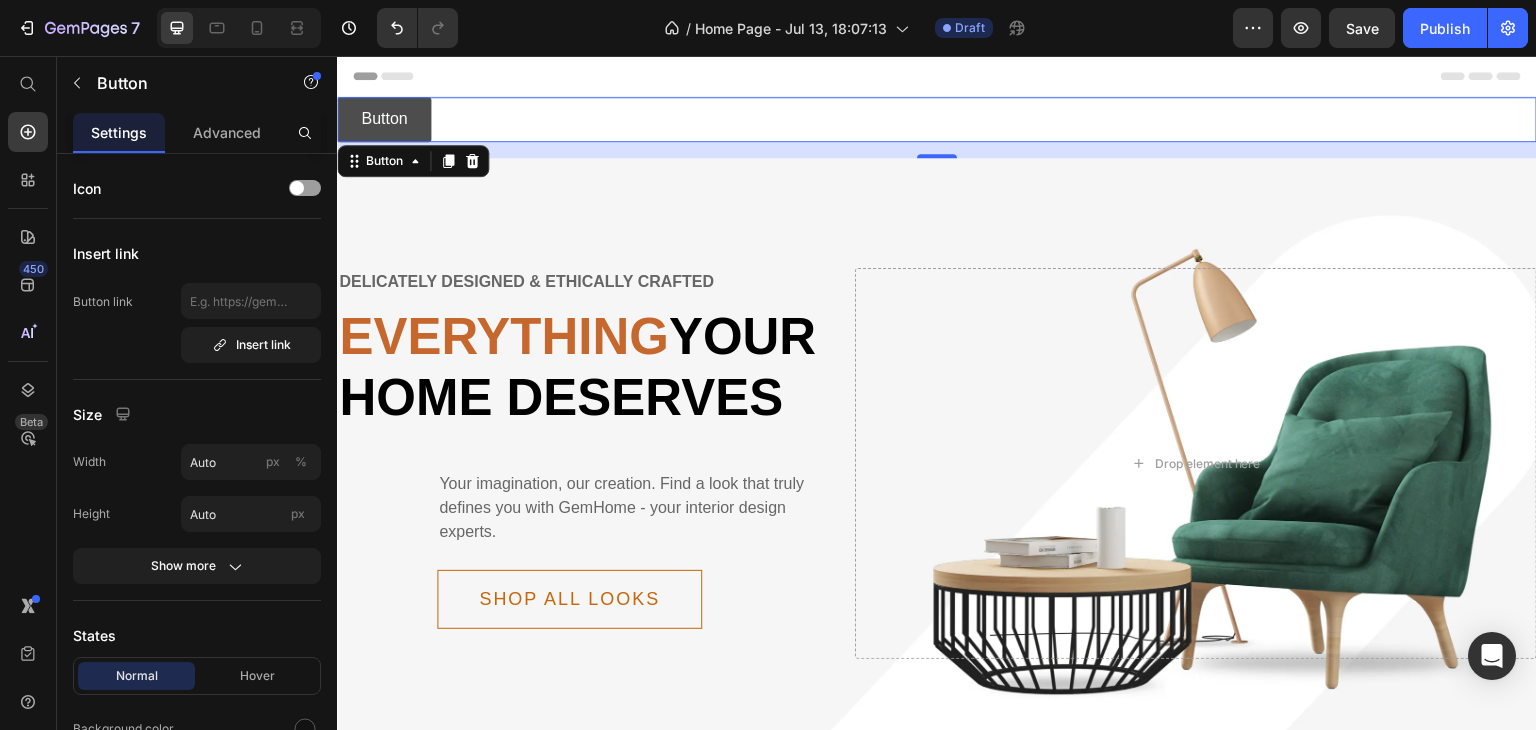 type 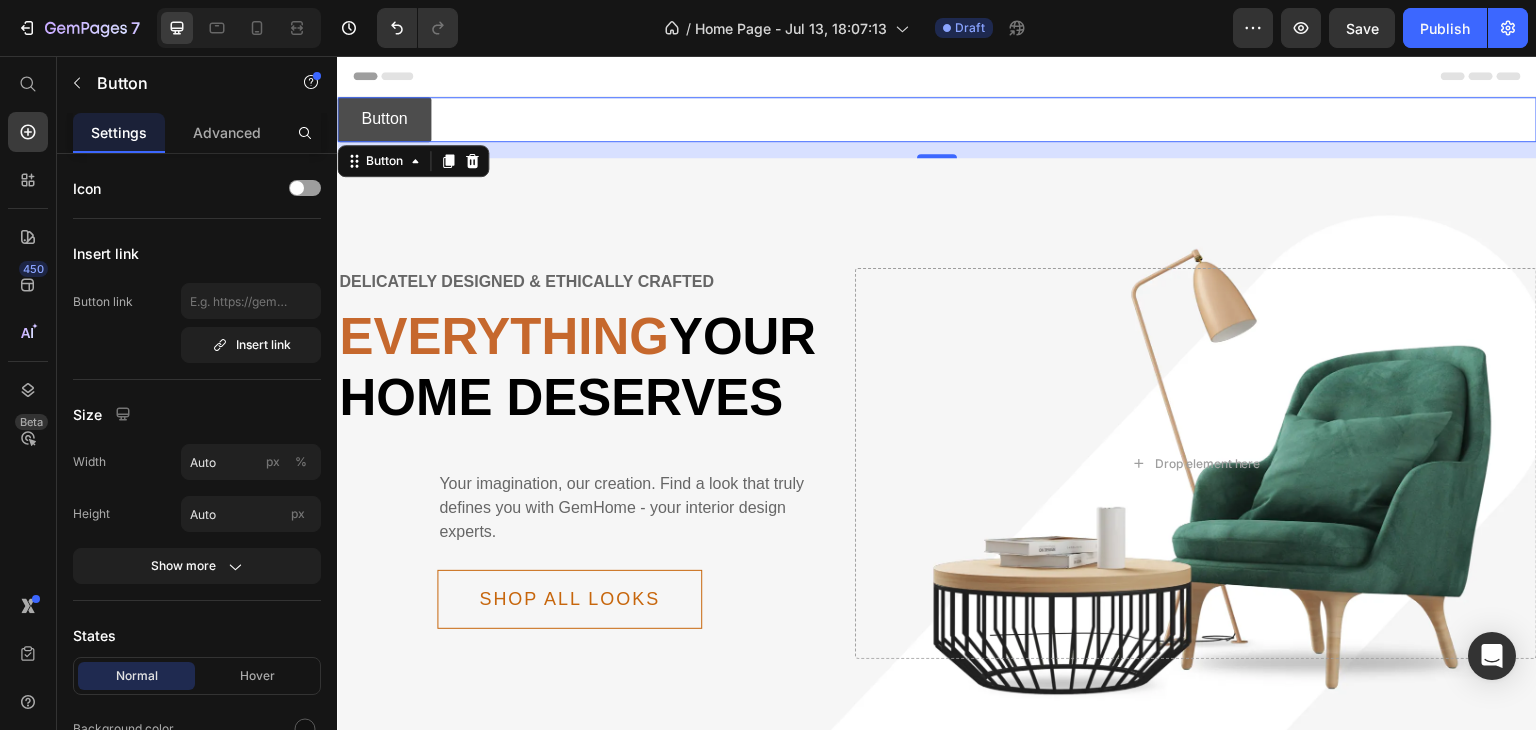 click on "Button" at bounding box center [384, 119] 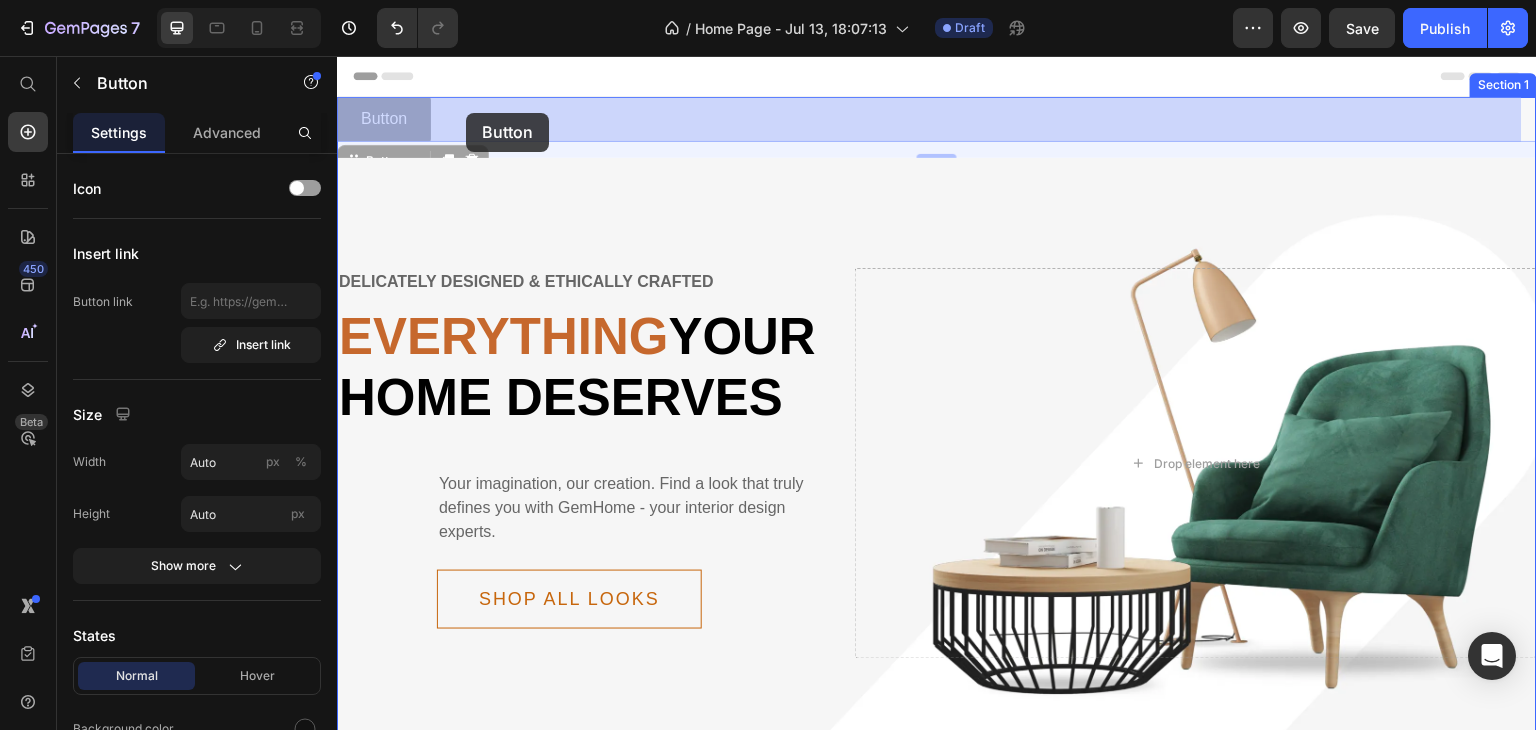 drag, startPoint x: 421, startPoint y: 113, endPoint x: 467, endPoint y: 113, distance: 46 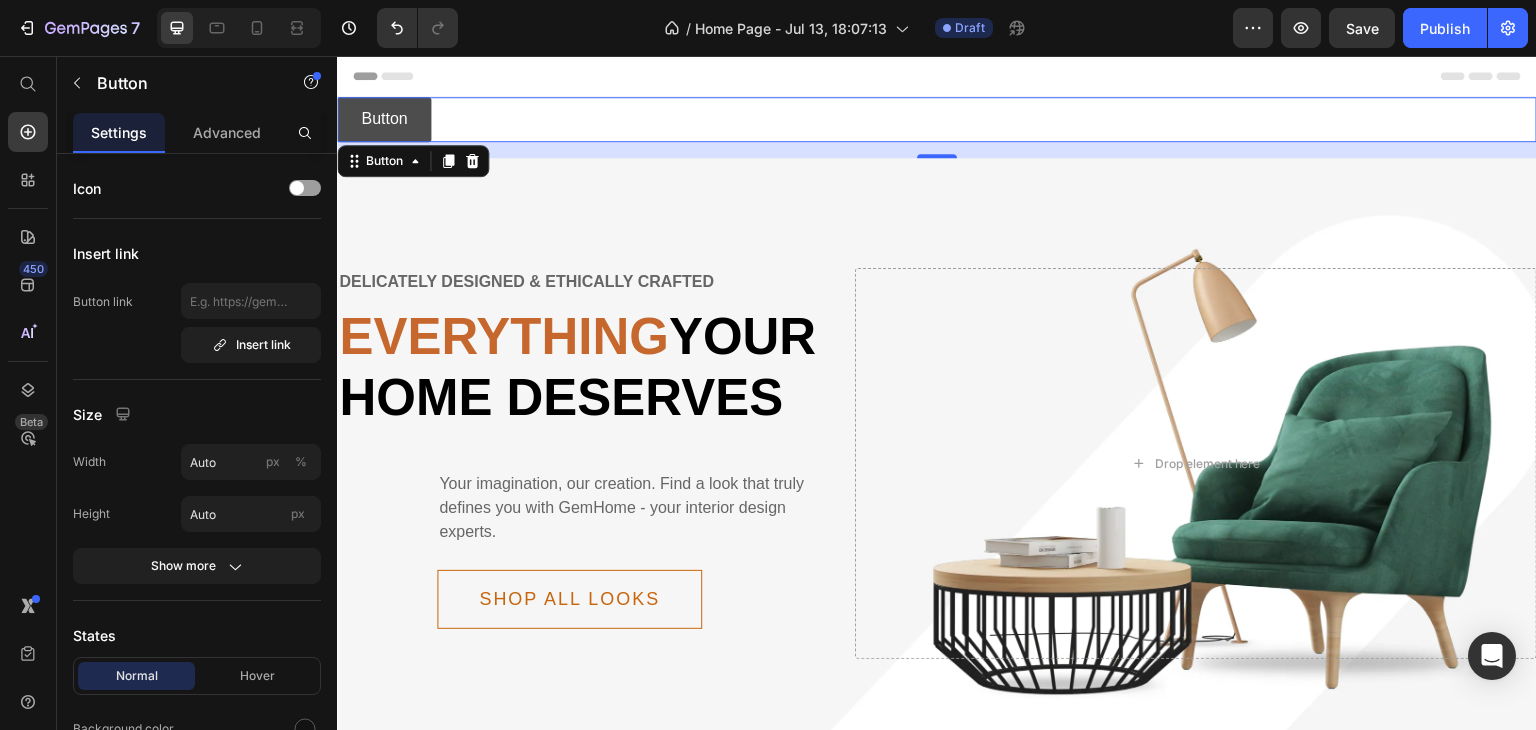 click on "Button" at bounding box center (384, 119) 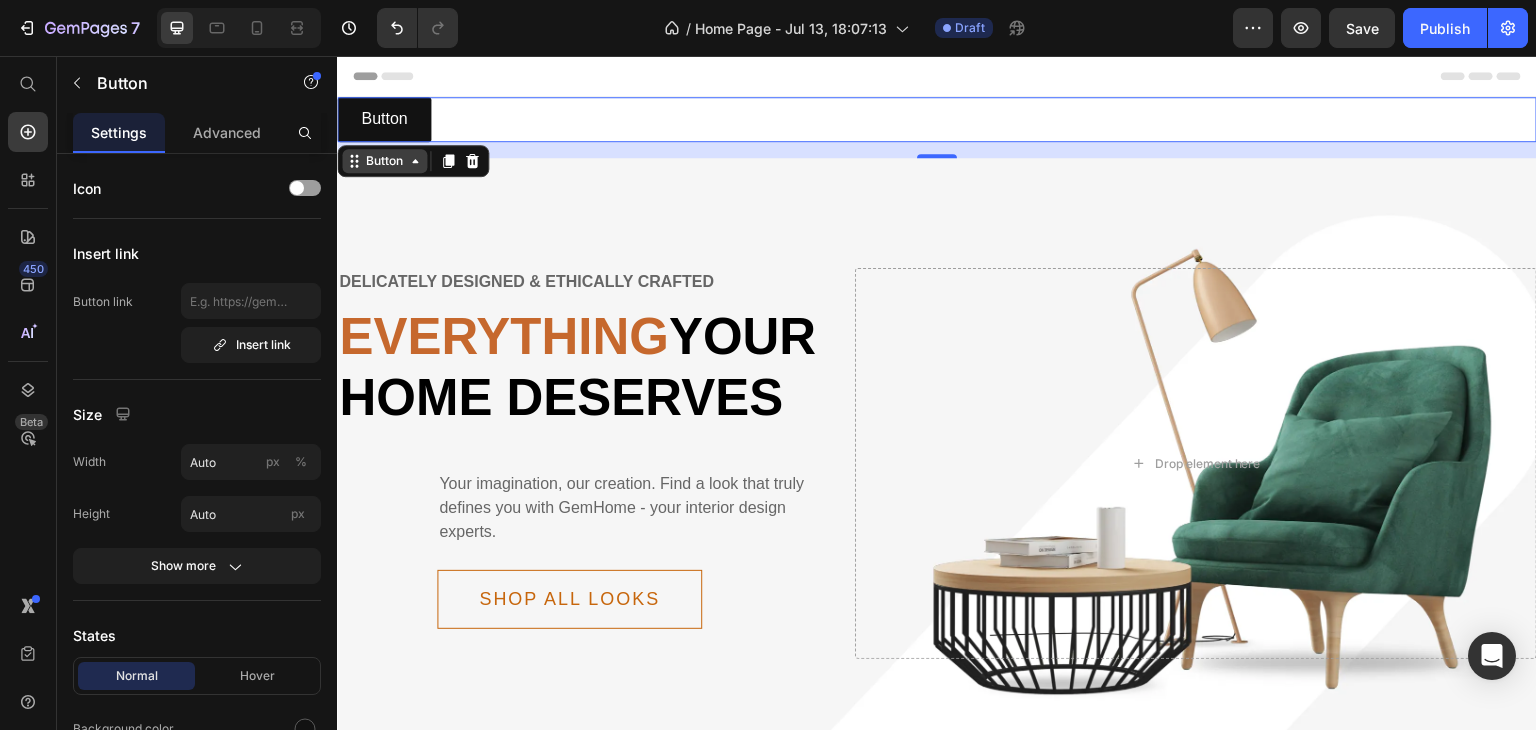 click on "Button" at bounding box center (384, 161) 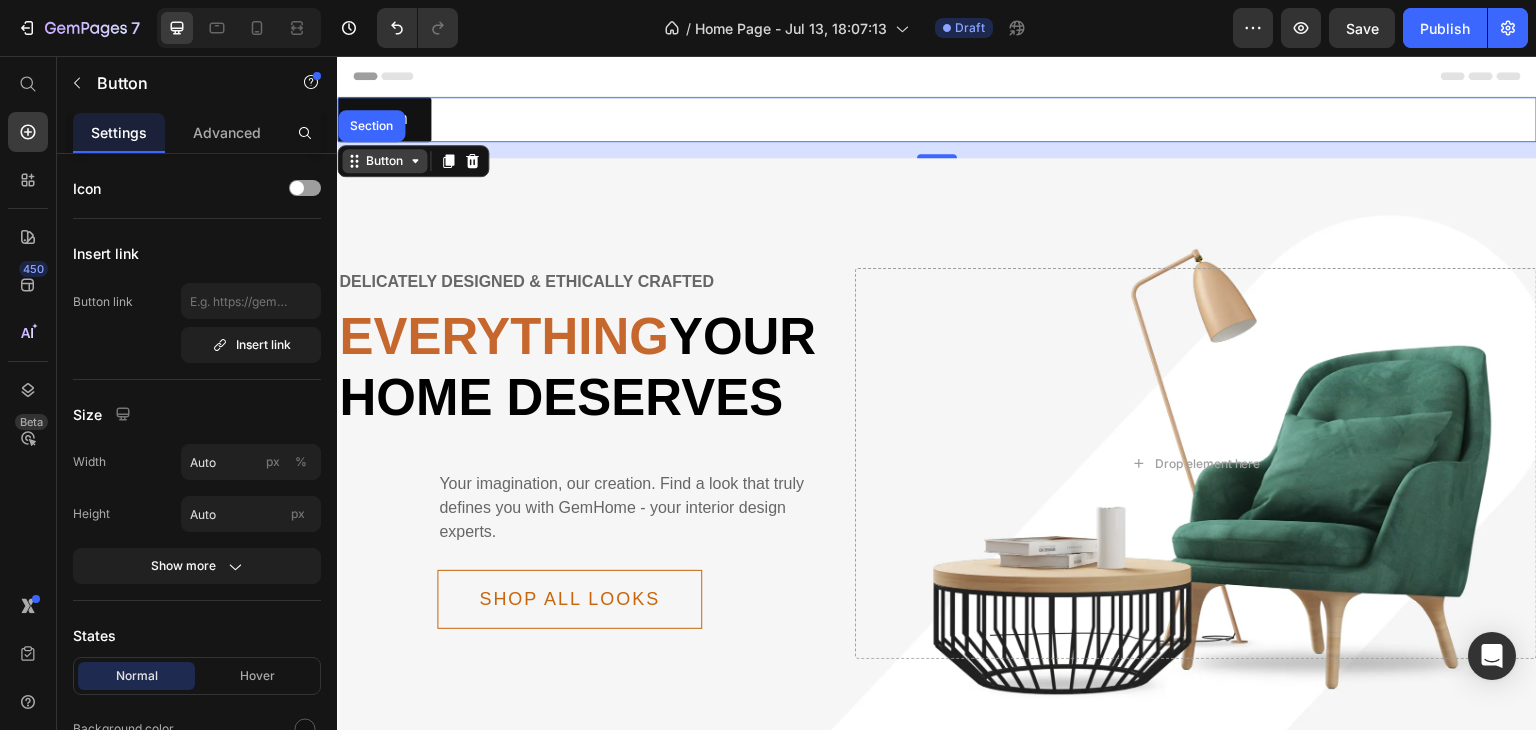 click on "Button" at bounding box center [384, 161] 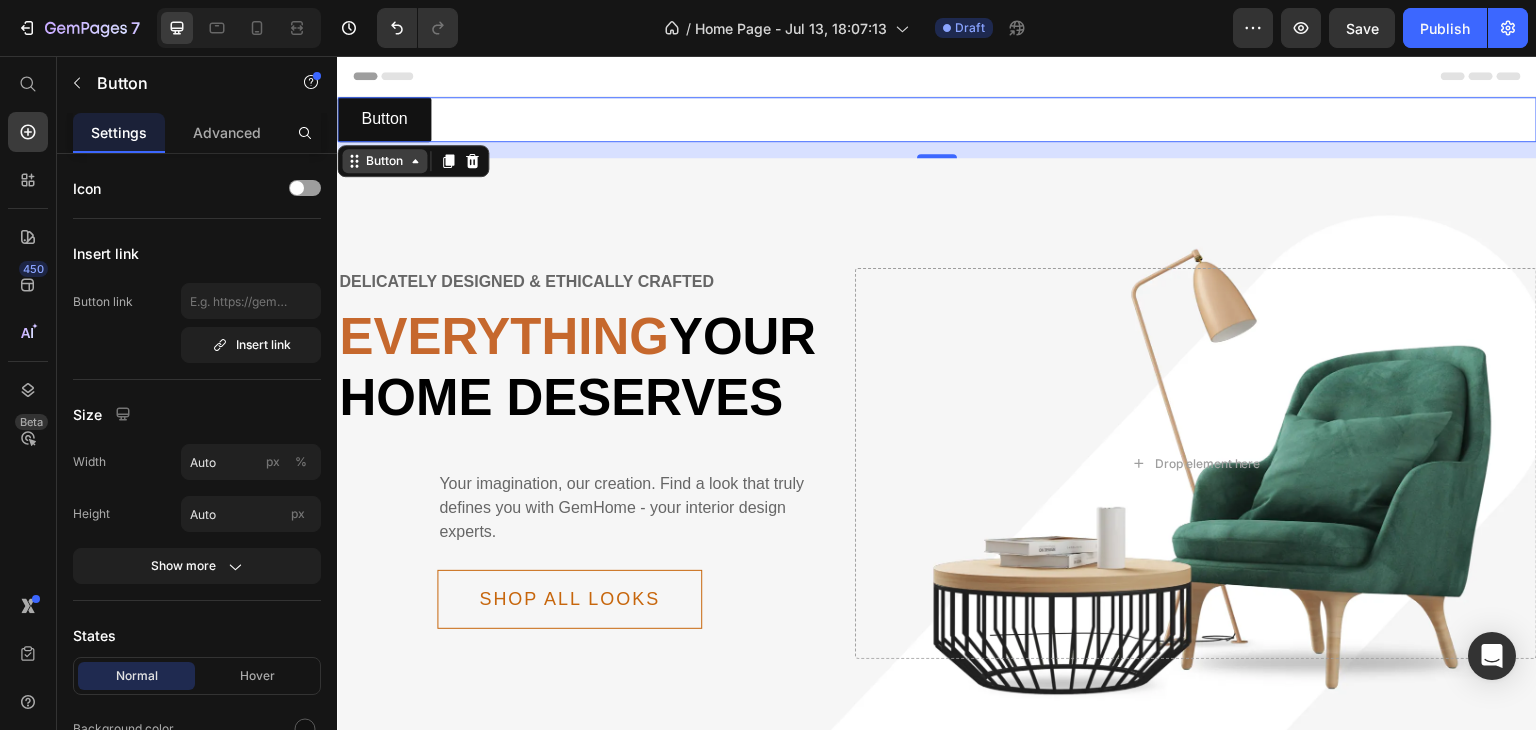 click 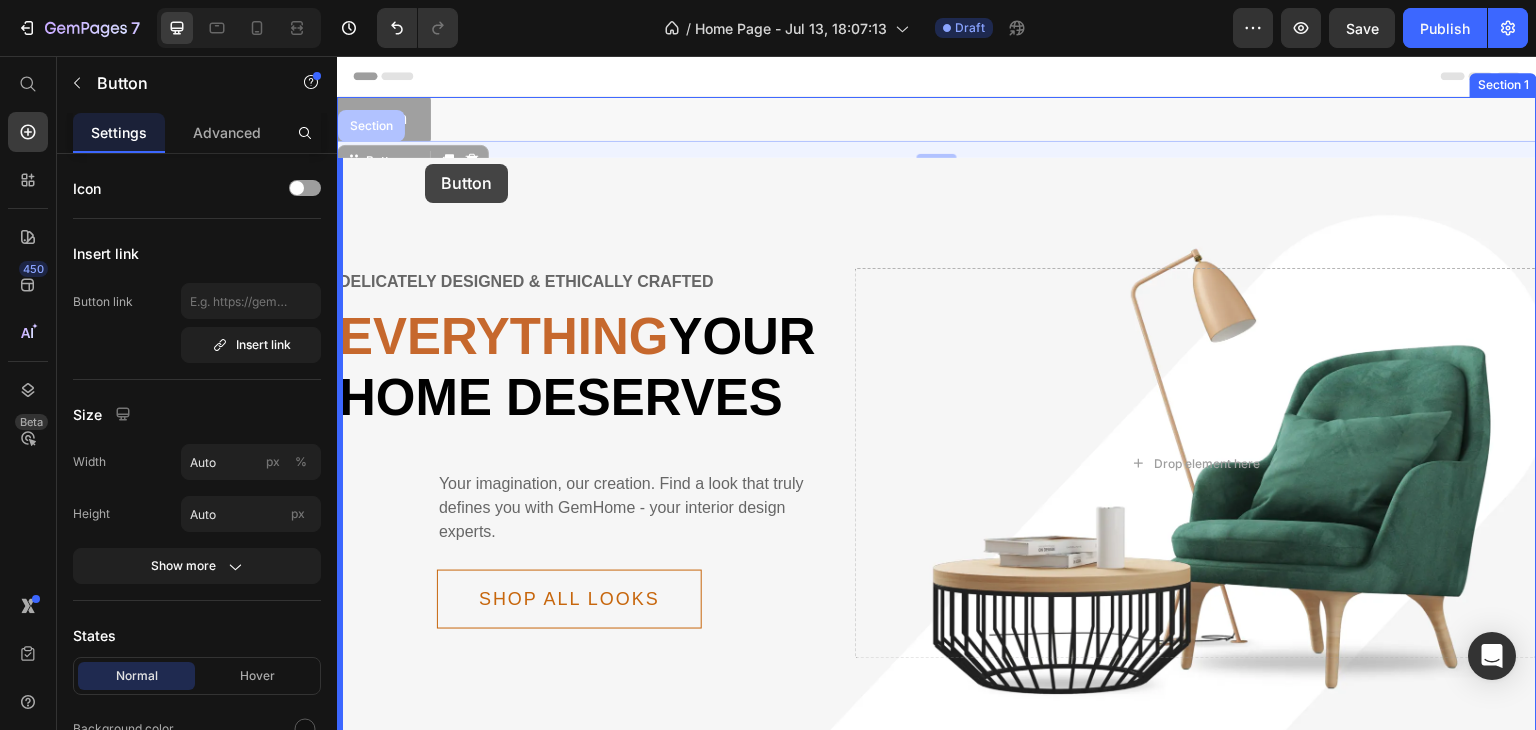 drag, startPoint x: 355, startPoint y: 166, endPoint x: 427, endPoint y: 159, distance: 72.33948 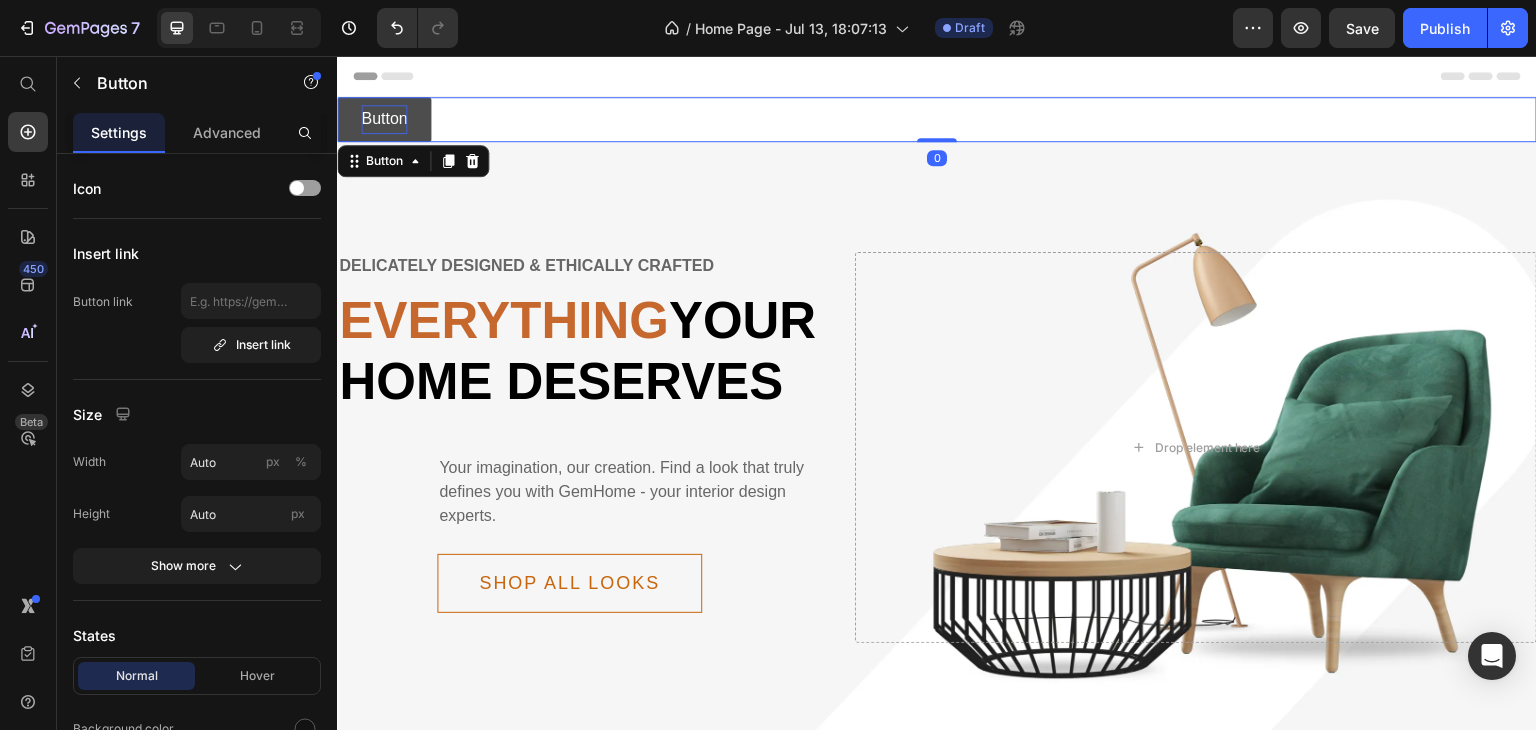 click on "Button" at bounding box center (384, 119) 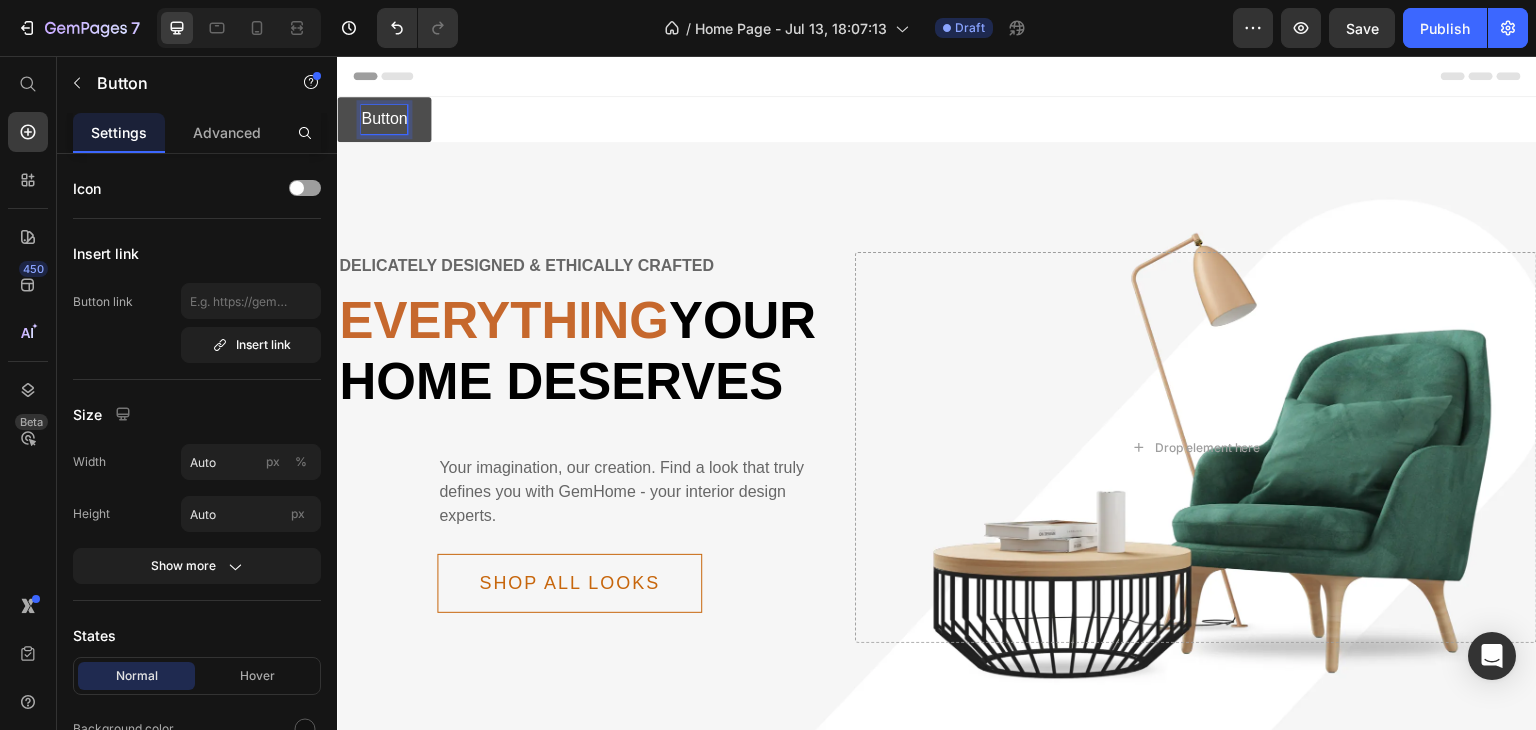click on "Button" at bounding box center (384, 119) 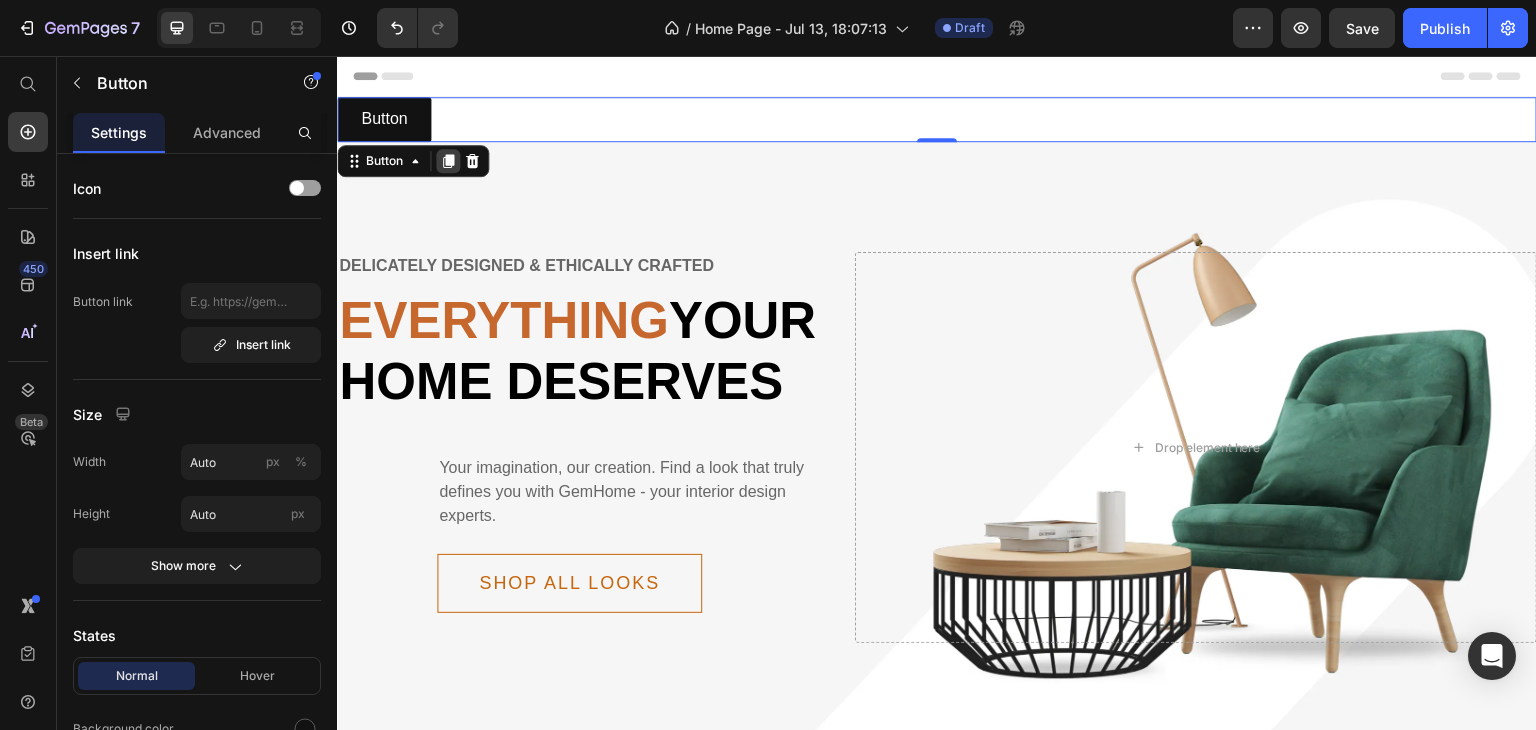 click 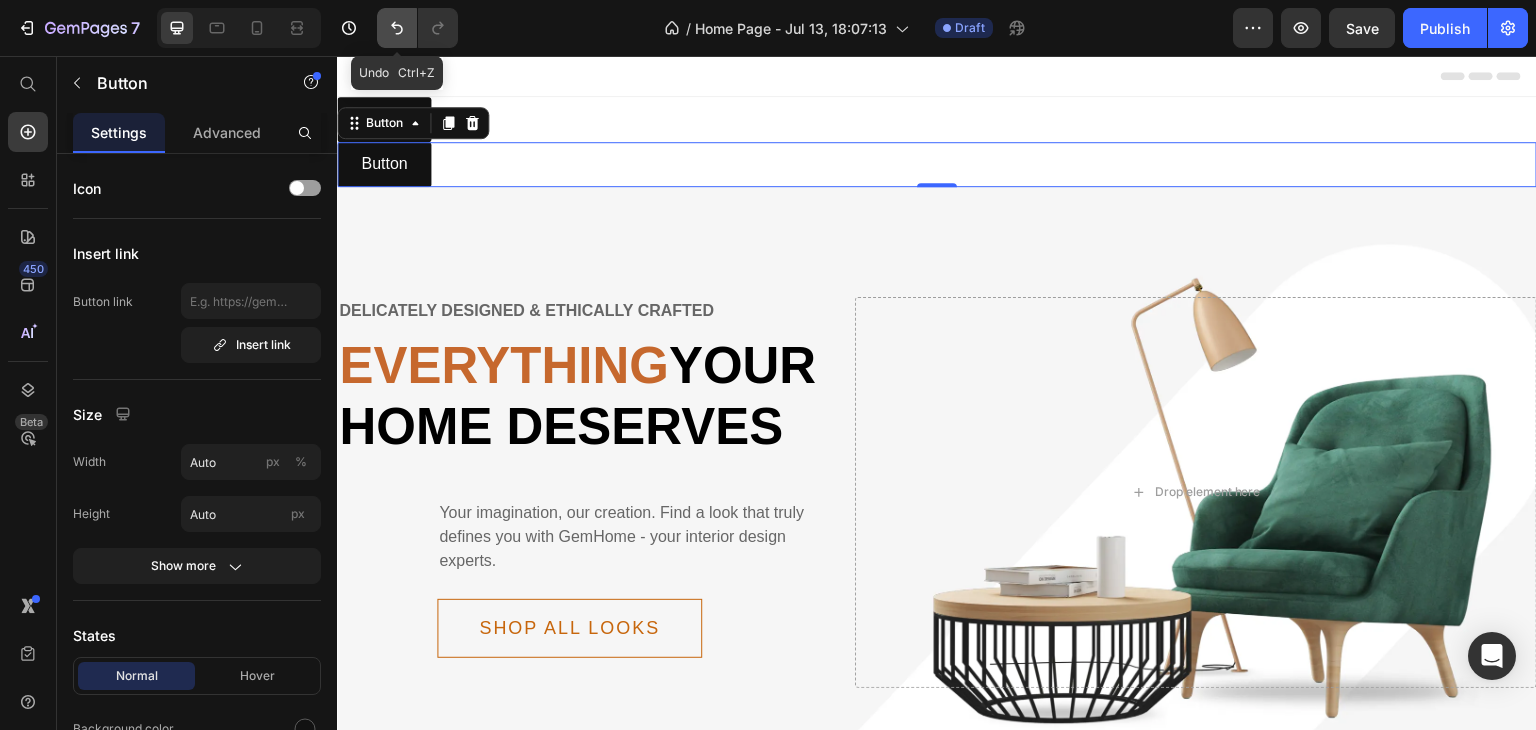 click 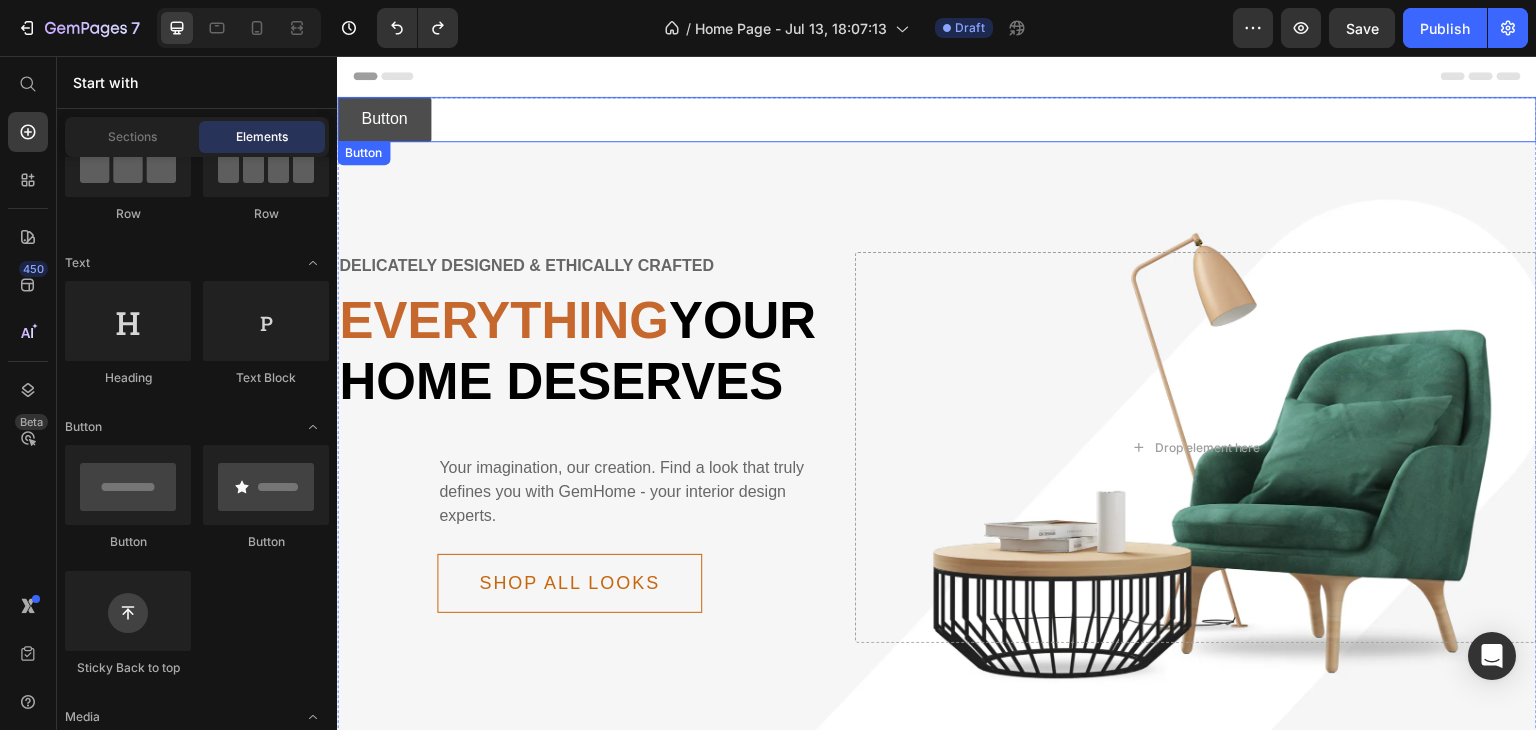 click on "Button" at bounding box center [384, 119] 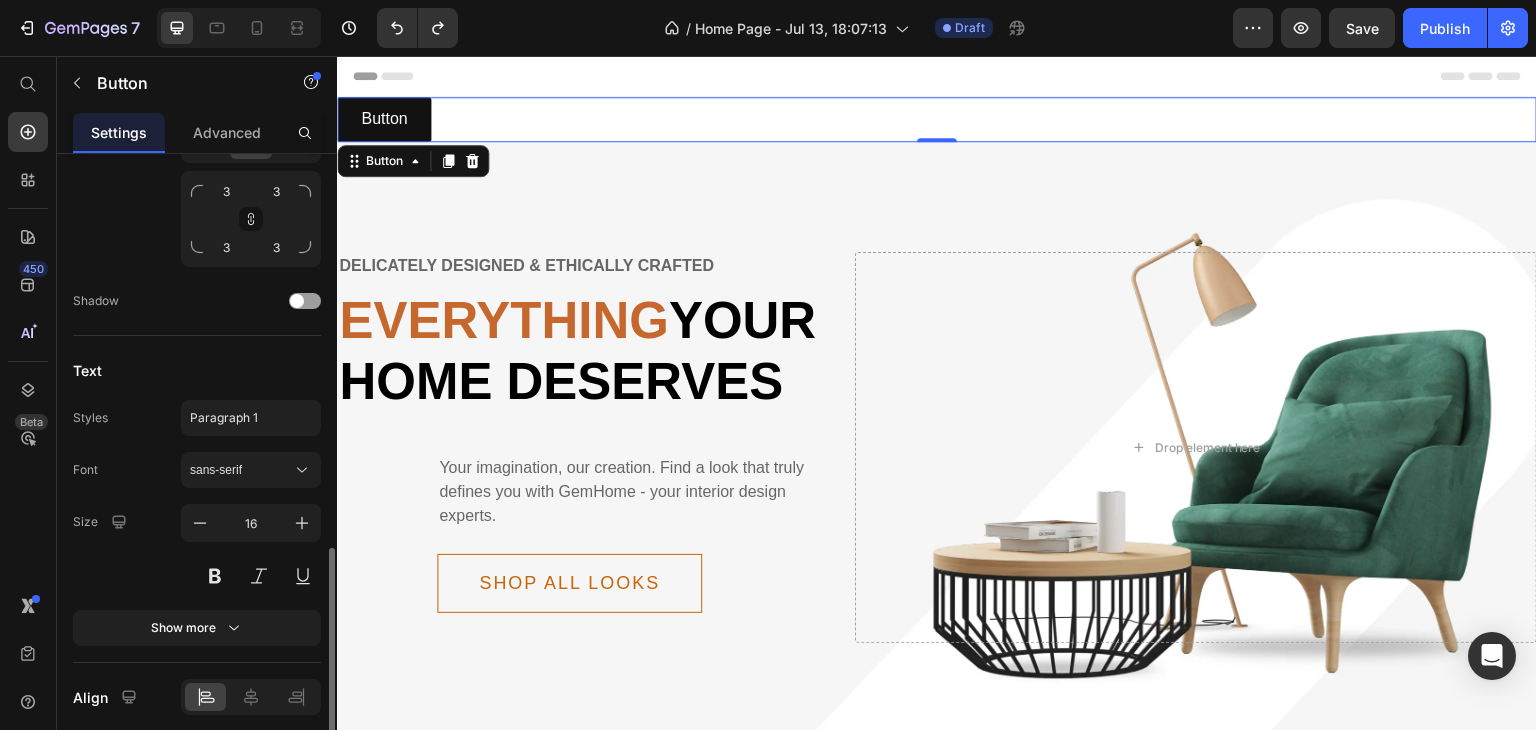 scroll, scrollTop: 810, scrollLeft: 0, axis: vertical 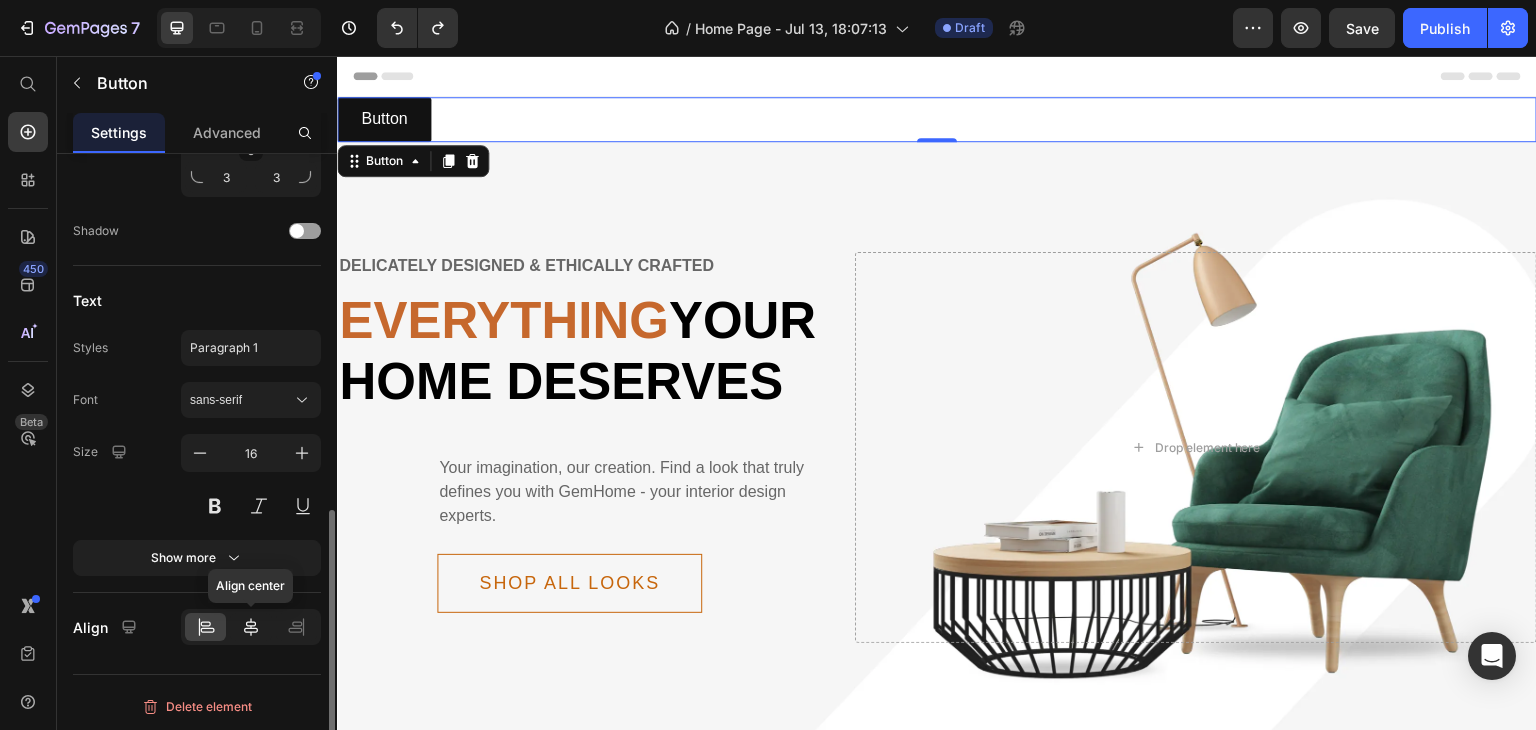click 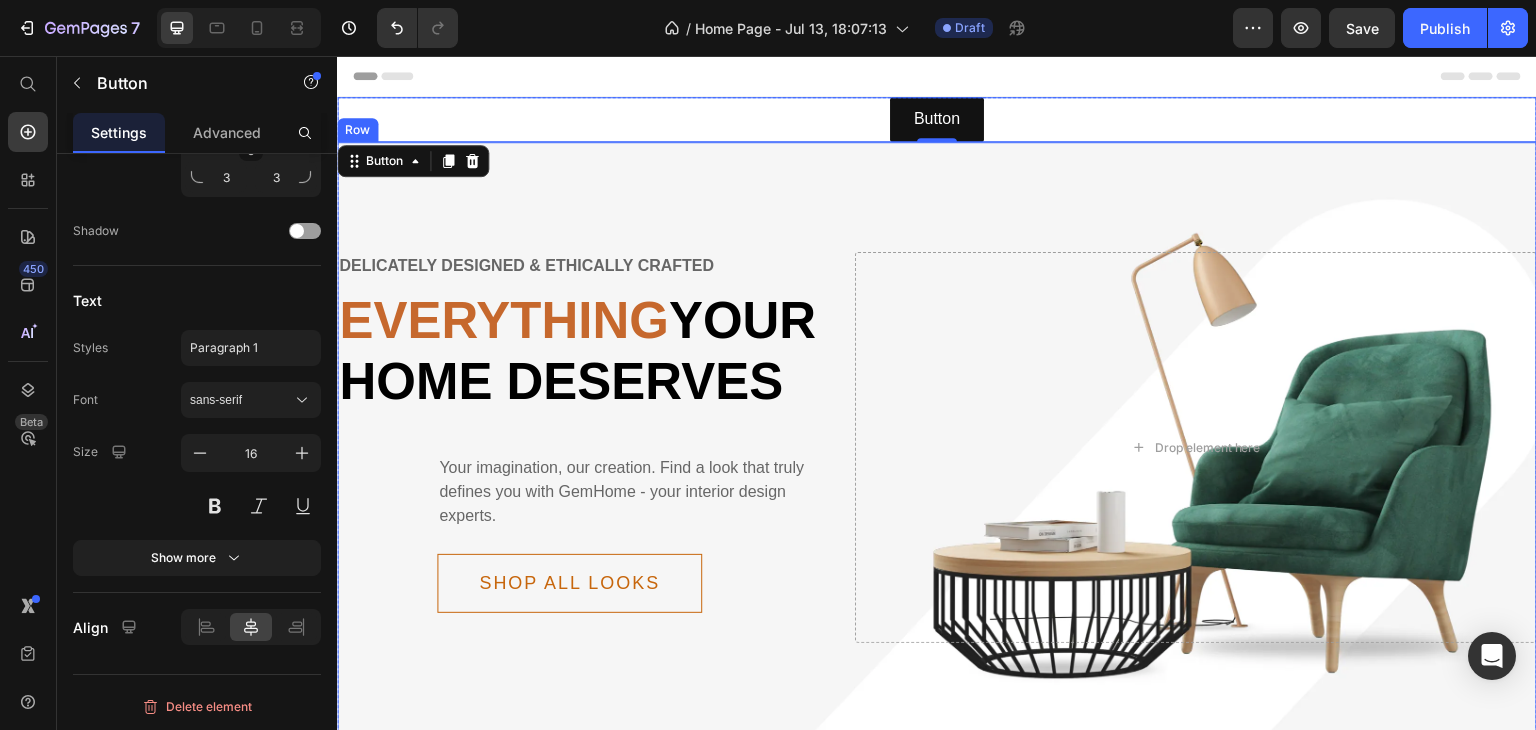 click on "Delicately designed & ethically crafted Text Everything  your home deserves Heading Your imagination, our creation. Find a look that truly defines you with GemHome - your interior design experts.
Text Shop all looks Button Row
Drop element here Row Row" at bounding box center (937, 489) 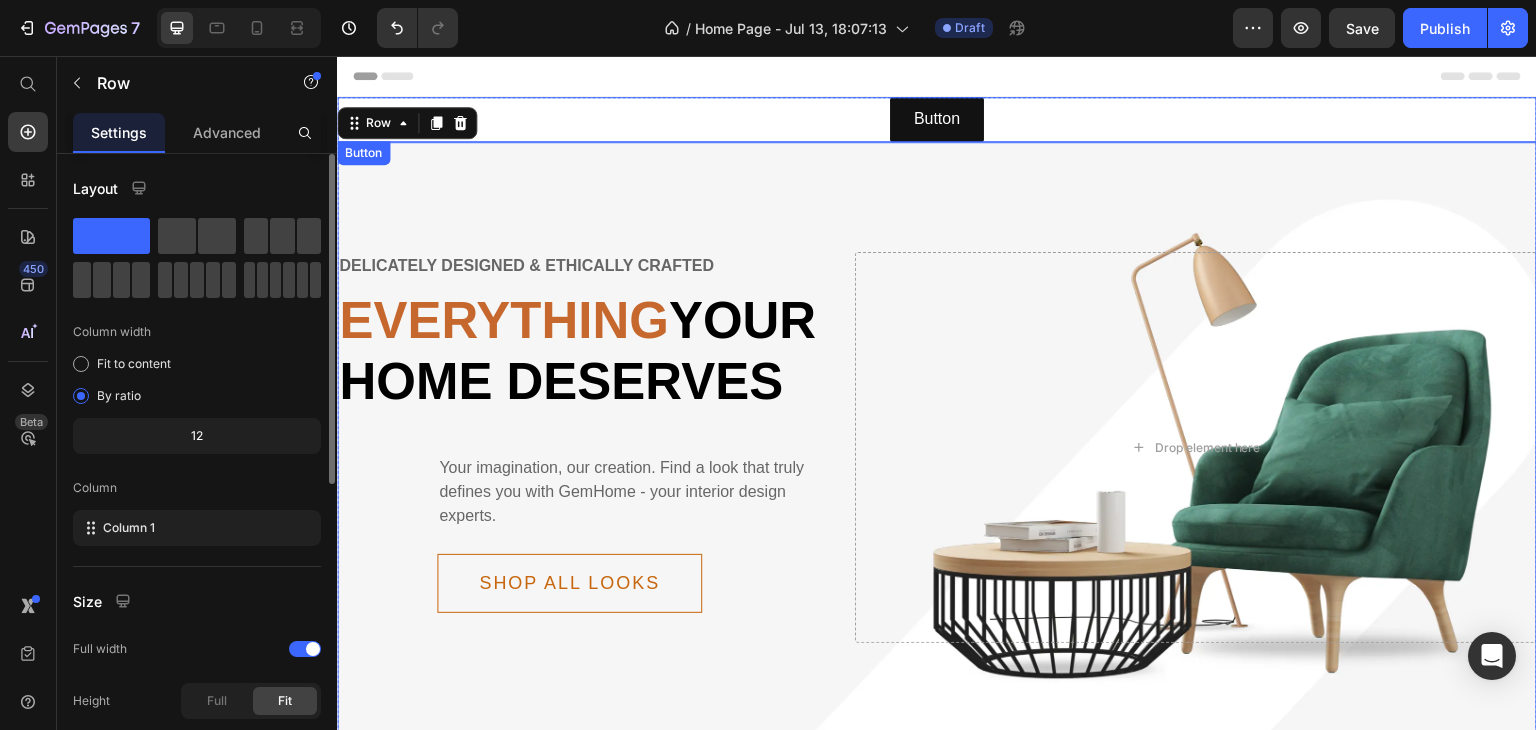 click on "Button Button" at bounding box center (937, 119) 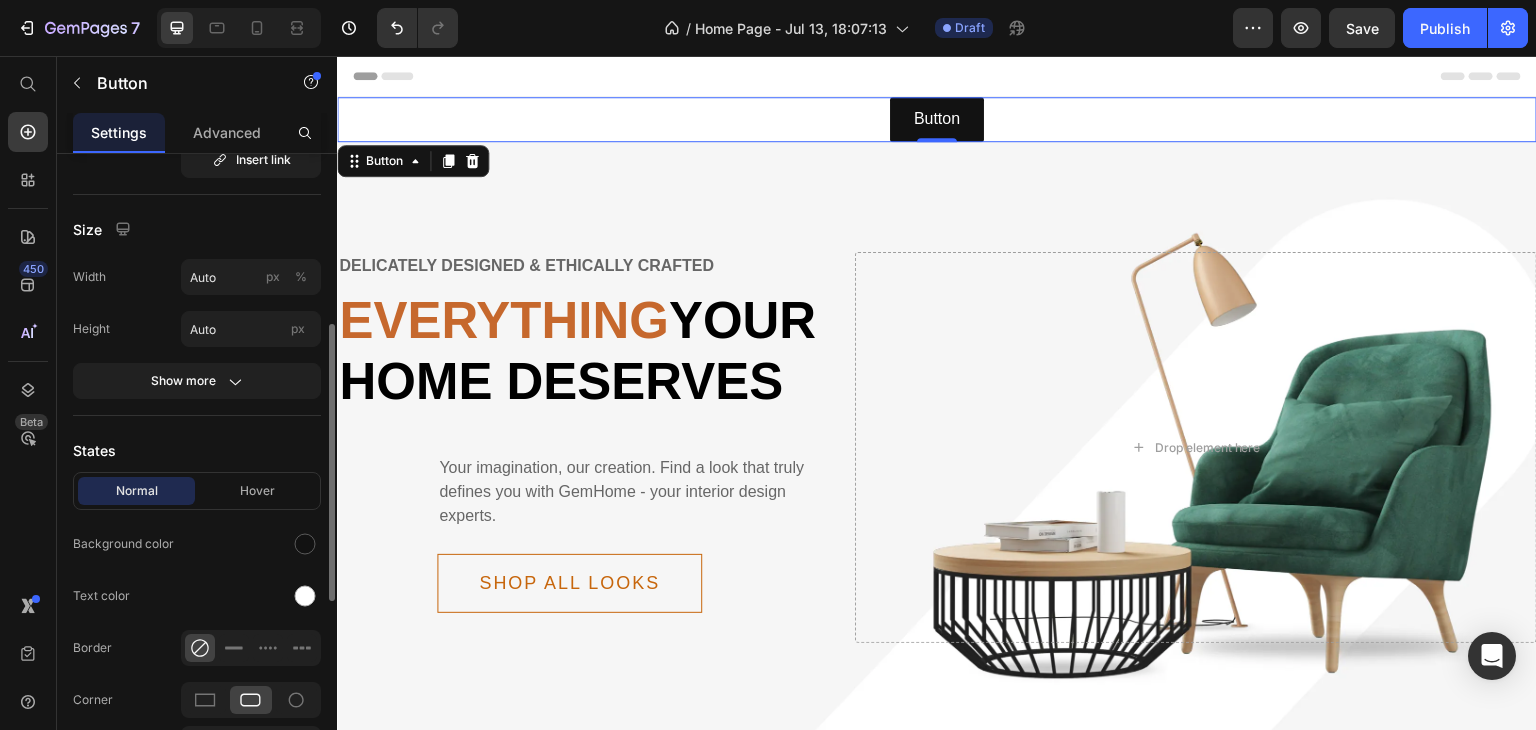 scroll, scrollTop: 0, scrollLeft: 0, axis: both 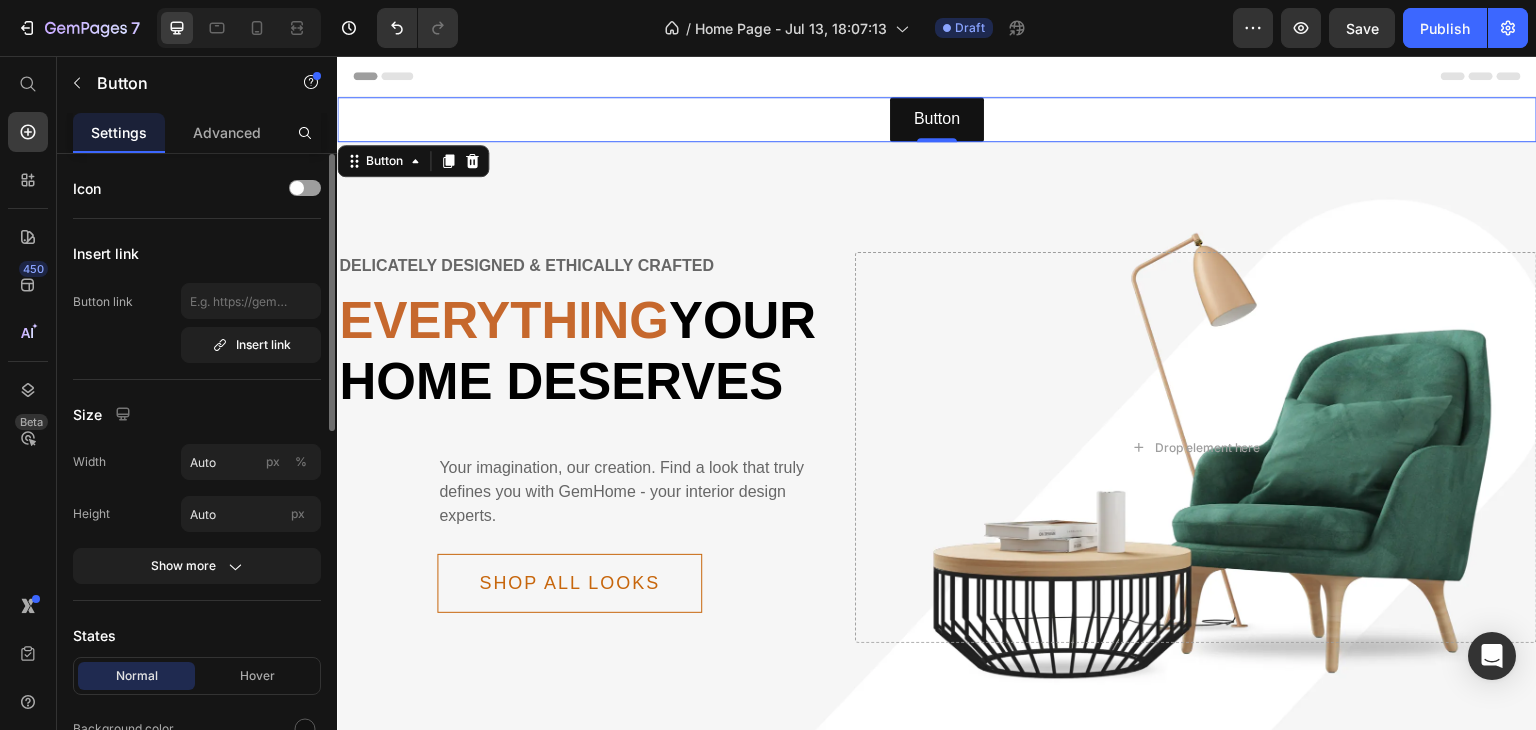 click on "Settings" at bounding box center [119, 132] 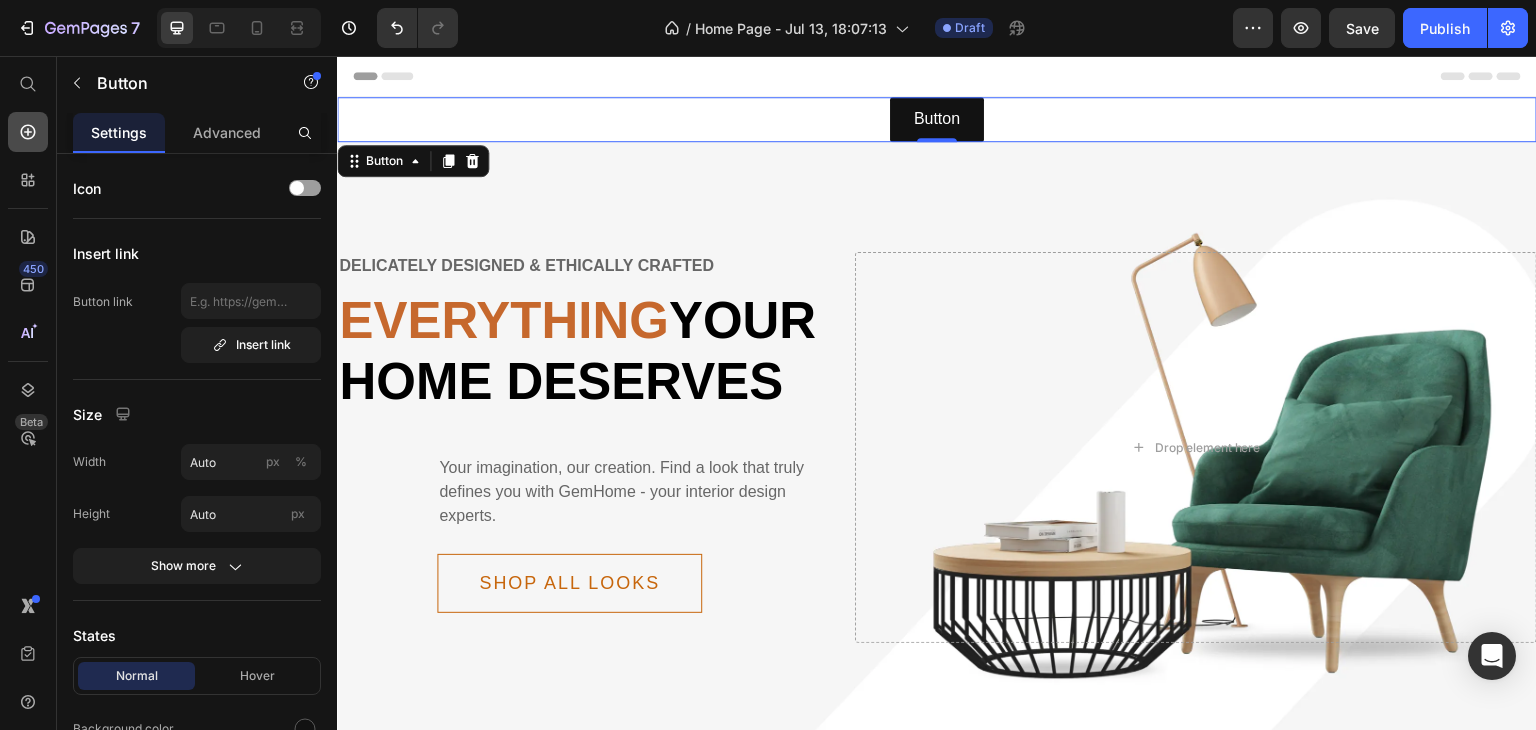 click 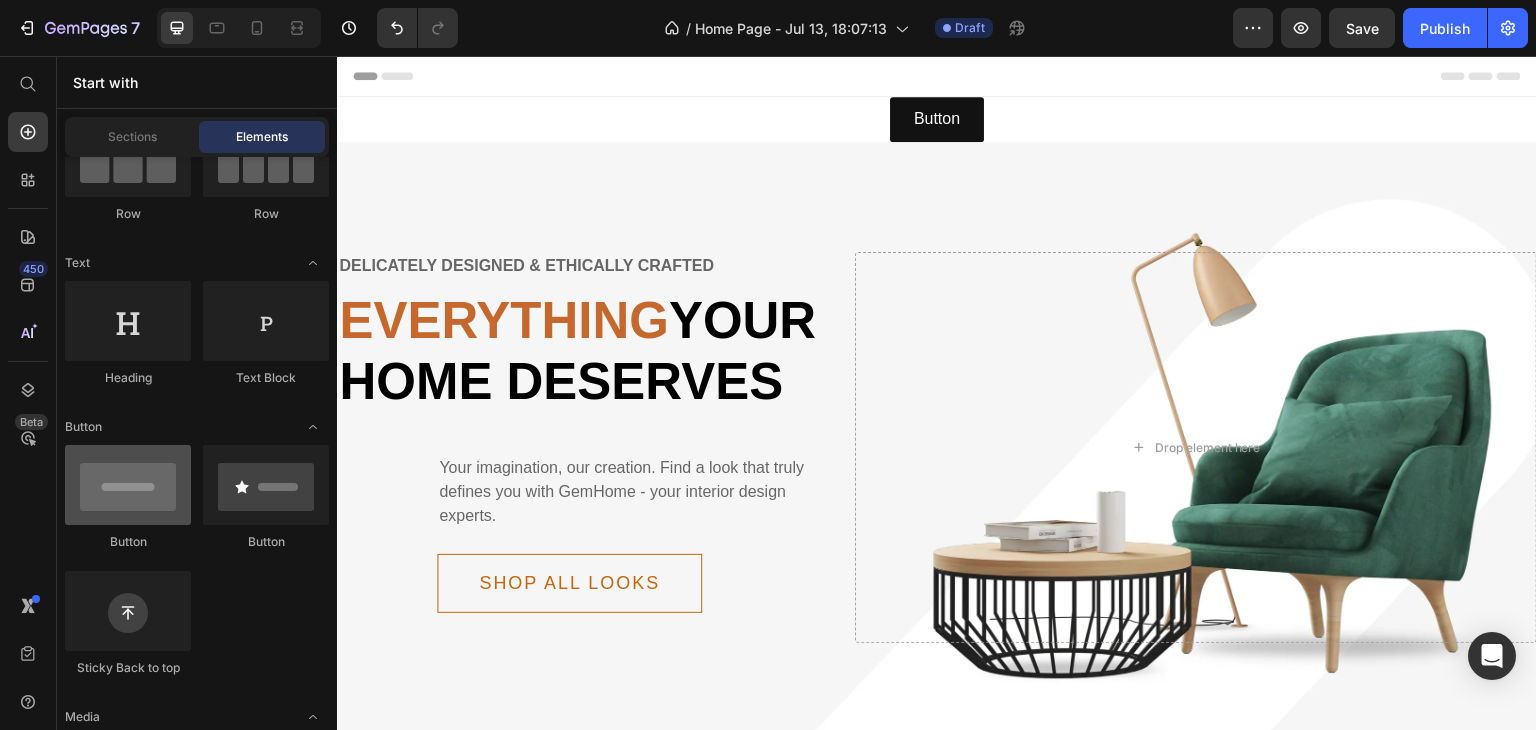 click at bounding box center (128, 485) 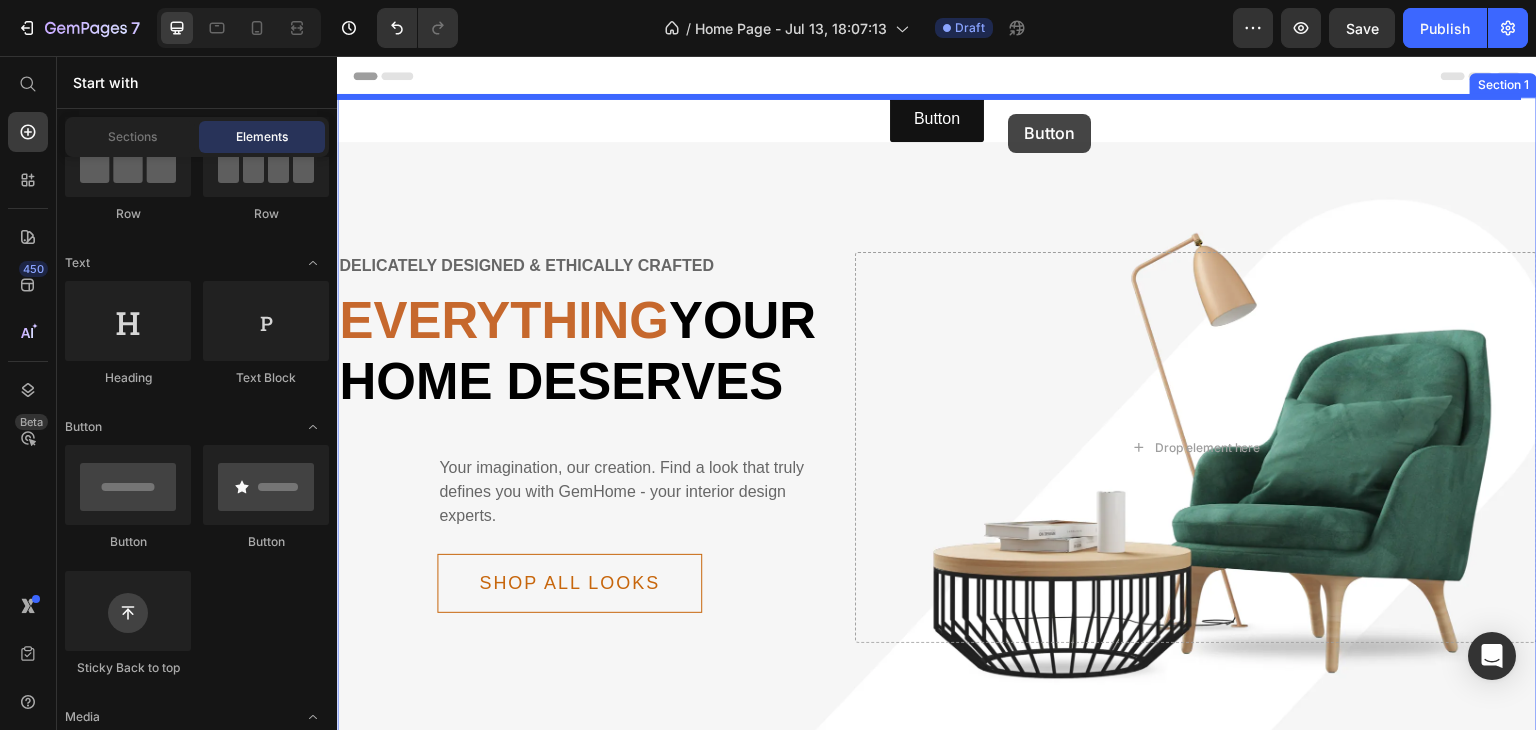drag, startPoint x: 459, startPoint y: 546, endPoint x: 1009, endPoint y: 114, distance: 699.374 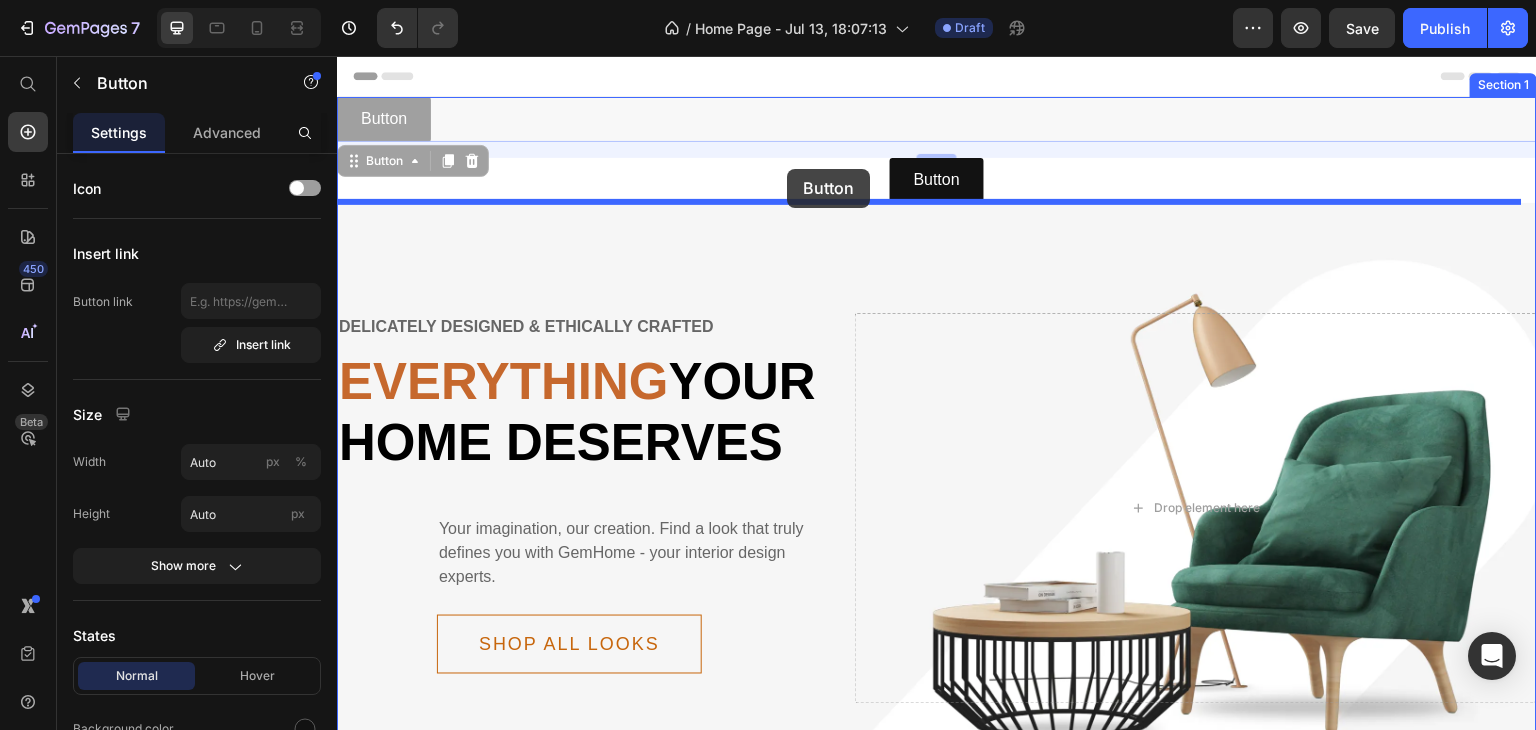 drag, startPoint x: 411, startPoint y: 111, endPoint x: 787, endPoint y: 169, distance: 380.4471 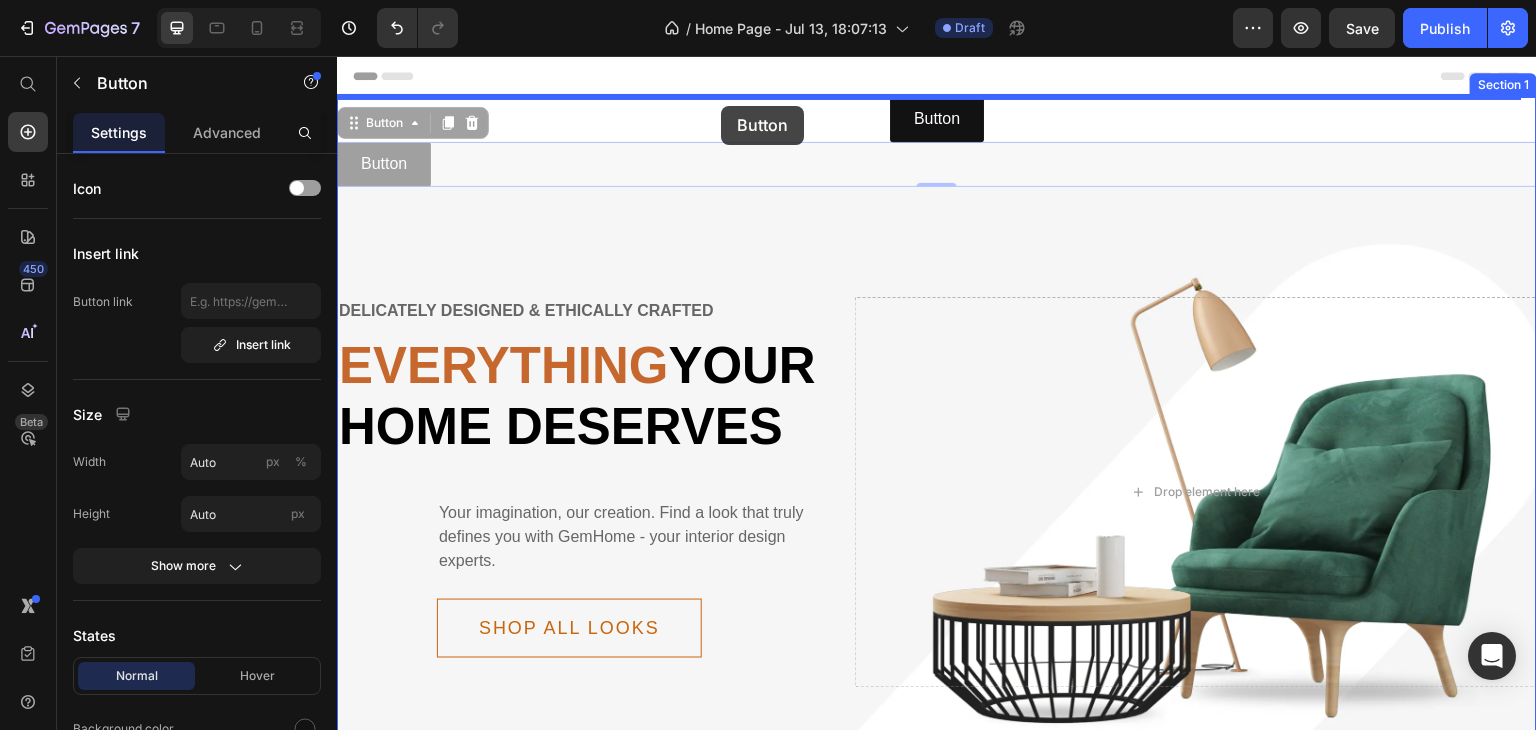 drag, startPoint x: 416, startPoint y: 158, endPoint x: 721, endPoint y: 106, distance: 309.40103 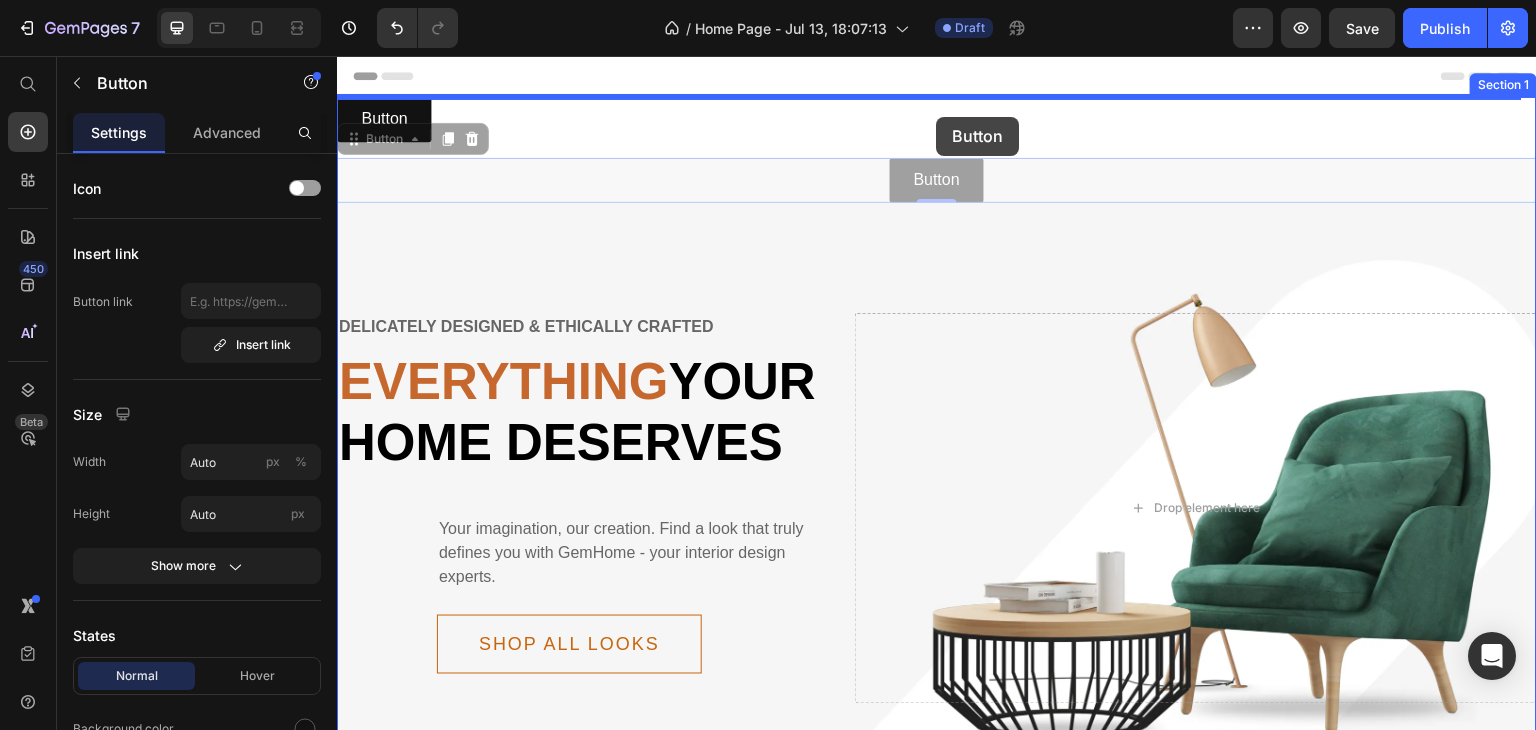drag, startPoint x: 952, startPoint y: 171, endPoint x: 934, endPoint y: 117, distance: 56.920998 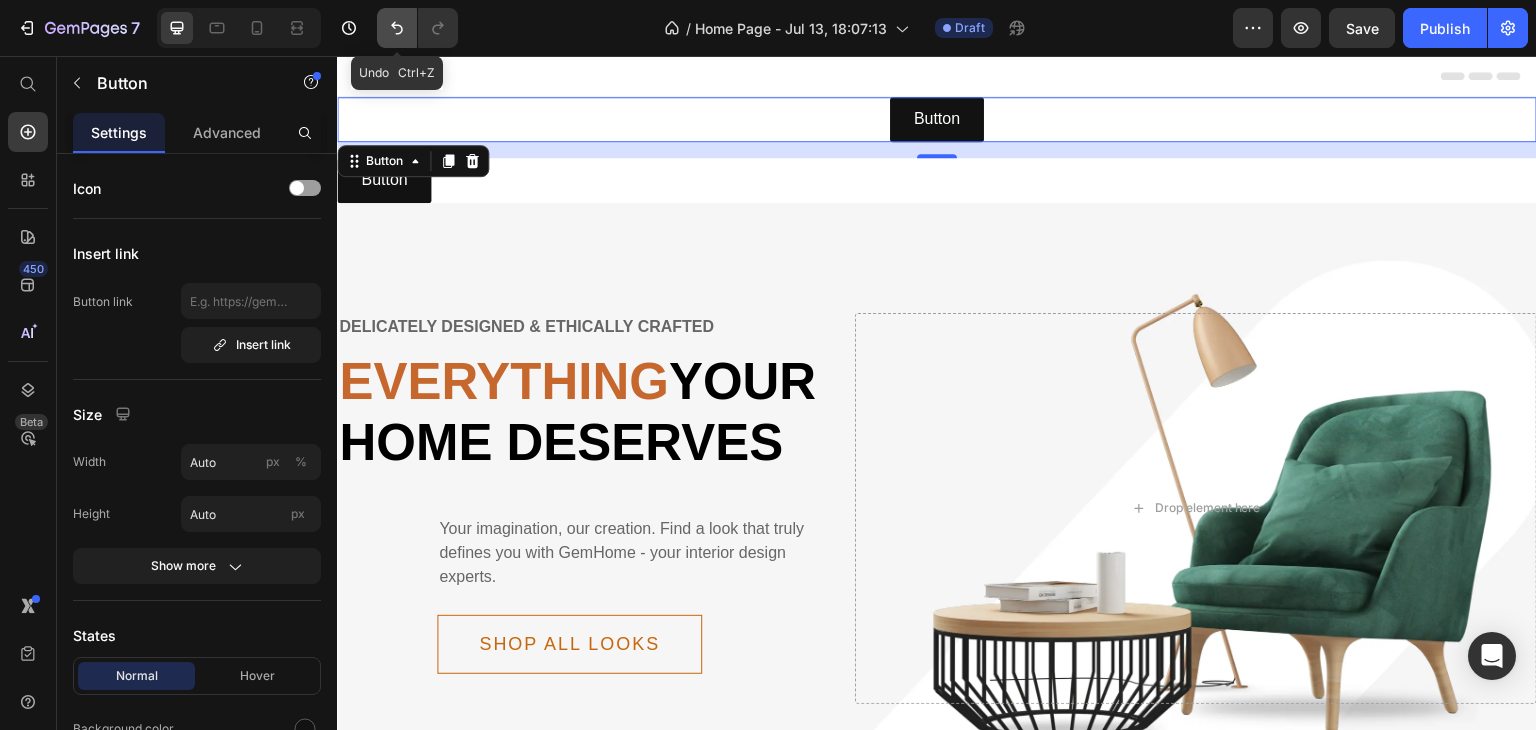 click 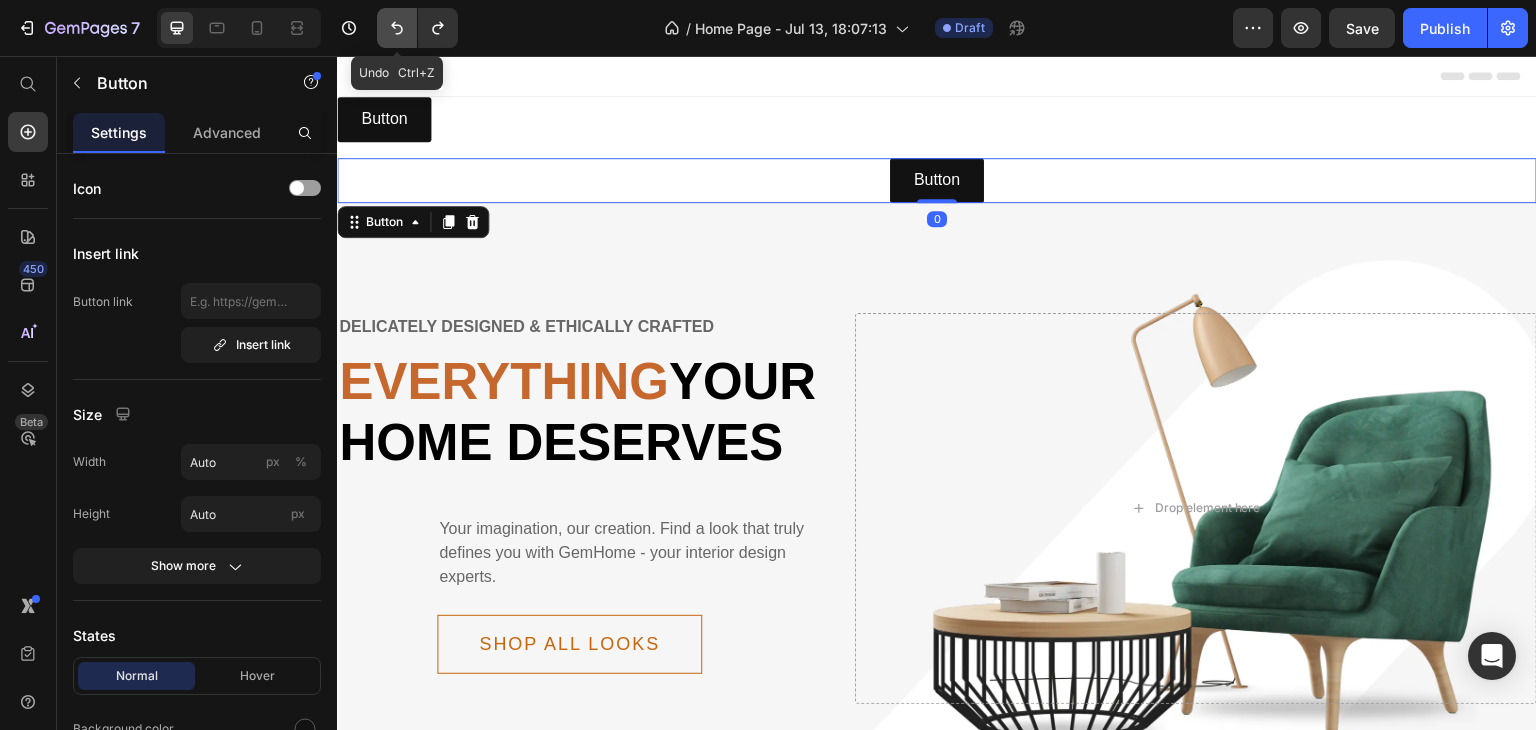 click 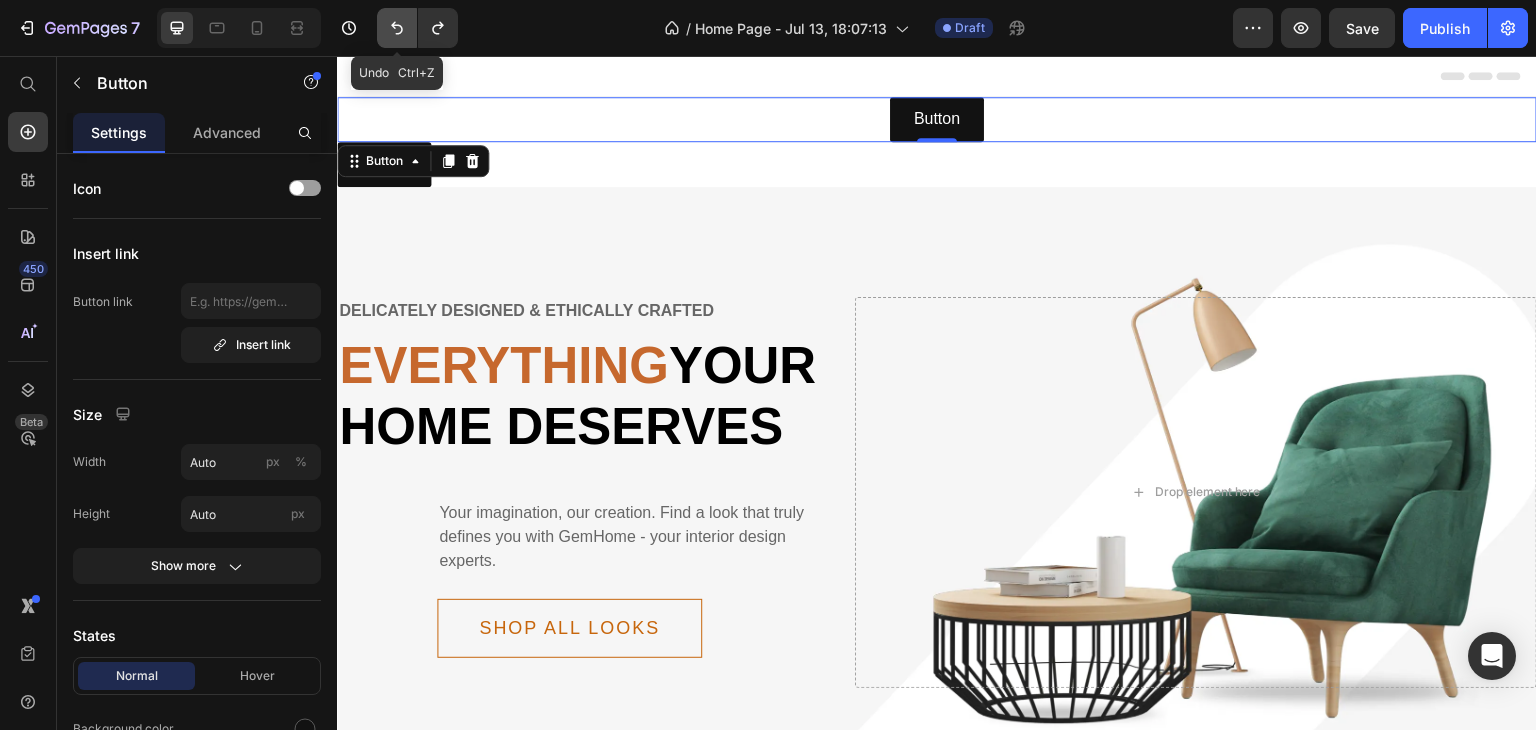 click 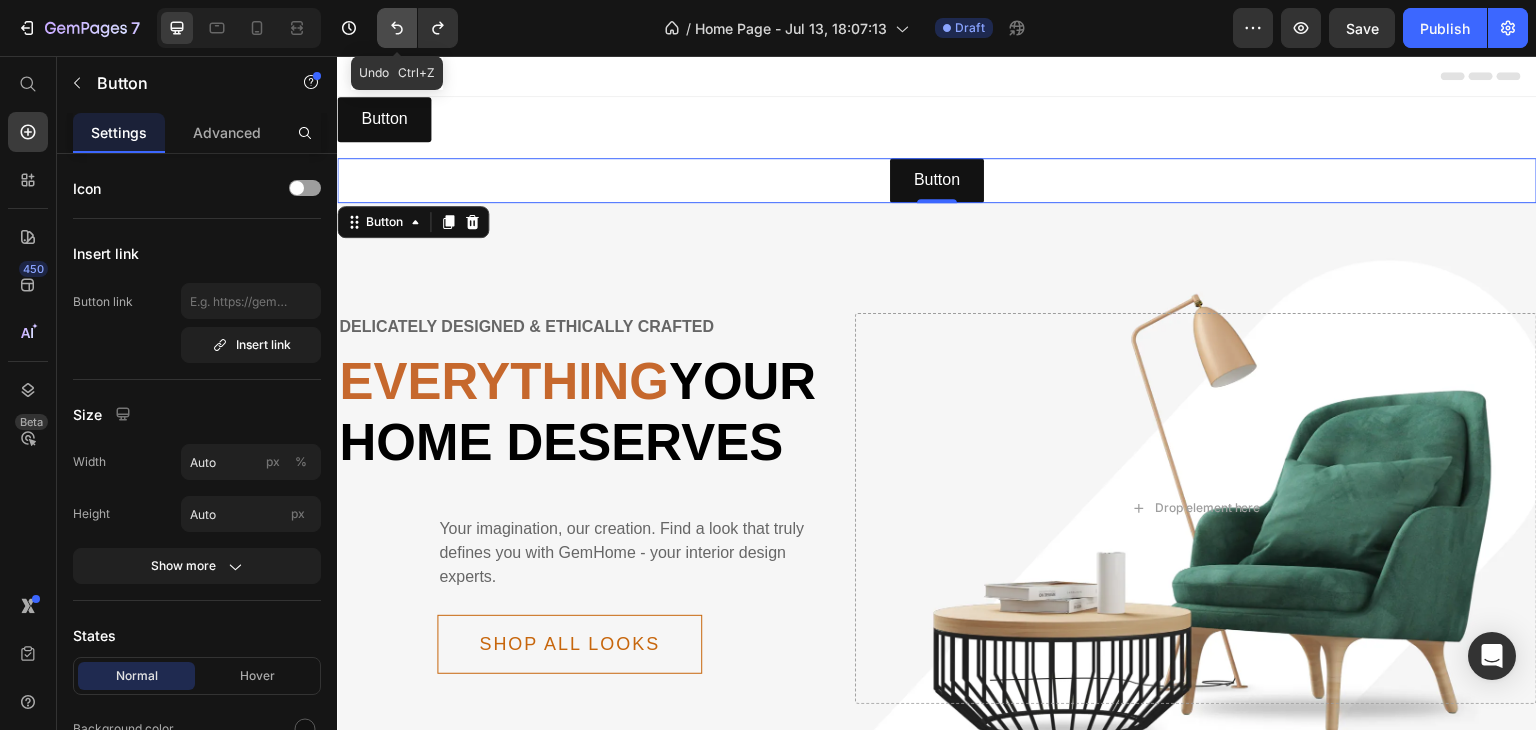 click 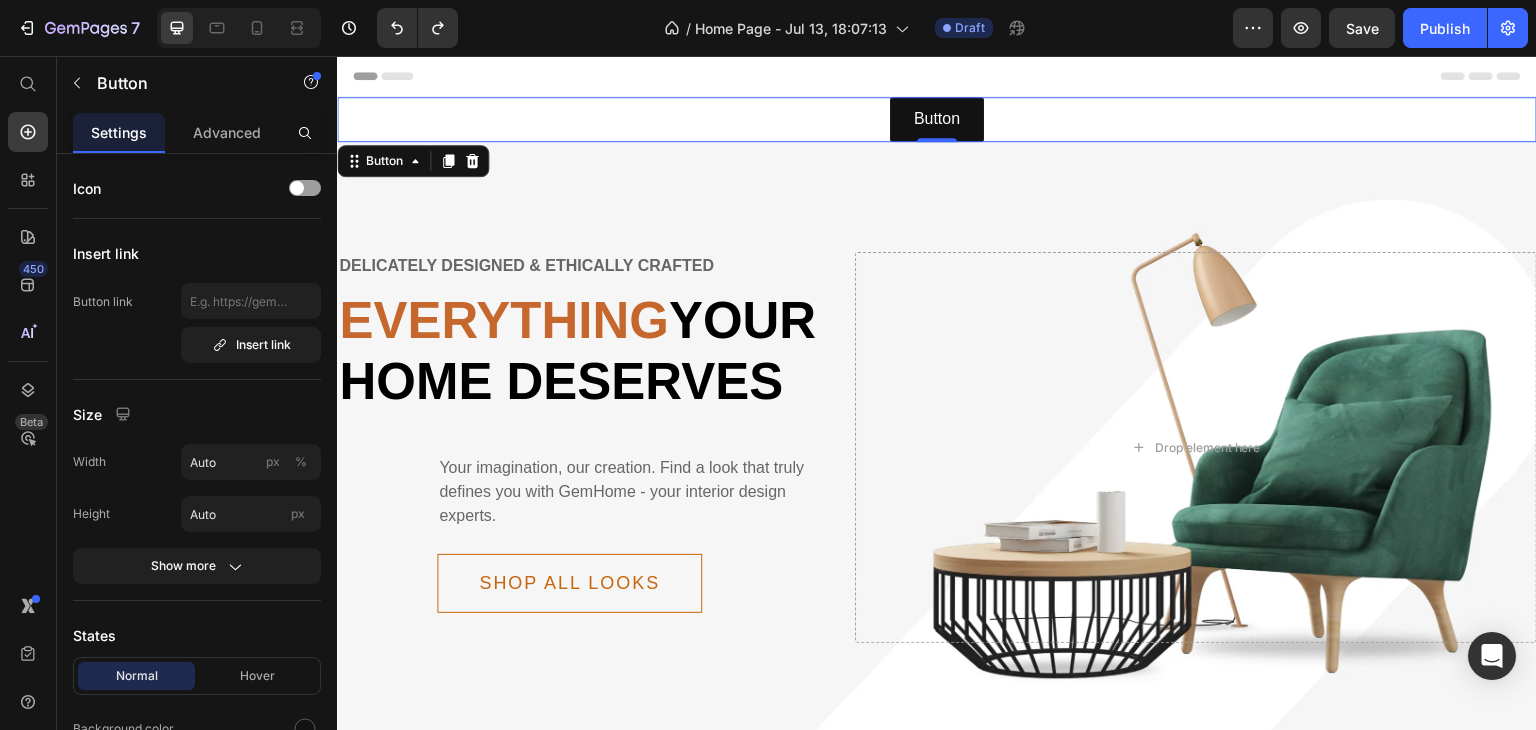 click on "Button Button   0" at bounding box center (937, 119) 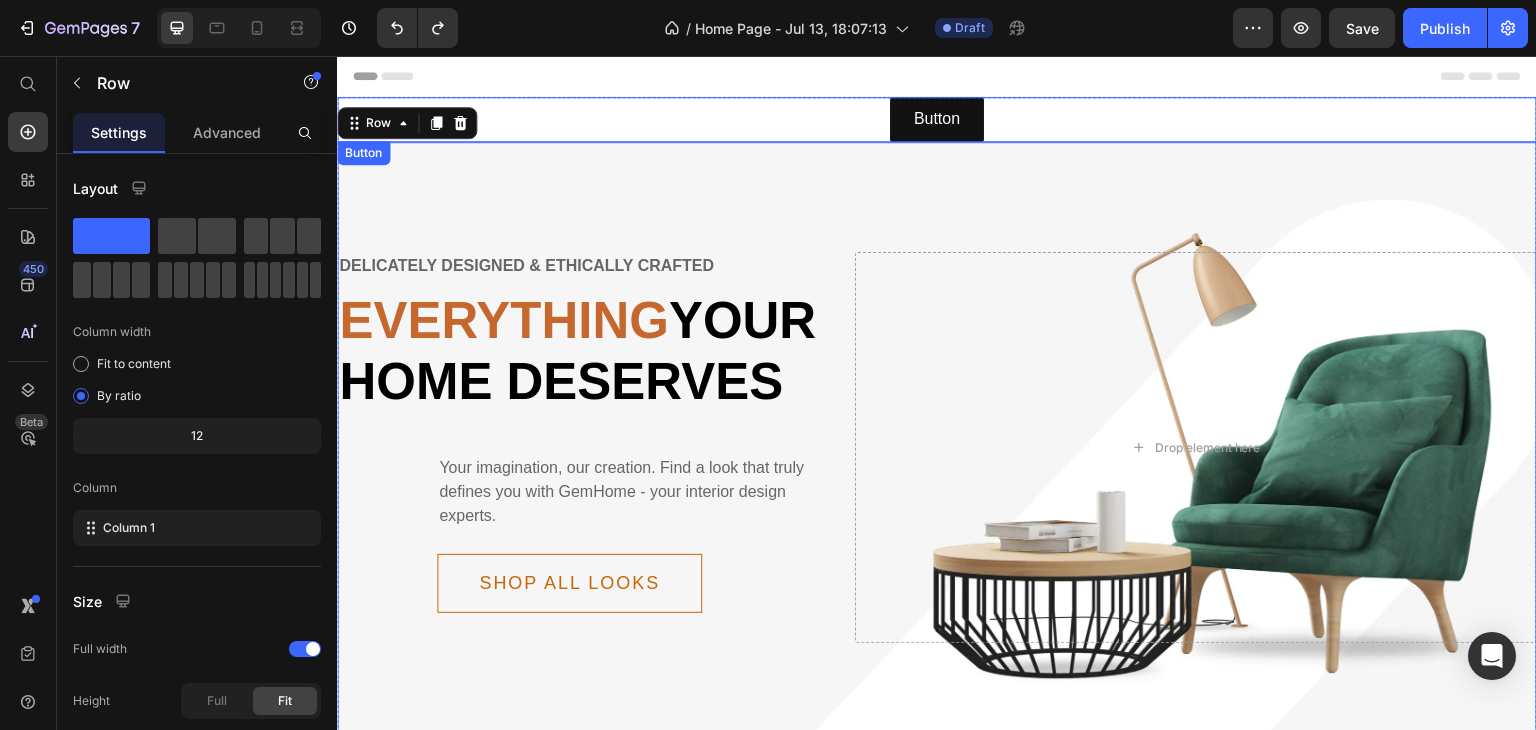 click on "Button Button" at bounding box center (937, 119) 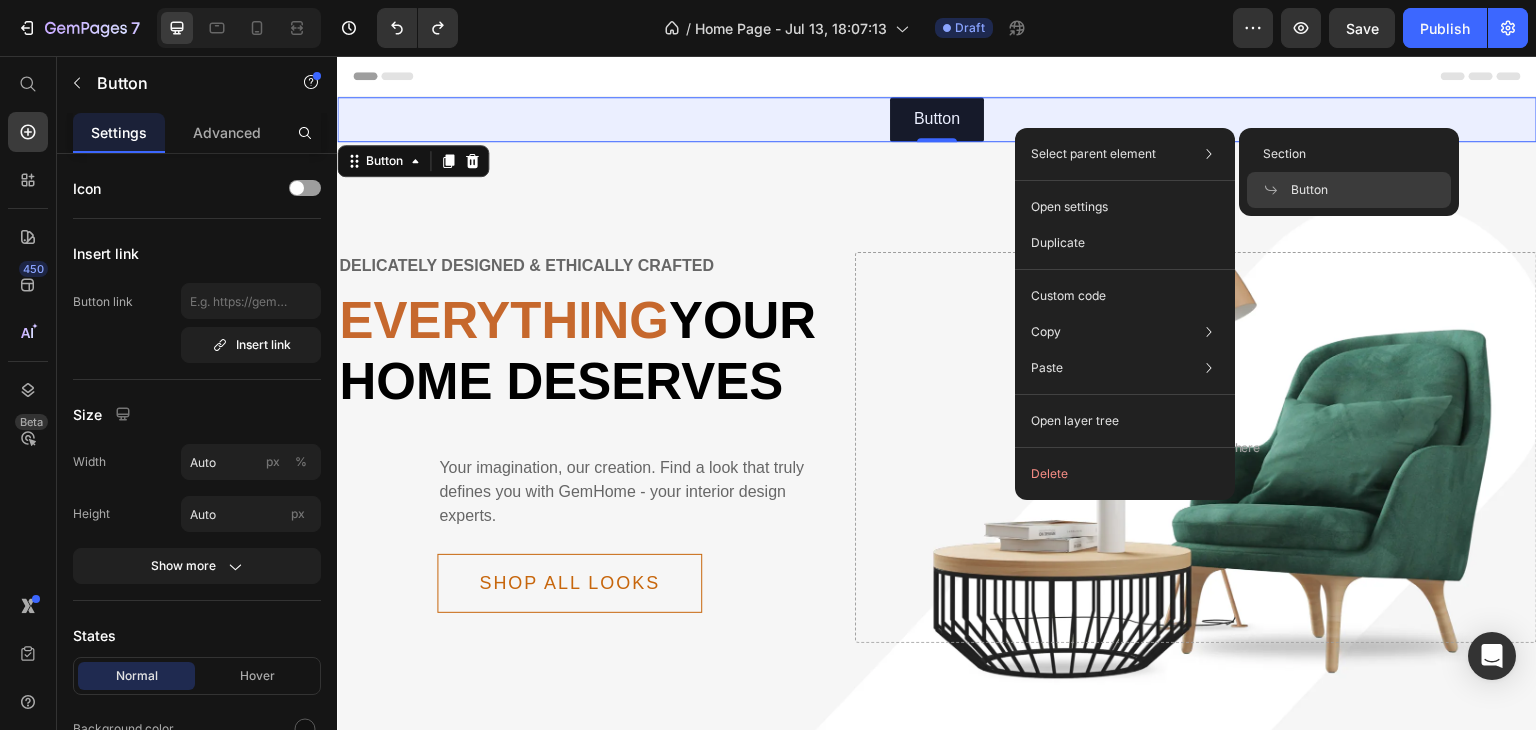 click at bounding box center (1277, 190) 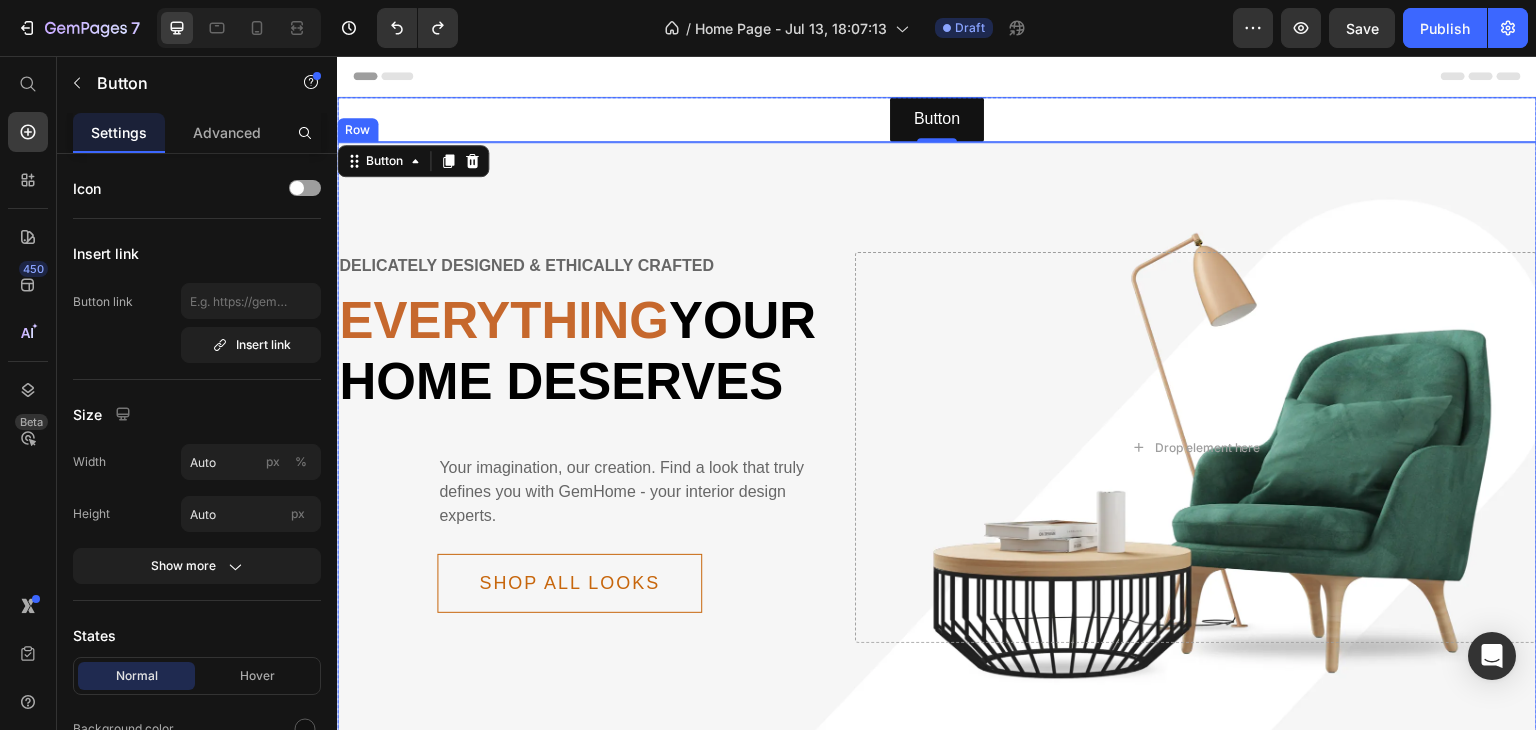 click on "Delicately designed & ethically crafted Text Everything  your home deserves Heading Your imagination, our creation. Find a look that truly defines you with GemHome - your interior design experts.
Text Shop all looks Button Row
Drop element here Row Row" at bounding box center (937, 489) 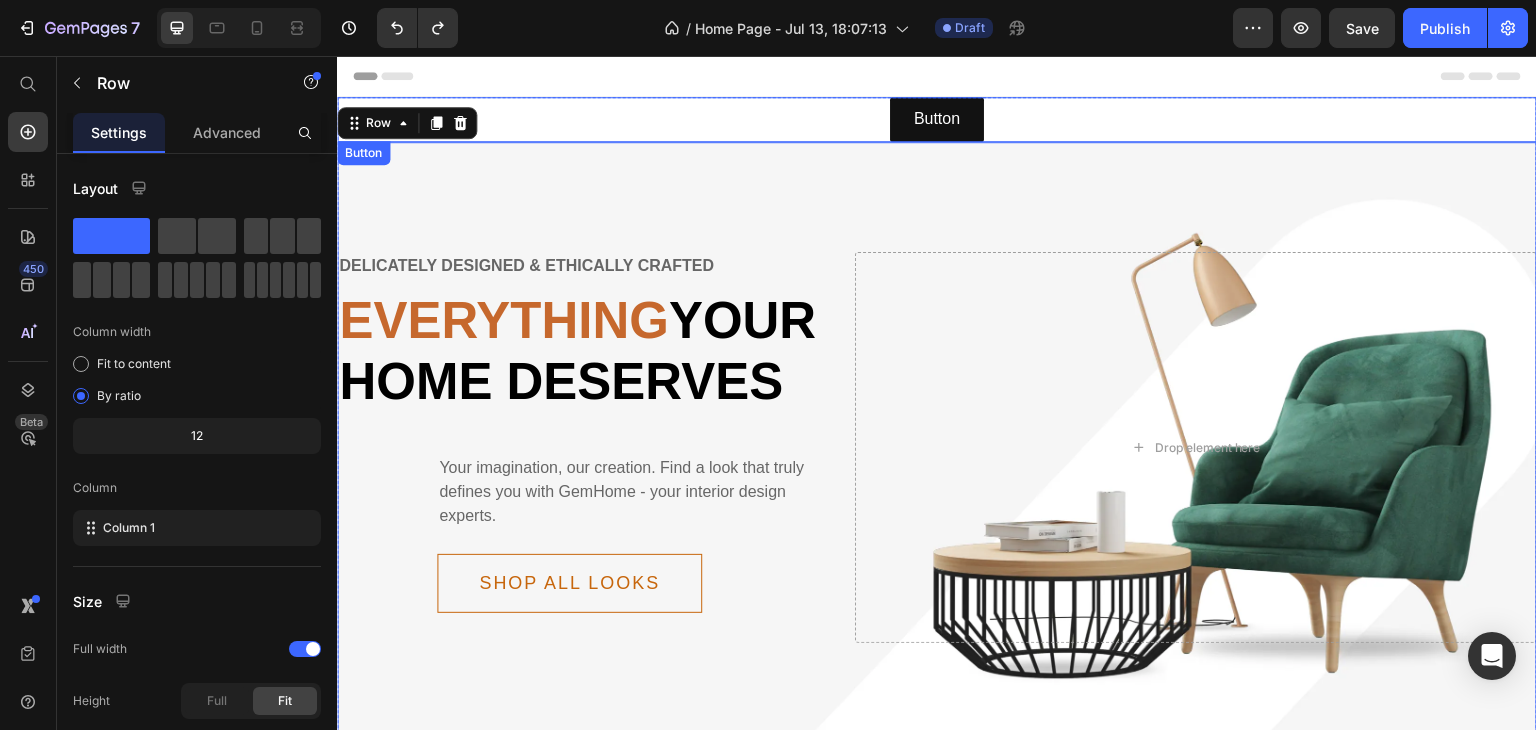 click on "Button Button" at bounding box center (937, 119) 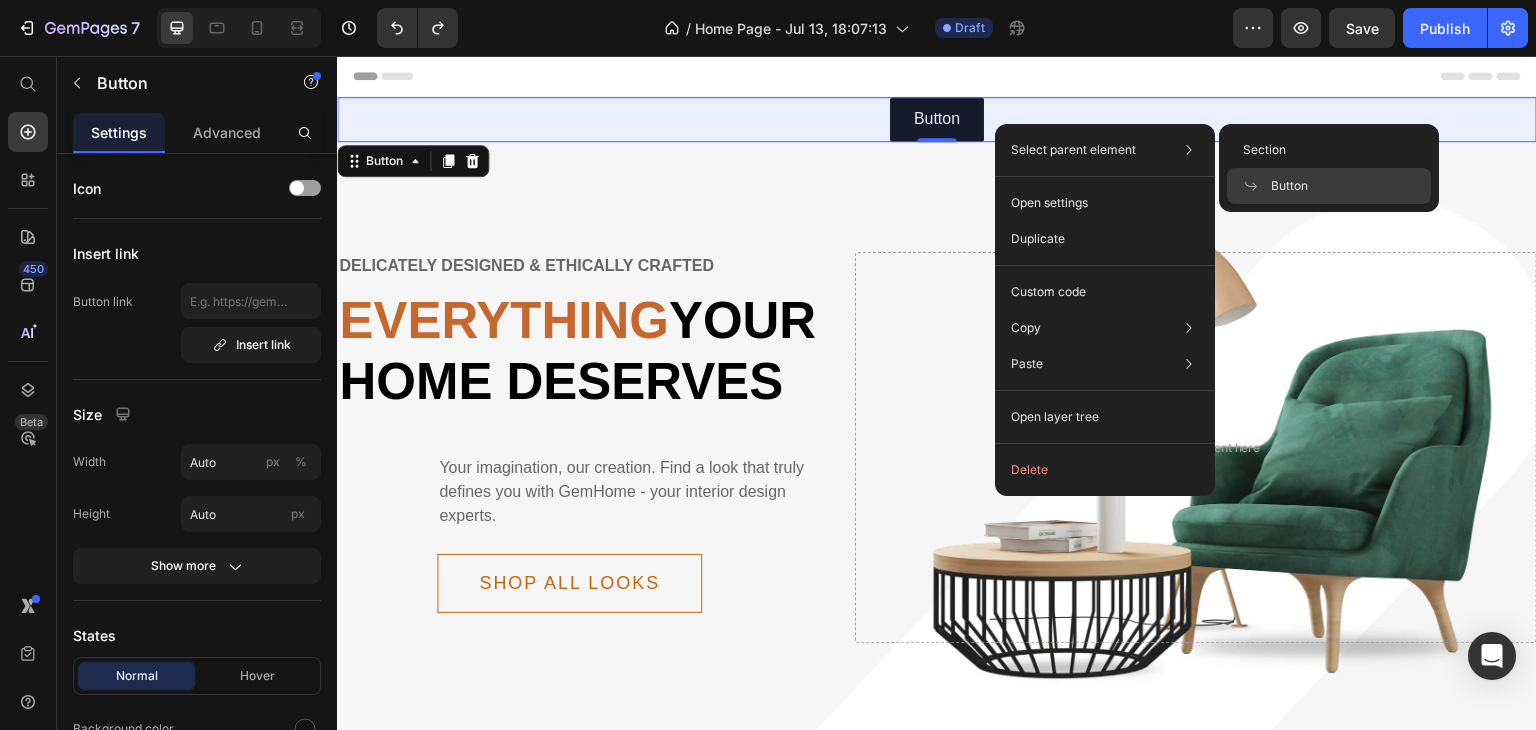 click on "Button" at bounding box center (1289, 186) 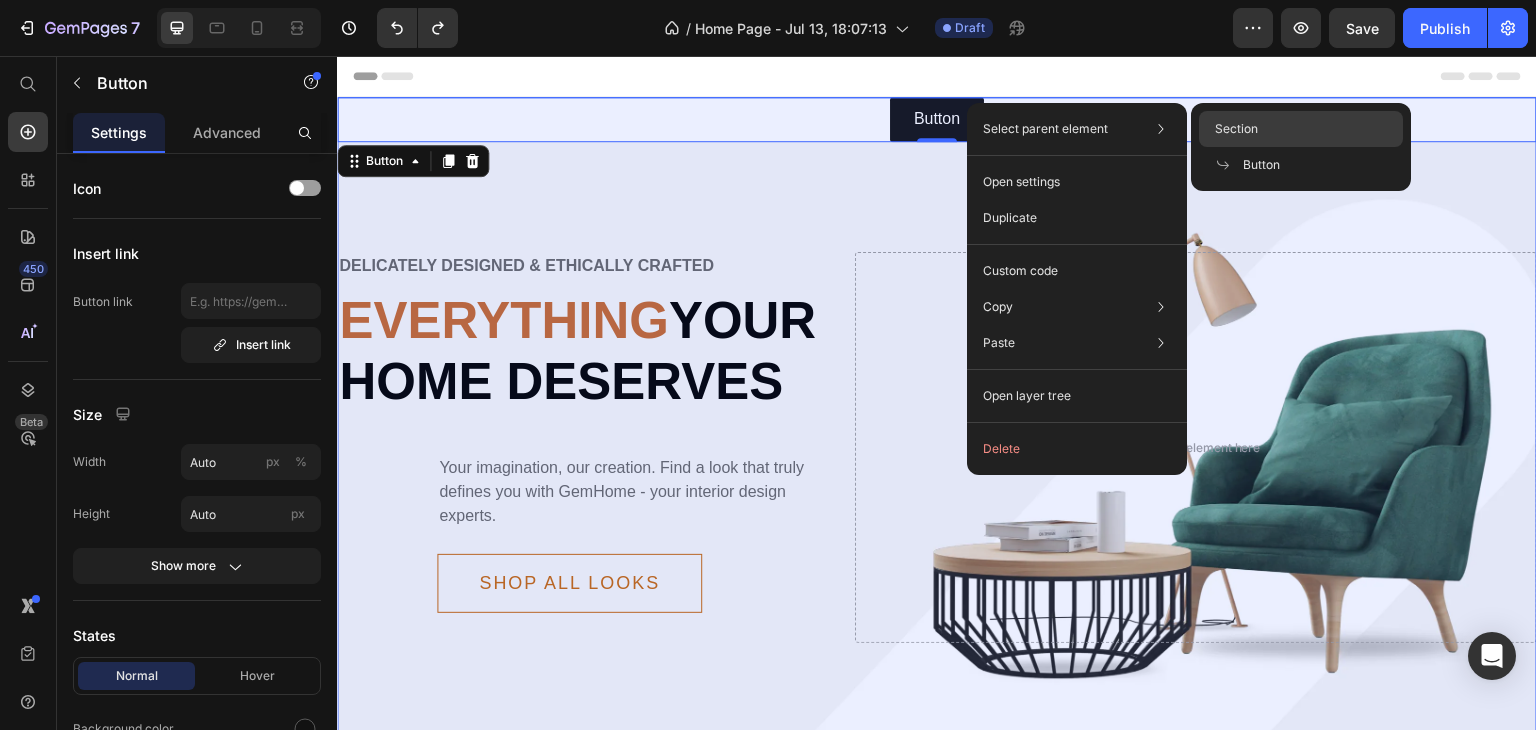 click on "Section" 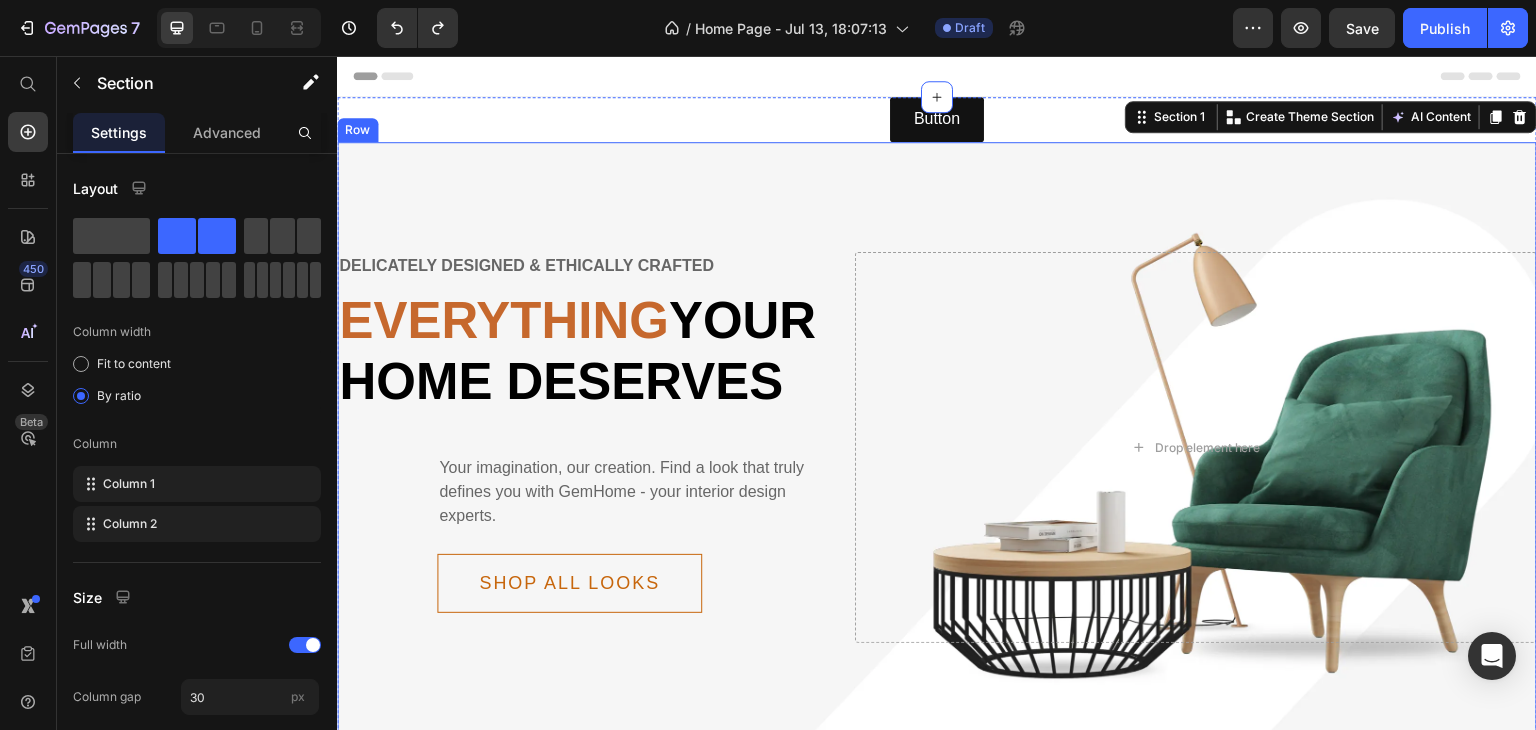 click on "Delicately designed & ethically crafted Text Everything  your home deserves Heading Your imagination, our creation. Find a look that truly defines you with GemHome - your interior design experts.
Text Shop all looks Button Row
Drop element here Row Row" at bounding box center [937, 489] 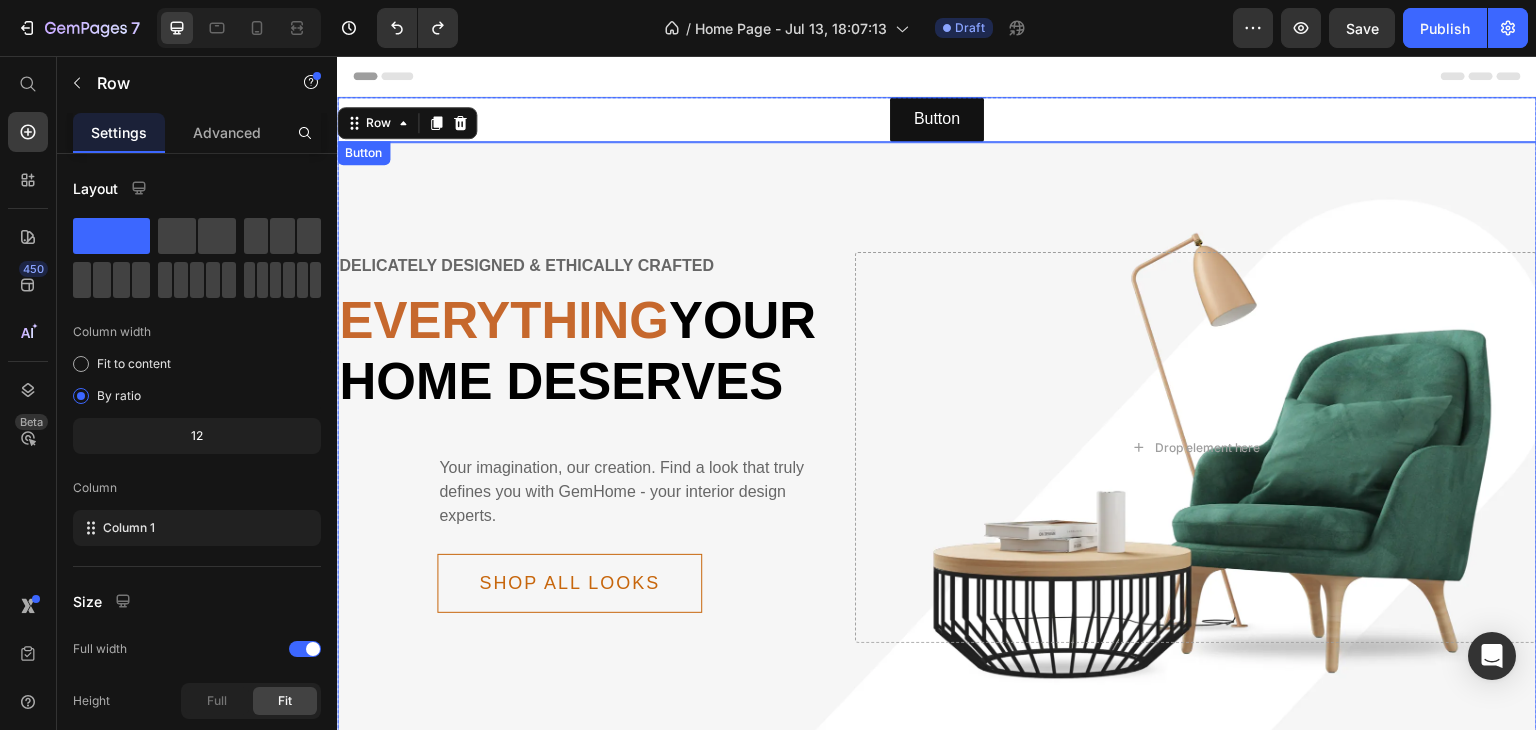 click on "Button Button" at bounding box center [937, 119] 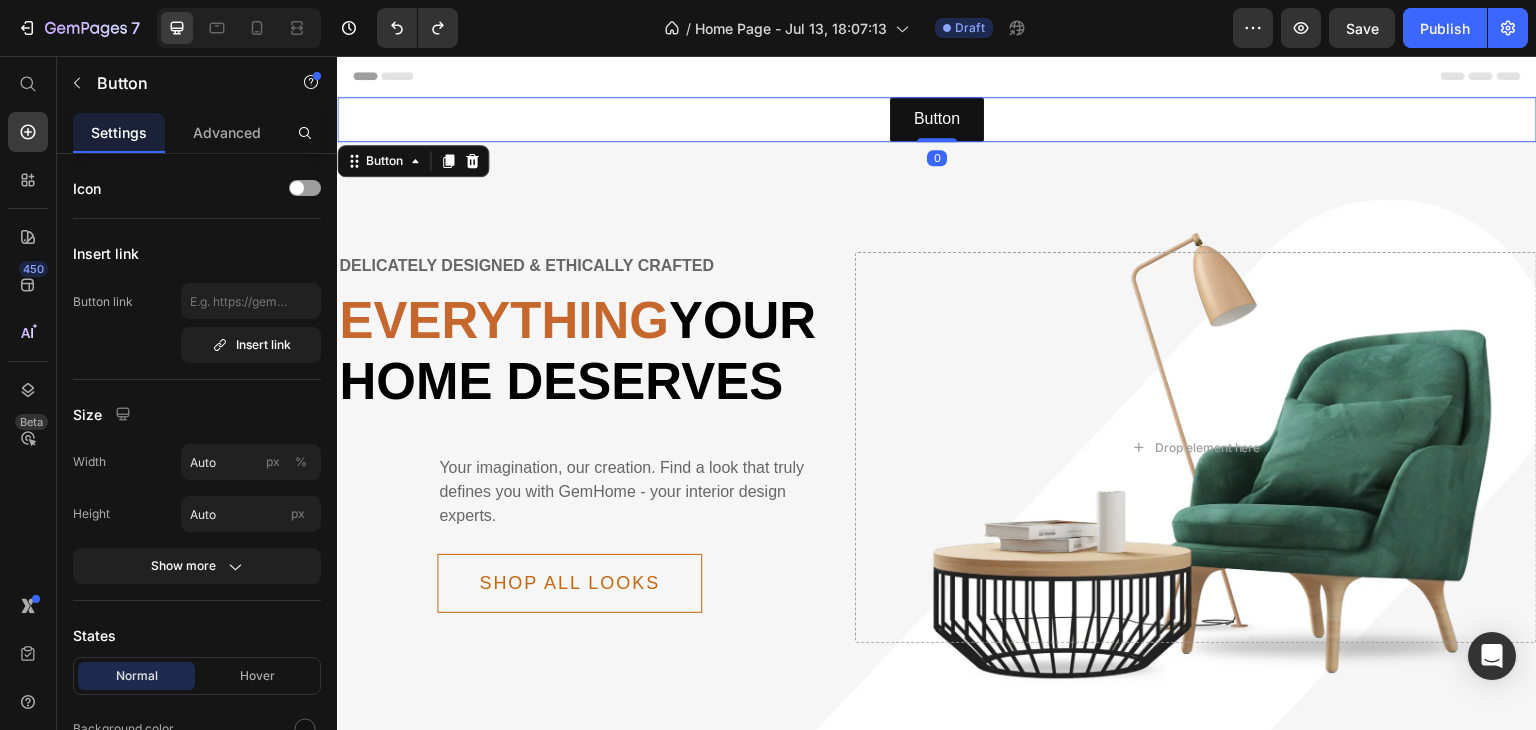 click on "Delicately designed & ethically crafted Text Everything  your home deserves Heading Your imagination, our creation. Find a look that truly defines you with GemHome - your interior design experts.
Text Shop all looks Button Row
Drop element here Row Row" at bounding box center (937, 489) 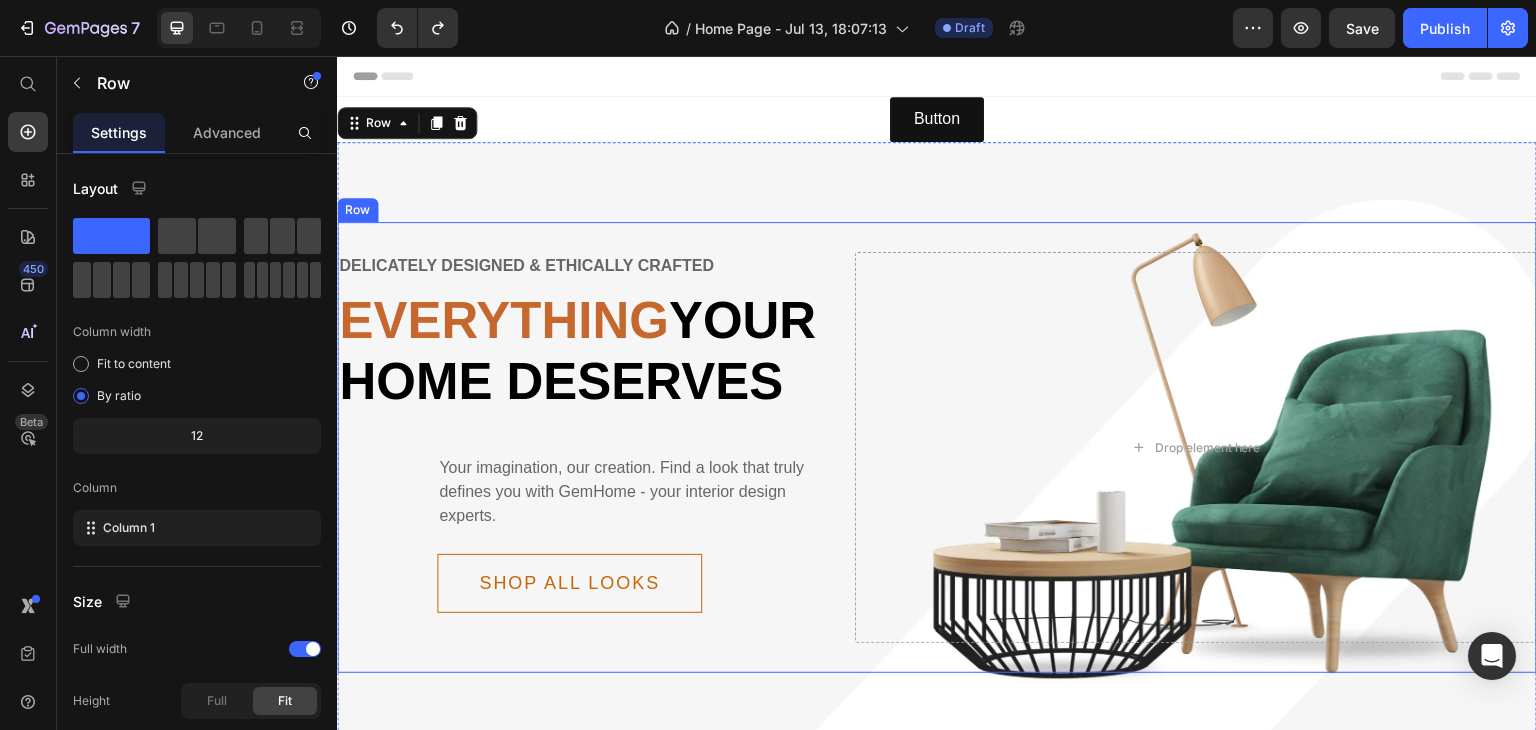 click on "Delicately designed & ethically crafted Text Everything  your home deserves Heading Your imagination, our creation. Find a look that truly defines you with GemHome - your interior design experts.
Text Shop all looks Button Row
Drop element here Row" at bounding box center (937, 447) 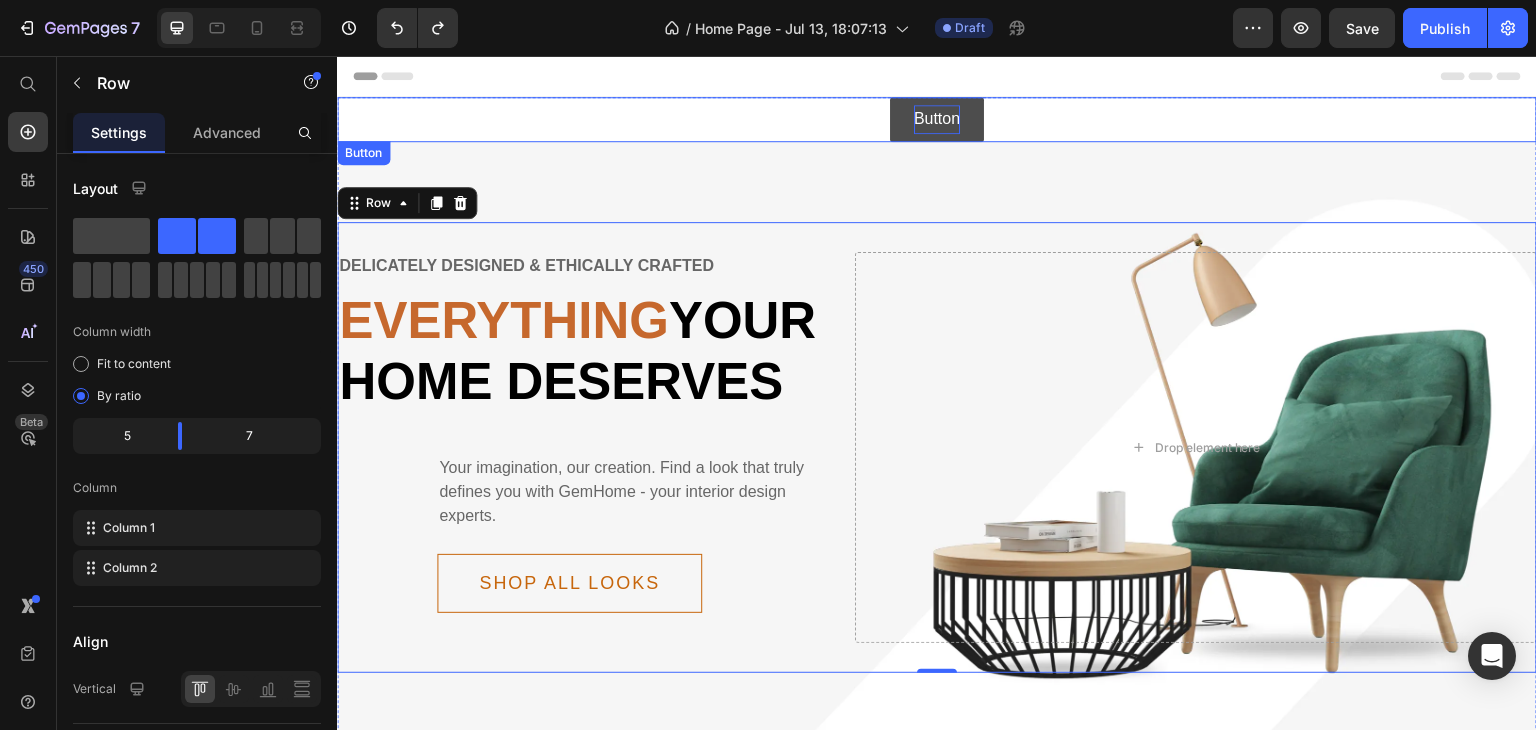 click on "Button" at bounding box center (937, 119) 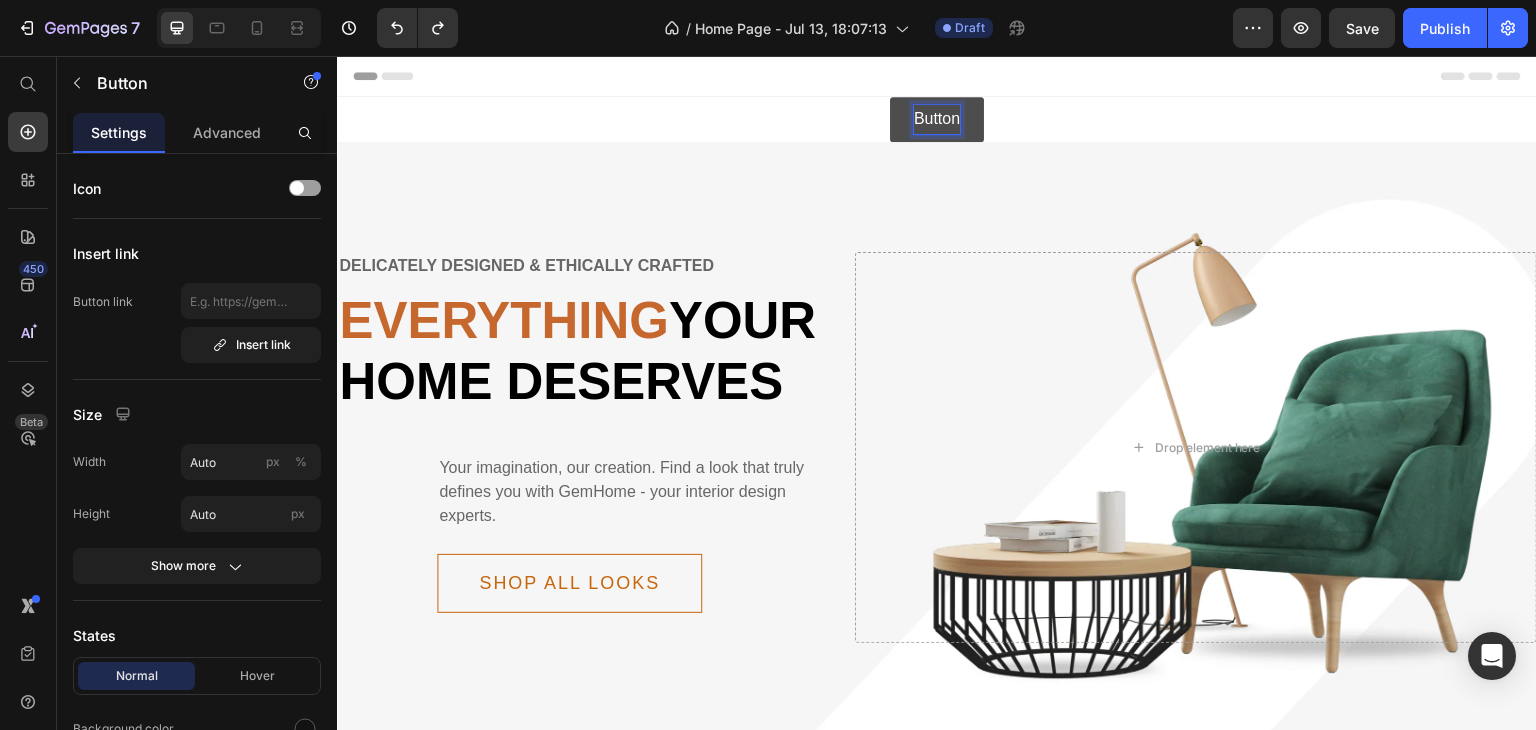 click on "Button" at bounding box center [937, 119] 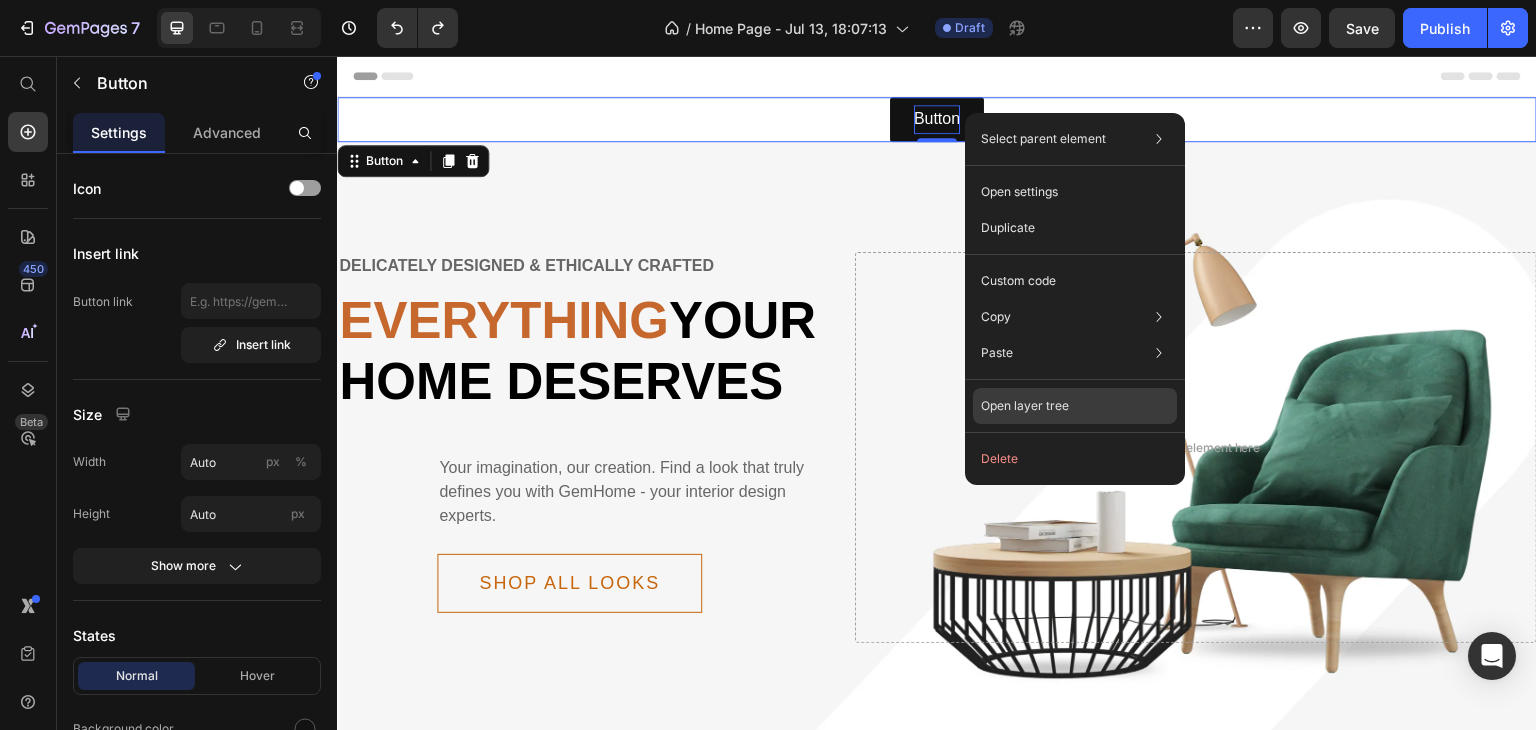 click on "Open layer tree" 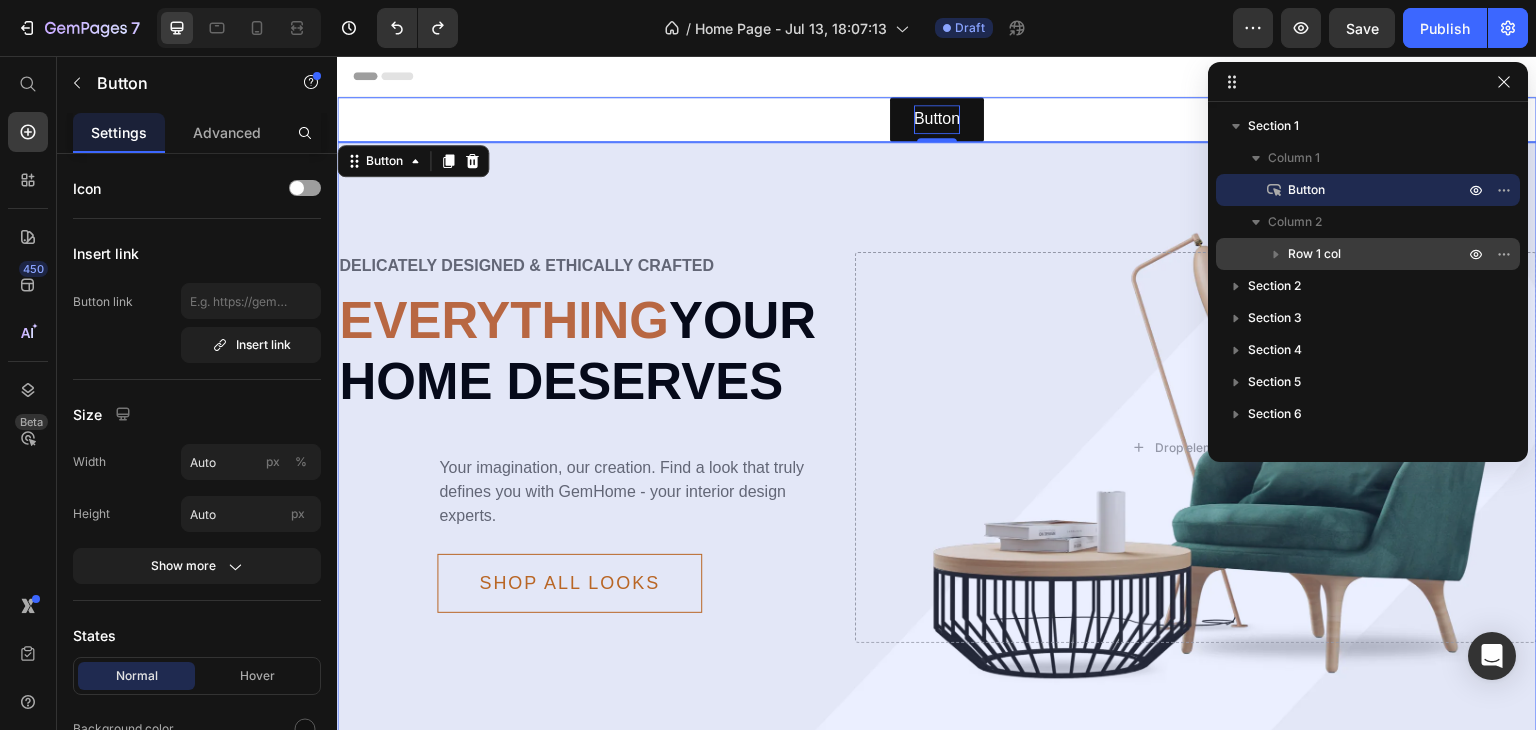 click on "Row 1 col" at bounding box center (1314, 254) 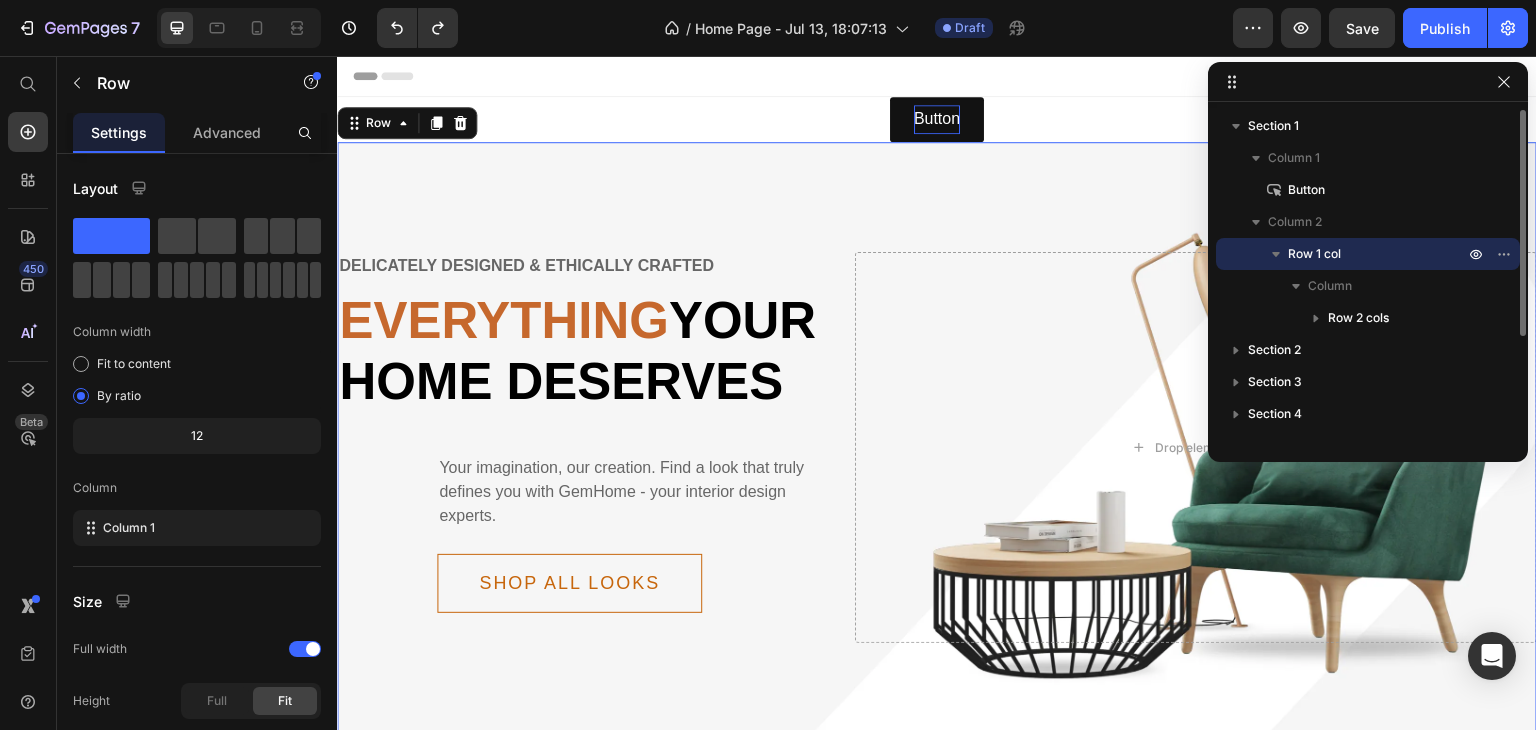 click on "Row 1 col" at bounding box center (1314, 254) 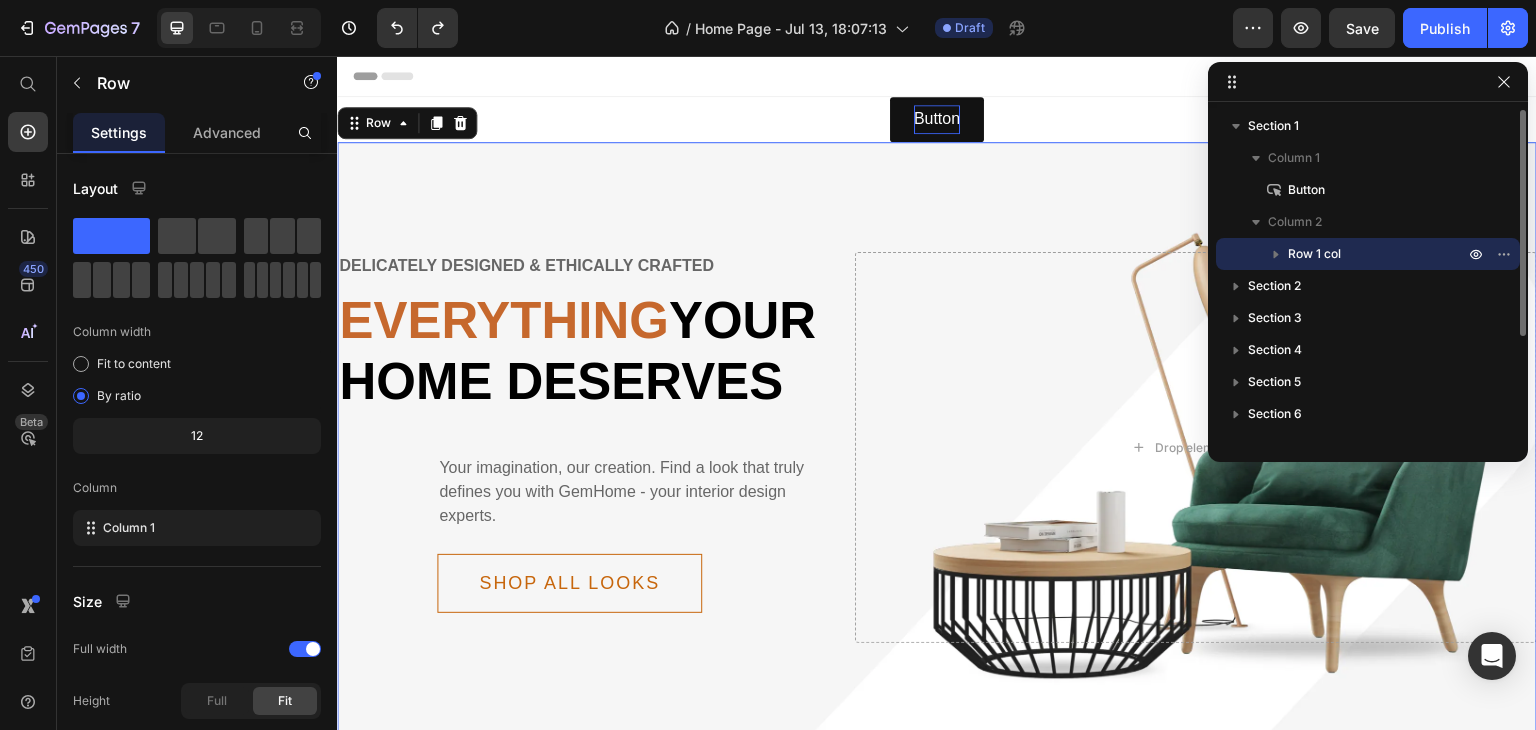 click on "Row 1 col" at bounding box center (1314, 254) 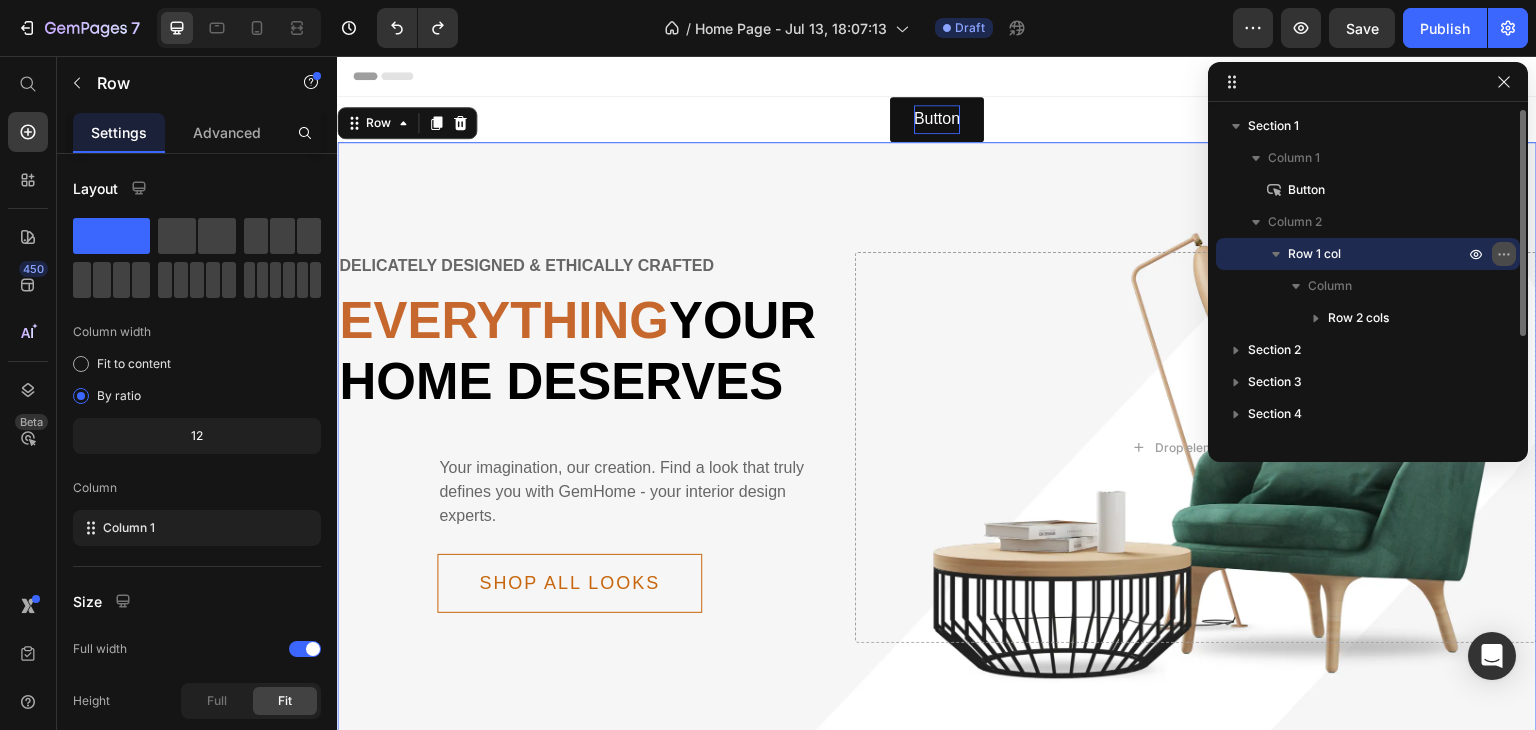 click at bounding box center (1504, 254) 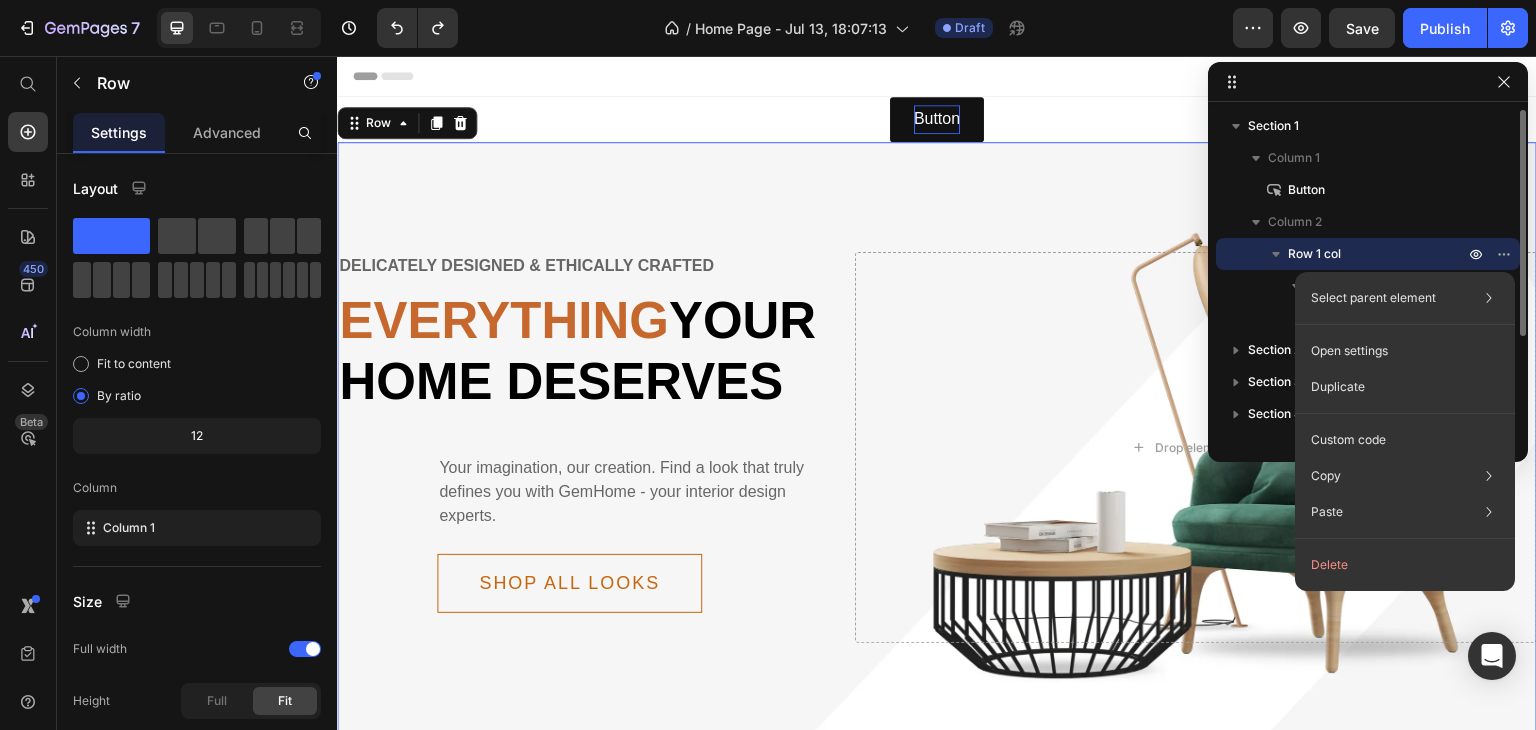 click on "Row 1 col" at bounding box center [1368, 254] 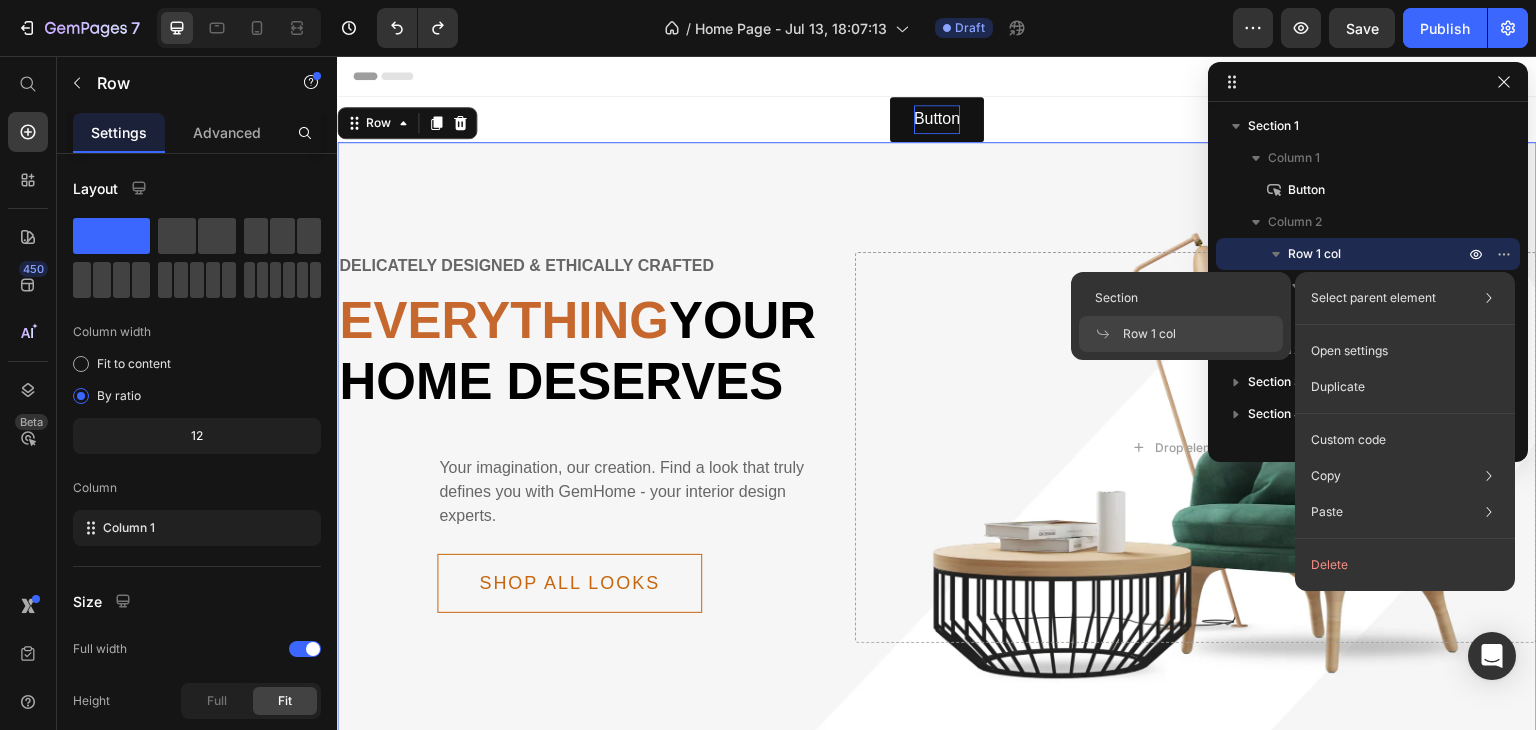 click on "Select parent element Section Row 1 col" 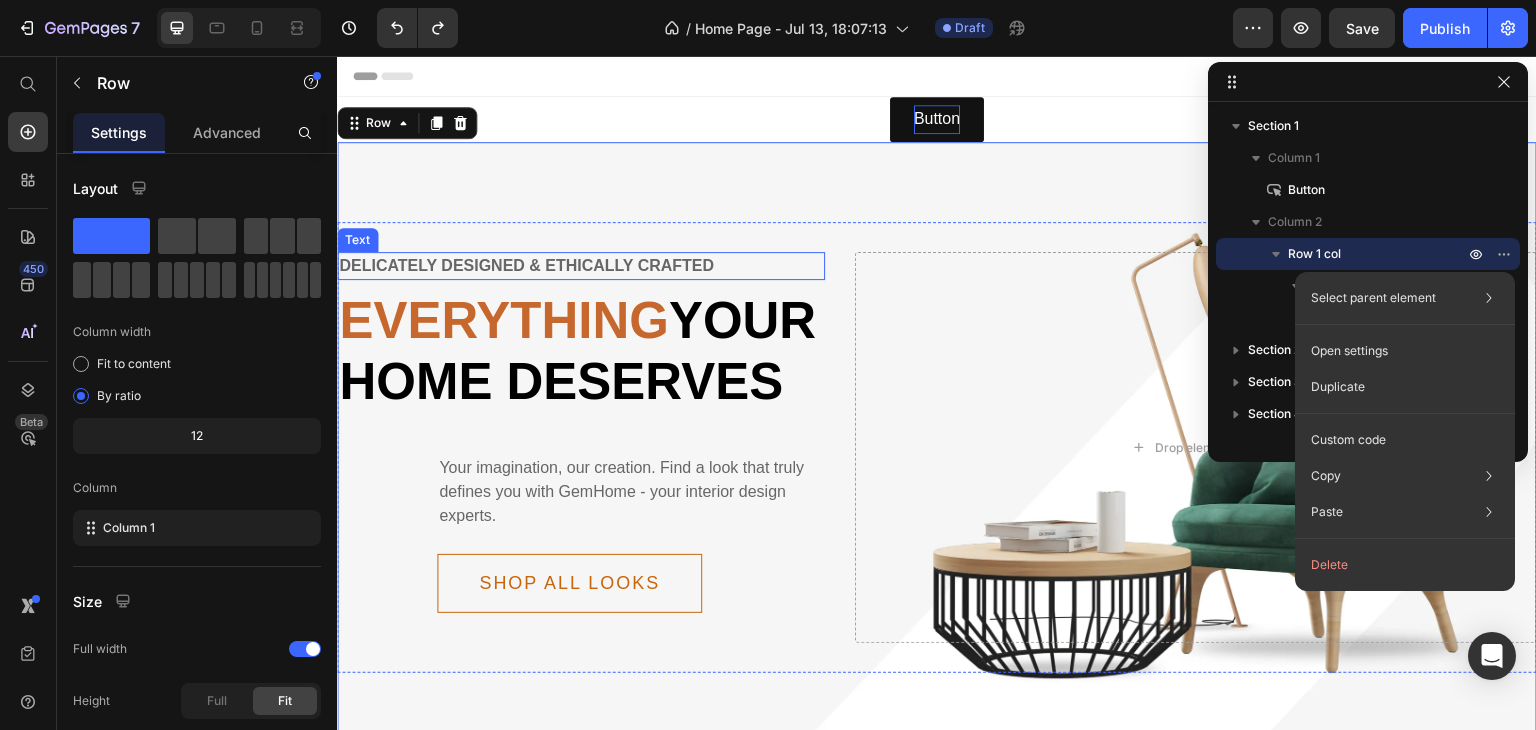 click on "Delicately designed & ethically crafted Text Everything  your home deserves Heading Your imagination, our creation. Find a look that truly defines you with GemHome - your interior design experts.
Text Shop all looks Button Row
Drop element here Row" at bounding box center [937, 447] 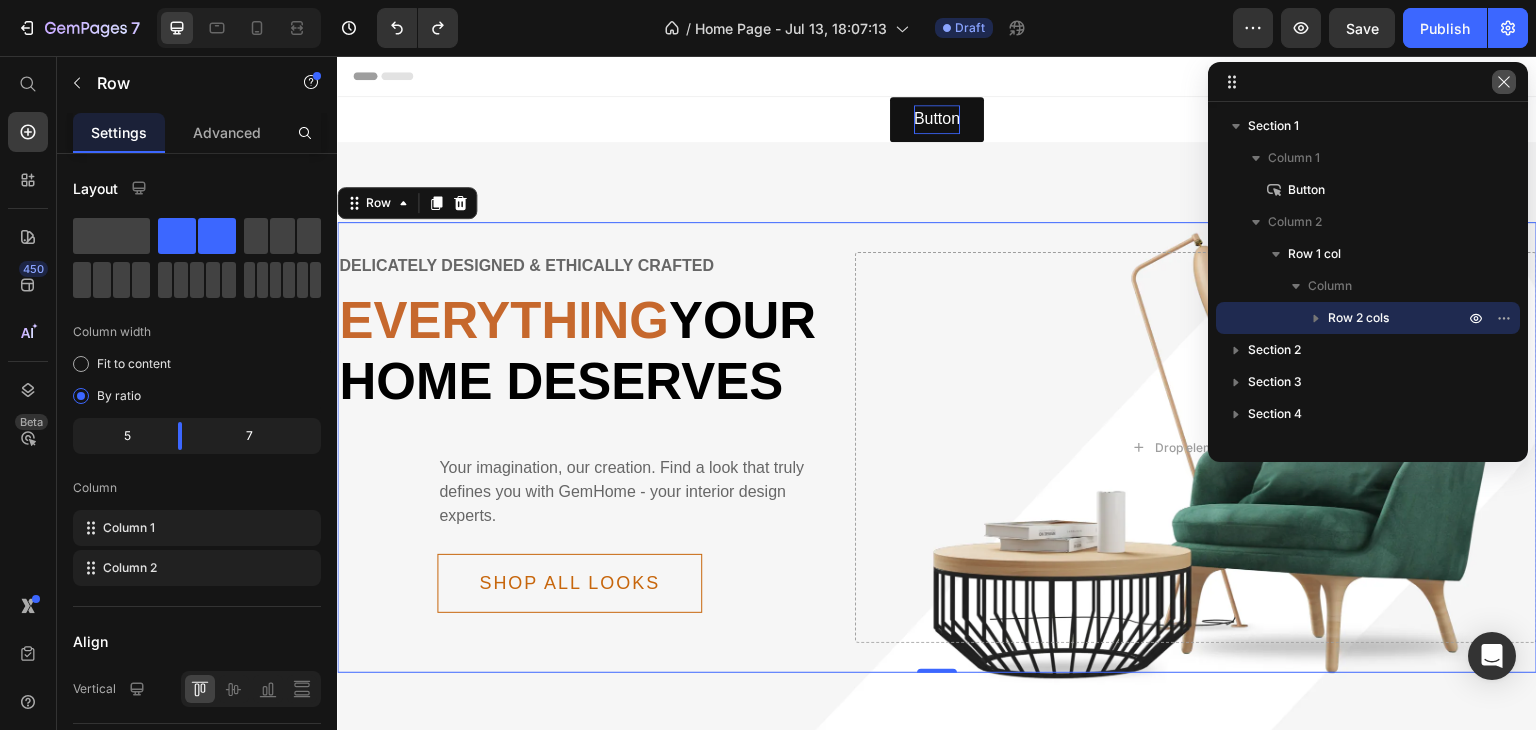 drag, startPoint x: 1508, startPoint y: 83, endPoint x: 1147, endPoint y: 29, distance: 365.01645 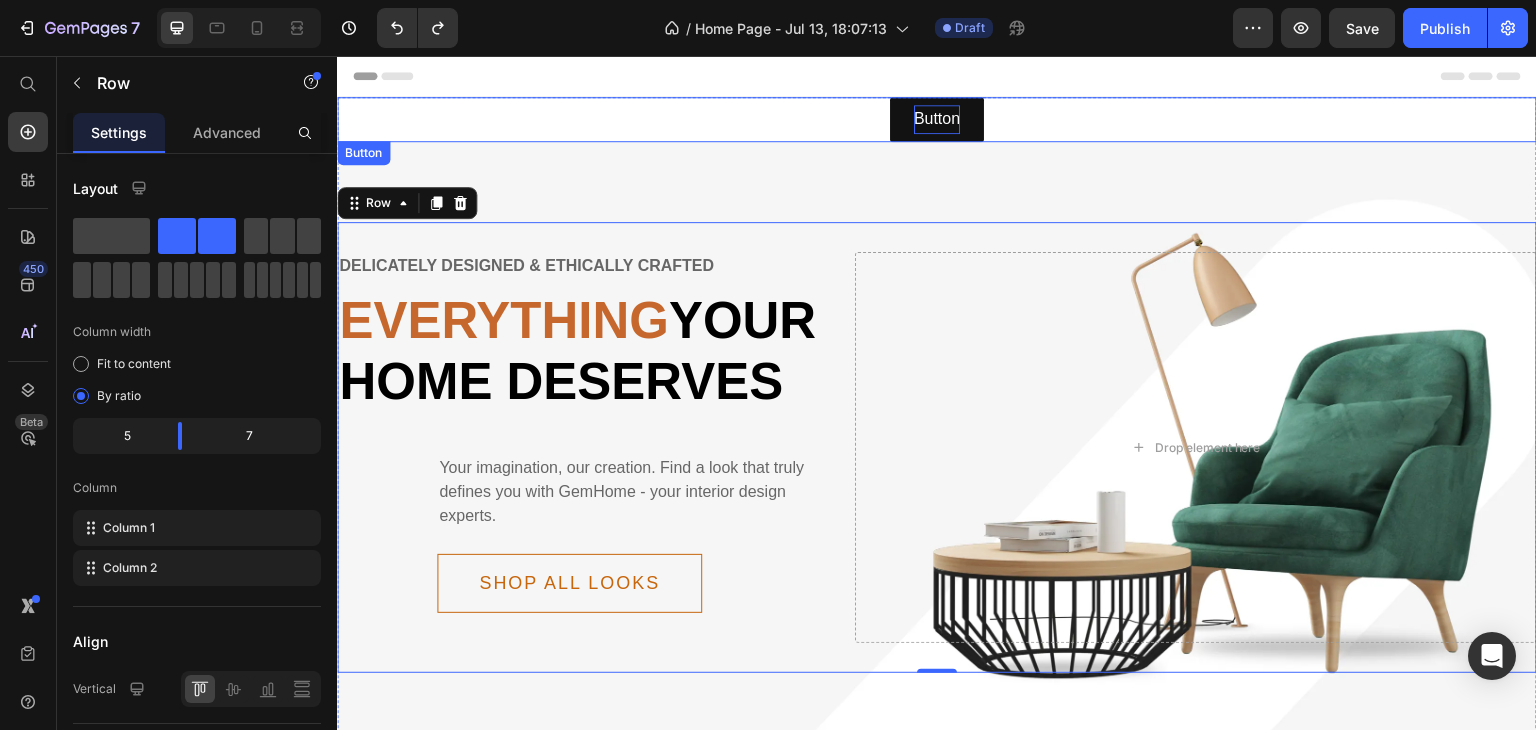 click on "Button Button" at bounding box center [937, 119] 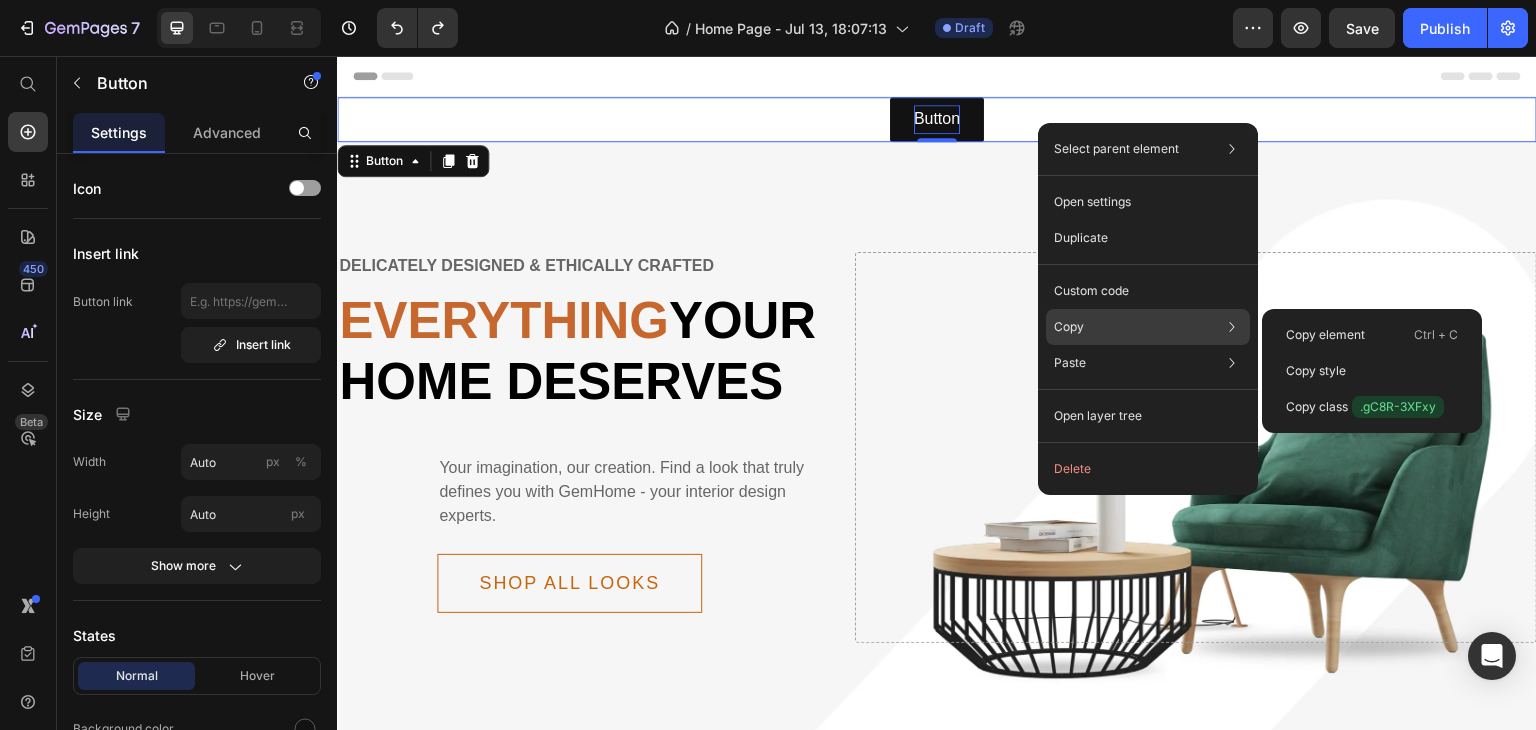 click on "Copy Copy element  Ctrl + C Copy style  Copy class  .gC8R-3XFxy" 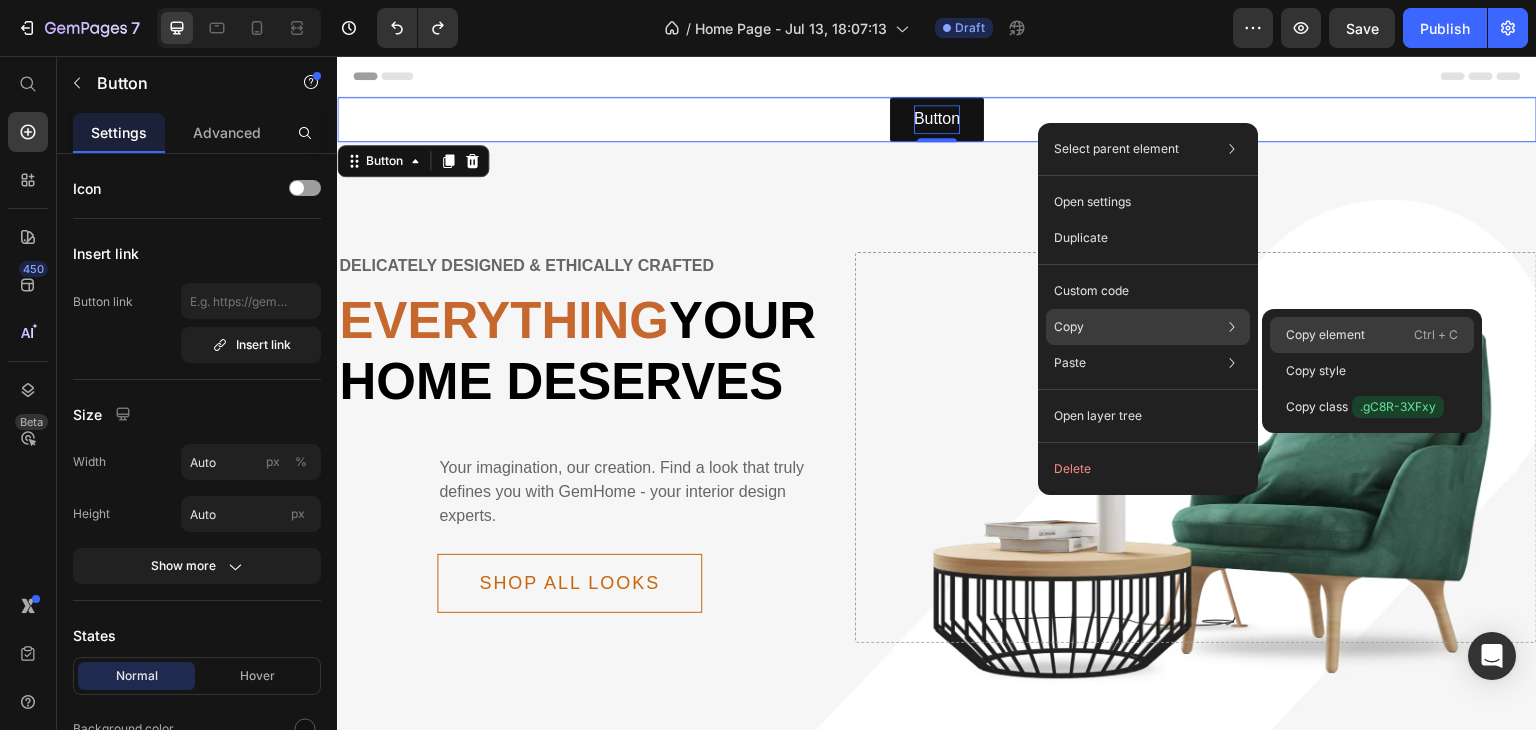 click on "Copy element" at bounding box center [1325, 335] 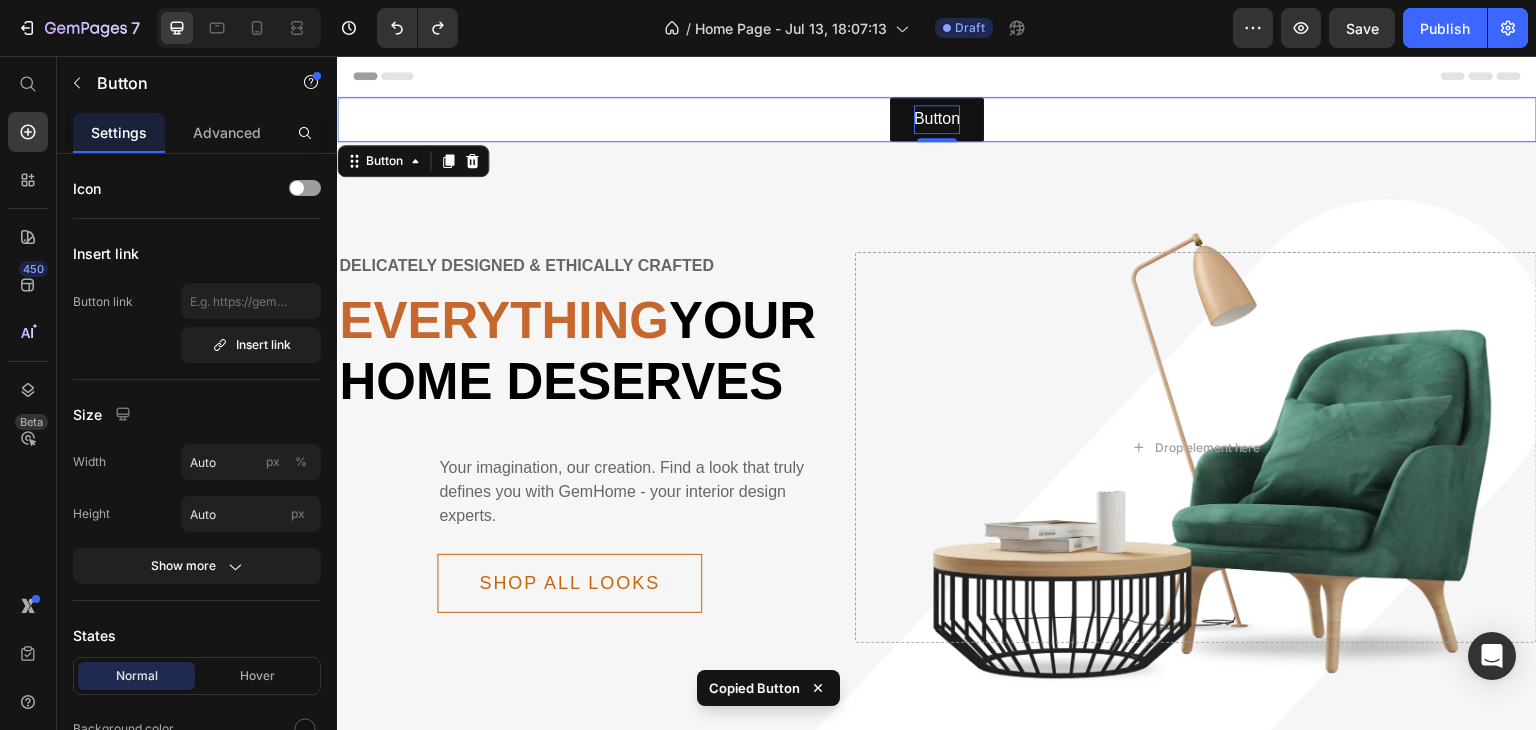 click on "Button Button   0" at bounding box center [937, 119] 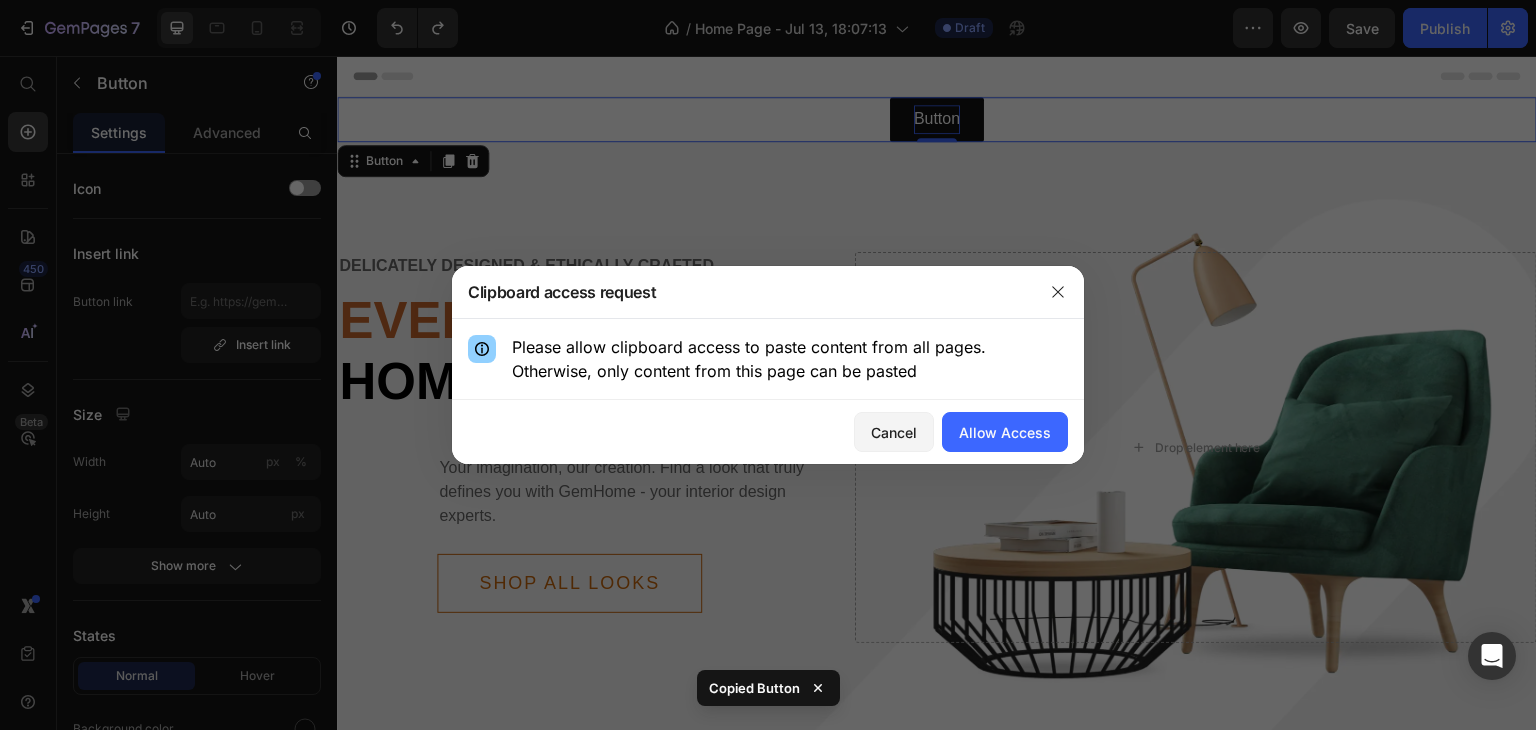 click at bounding box center [768, 365] 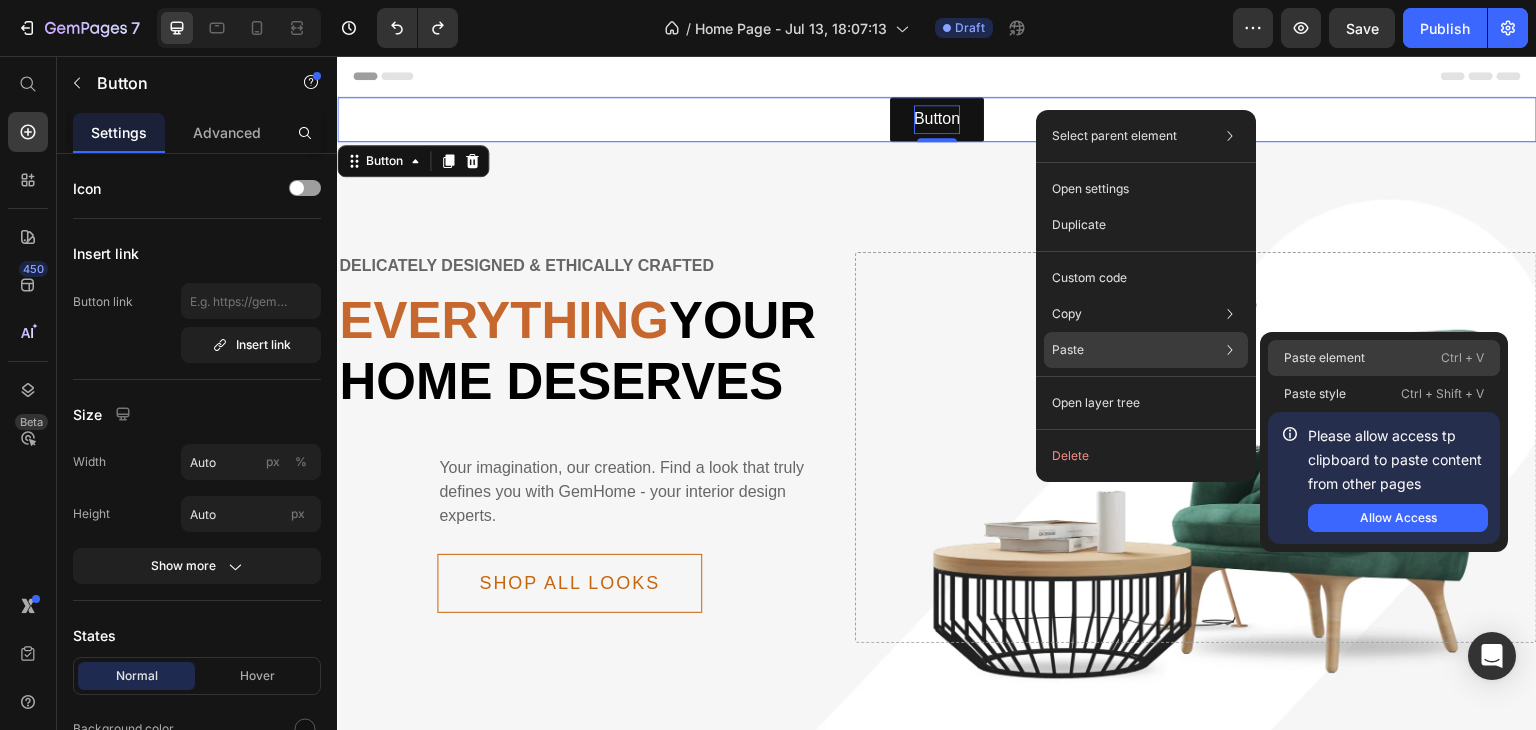click on "Paste element" at bounding box center [1324, 358] 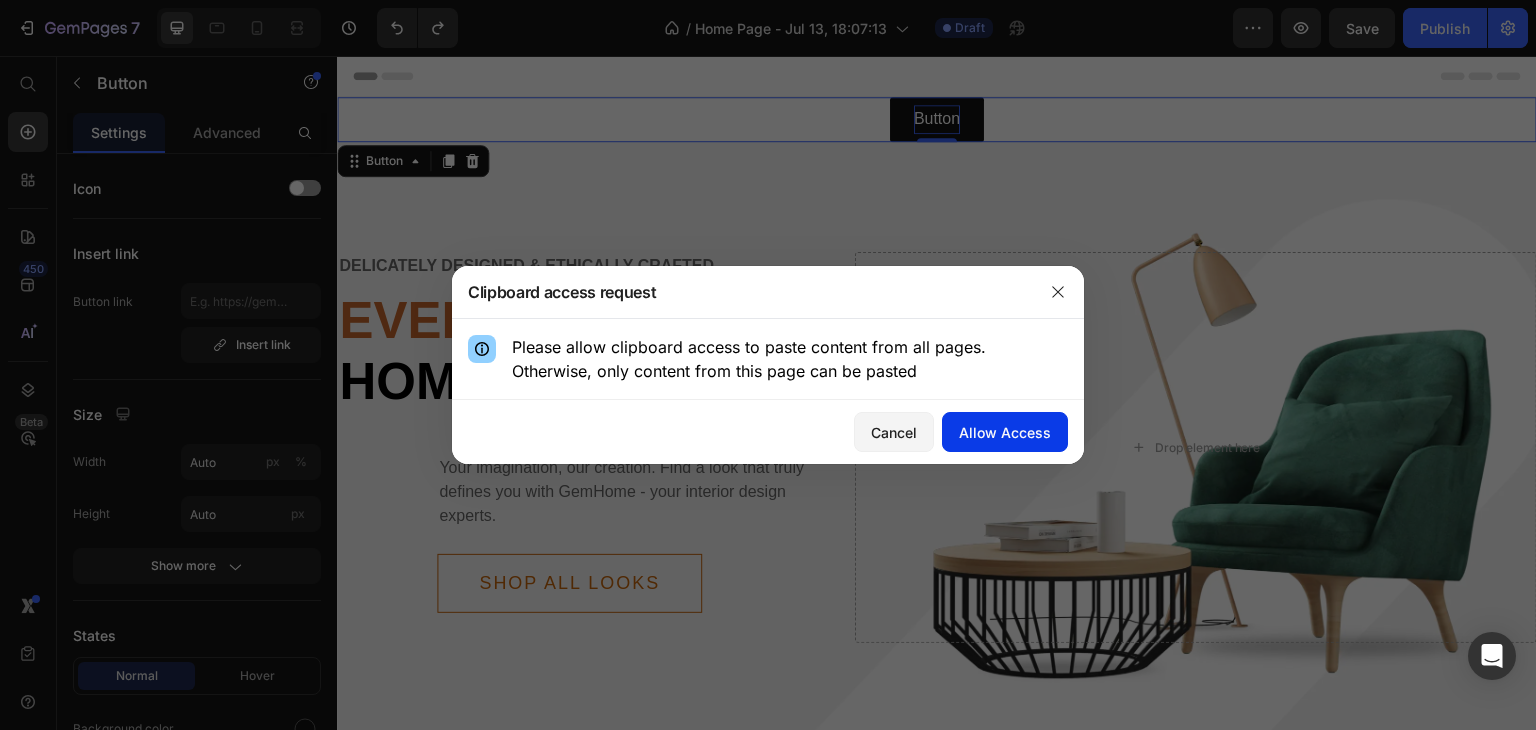 click on "Allow Access" 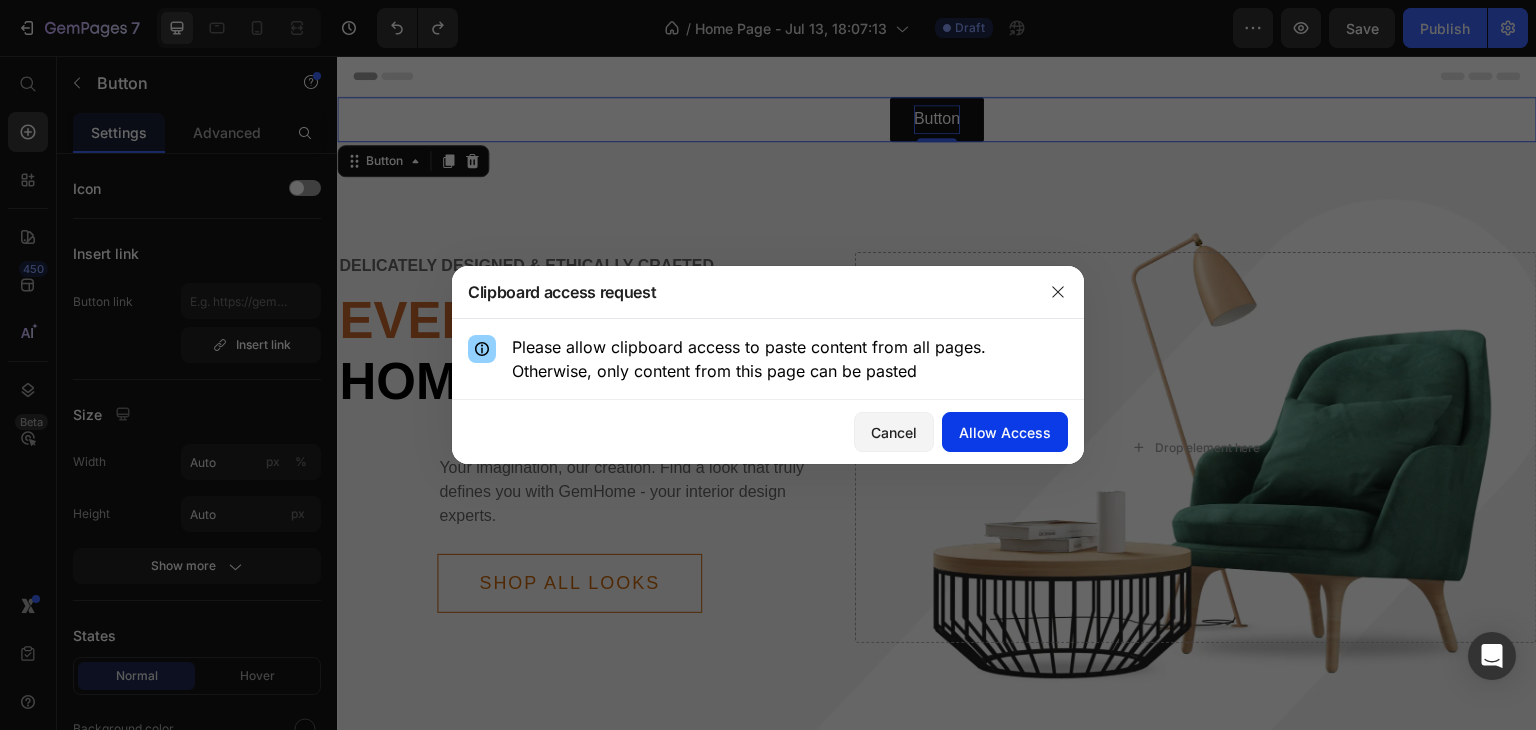 click on "Allow Access" at bounding box center (1005, 432) 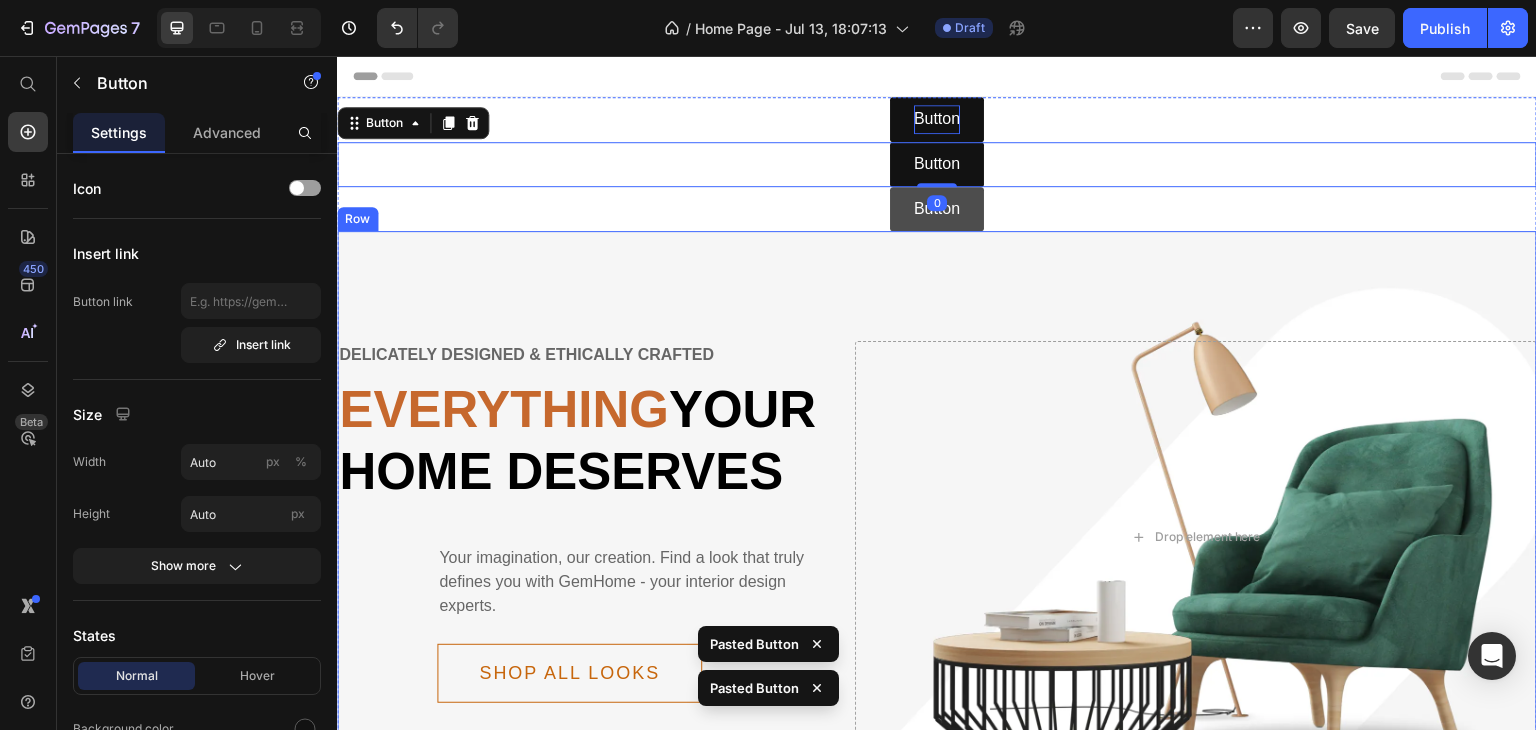 click on "Button" at bounding box center [937, 209] 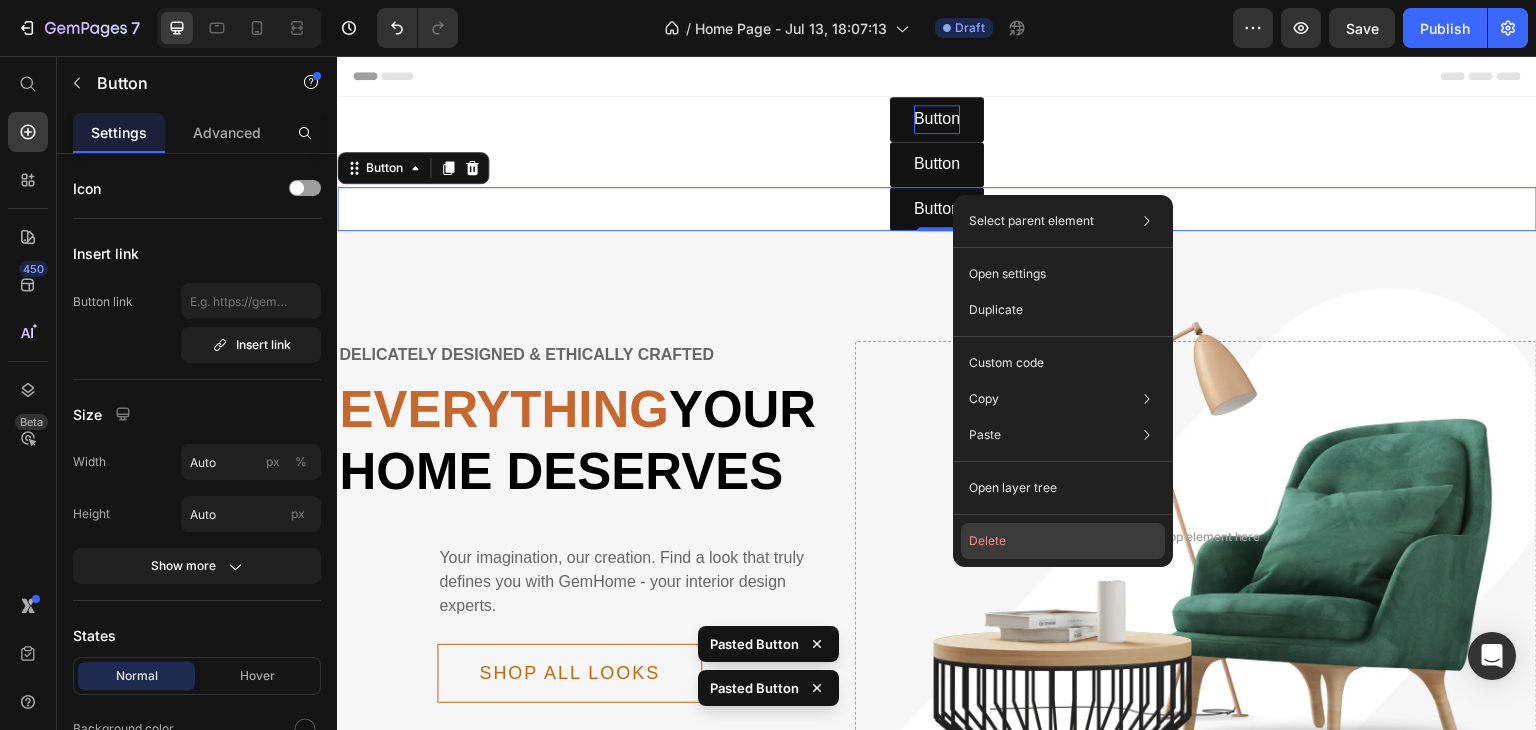 click on "Delete" 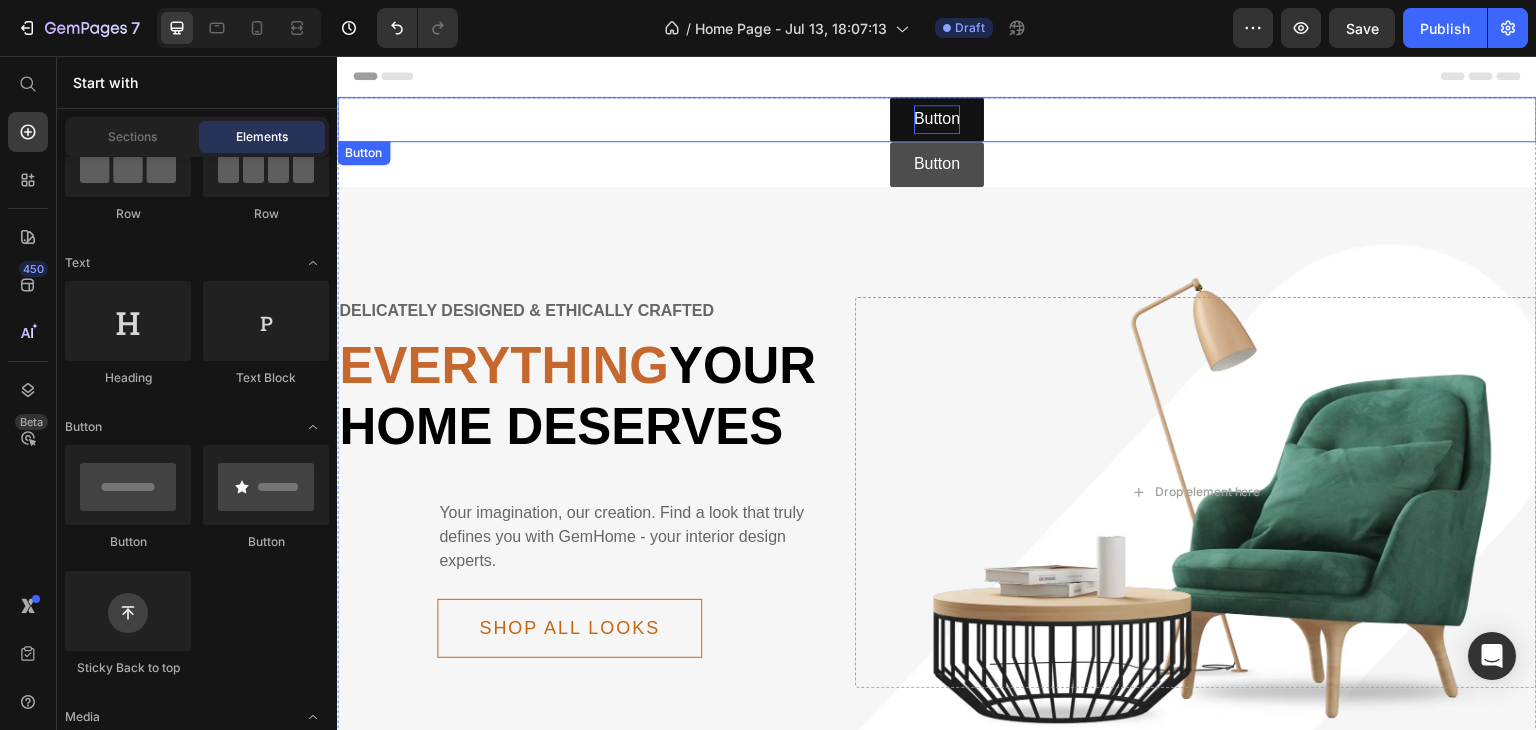 click on "Button" at bounding box center [937, 164] 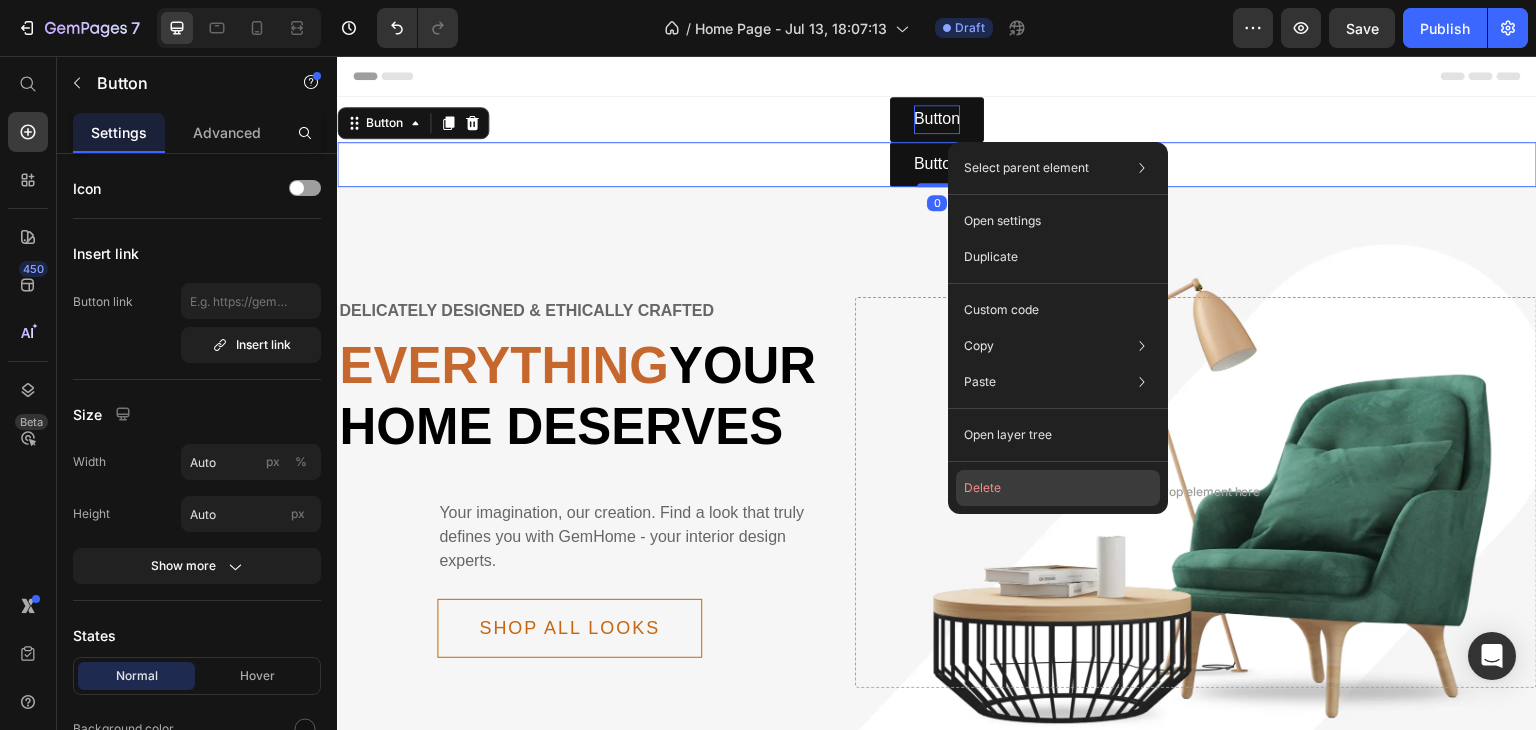 click on "Delete" 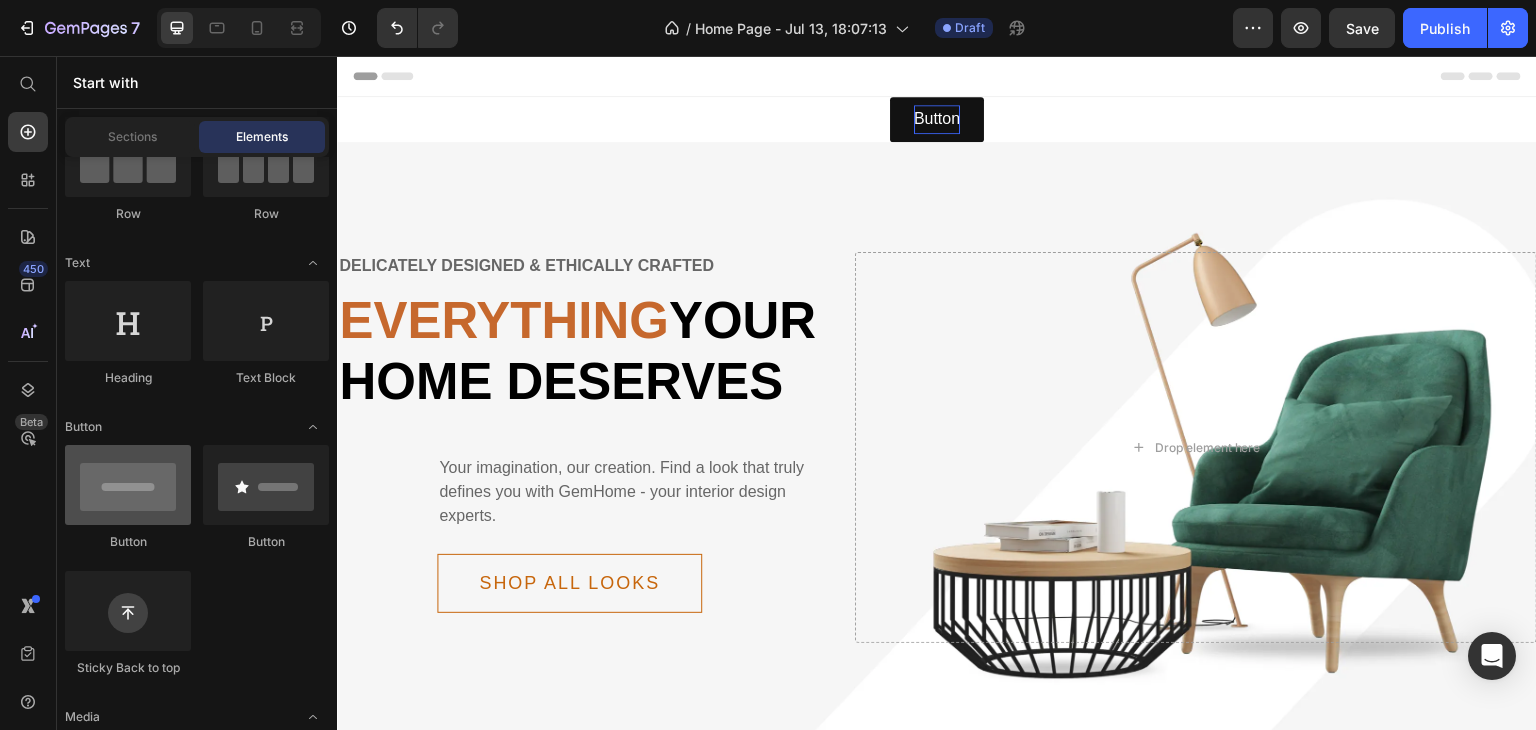 click at bounding box center (128, 485) 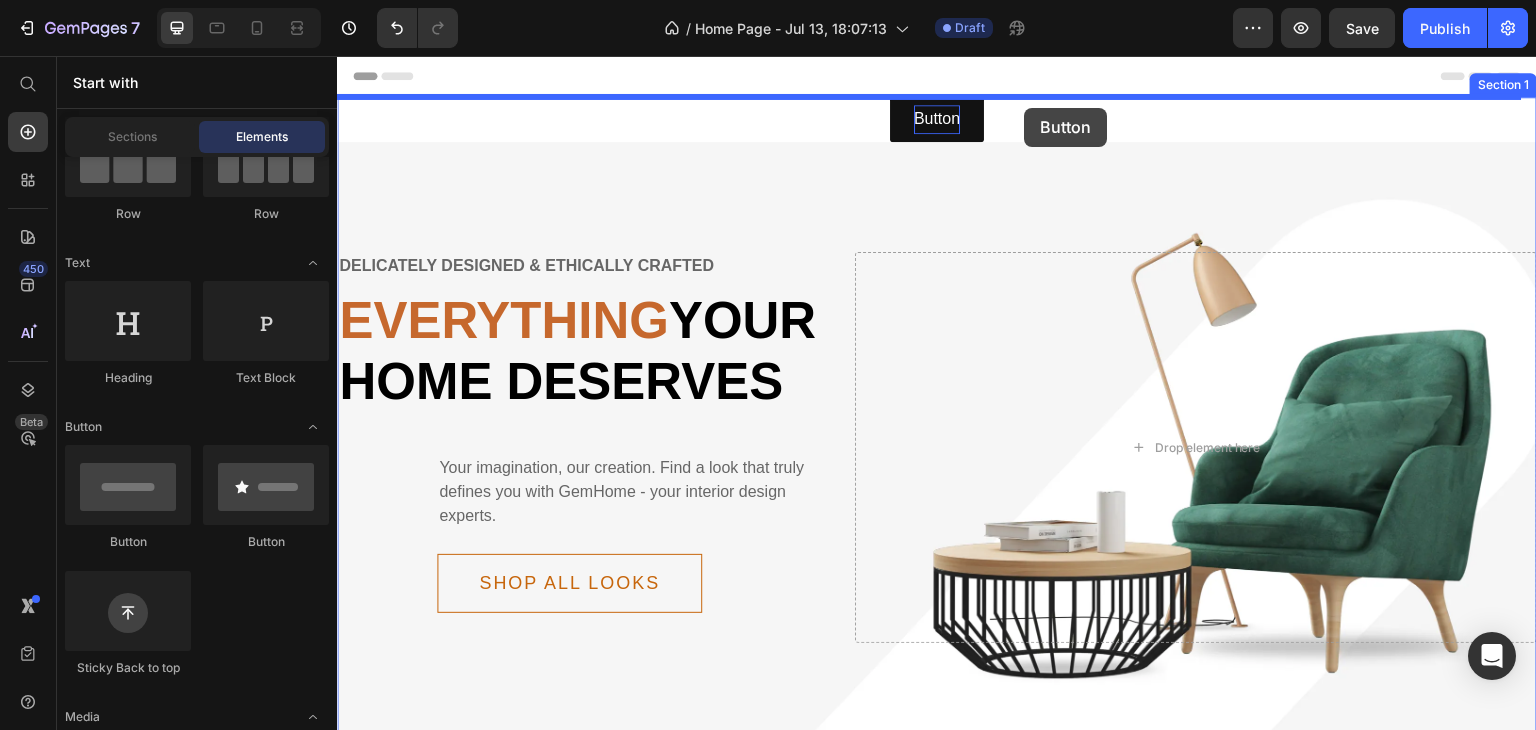 drag, startPoint x: 435, startPoint y: 553, endPoint x: 1025, endPoint y: 108, distance: 739.0027 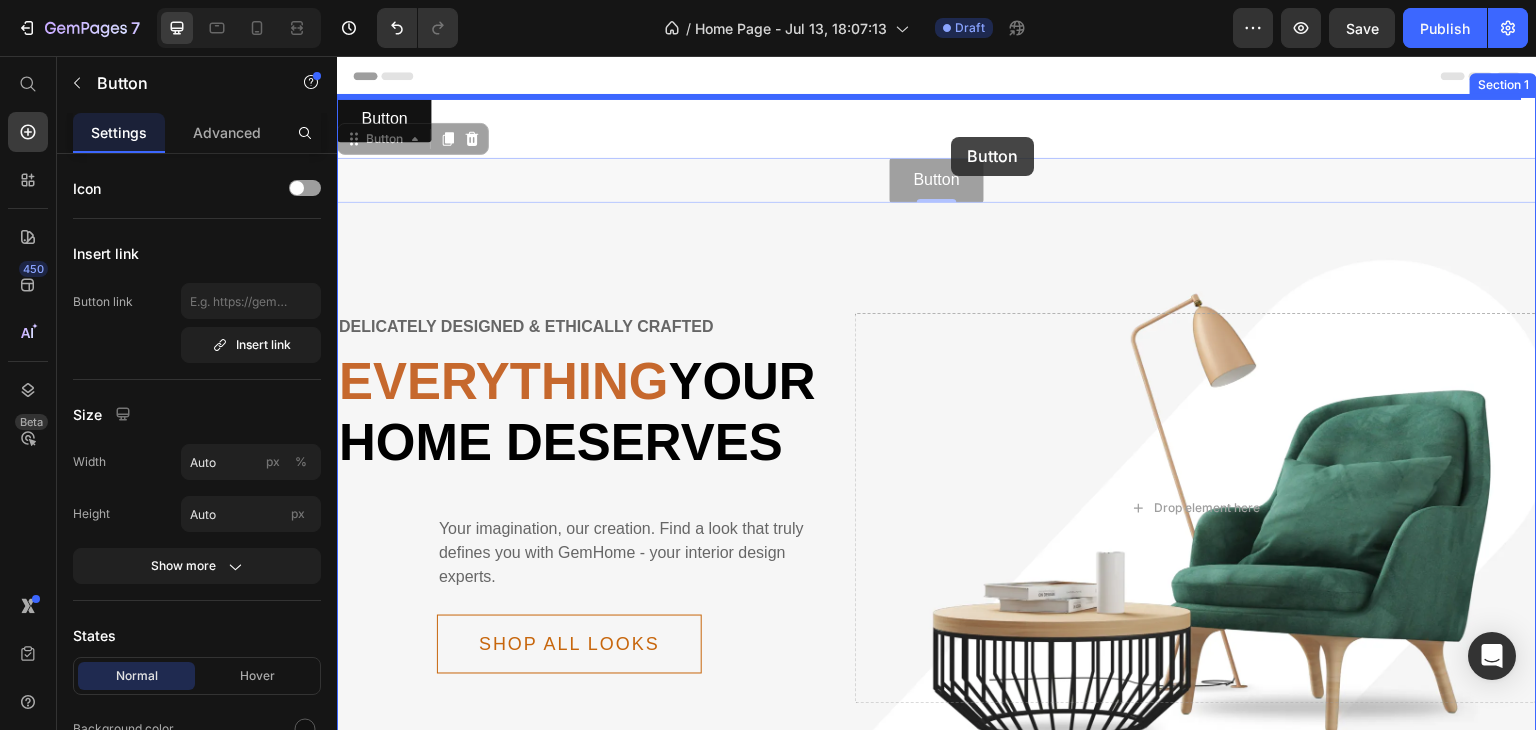 drag, startPoint x: 969, startPoint y: 187, endPoint x: 952, endPoint y: 137, distance: 52.810986 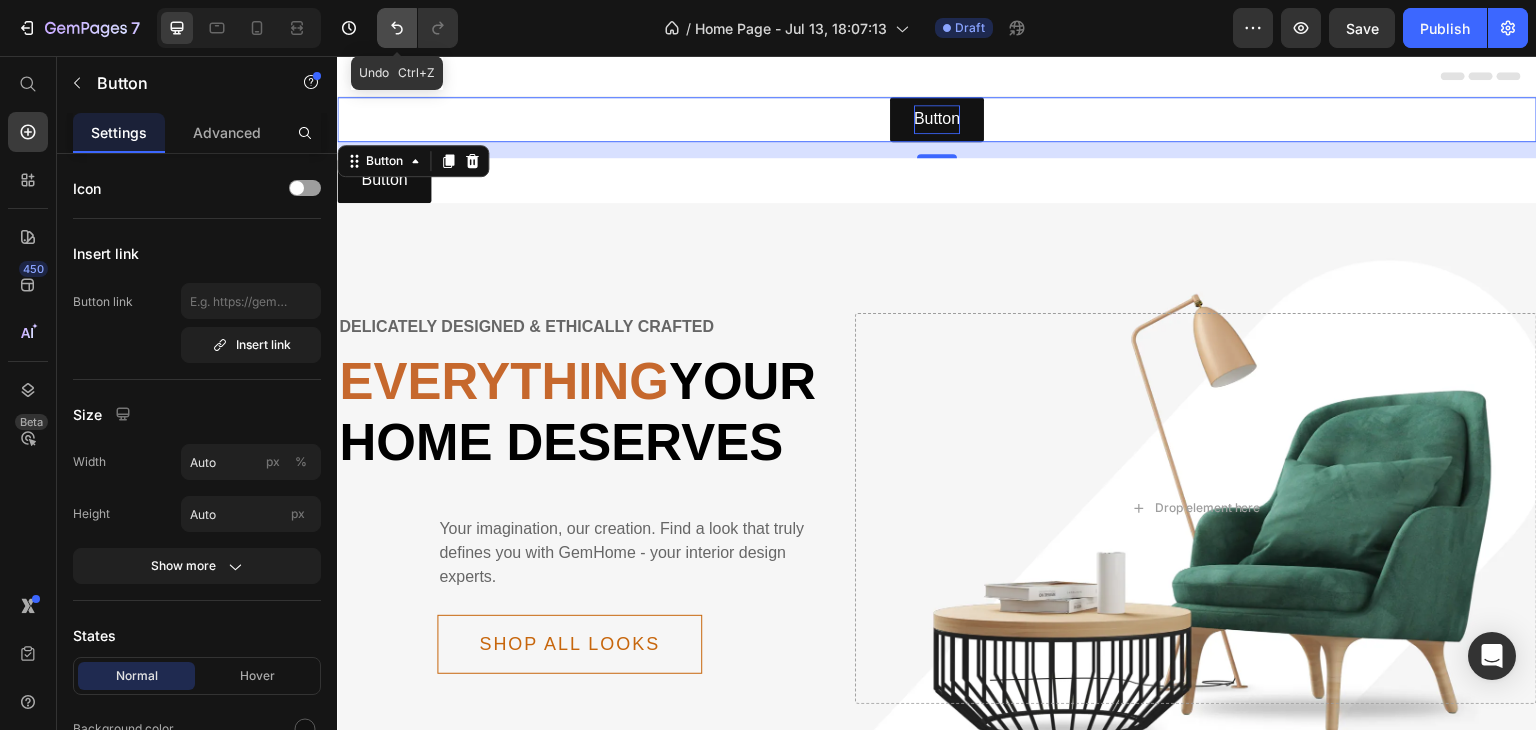 click 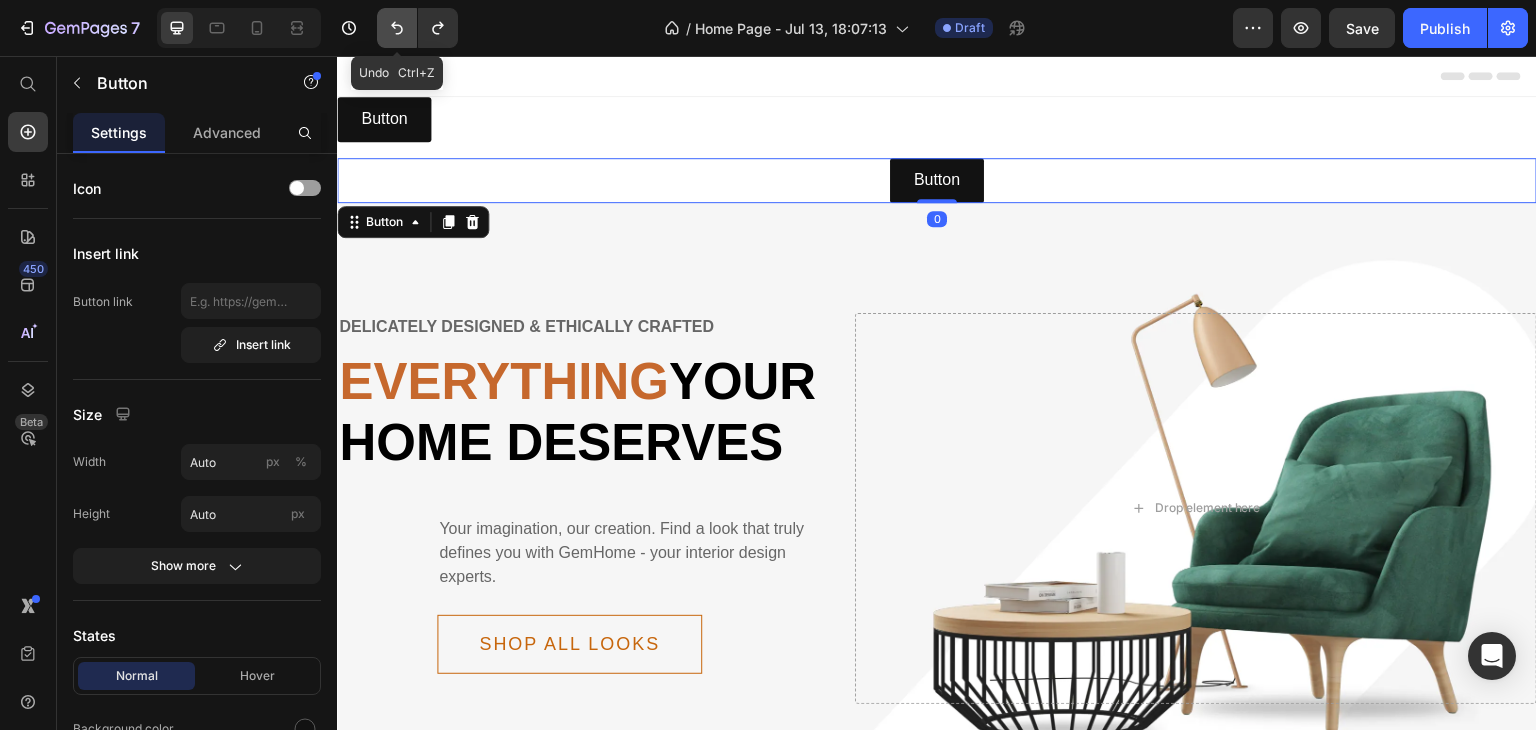 click 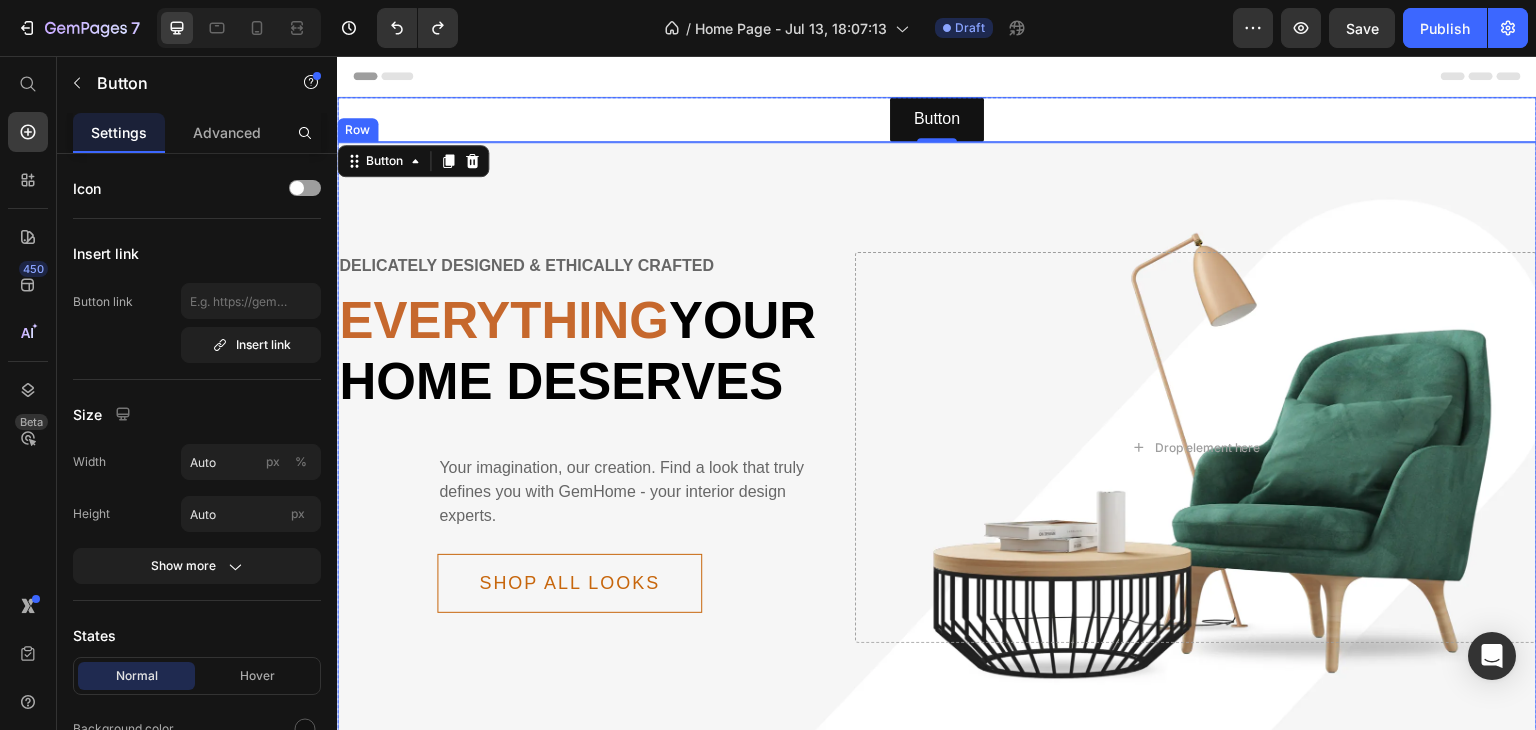 click on "Delicately designed & ethically crafted Text Everything  your home deserves Heading Your imagination, our creation. Find a look that truly defines you with GemHome - your interior design experts.
Text Shop all looks Button Row
Drop element here Row Row" at bounding box center (937, 489) 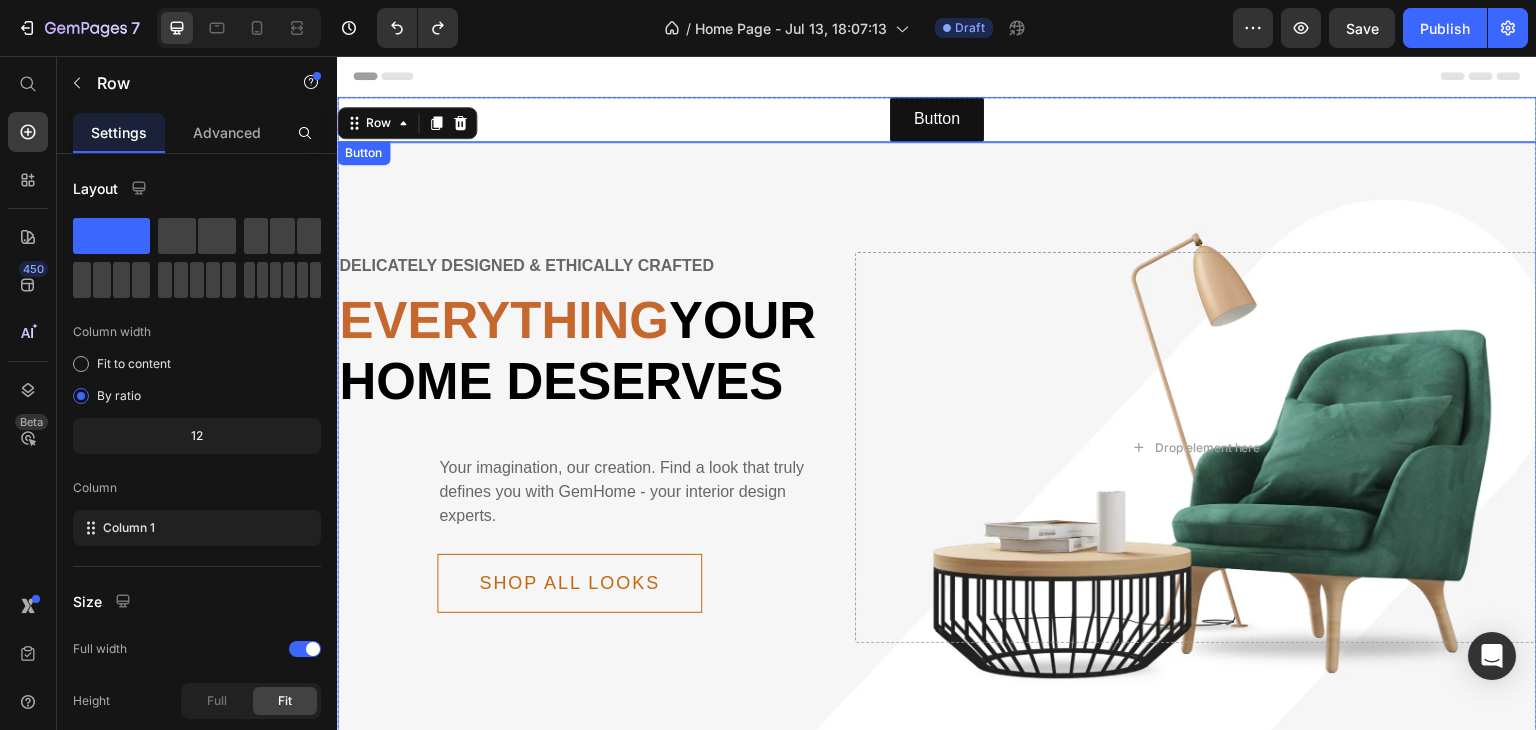 click on "Button Button" at bounding box center [937, 119] 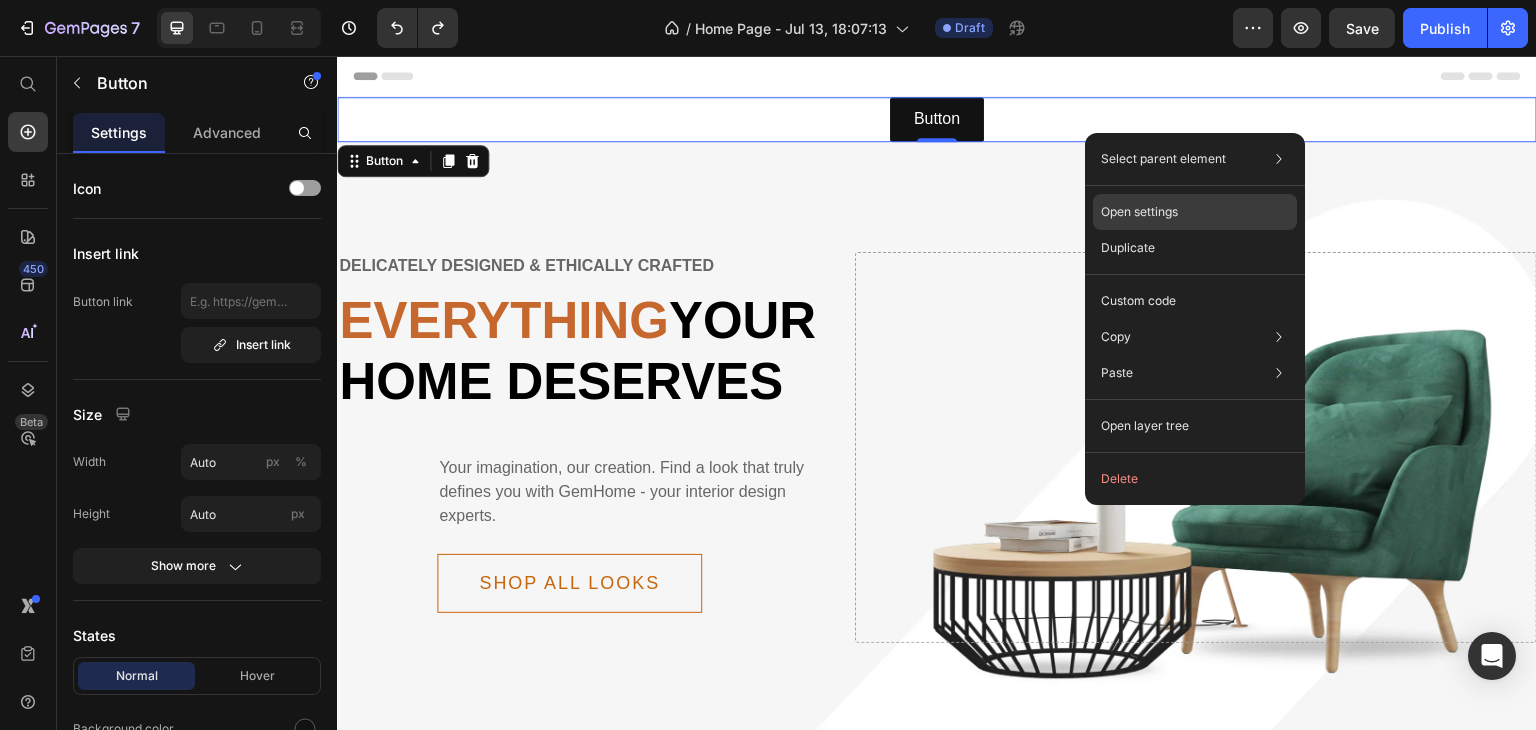 click on "Open settings" at bounding box center [1139, 212] 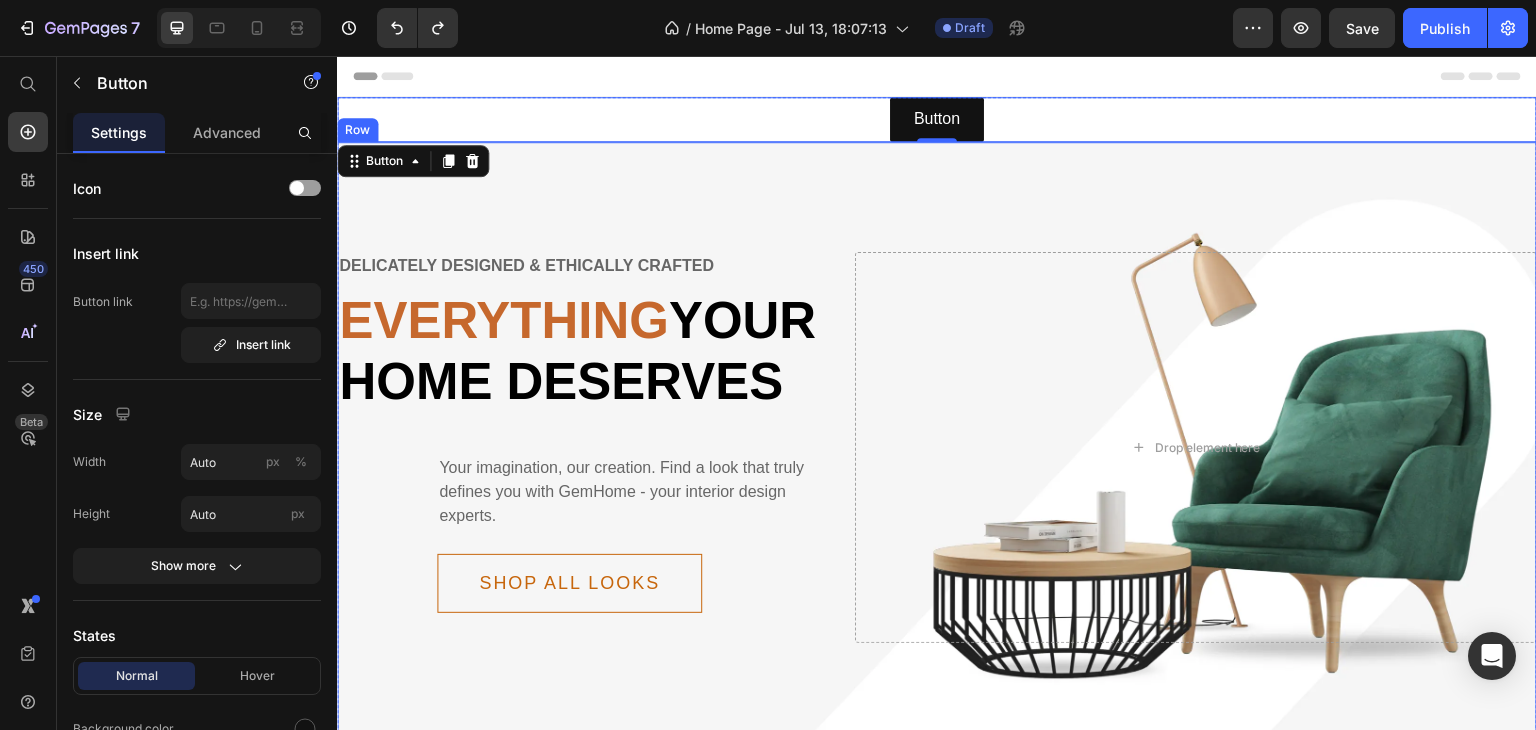 click on "Delicately designed & ethically crafted Text Everything  your home deserves Heading Your imagination, our creation. Find a look that truly defines you with GemHome - your interior design experts.
Text Shop all looks Button Row
Drop element here Row Row" at bounding box center (937, 489) 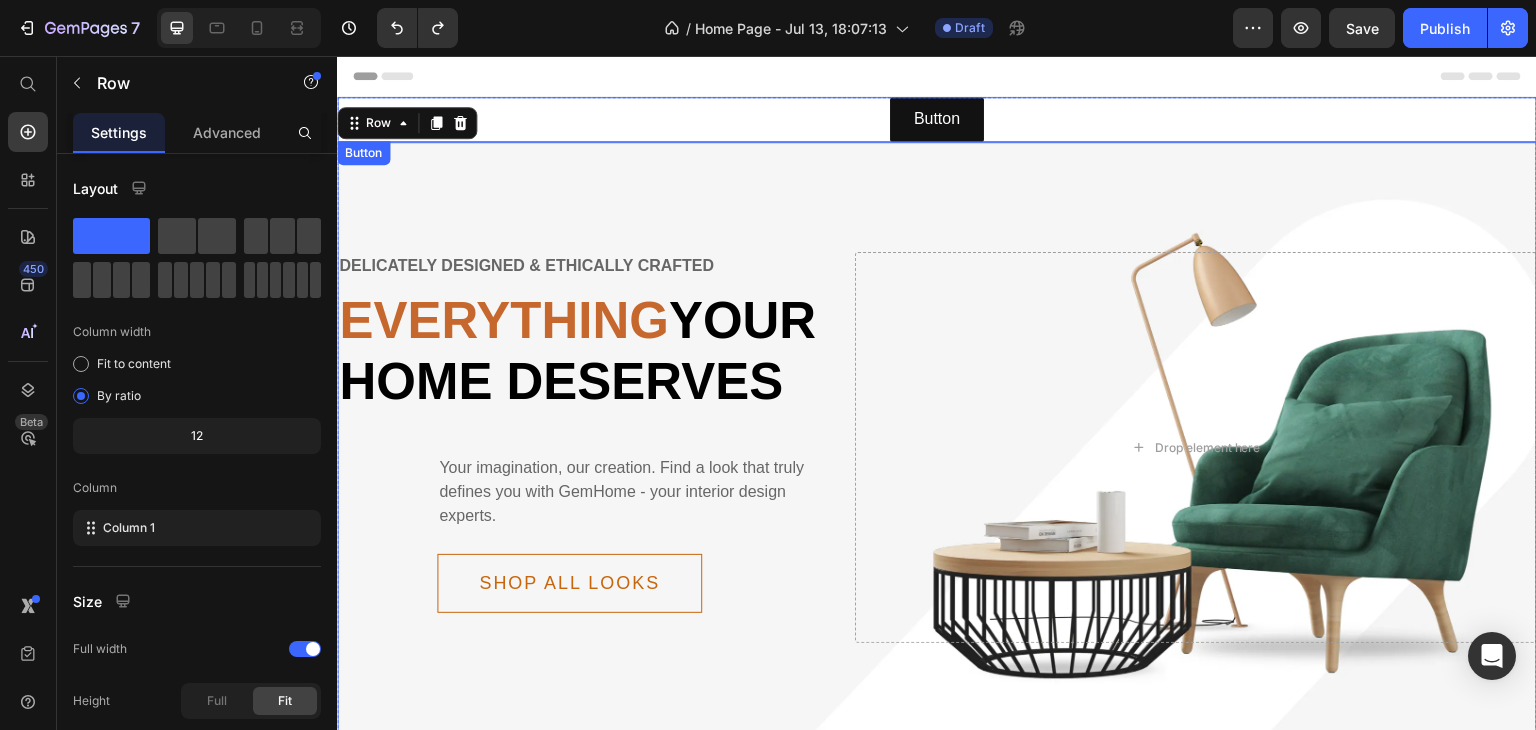 click on "Button Button" at bounding box center [937, 119] 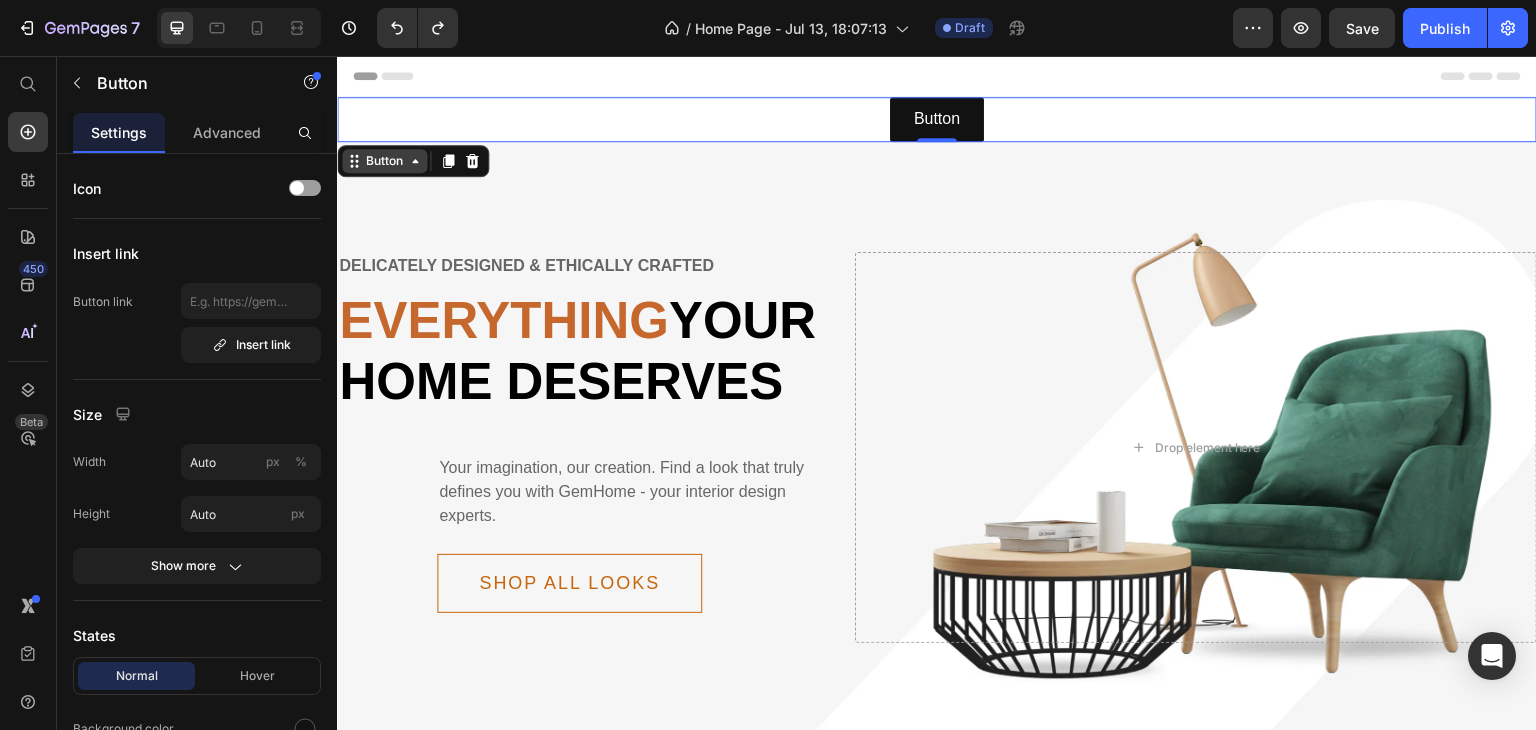 click on "Button Button   0 Delicately designed & ethically crafted Text Everything  your home deserves Heading Your imagination, our creation. Find a look that truly defines you with [BRAND] - your interior design experts.
Text Shop all looks Button Row
Drop element here Row Row Section 1" at bounding box center [937, 502] 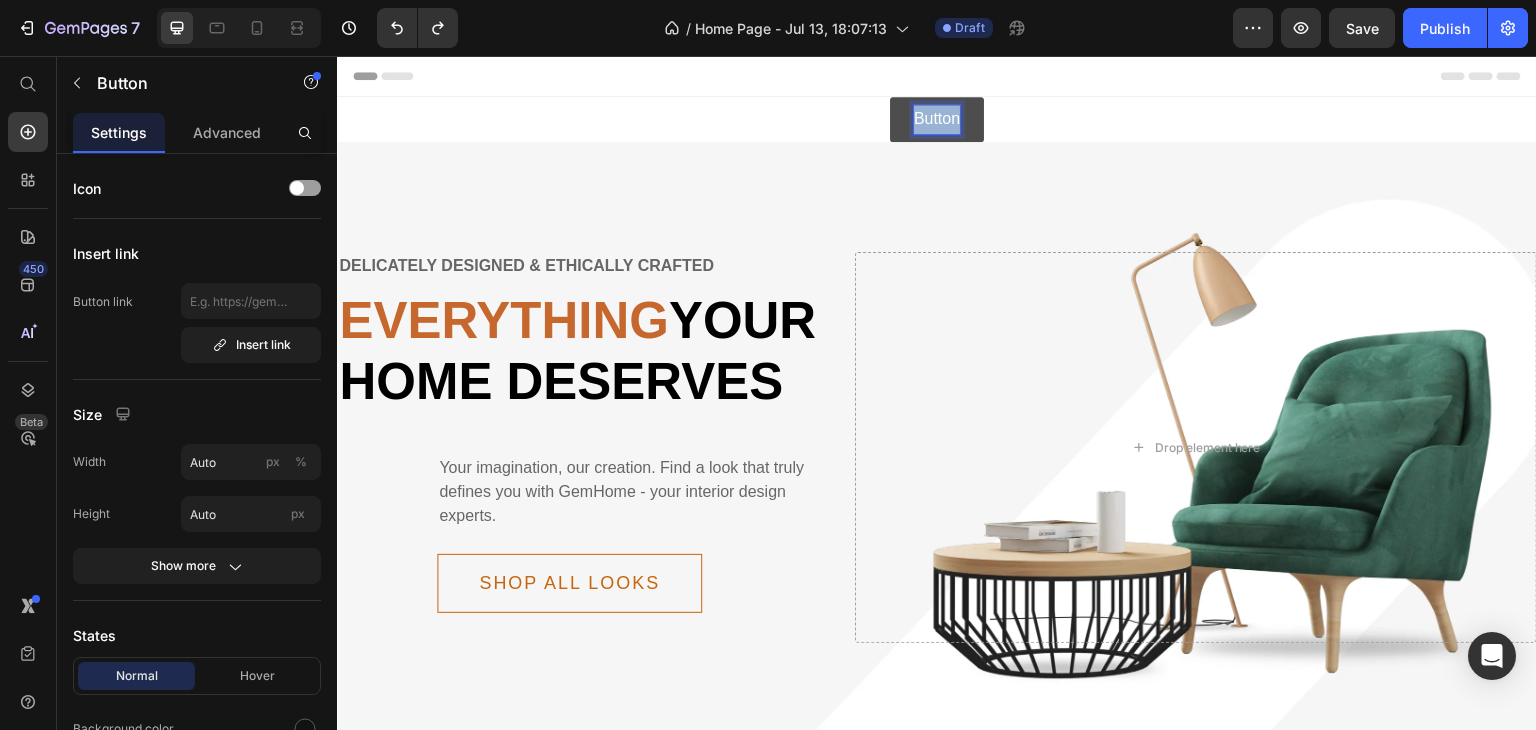click on "Button" at bounding box center (937, 119) 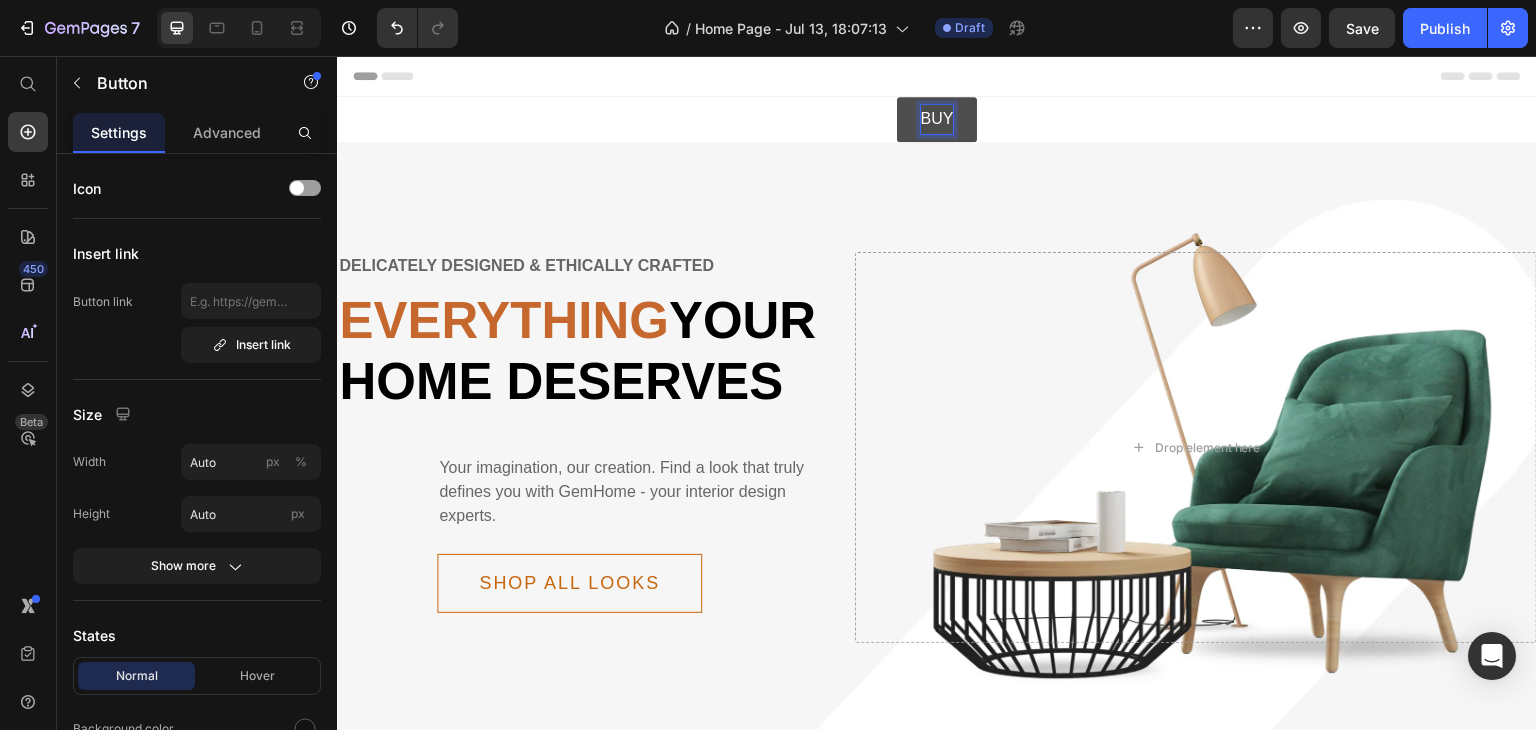 click on "Delicately designed & ethically crafted Text Everything  your home deserves Heading Your imagination, our creation. Find a look that truly defines you with GemHome - your interior design experts.
Text Shop all looks Button Row
Drop element here Row Row" at bounding box center (937, 489) 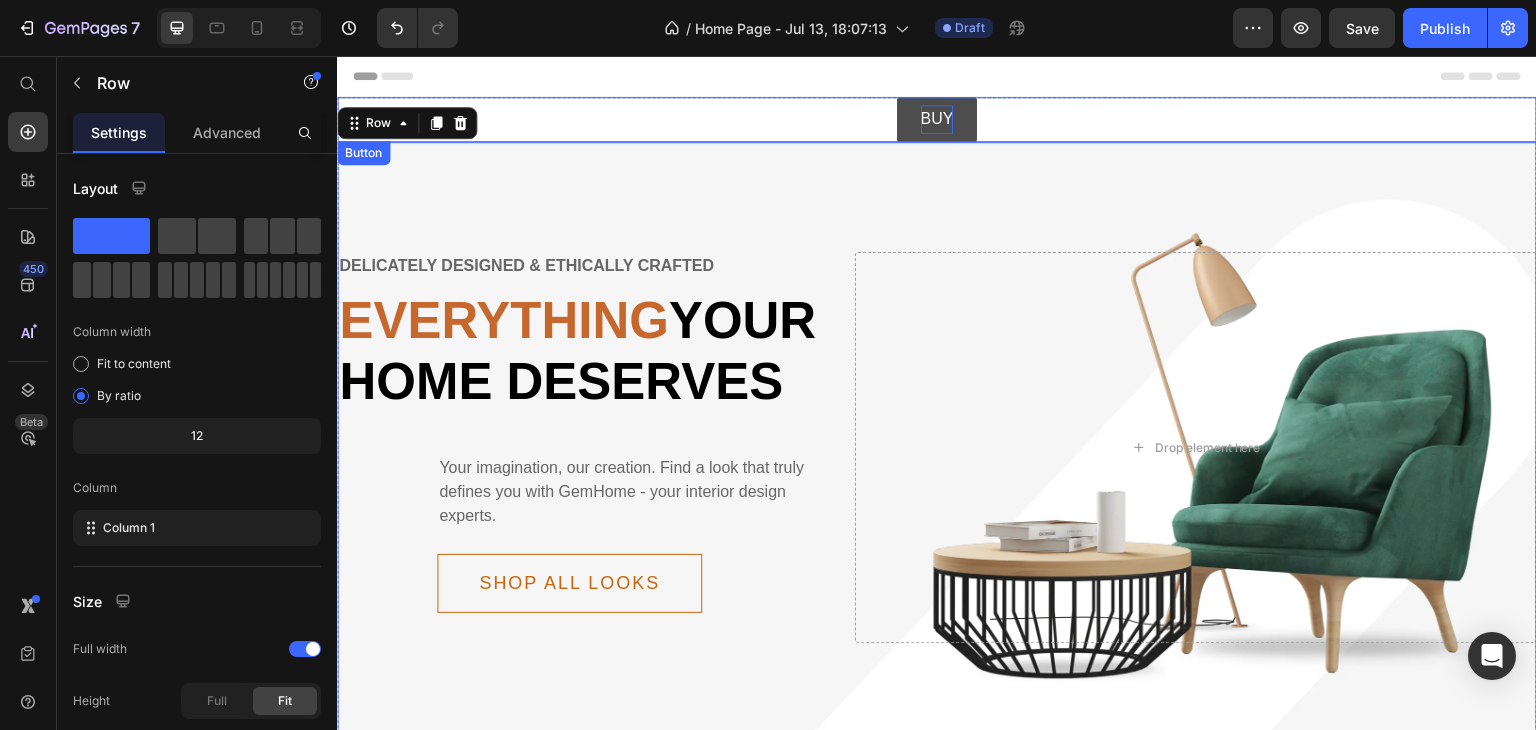 click on "BUY Button" at bounding box center [937, 119] 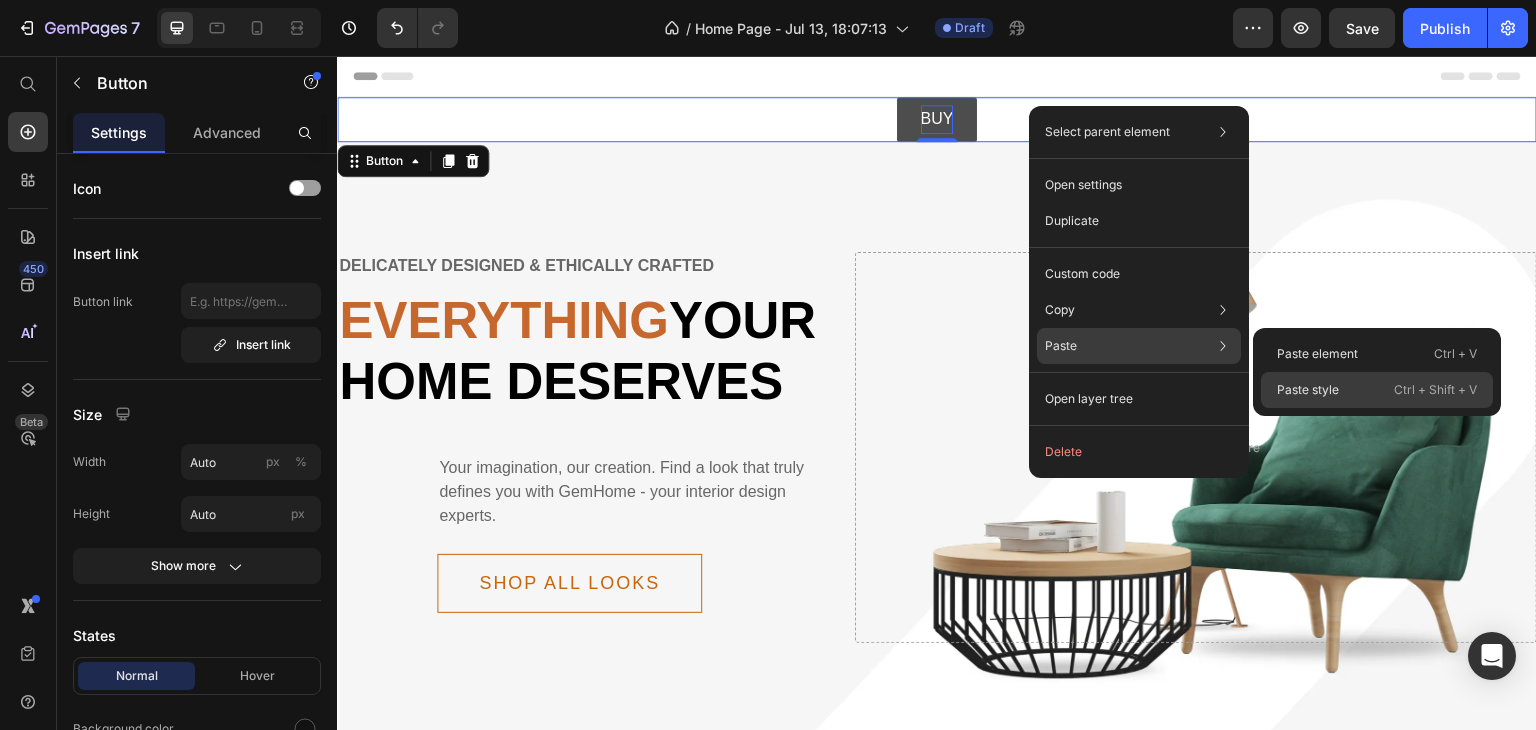 click on "Paste style" at bounding box center (1308, 390) 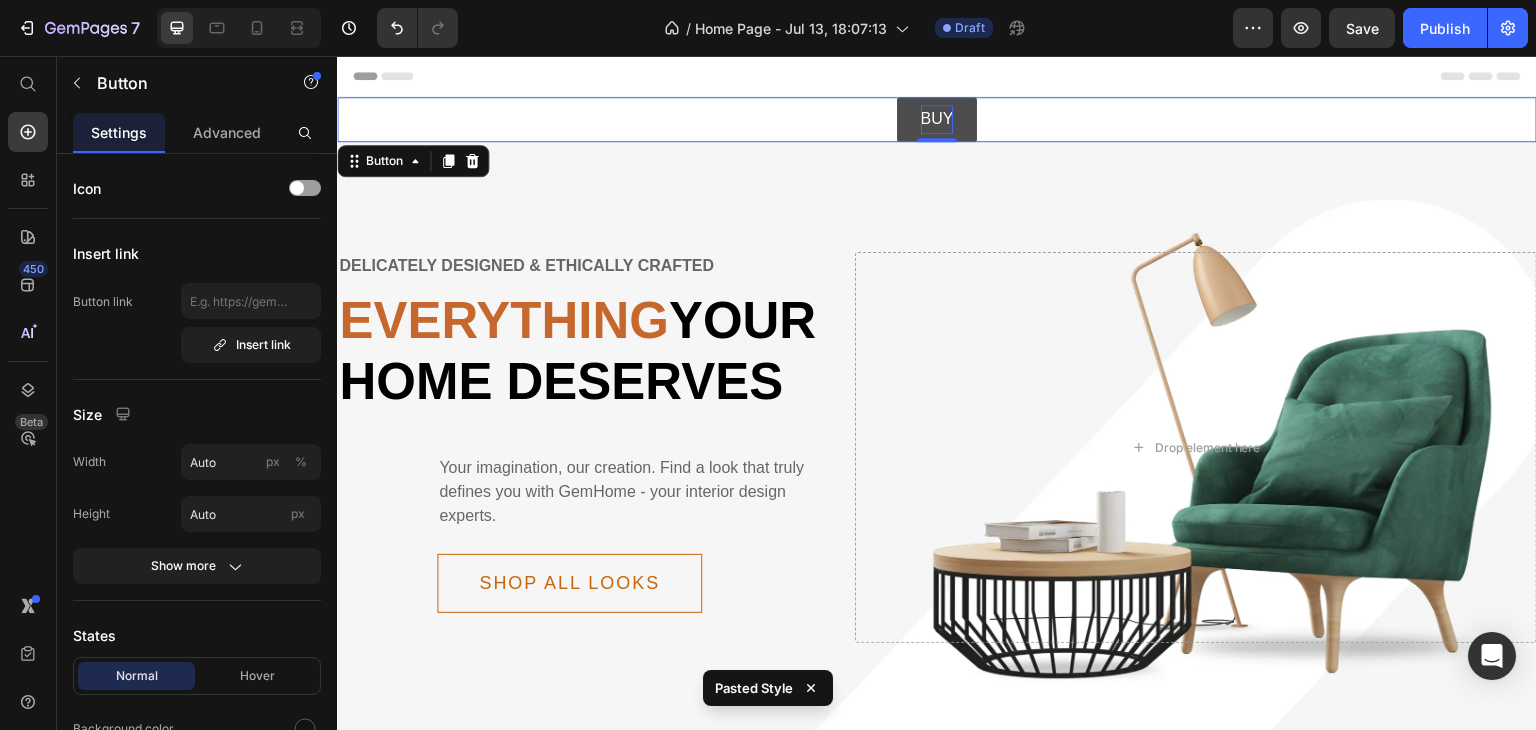 click on "BUY Button   0" at bounding box center [937, 119] 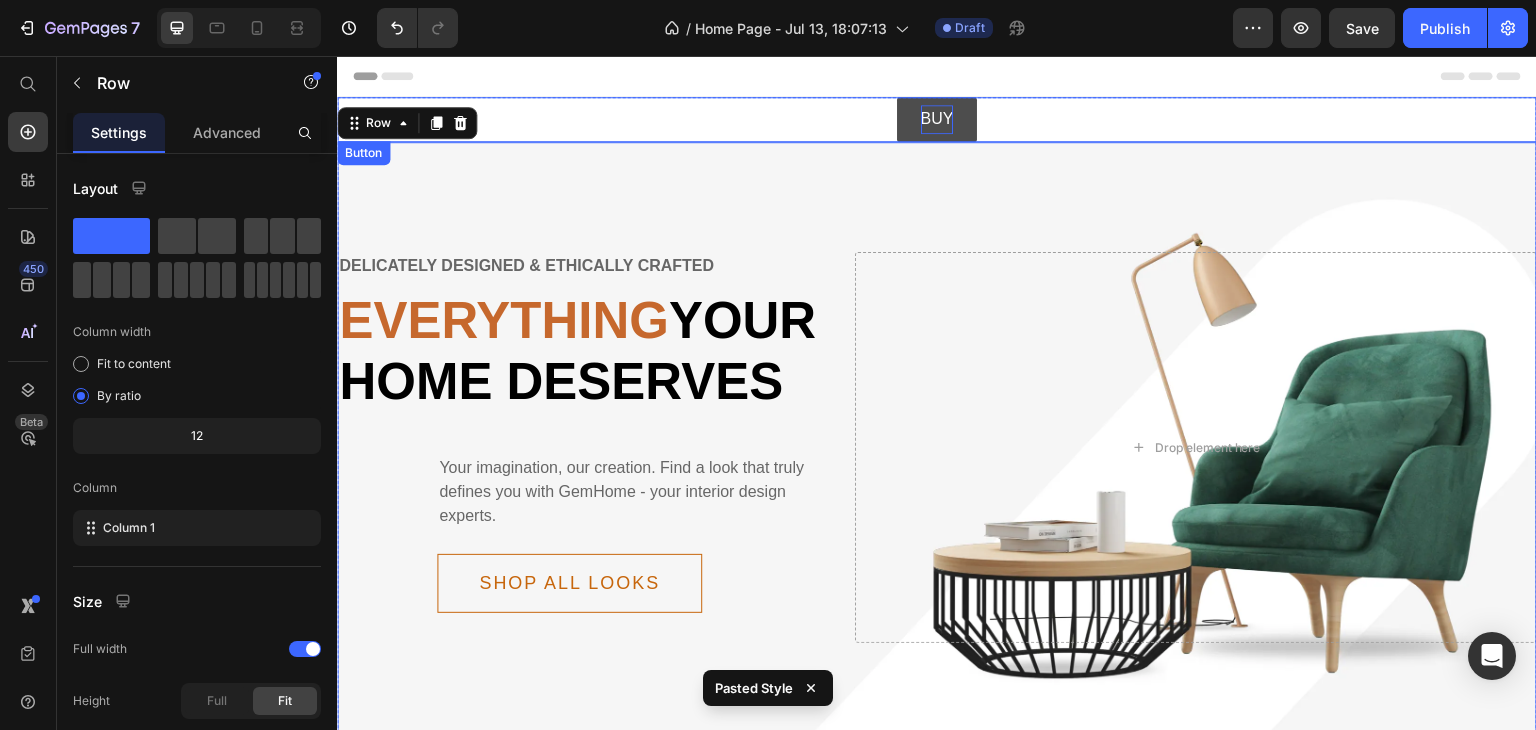 click on "BUY Button" at bounding box center [937, 119] 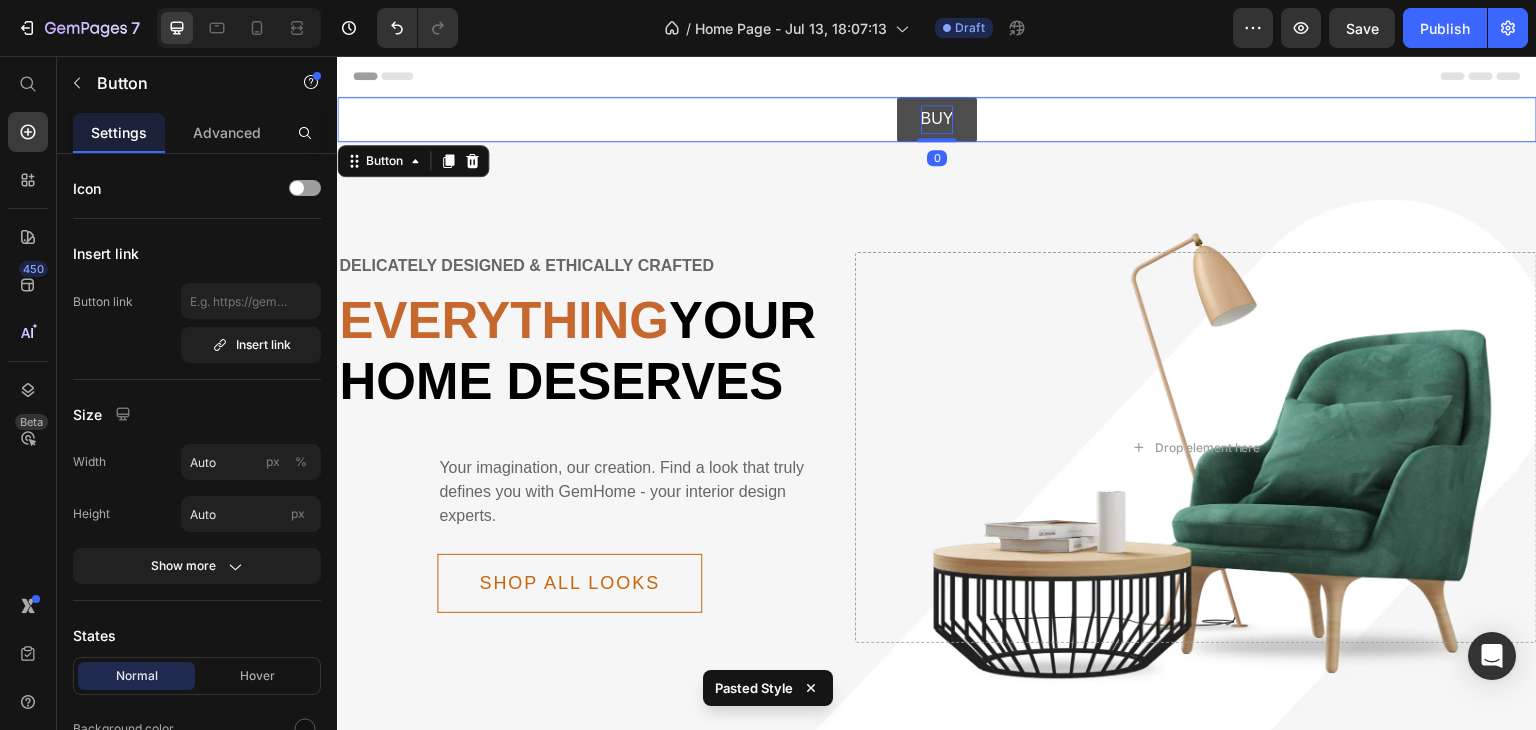 click on "BUY Button   0" at bounding box center (937, 119) 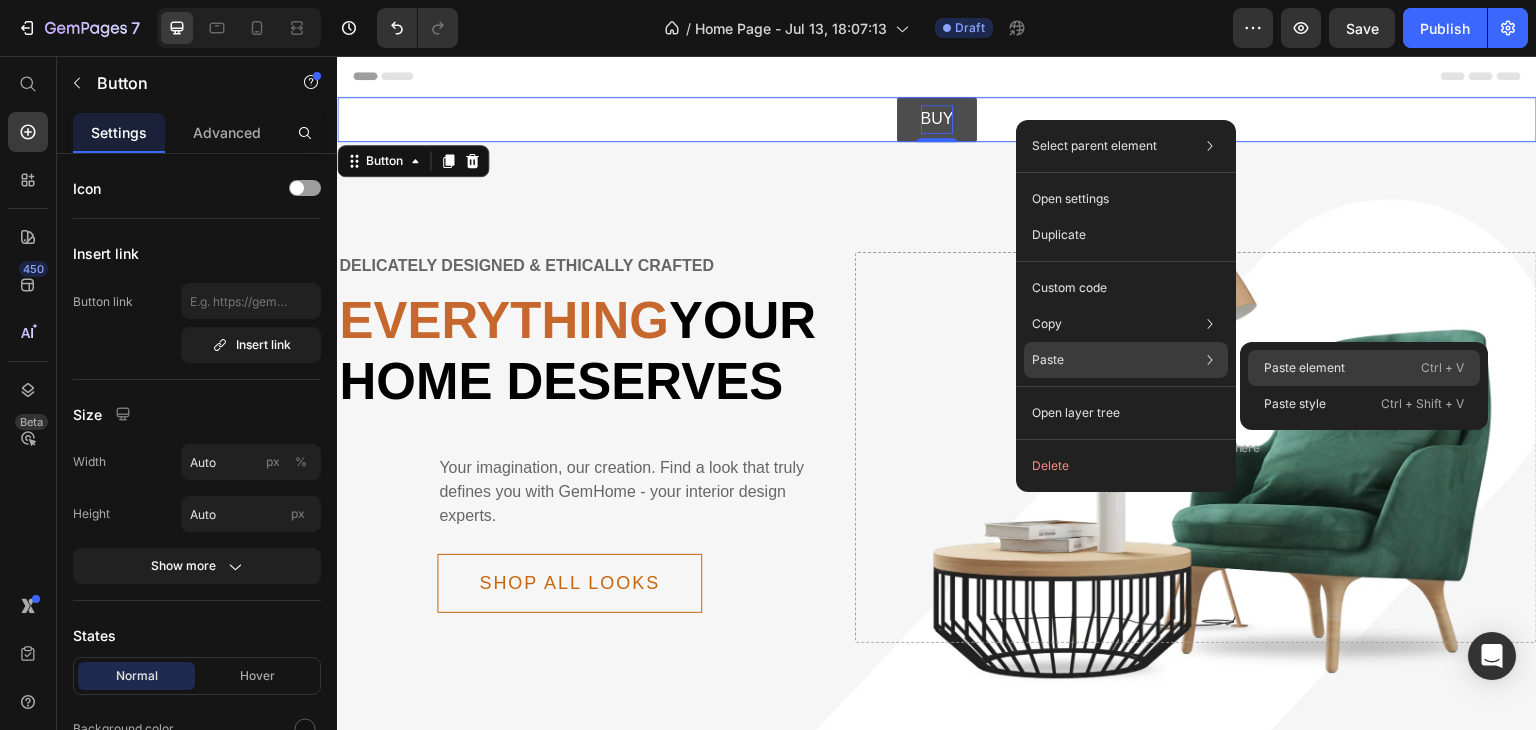 click on "Paste element  Ctrl + V" 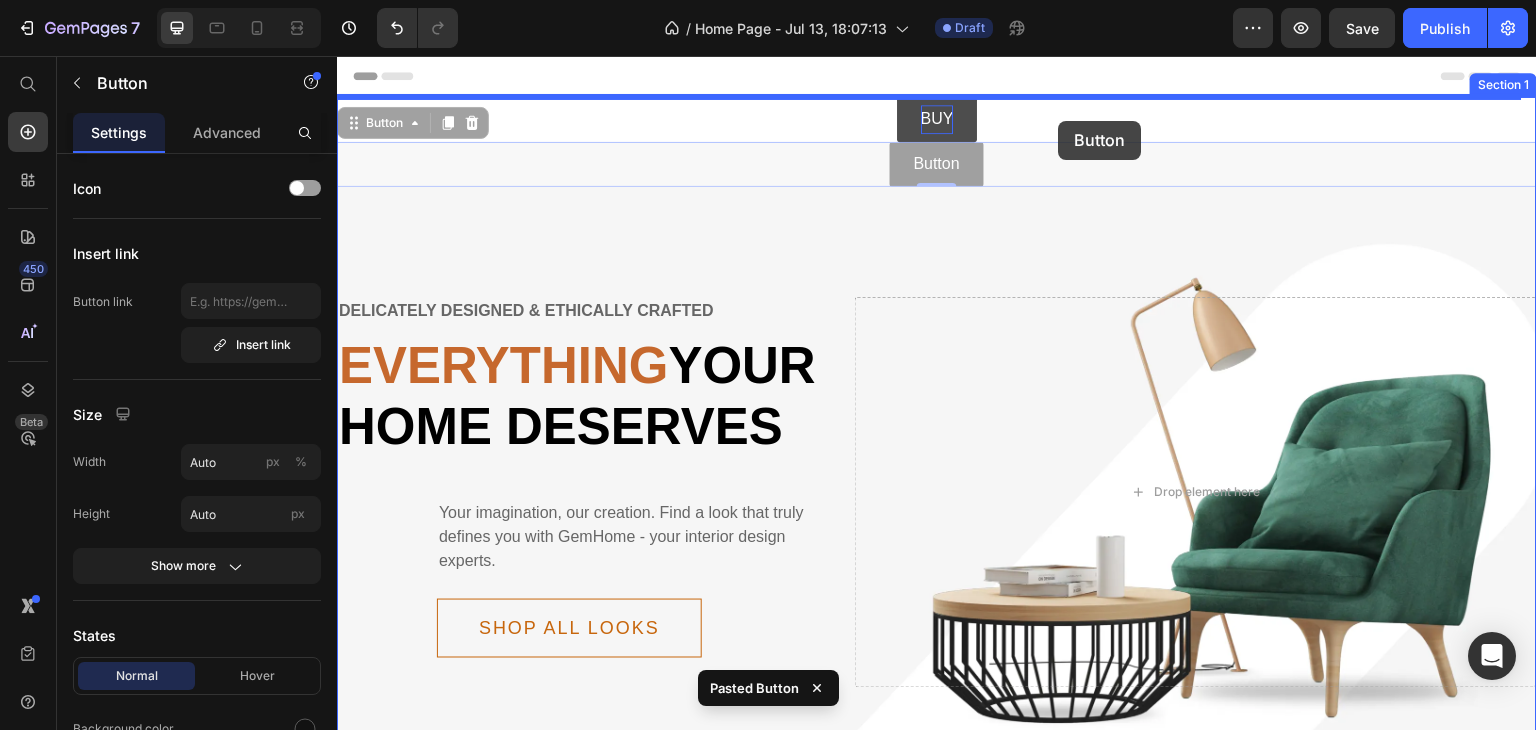 drag, startPoint x: 963, startPoint y: 149, endPoint x: 1052, endPoint y: 118, distance: 94.24436 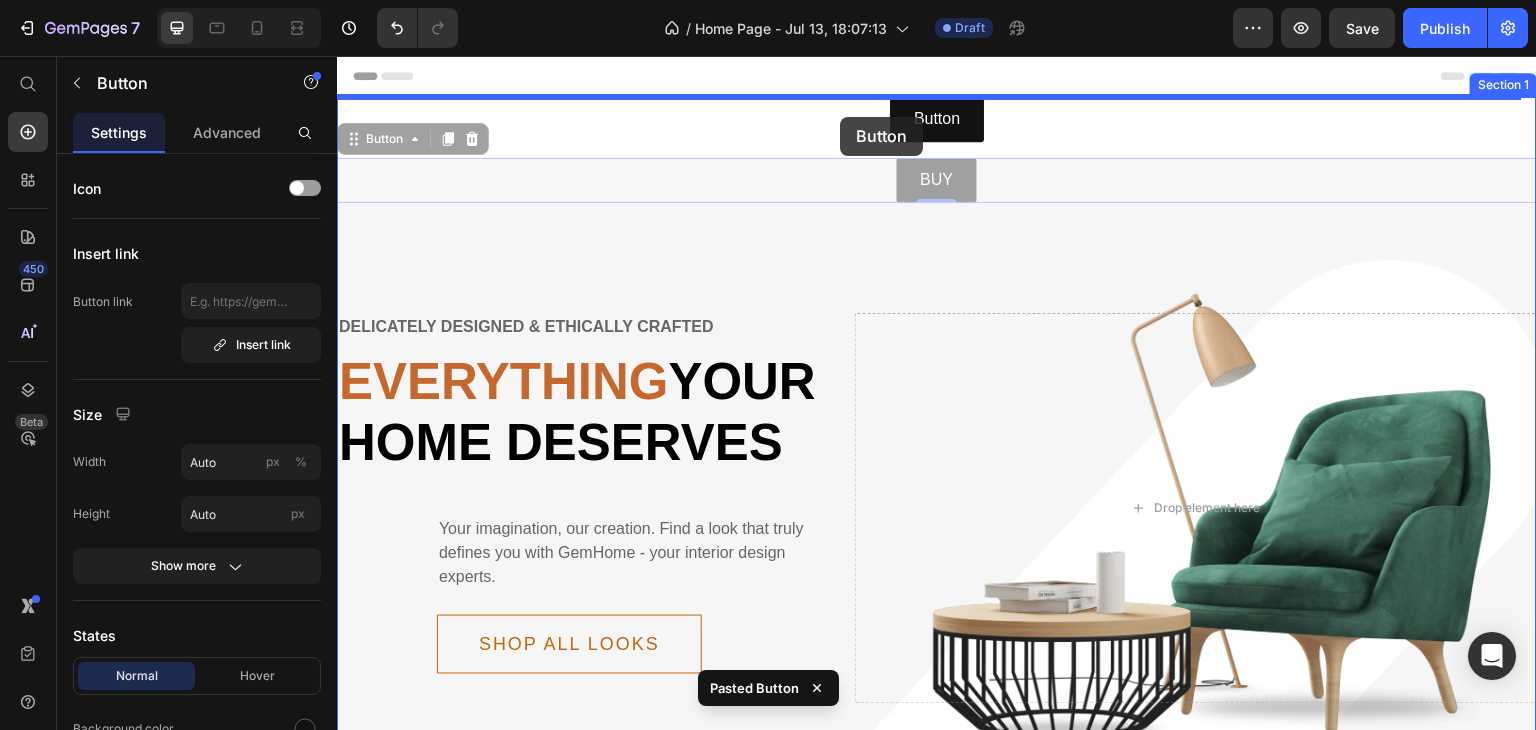 drag, startPoint x: 946, startPoint y: 168, endPoint x: 840, endPoint y: 117, distance: 117.630775 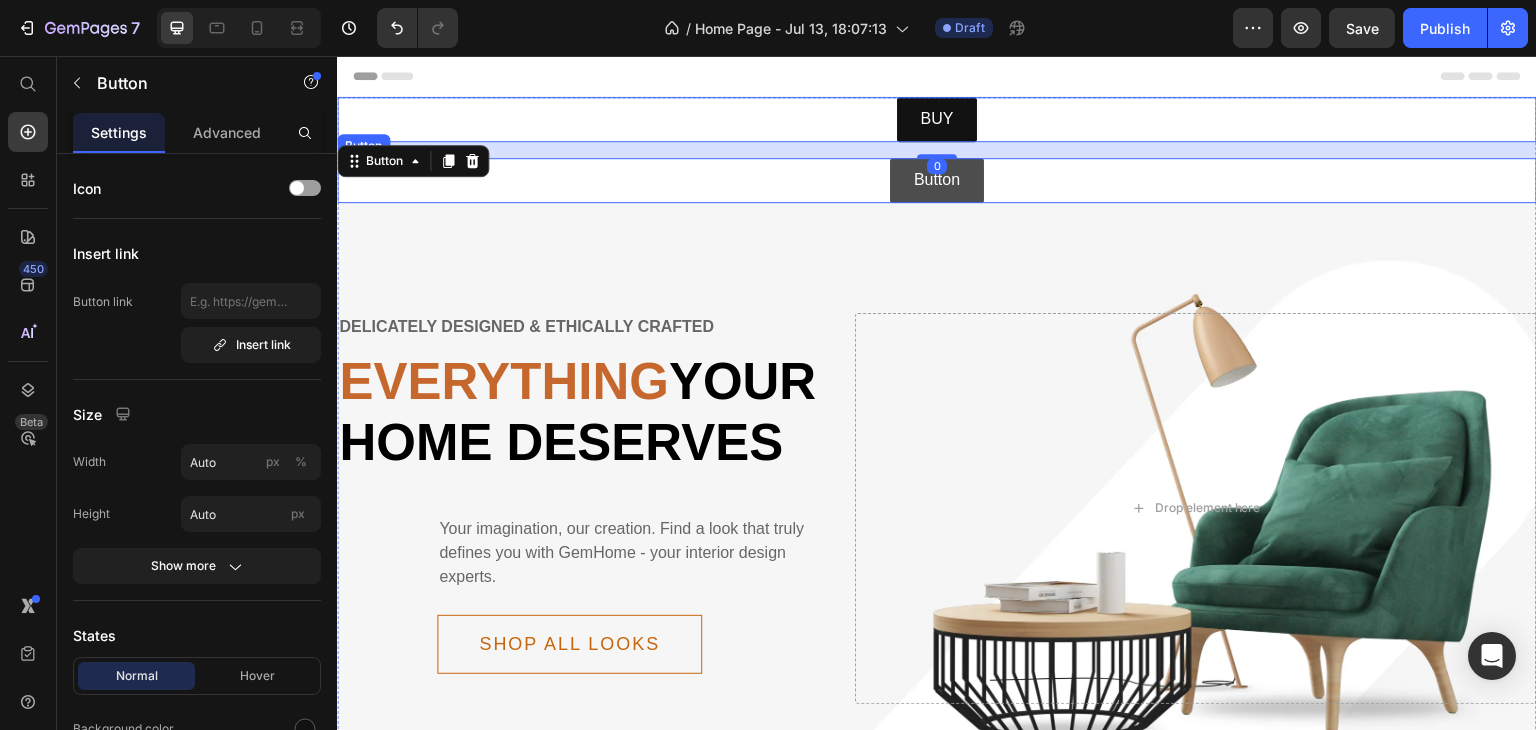 click on "Button" at bounding box center [937, 180] 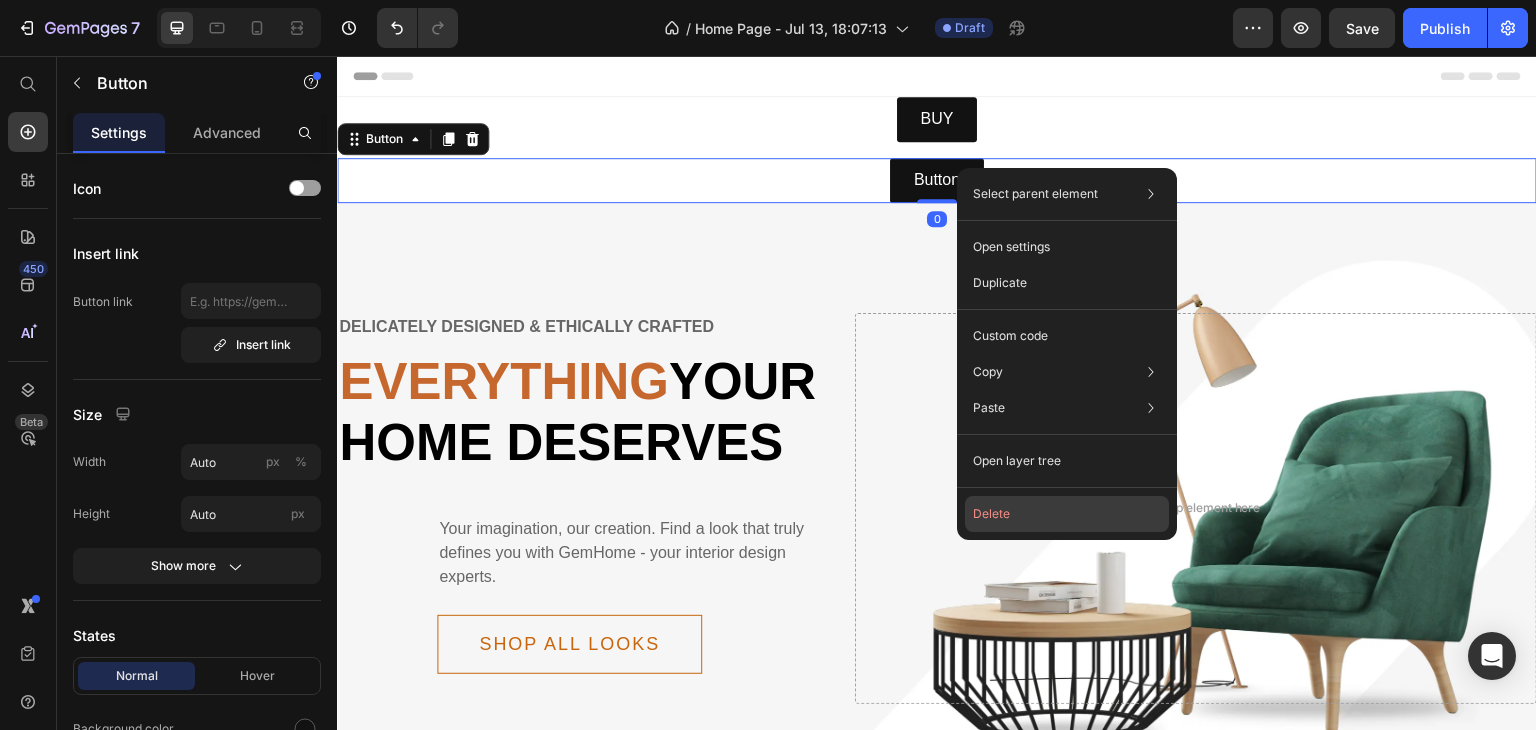click on "Delete" 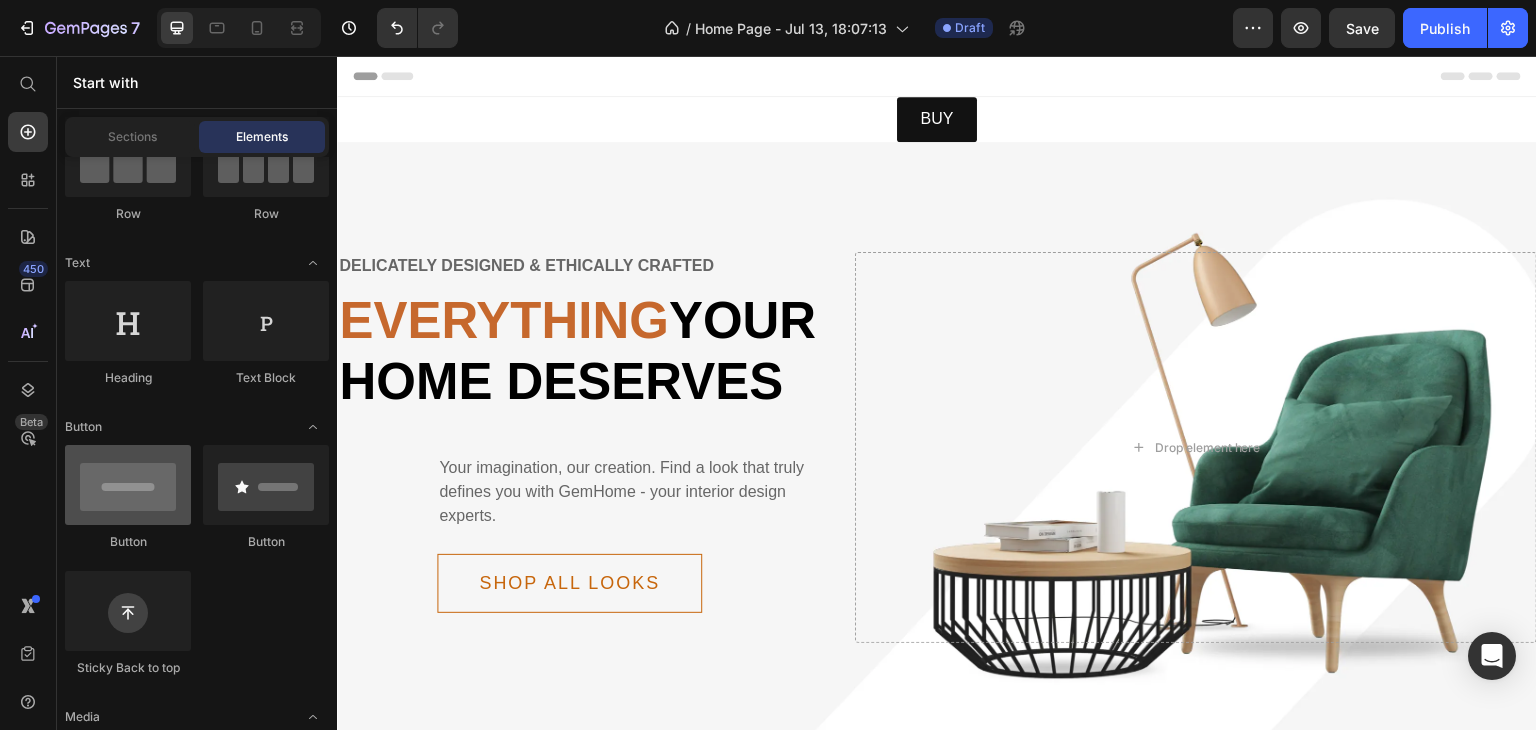 click at bounding box center [128, 485] 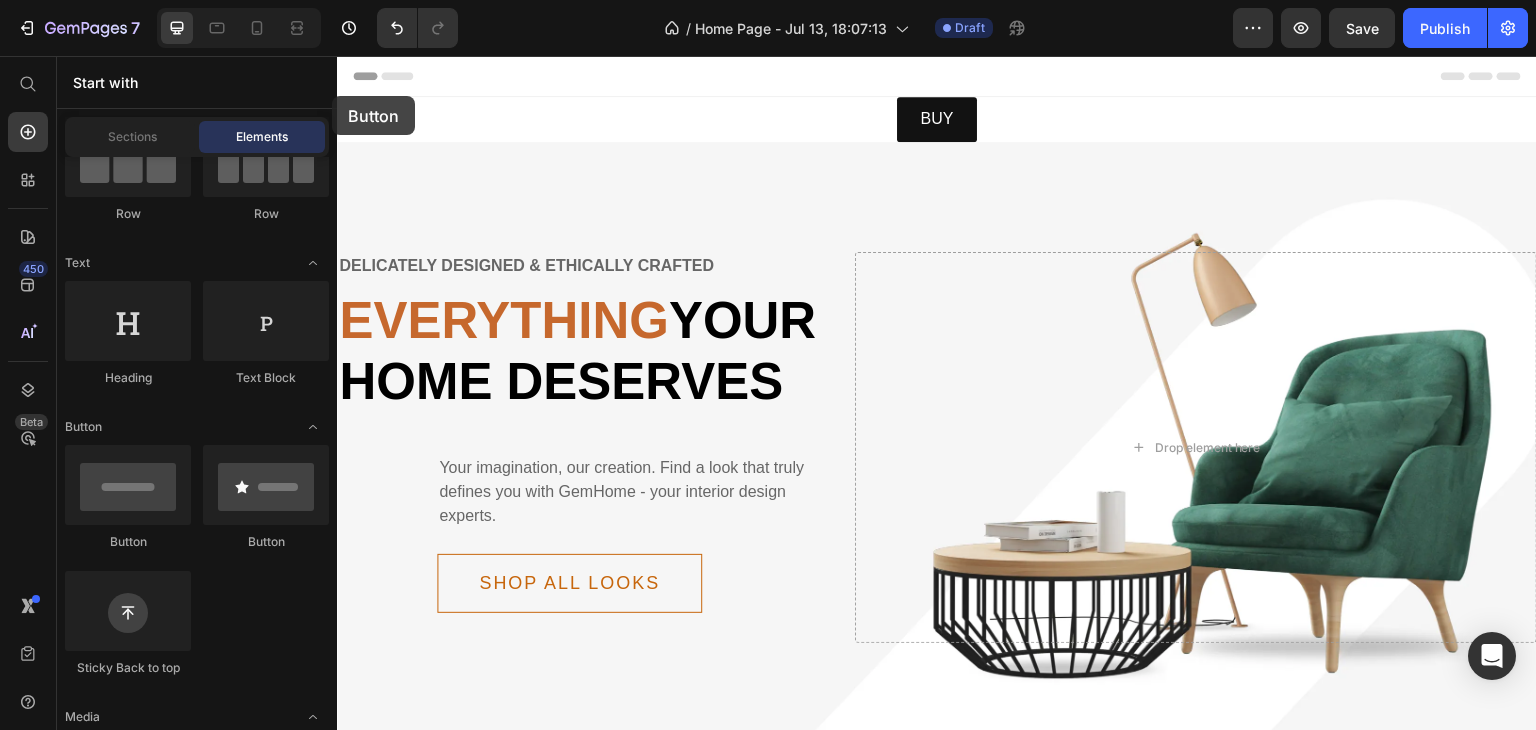 drag, startPoint x: 133, startPoint y: 489, endPoint x: 332, endPoint y: 96, distance: 440.51108 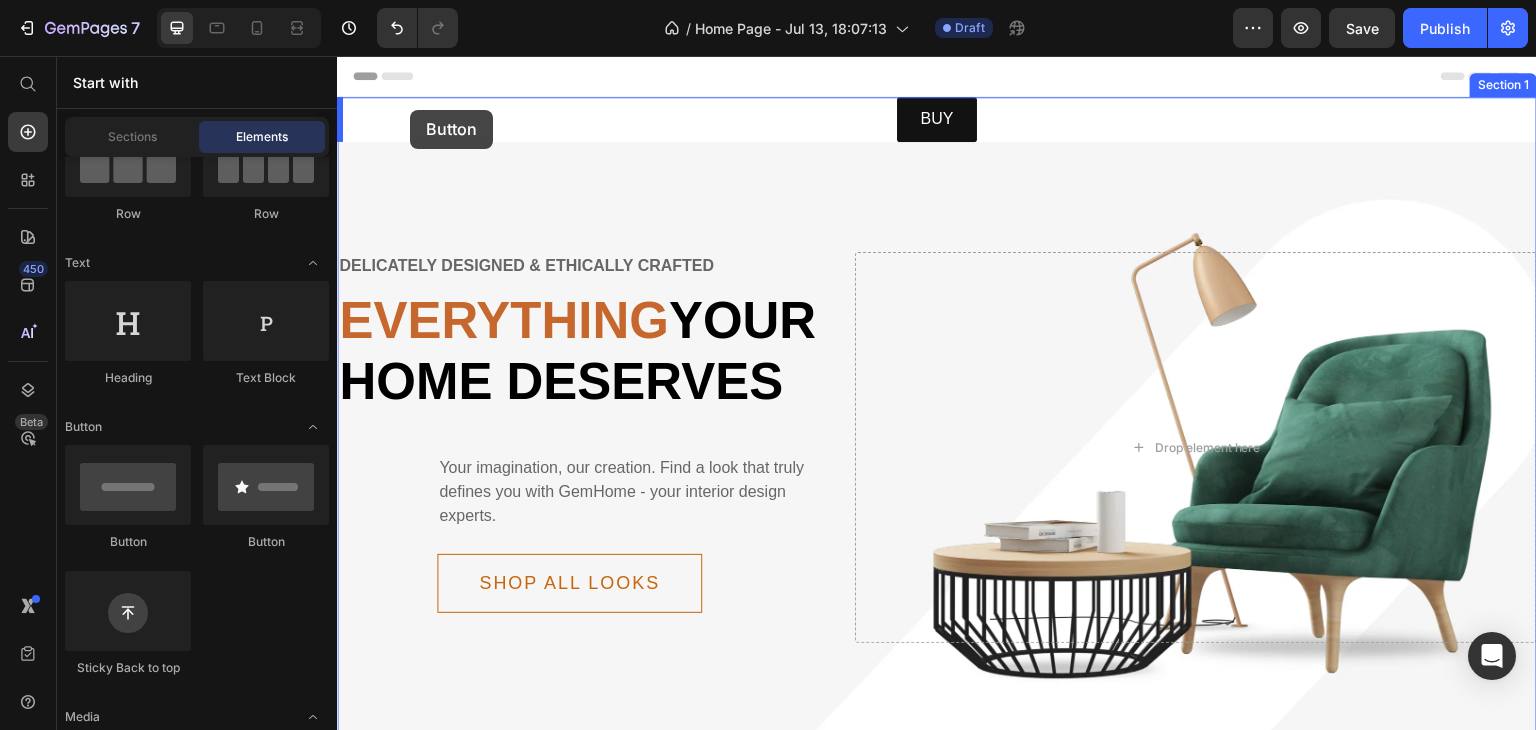 drag, startPoint x: 489, startPoint y: 565, endPoint x: 410, endPoint y: 110, distance: 461.8073 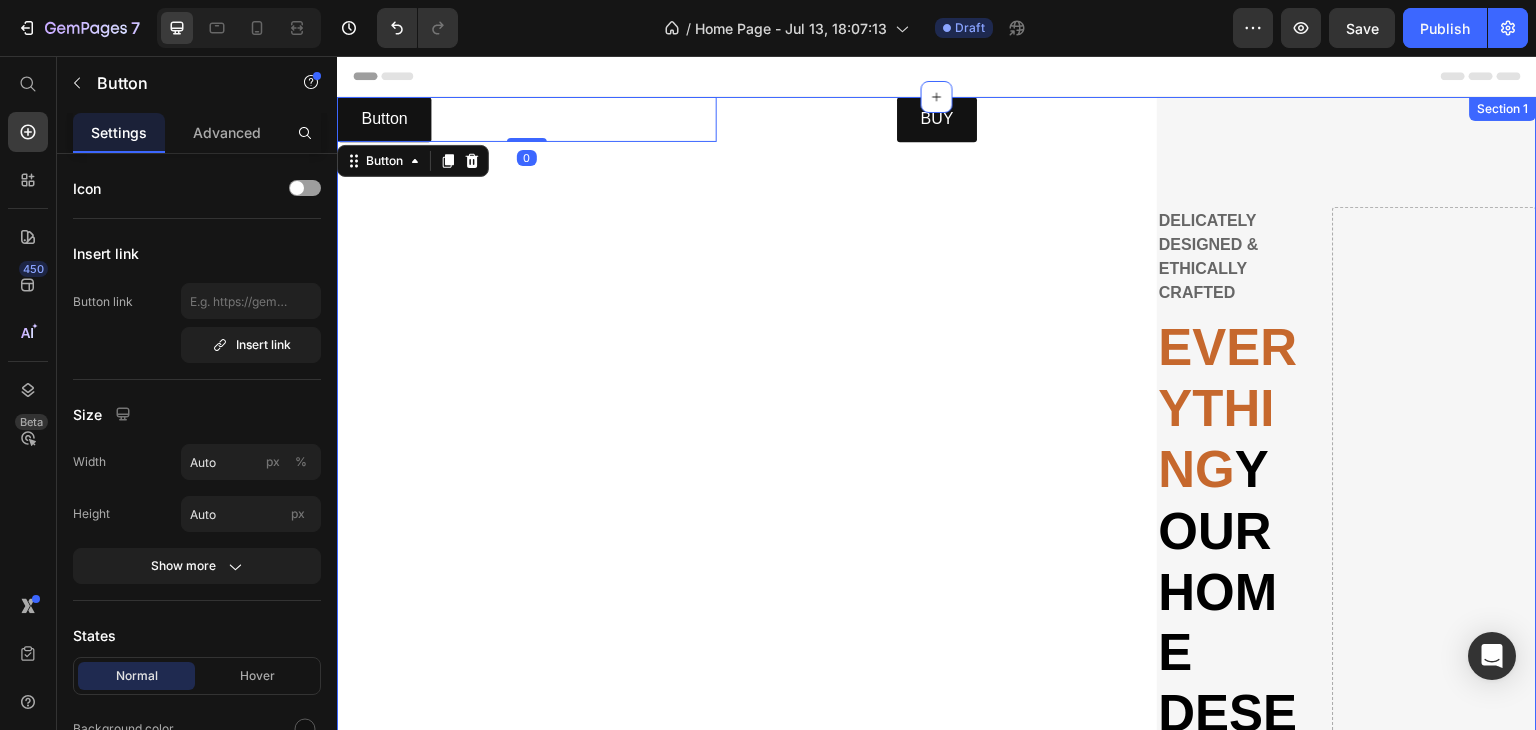 click on "BUY Button" at bounding box center [937, 955] 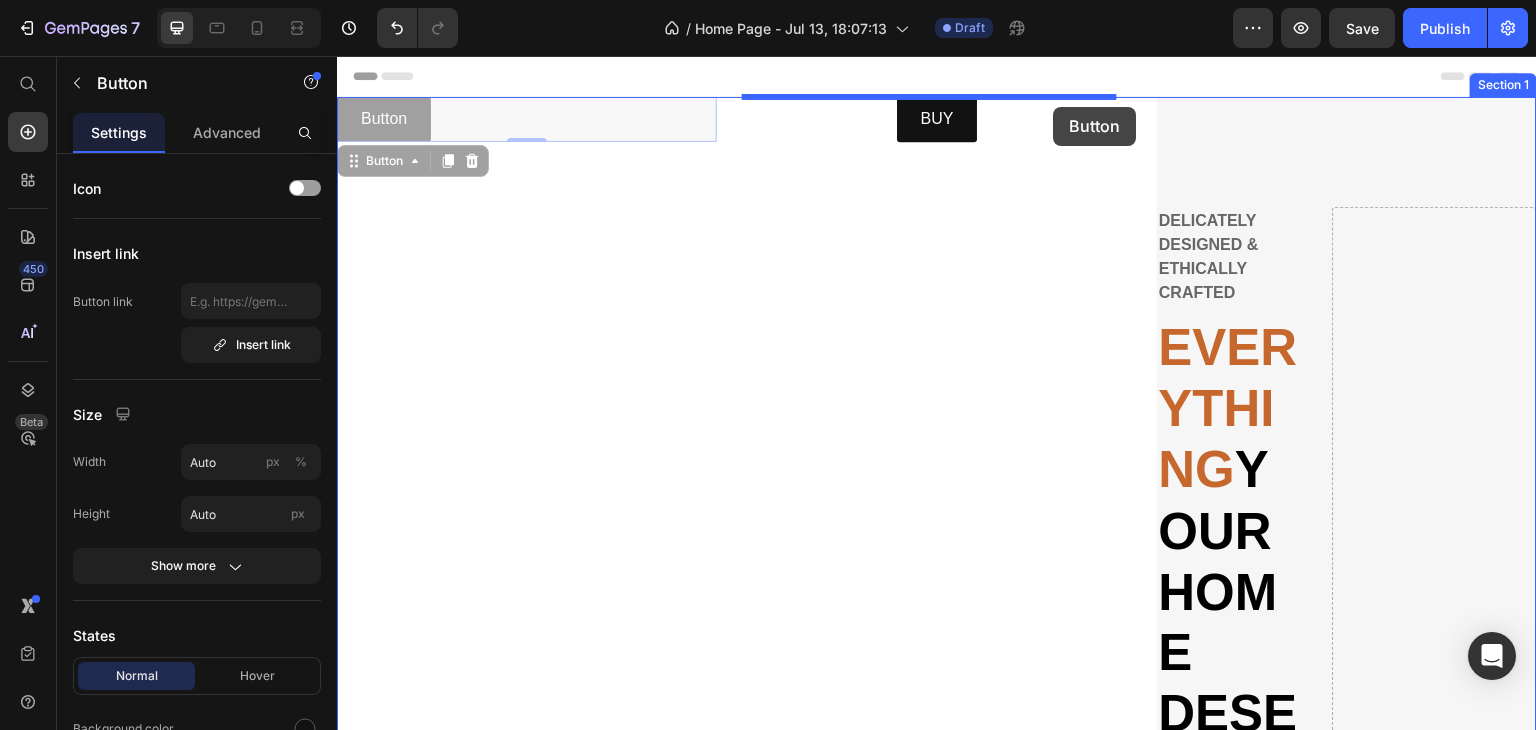 drag, startPoint x: 382, startPoint y: 113, endPoint x: 1054, endPoint y: 107, distance: 672.0268 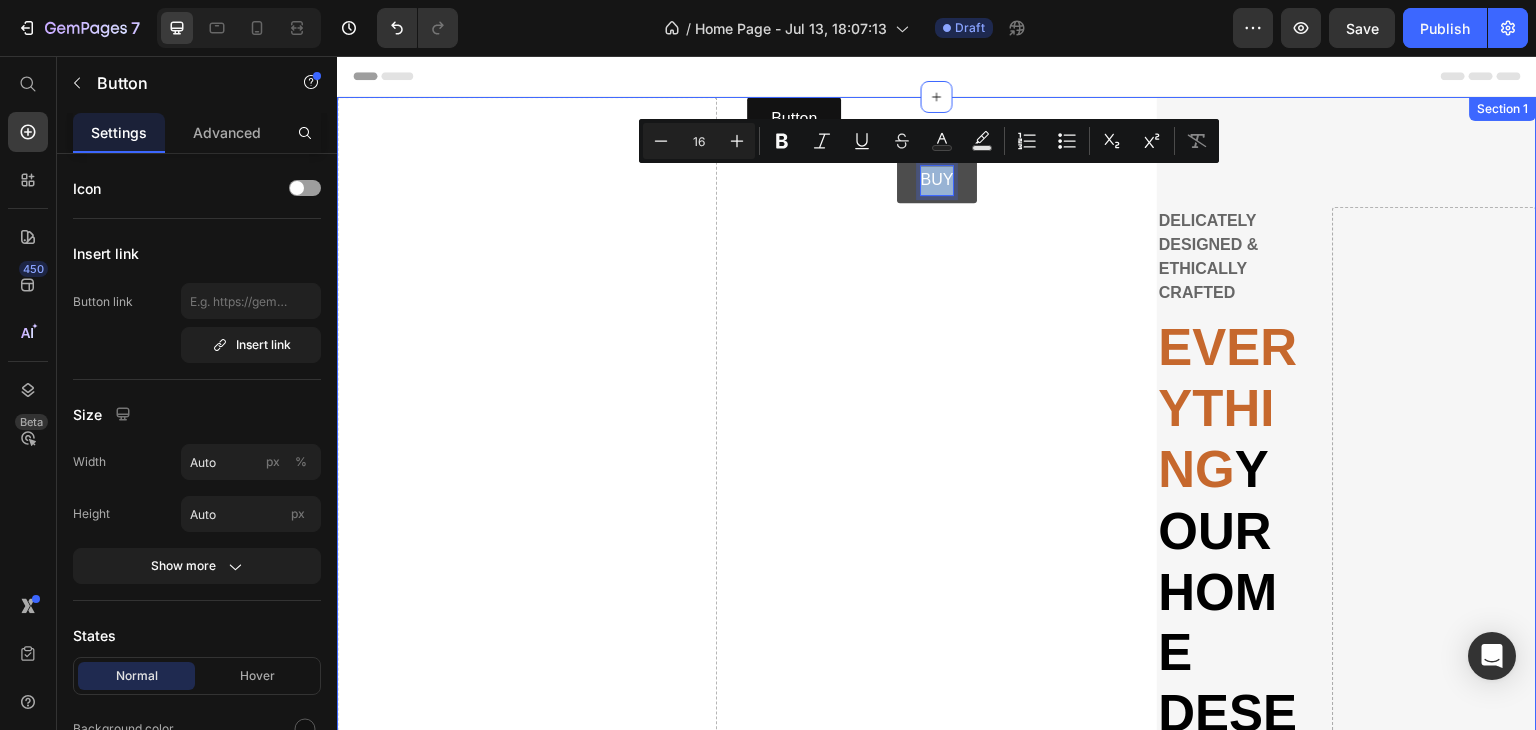 drag, startPoint x: 944, startPoint y: 187, endPoint x: 625, endPoint y: 99, distance: 330.9154 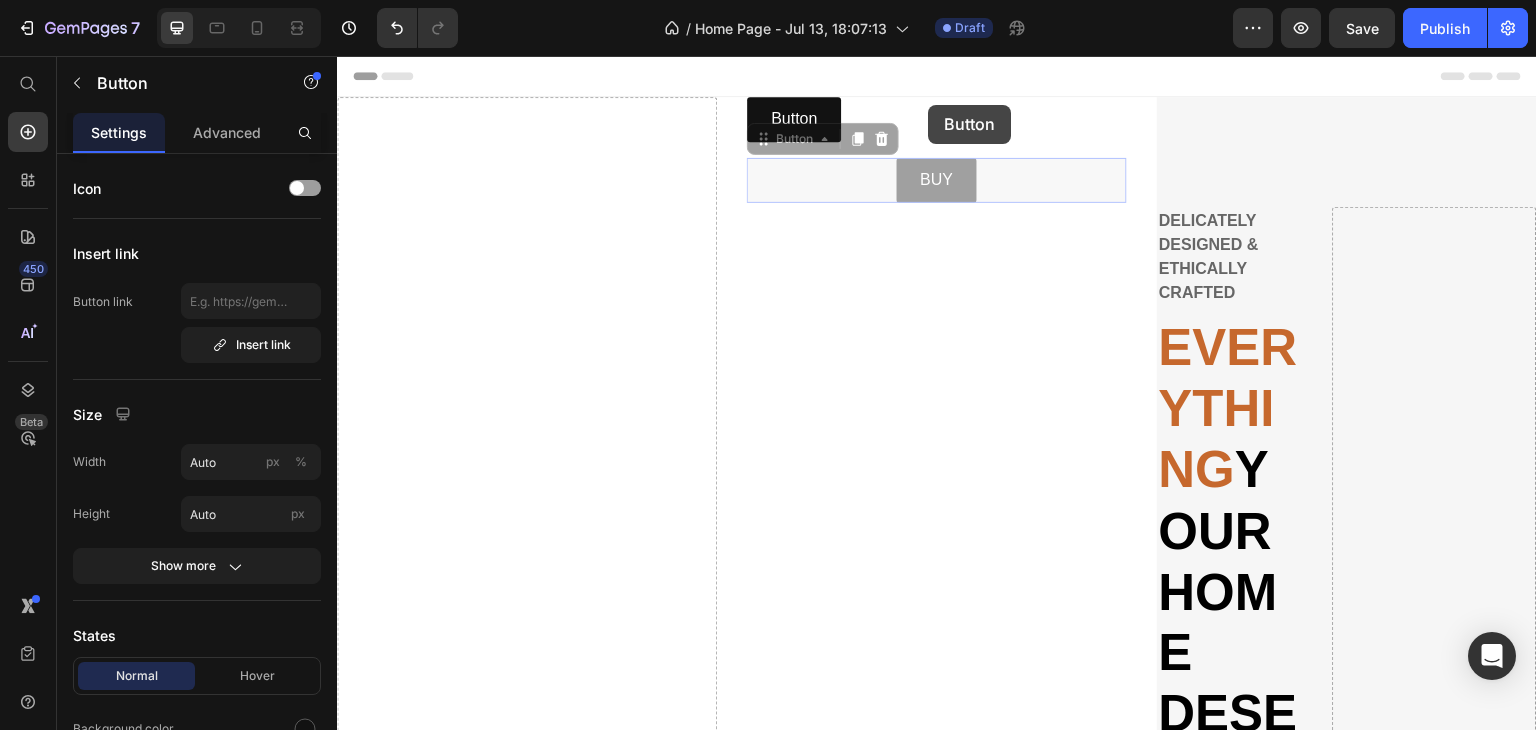 drag, startPoint x: 964, startPoint y: 176, endPoint x: 928, endPoint y: 105, distance: 79.60528 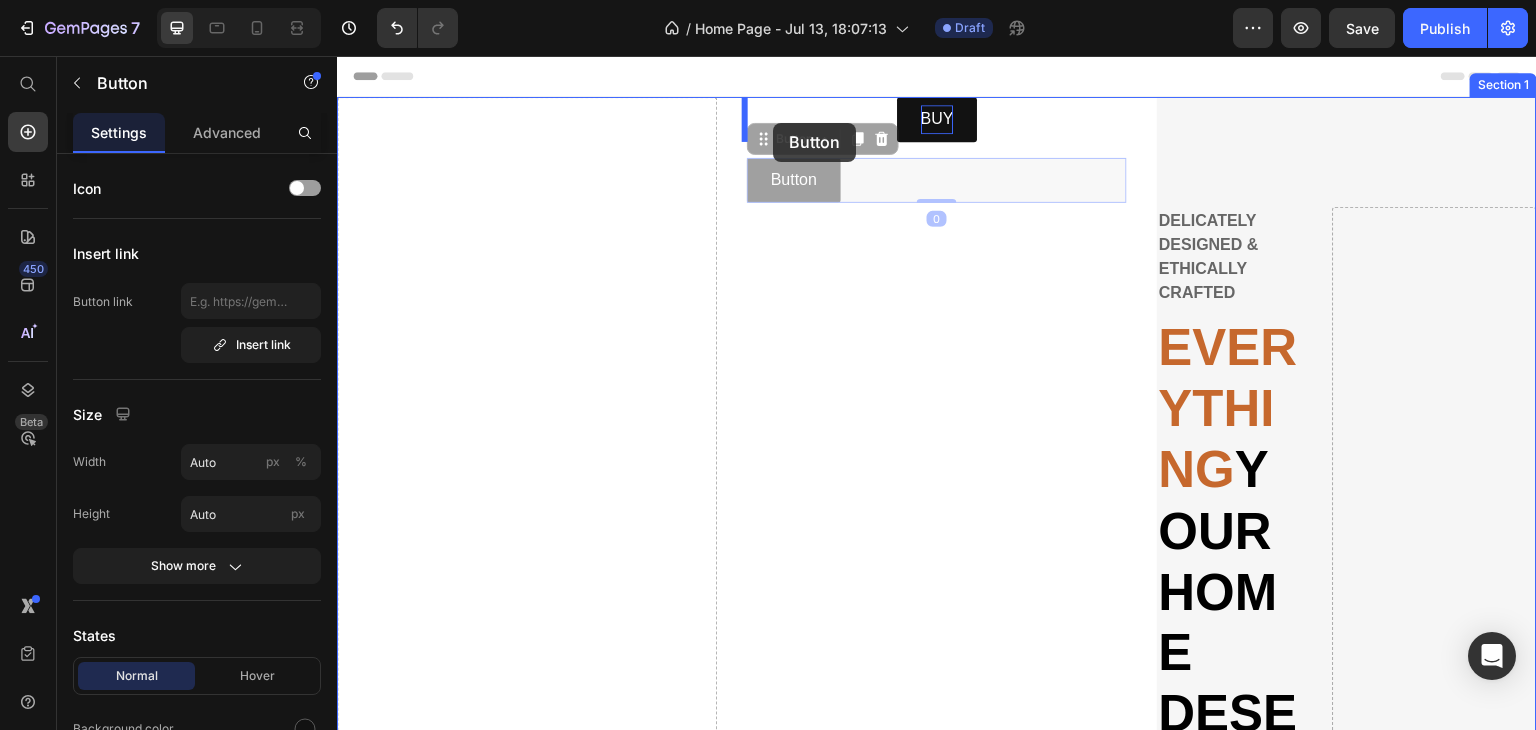 drag, startPoint x: 777, startPoint y: 196, endPoint x: 773, endPoint y: 123, distance: 73.109505 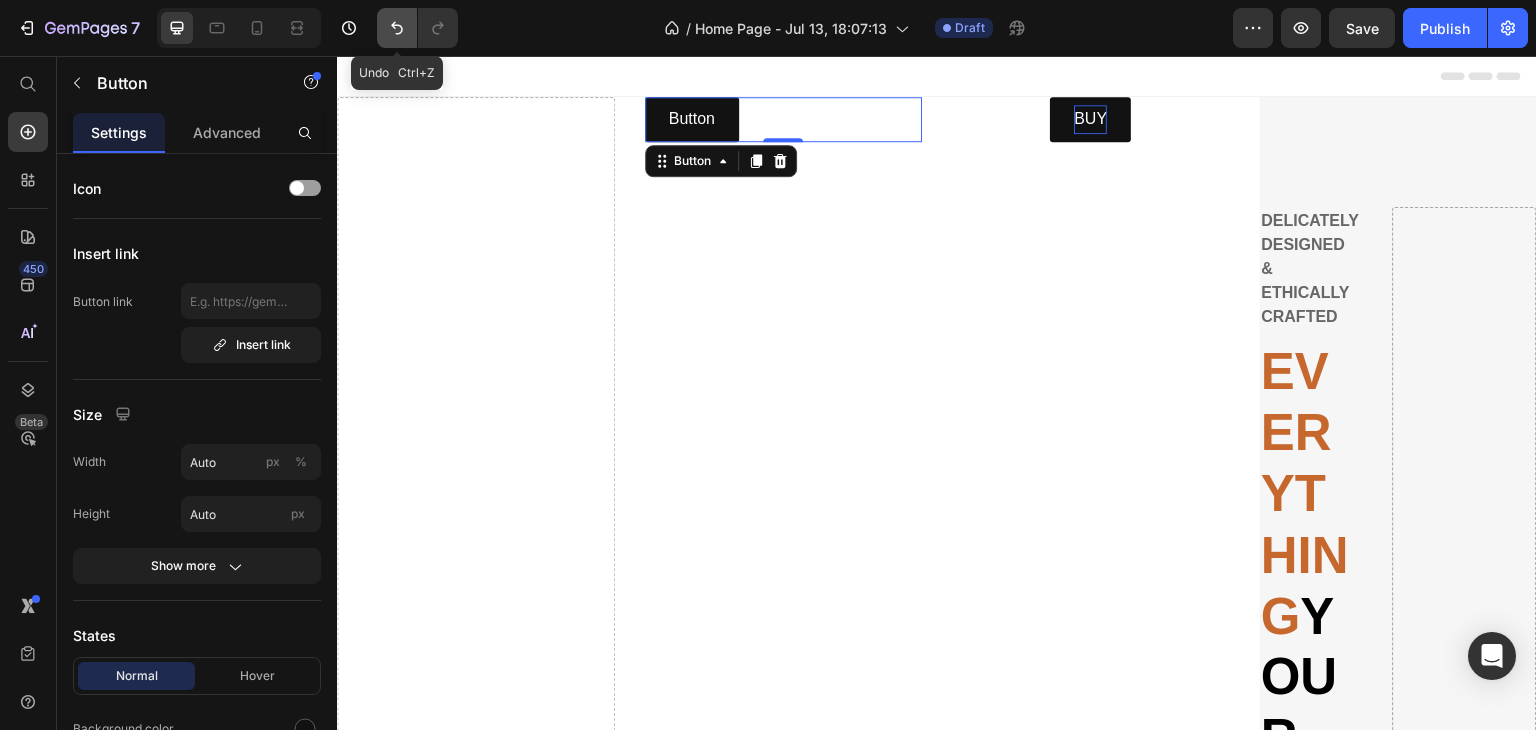 click 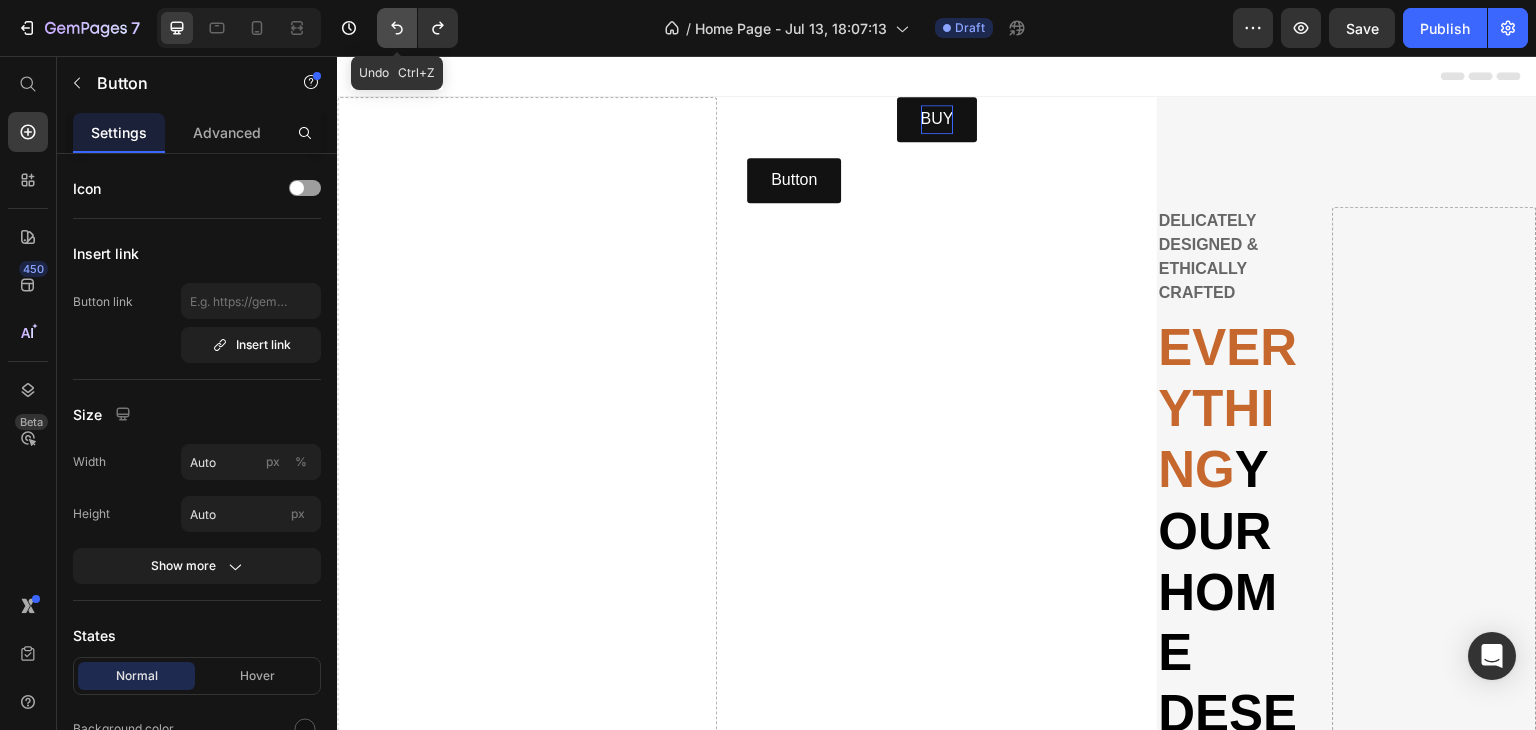 click 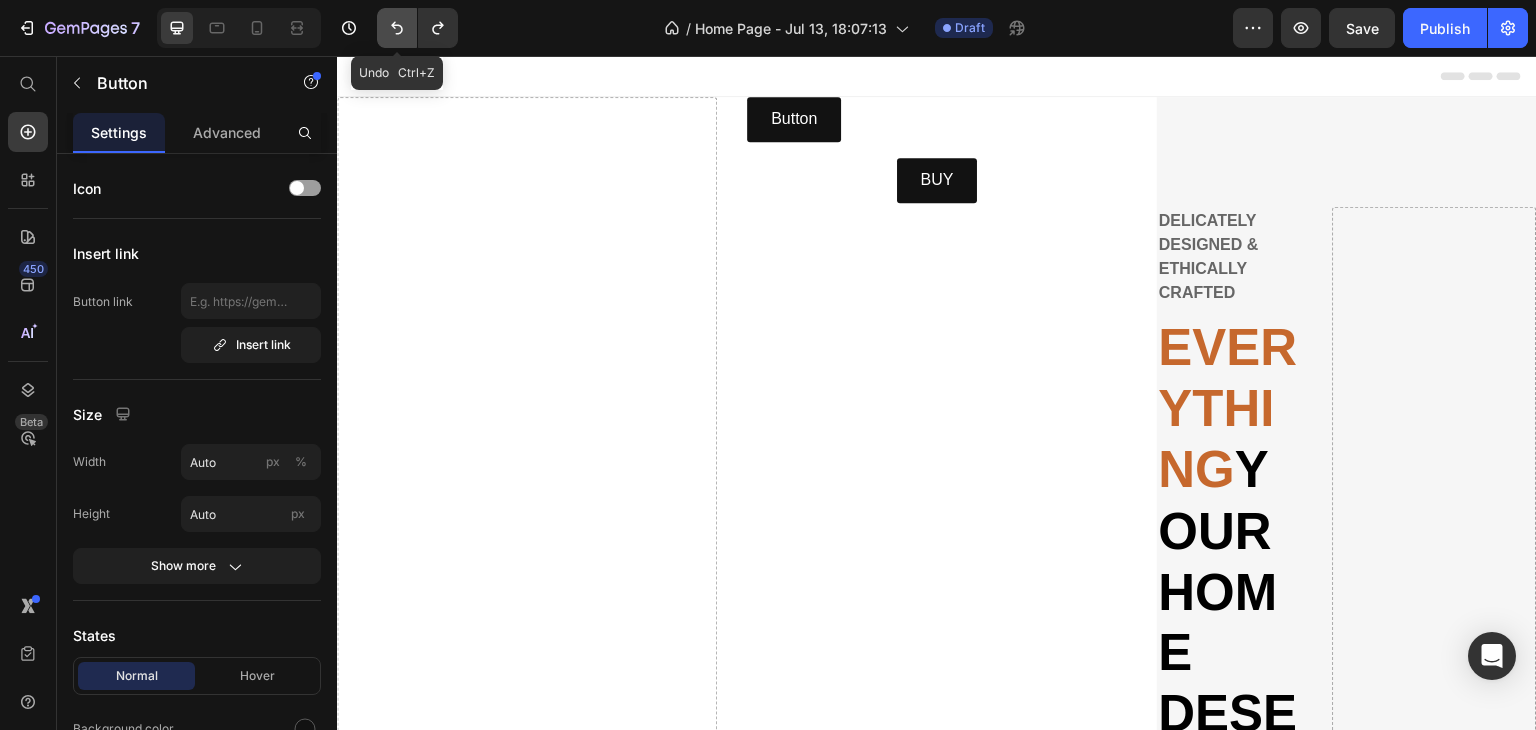 click 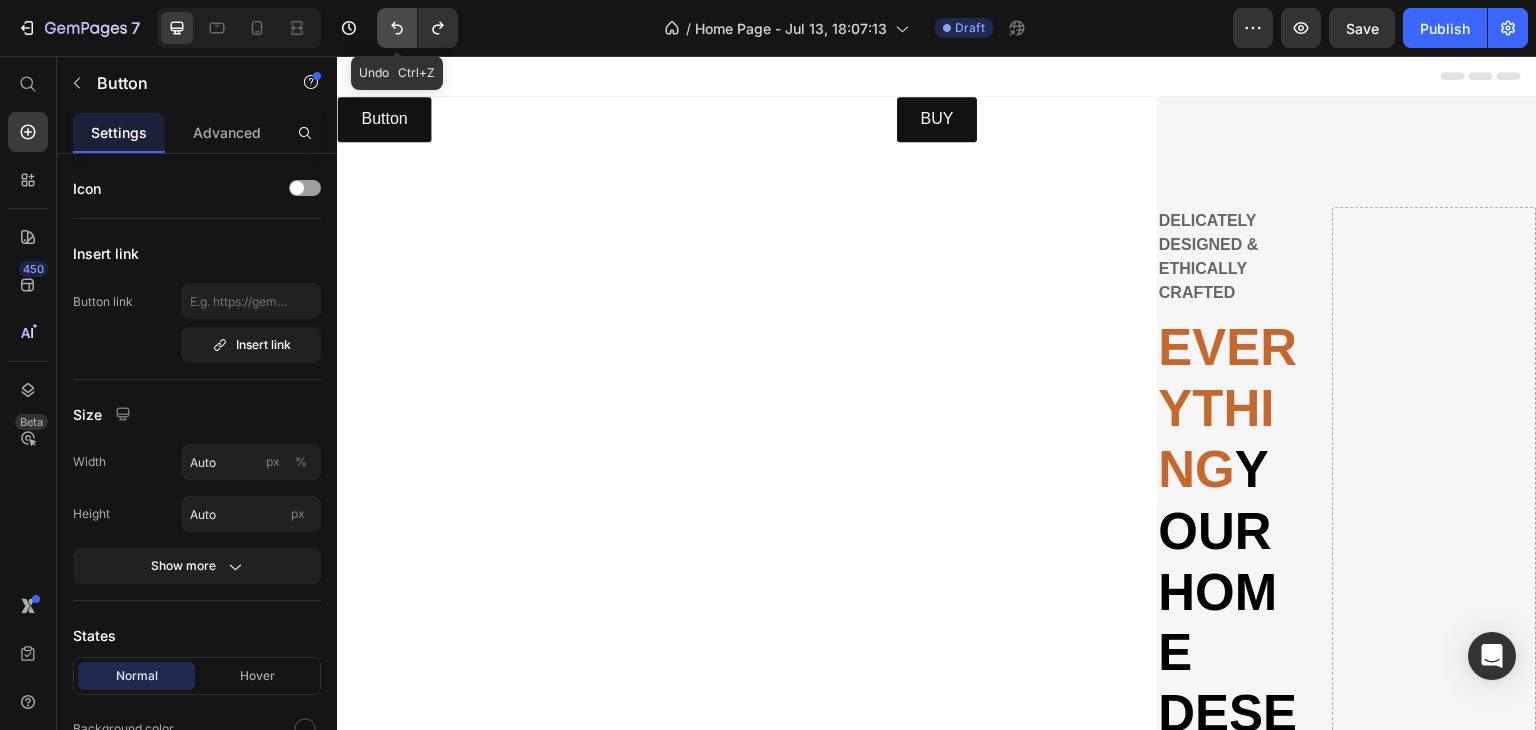 click 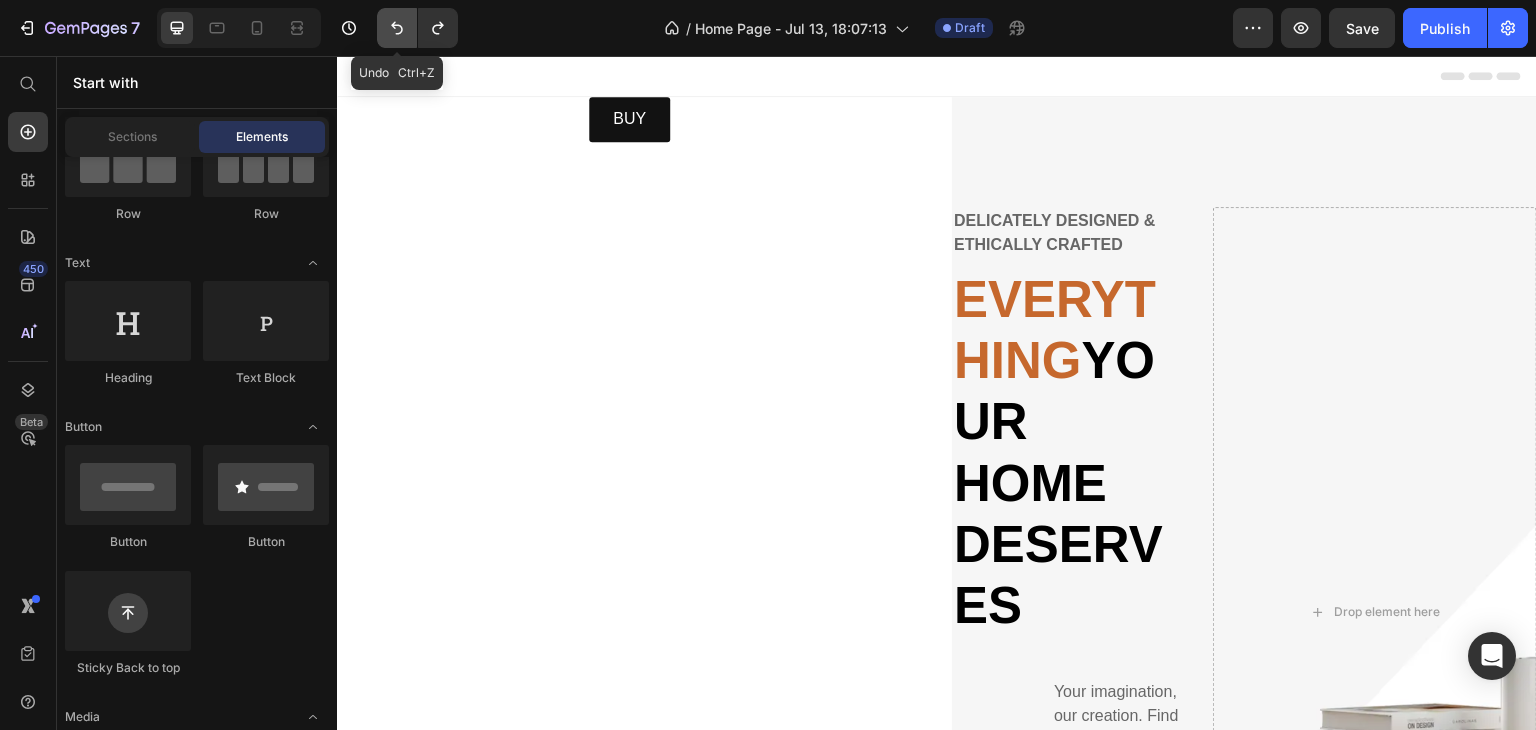 click 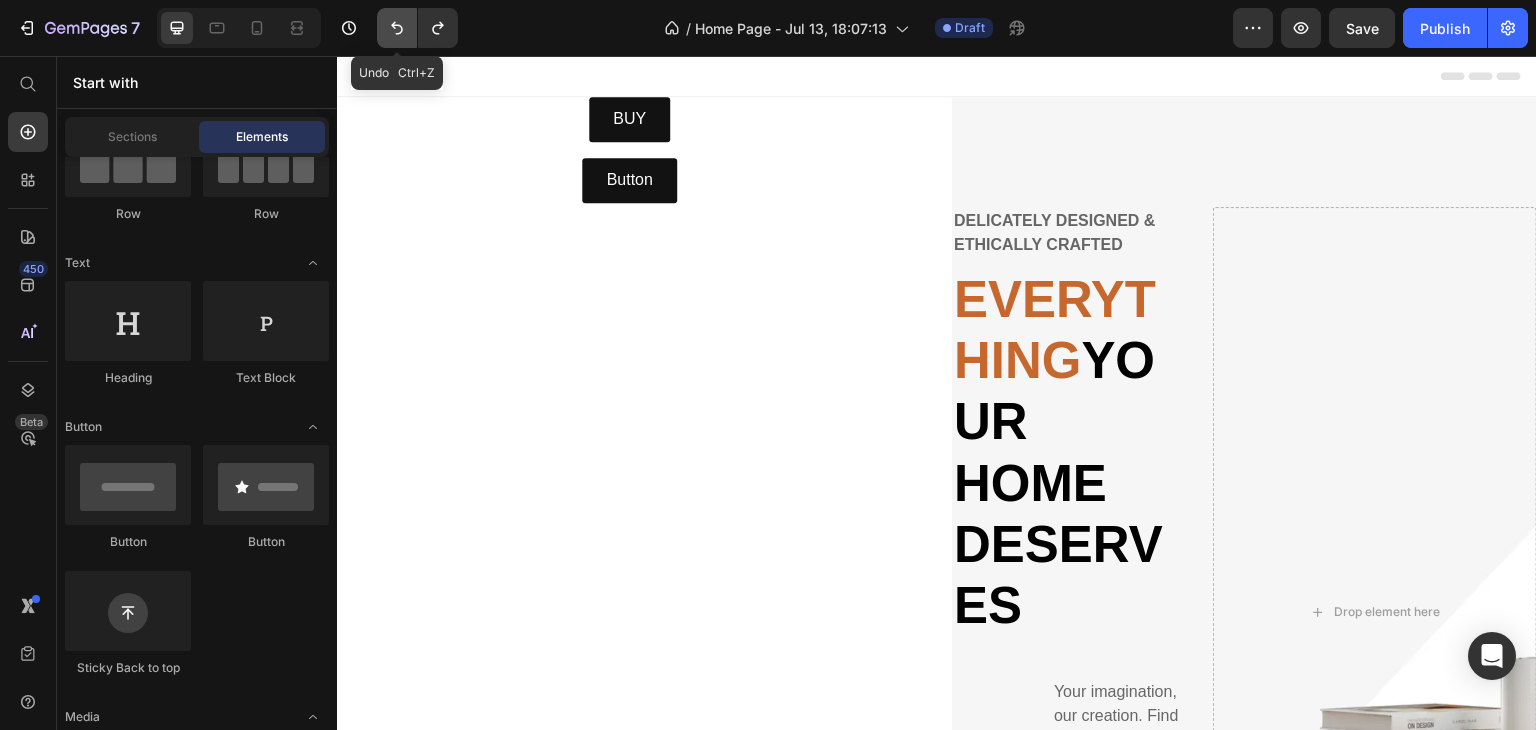 click 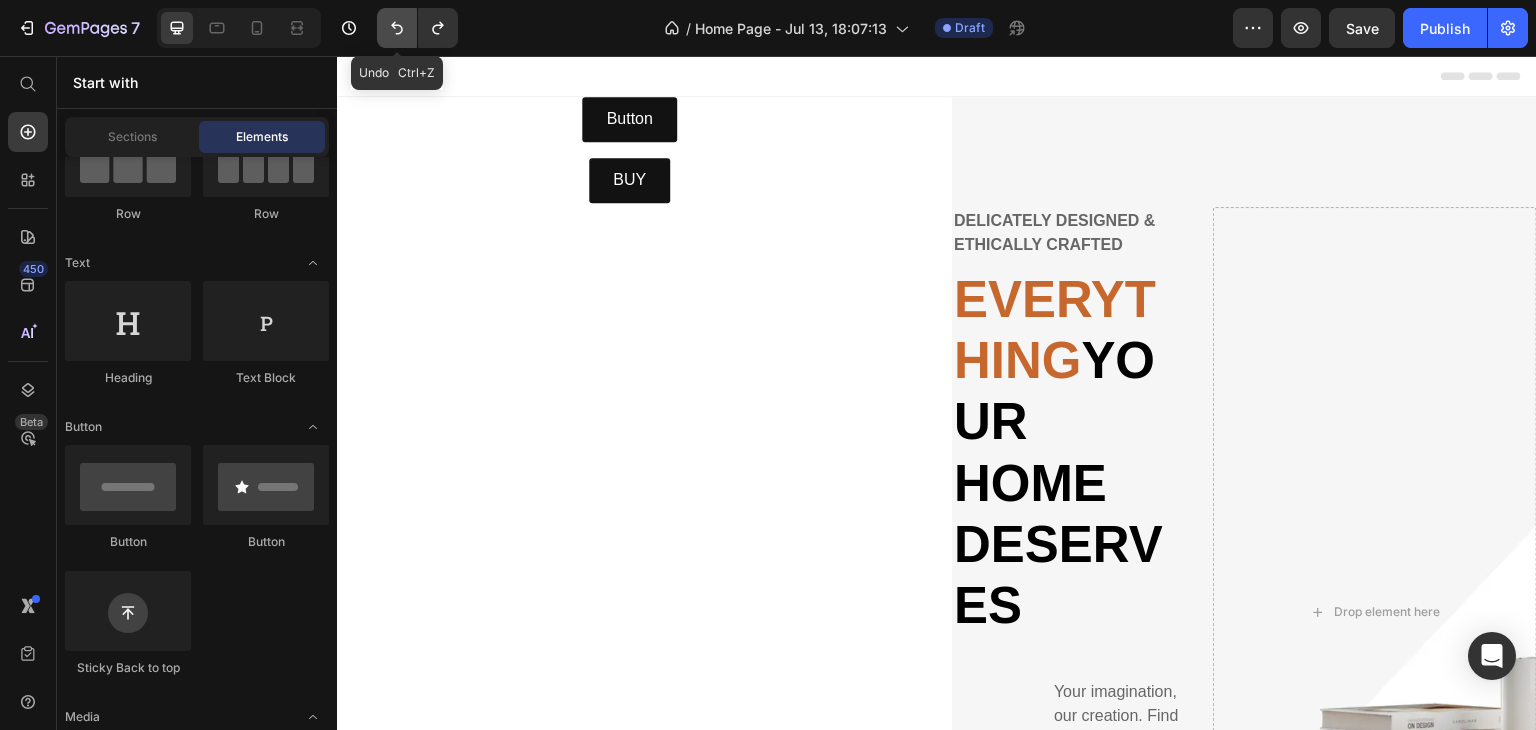 click 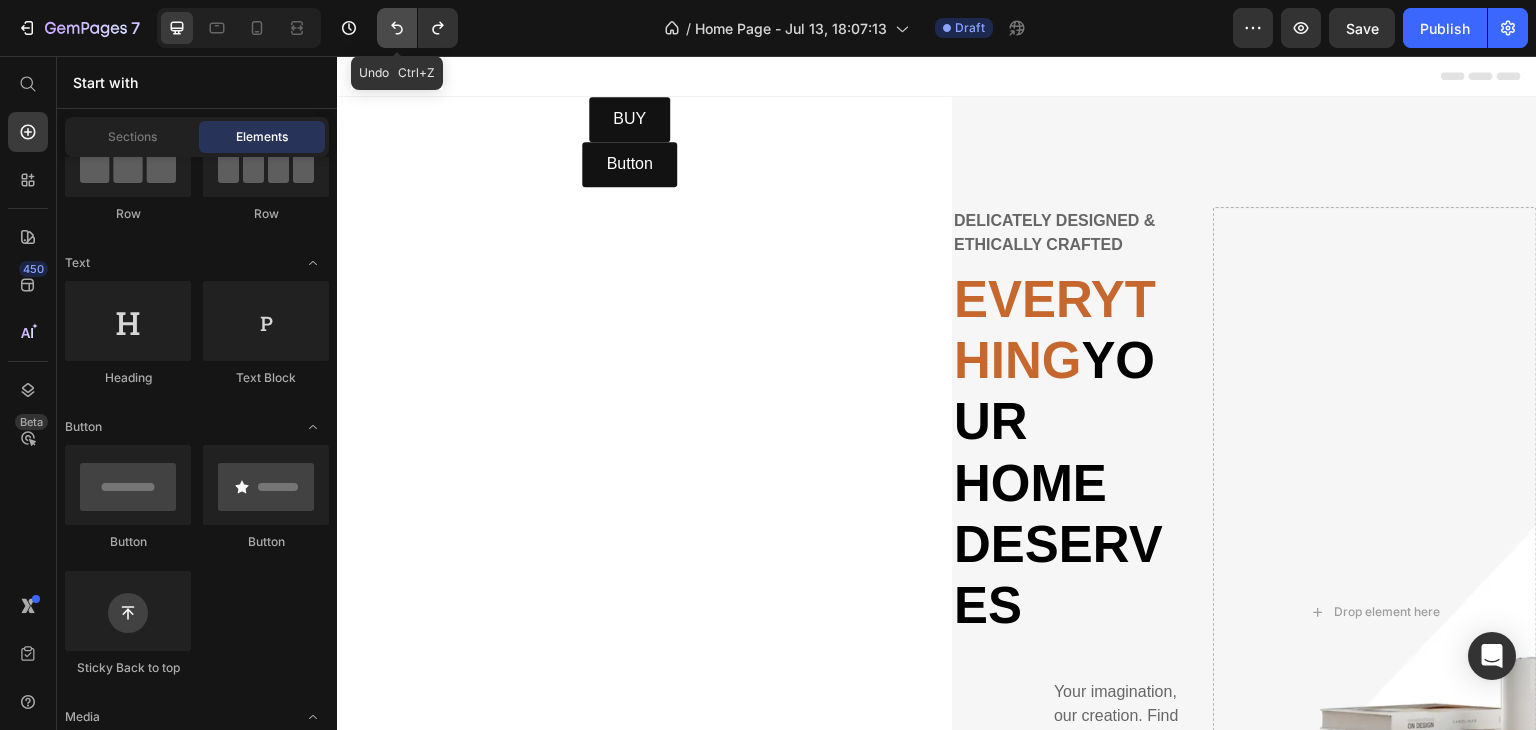 click 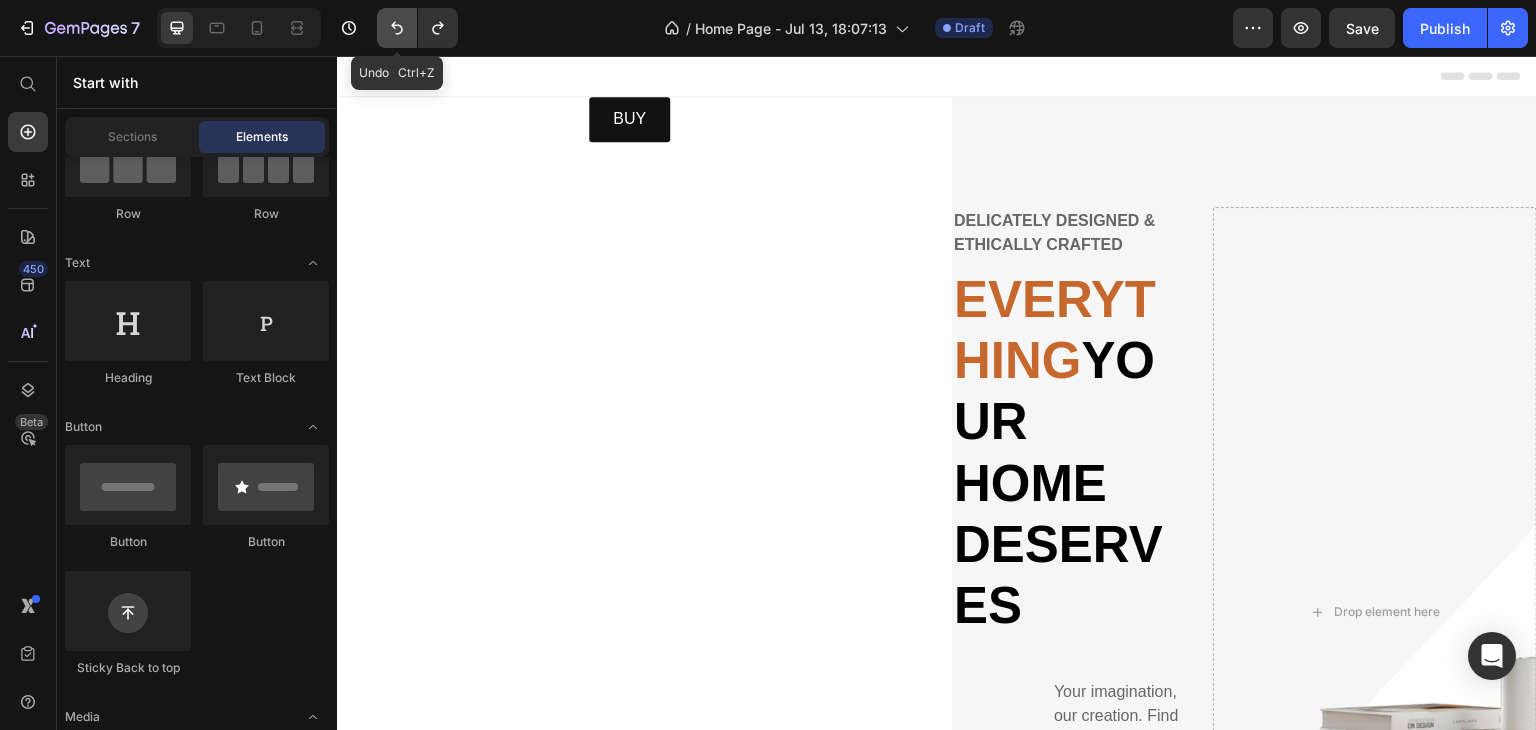 click 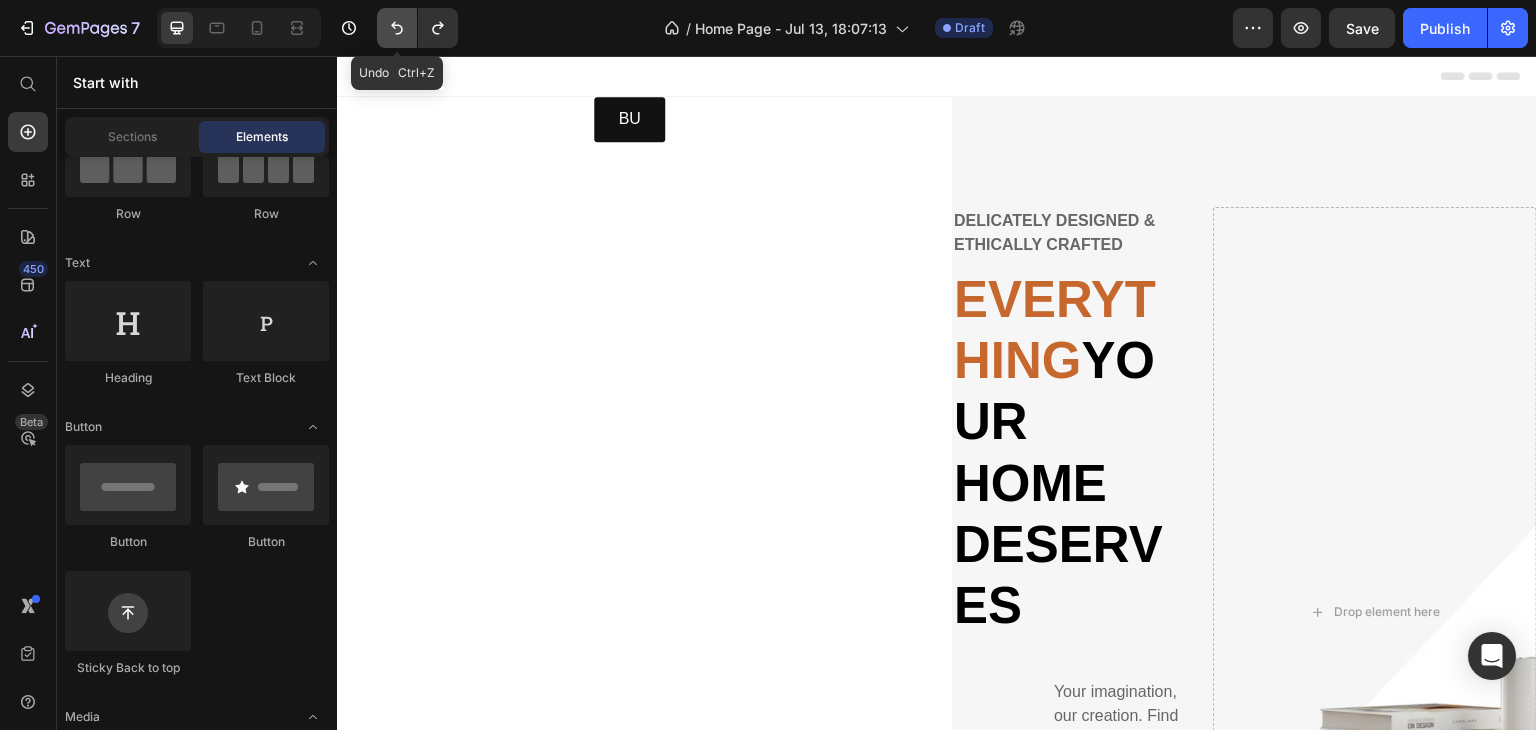 click 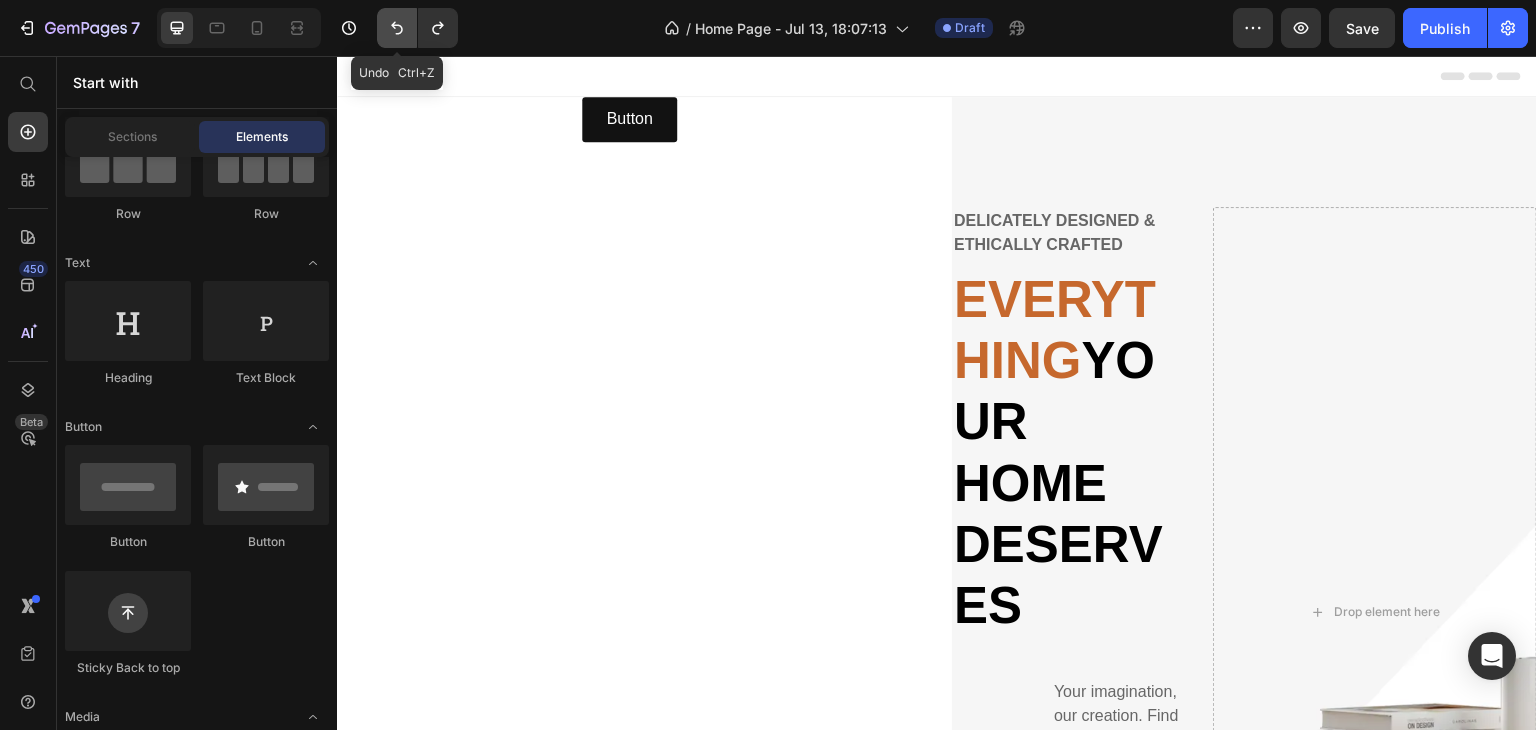 click 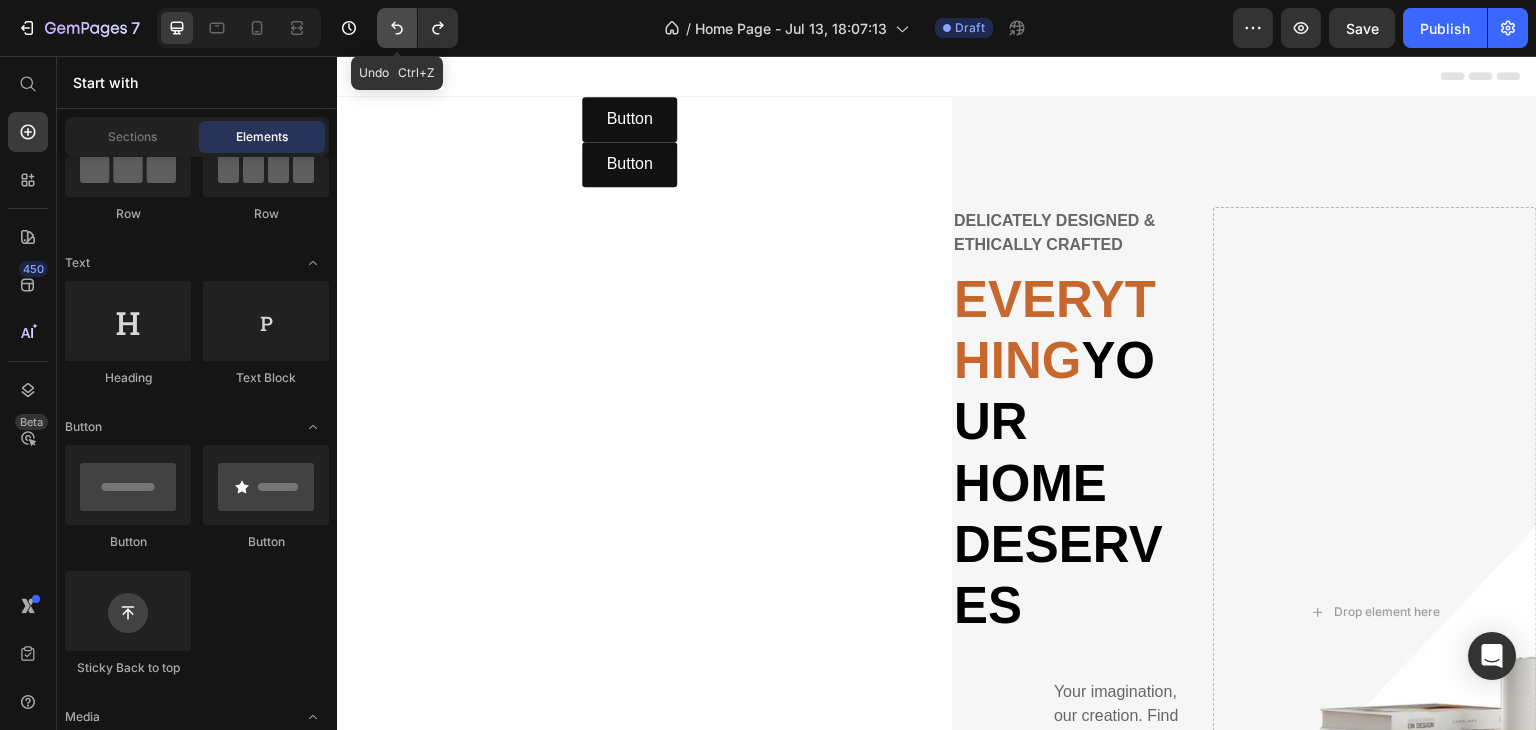 click 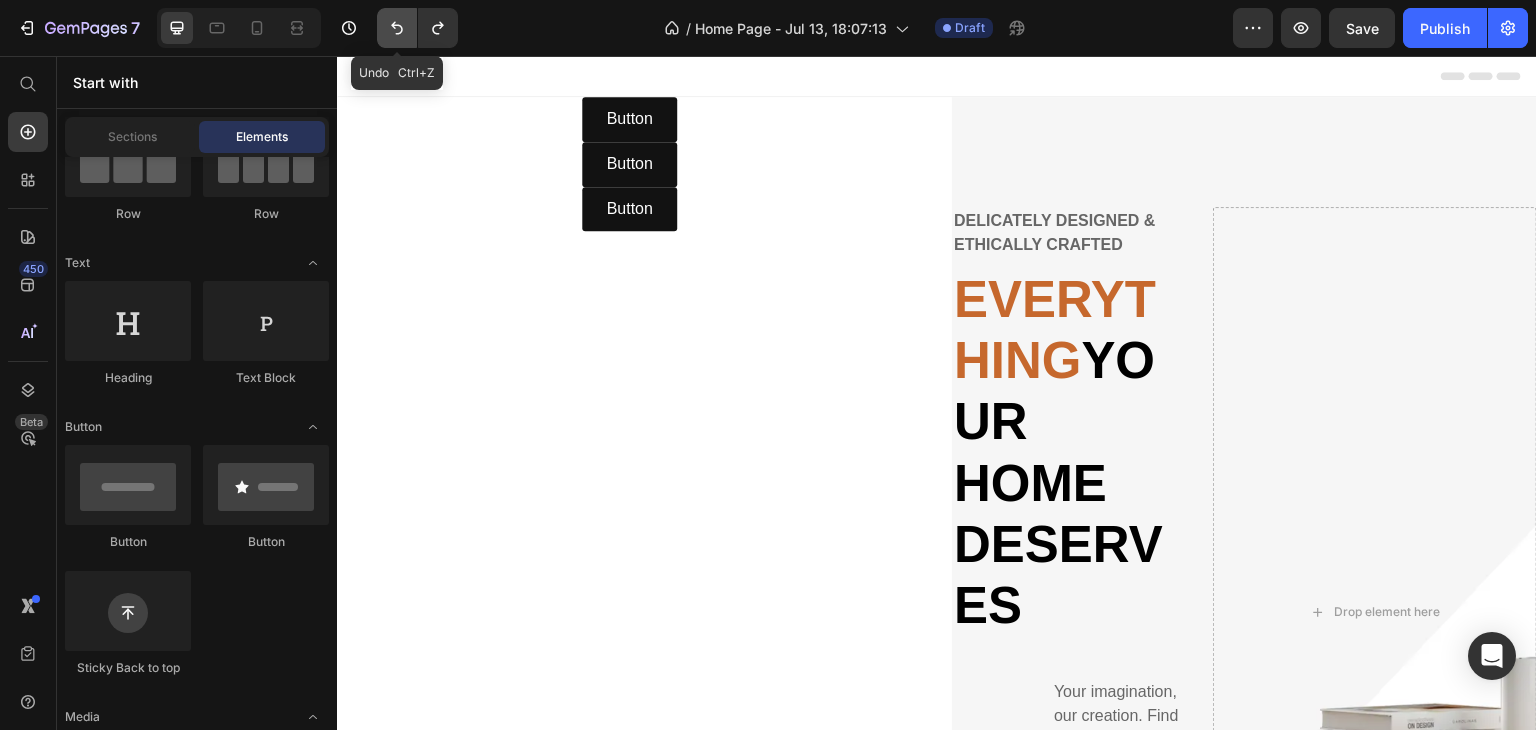 click 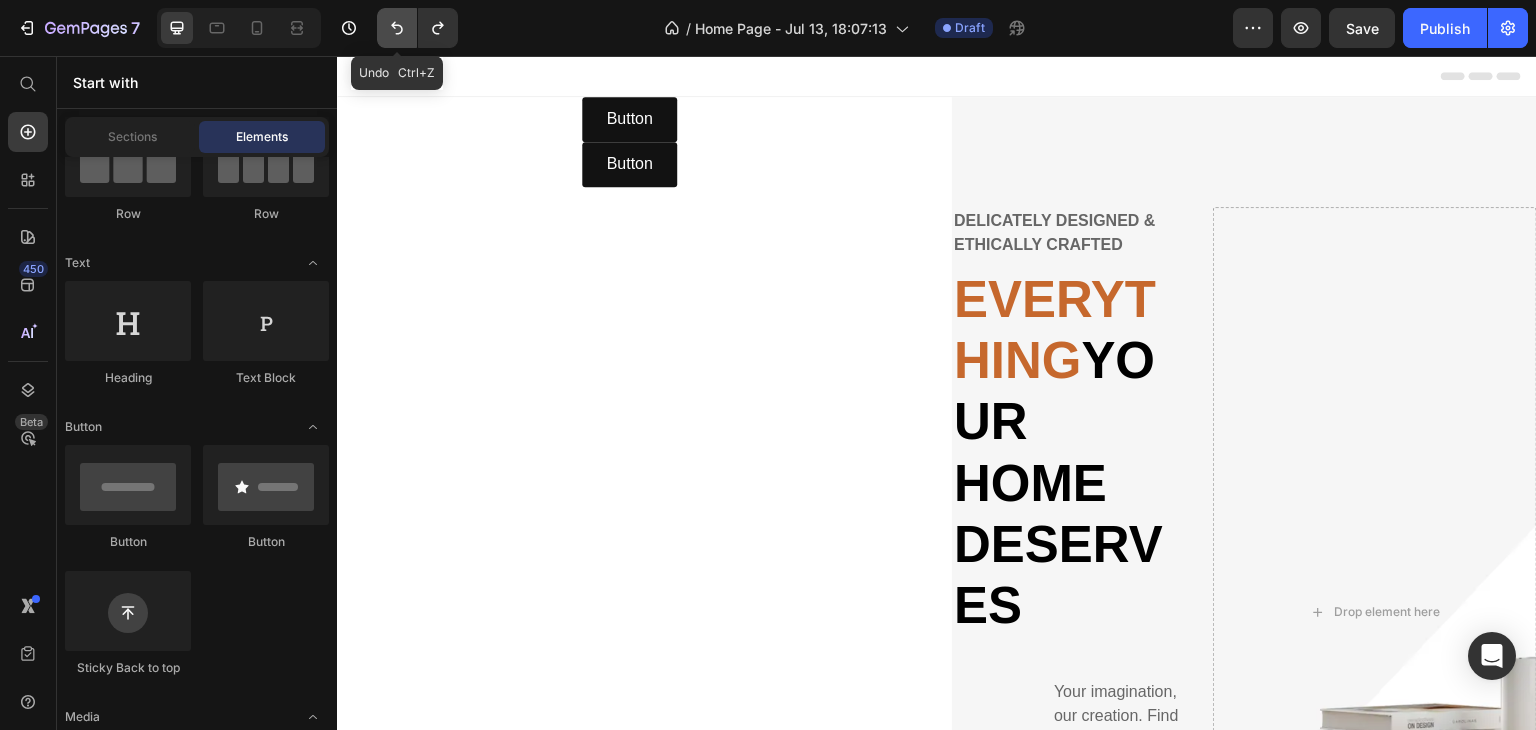 click 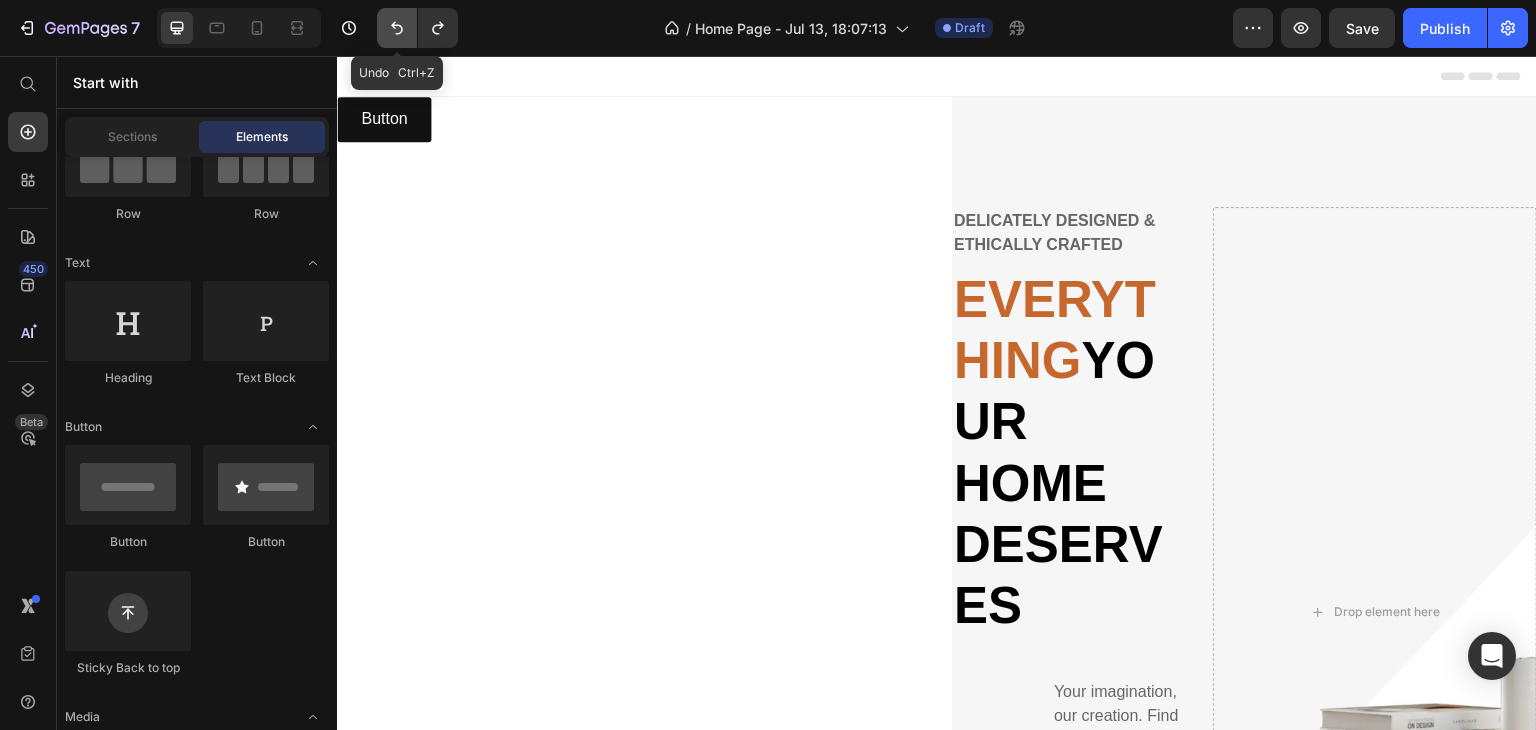 click 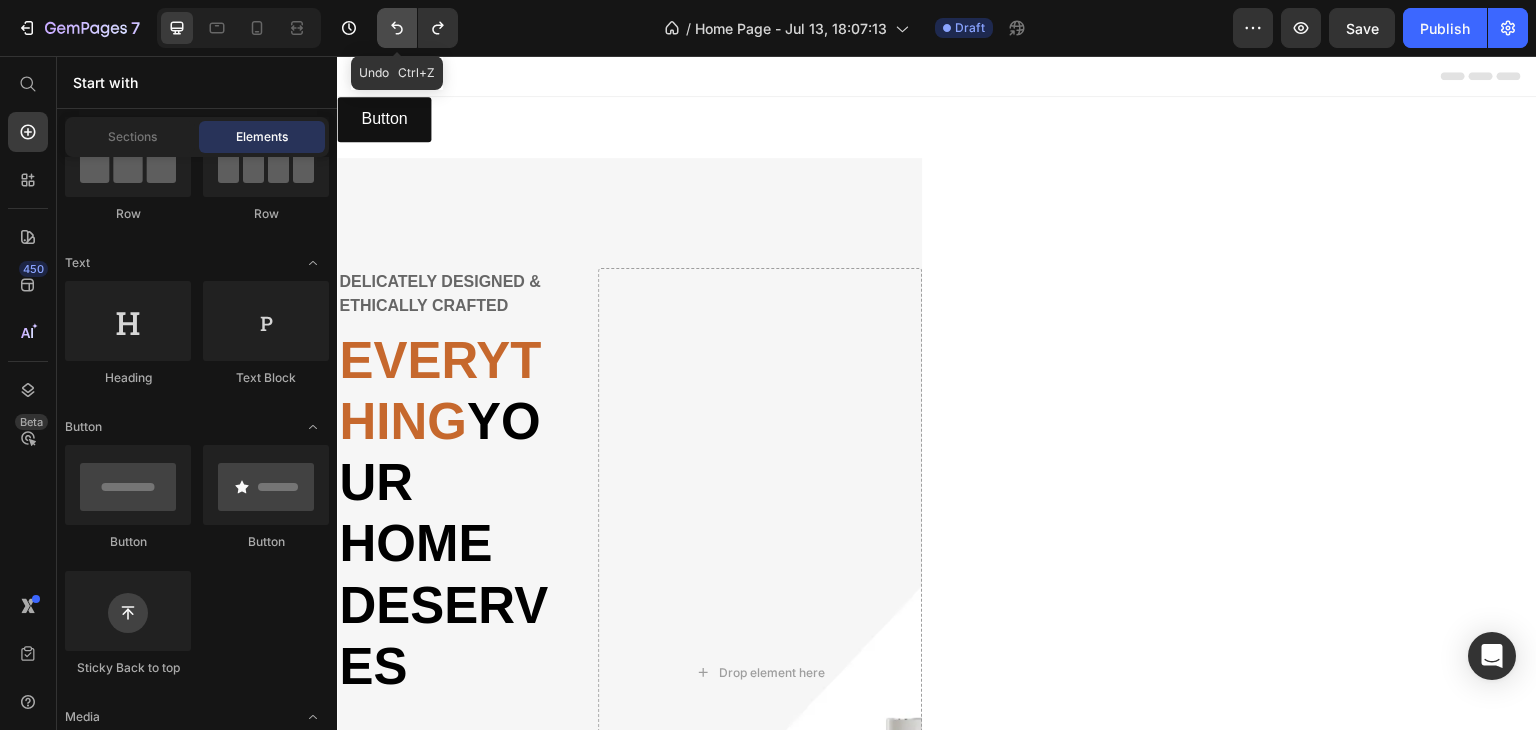 click 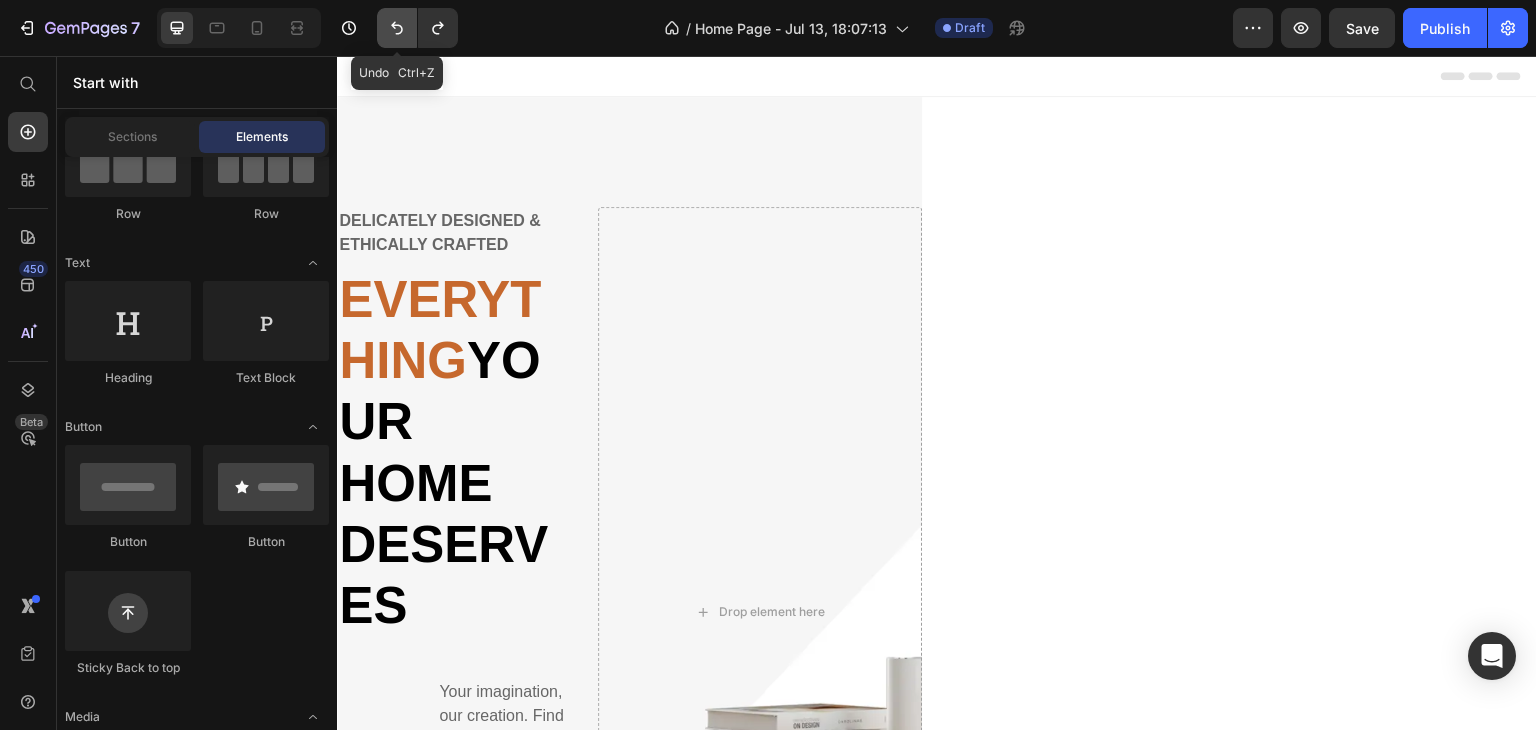 click 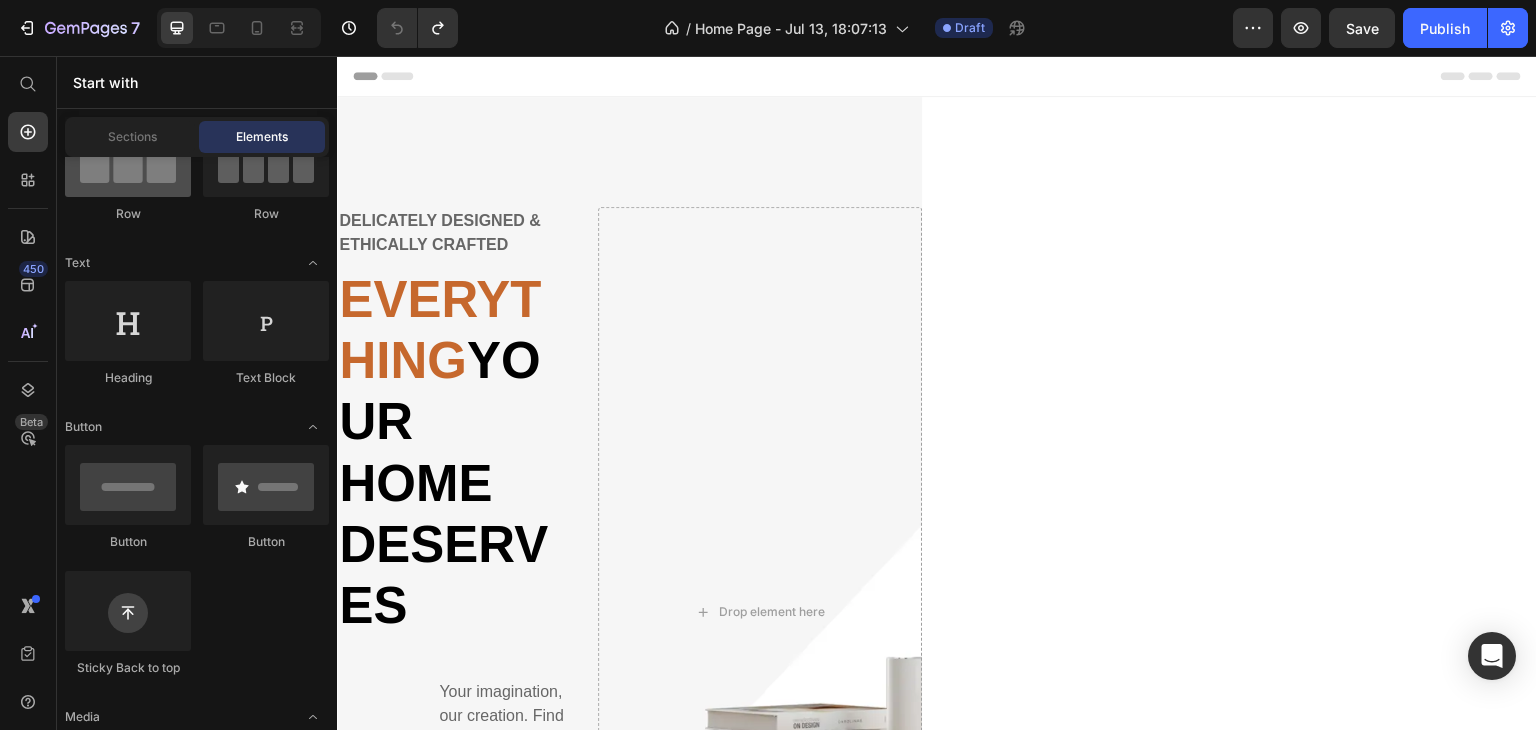 click at bounding box center [128, 157] 